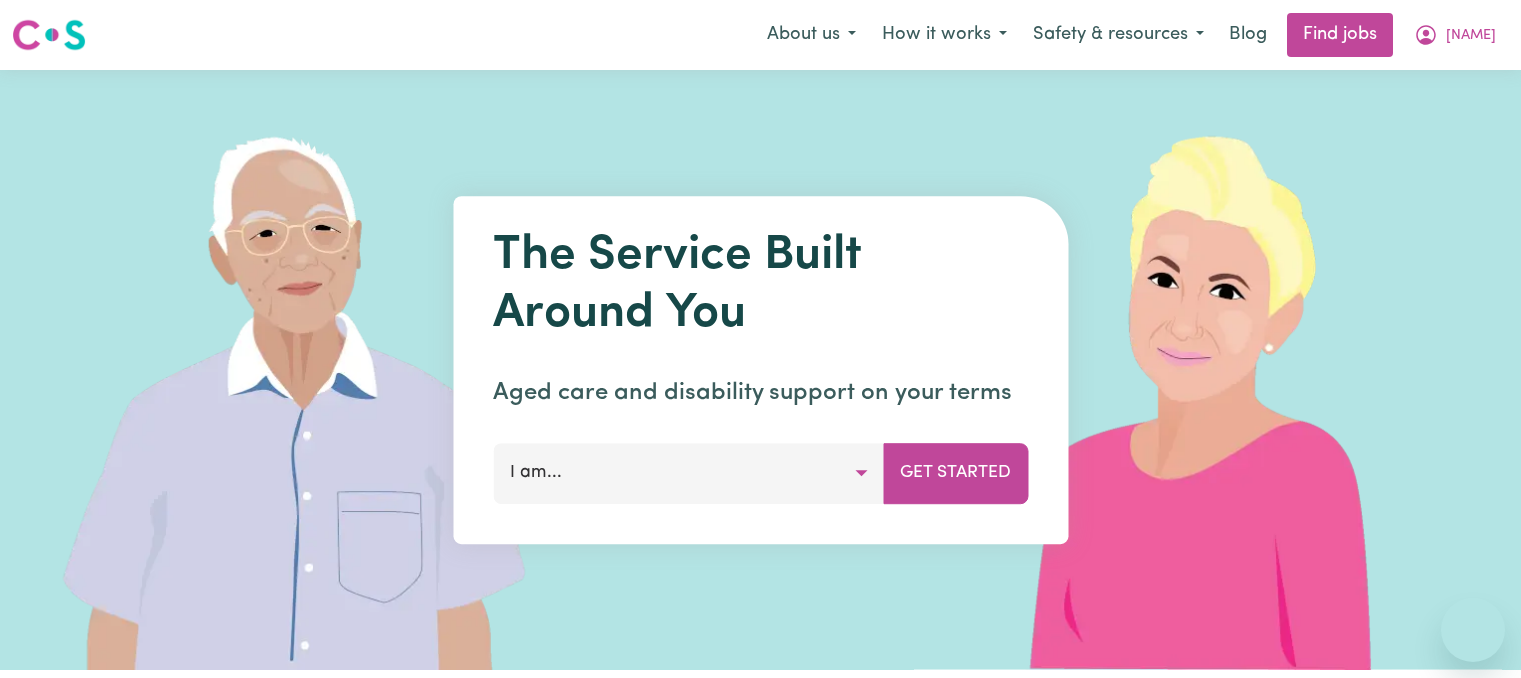 scroll, scrollTop: 0, scrollLeft: 0, axis: both 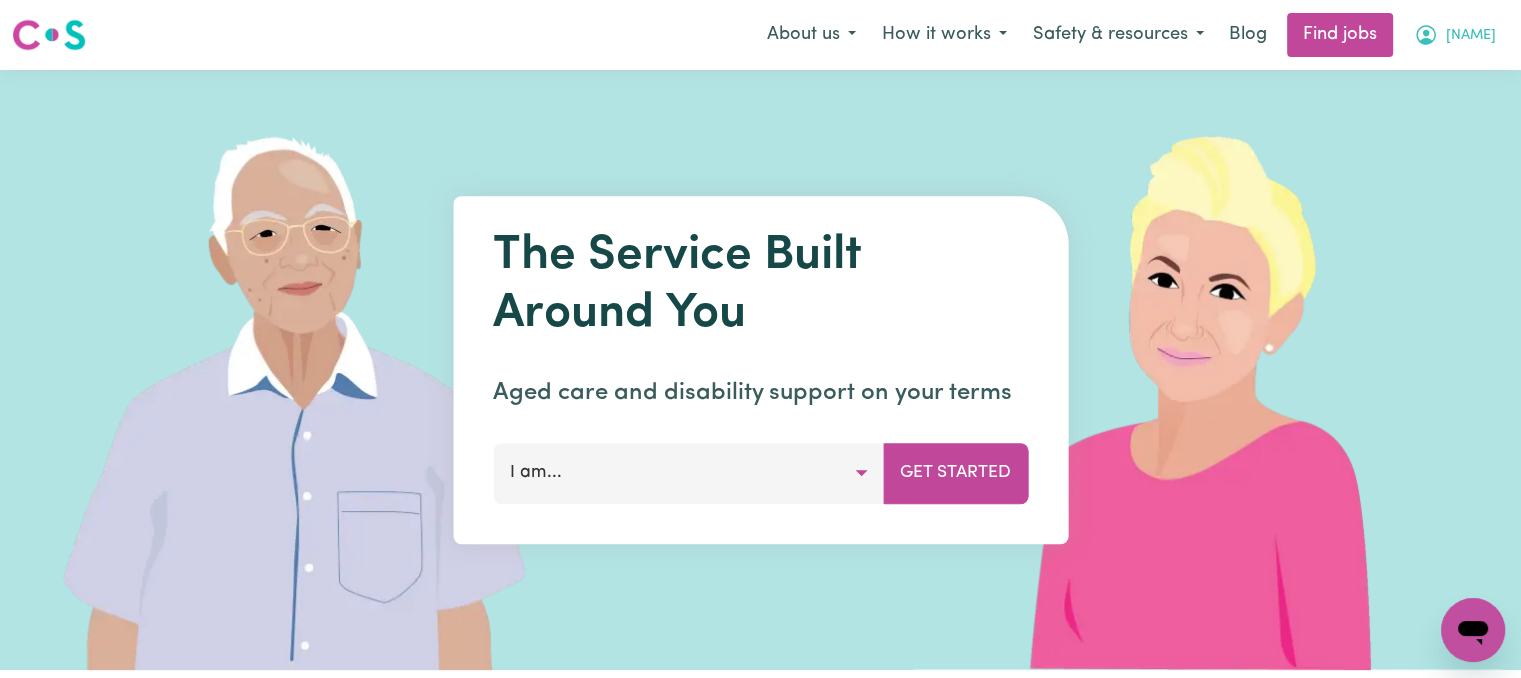 click on "[NAME]" at bounding box center (1455, 35) 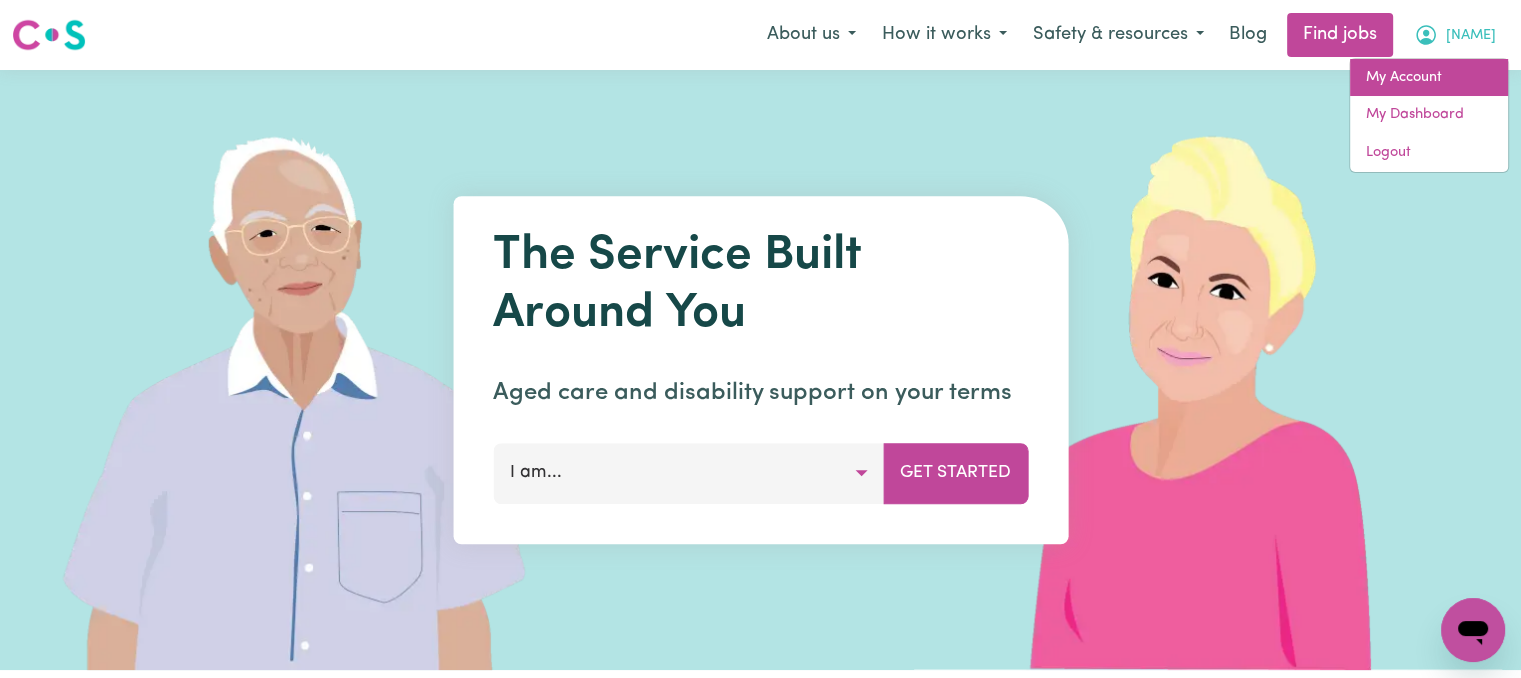 click on "My Account" at bounding box center (1429, 78) 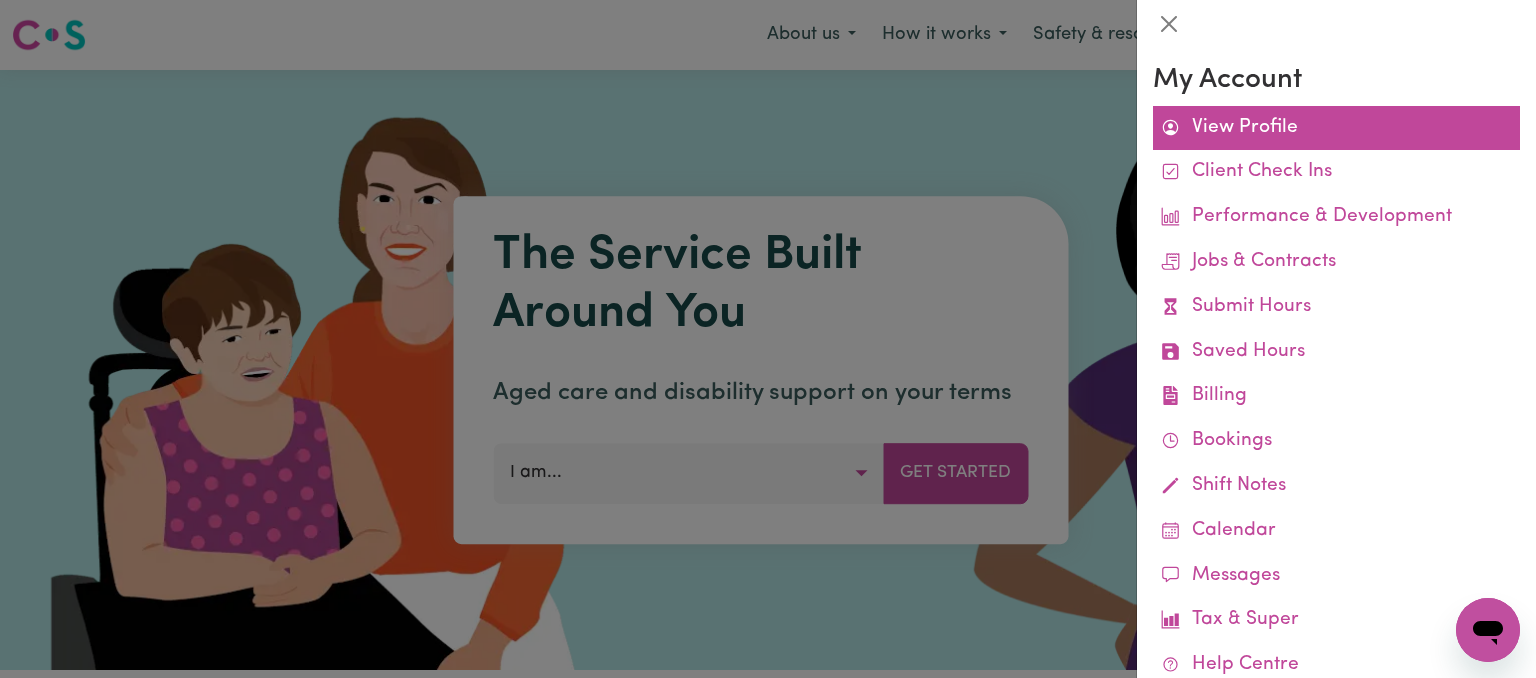 click on "View Profile" at bounding box center (1336, 128) 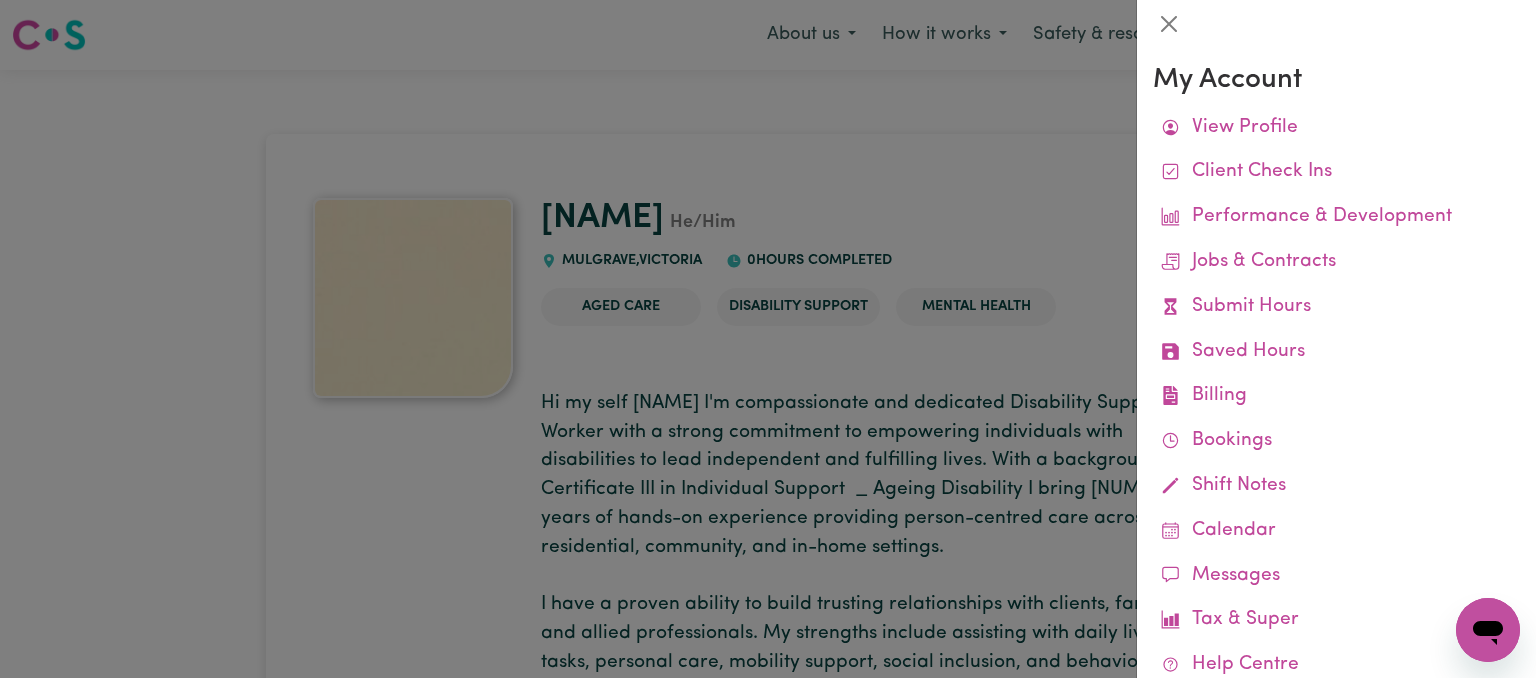 click at bounding box center [768, 339] 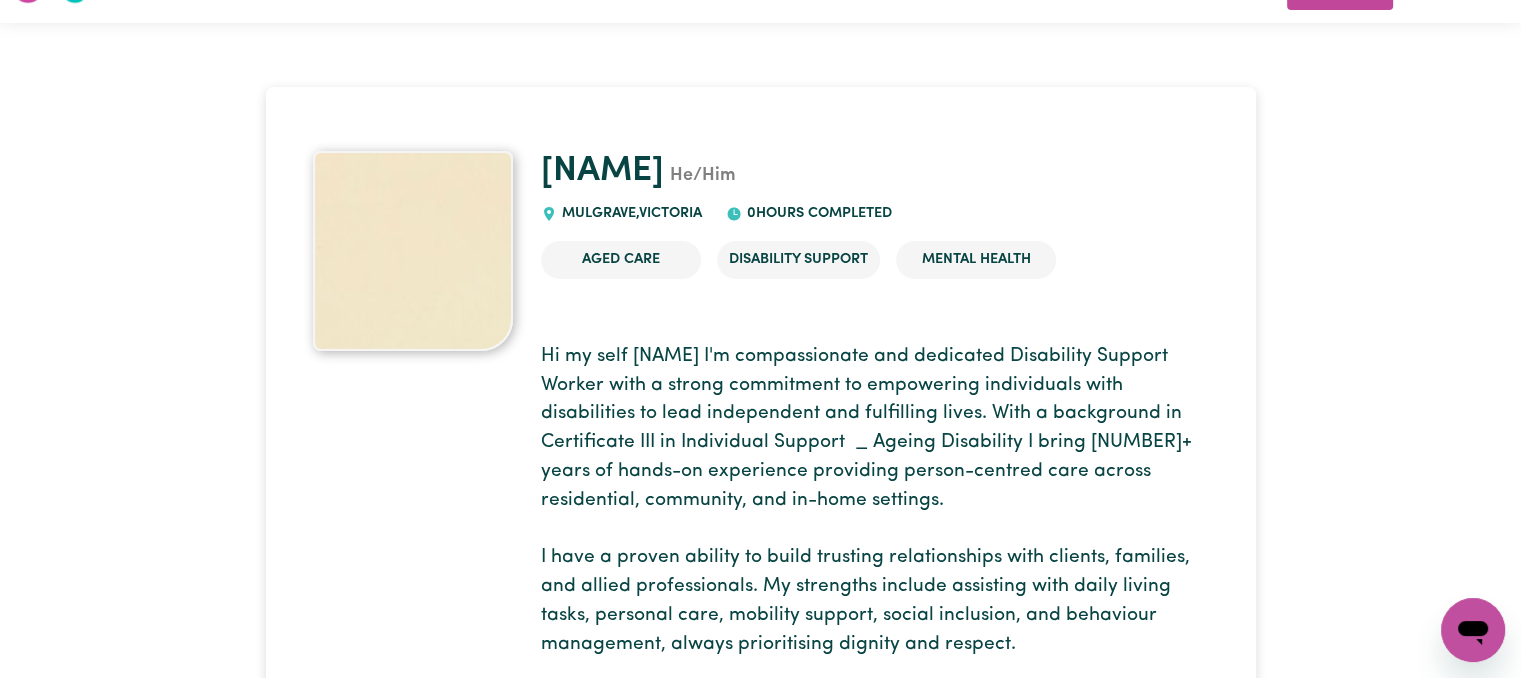 scroll, scrollTop: 0, scrollLeft: 0, axis: both 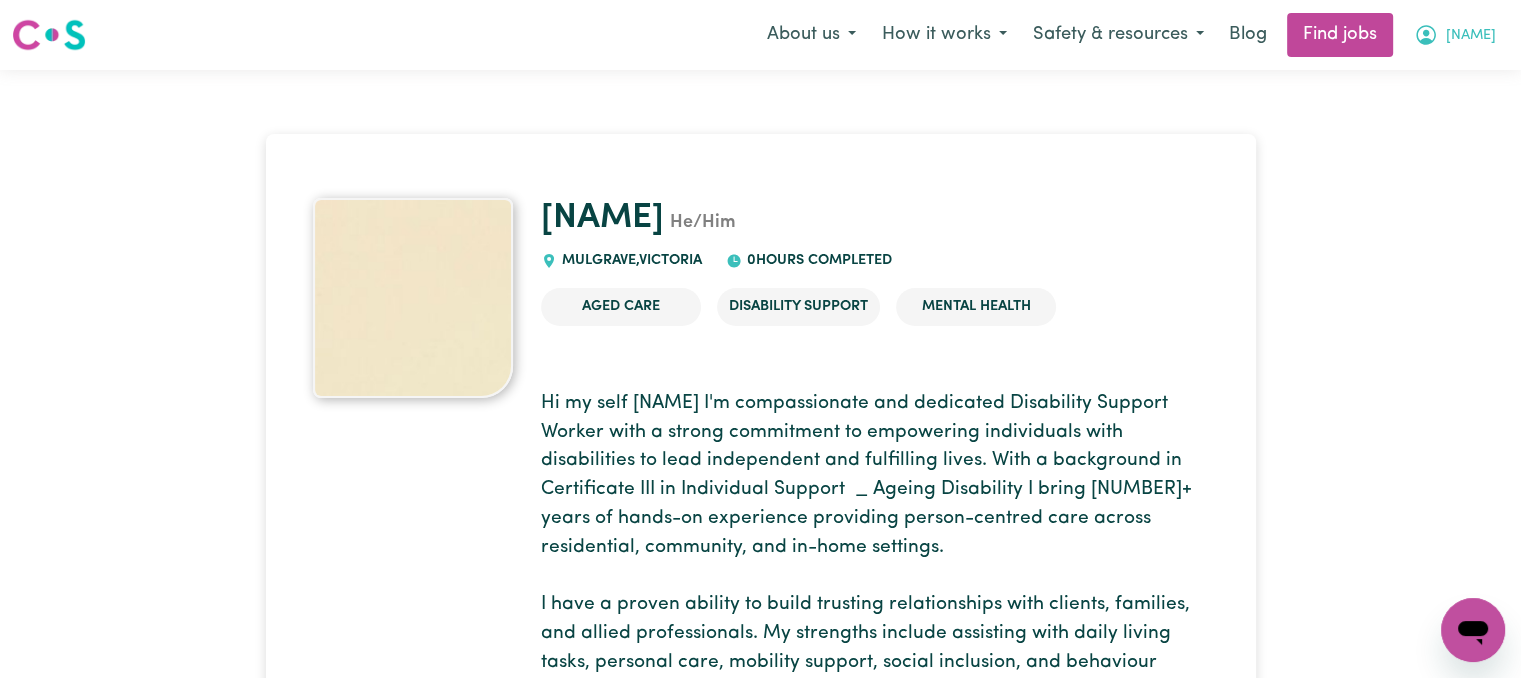 click on "[NAME]" at bounding box center [1455, 35] 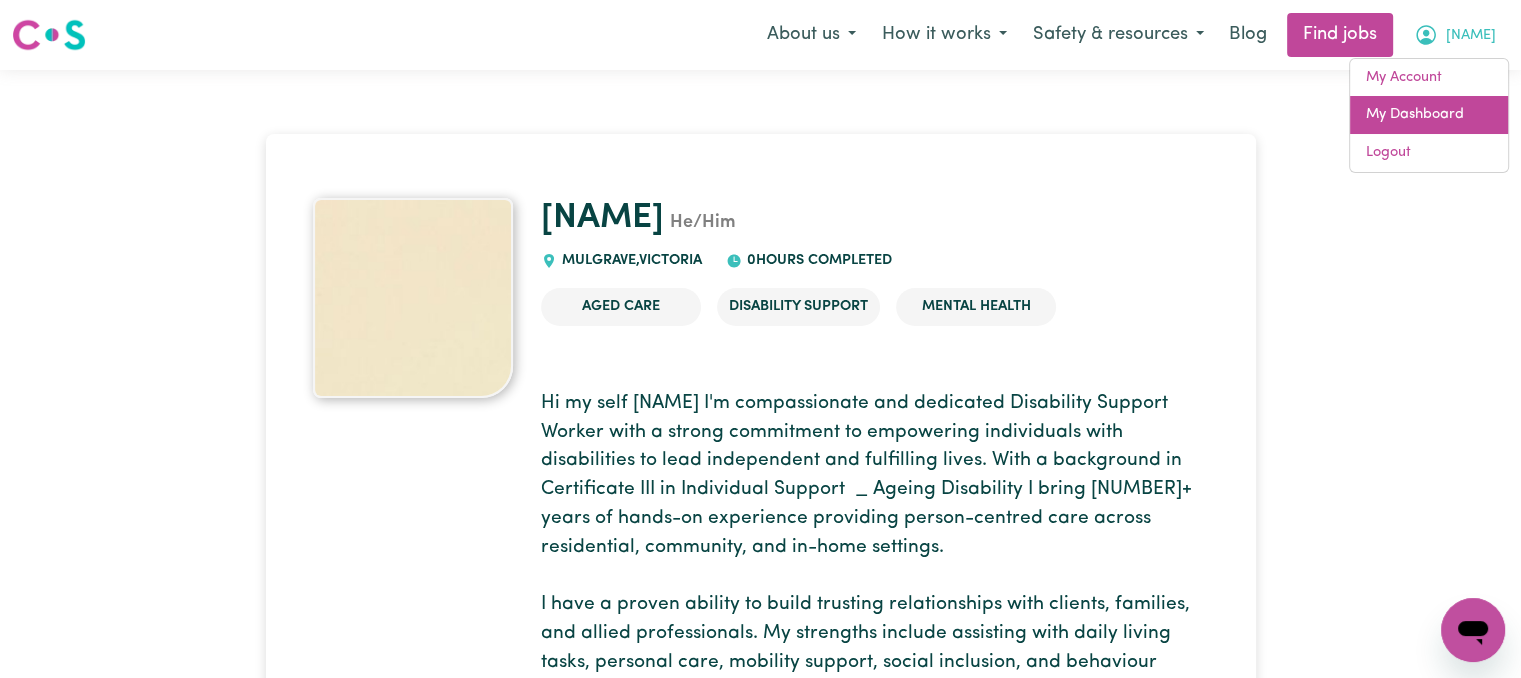 click on "My Dashboard" at bounding box center [1429, 115] 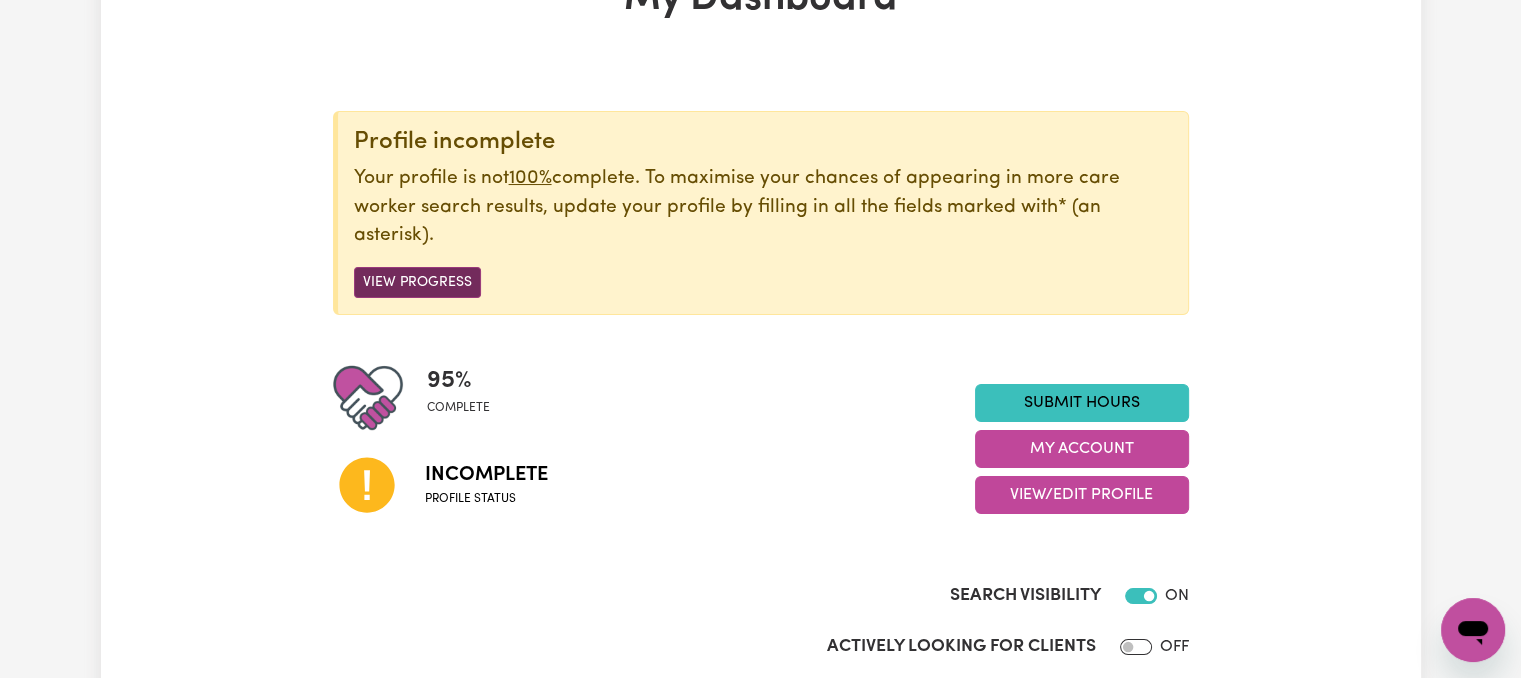 scroll, scrollTop: 200, scrollLeft: 0, axis: vertical 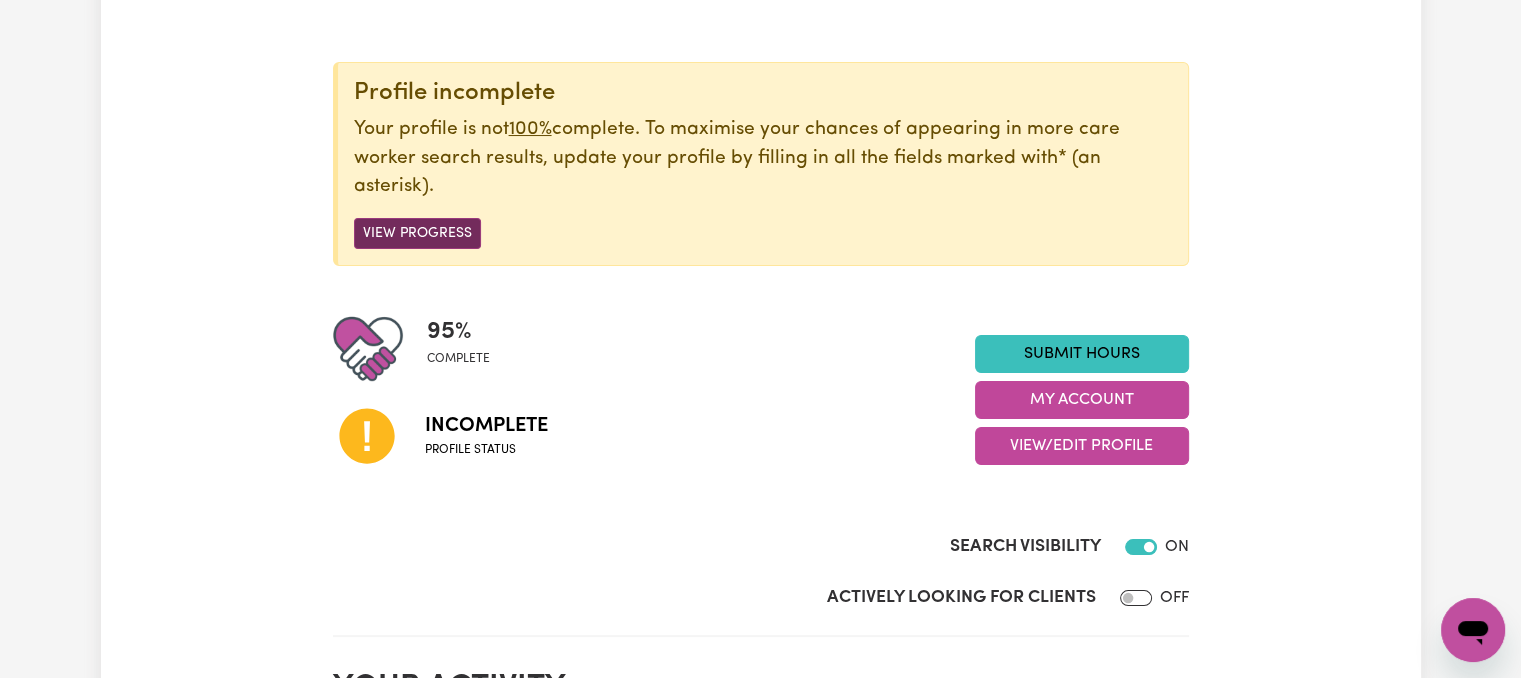 click on "View Progress" at bounding box center (417, 233) 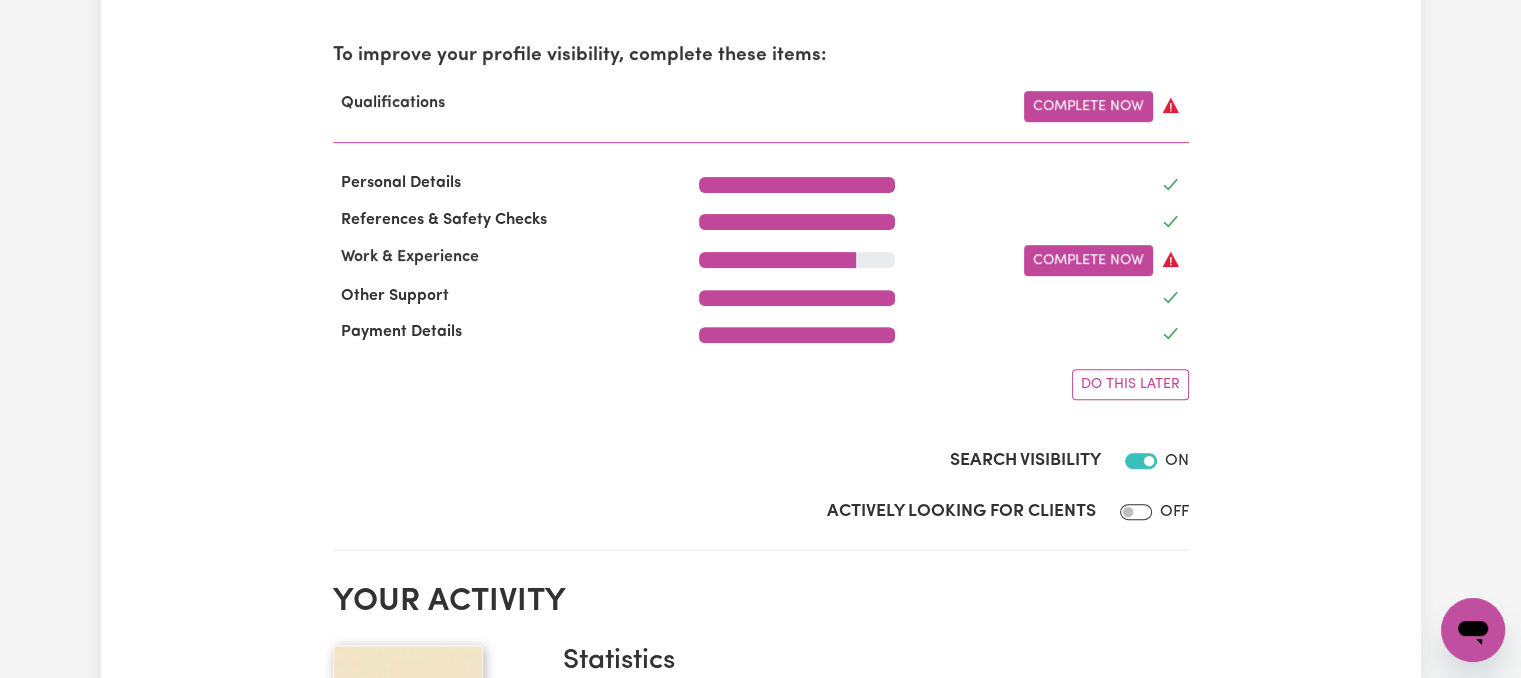 scroll, scrollTop: 600, scrollLeft: 0, axis: vertical 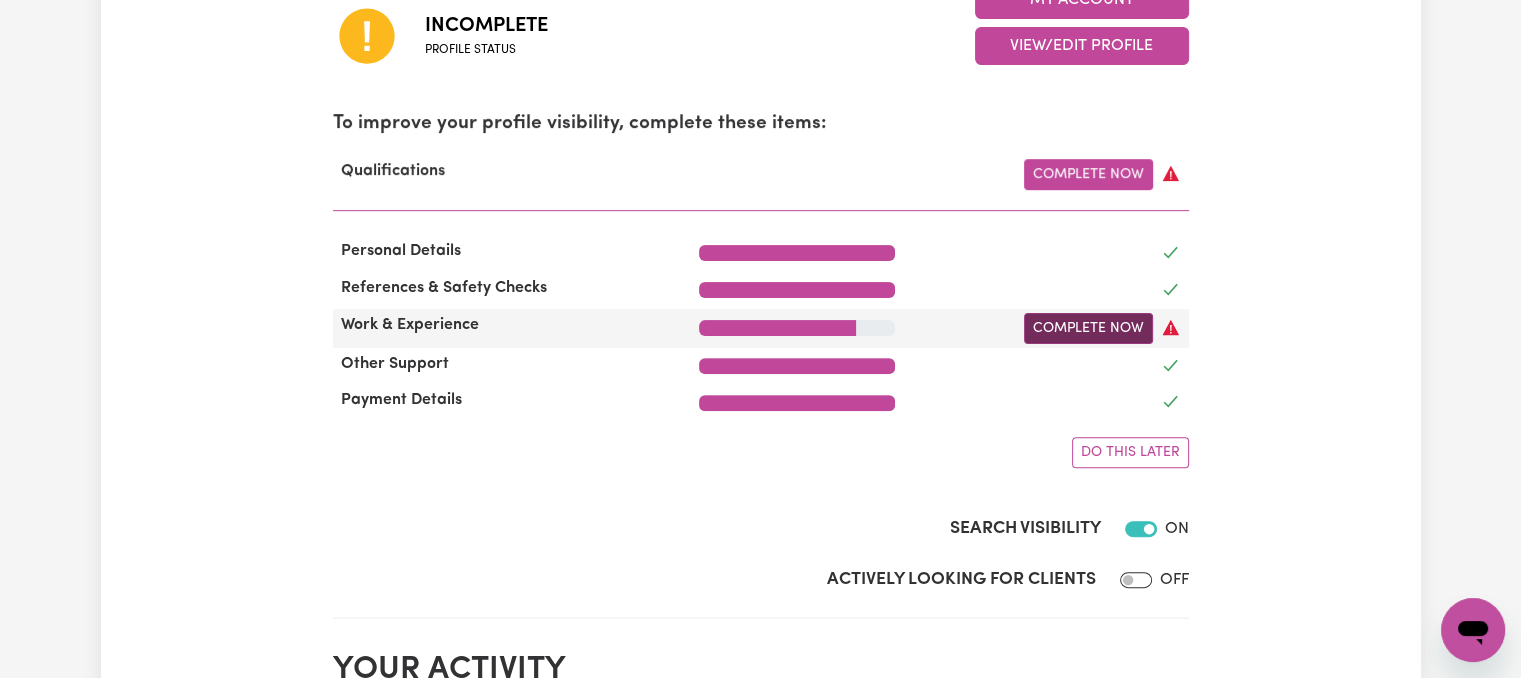 click on "Complete Now" at bounding box center (1088, 328) 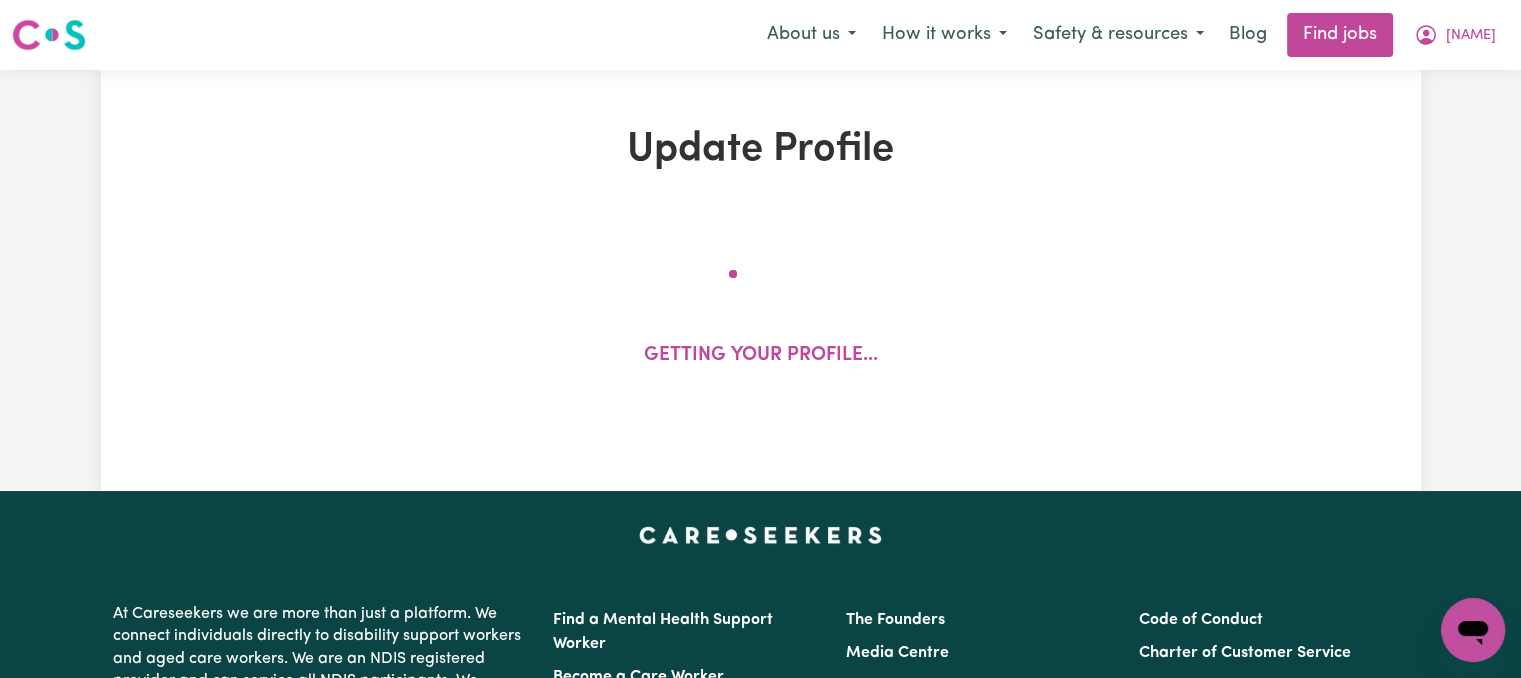 select on "2023" 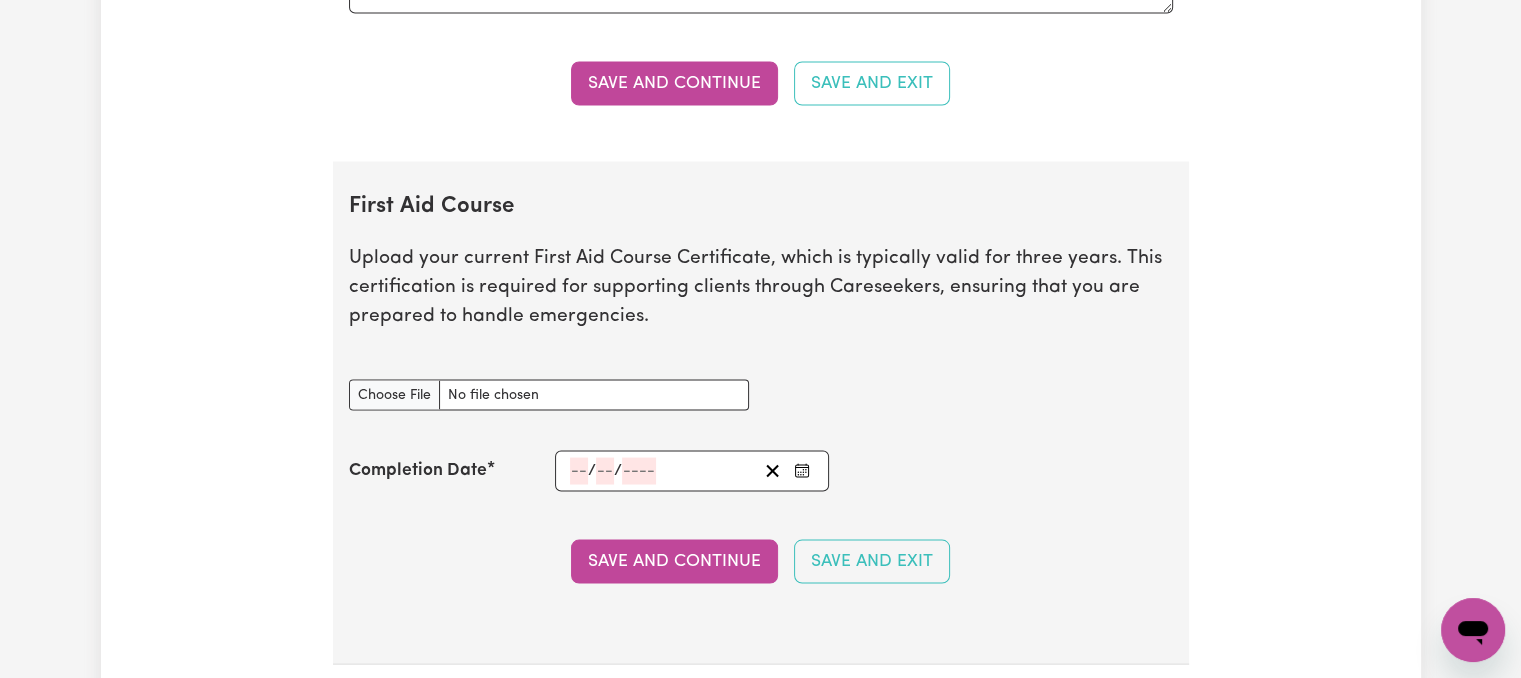 scroll, scrollTop: 3800, scrollLeft: 0, axis: vertical 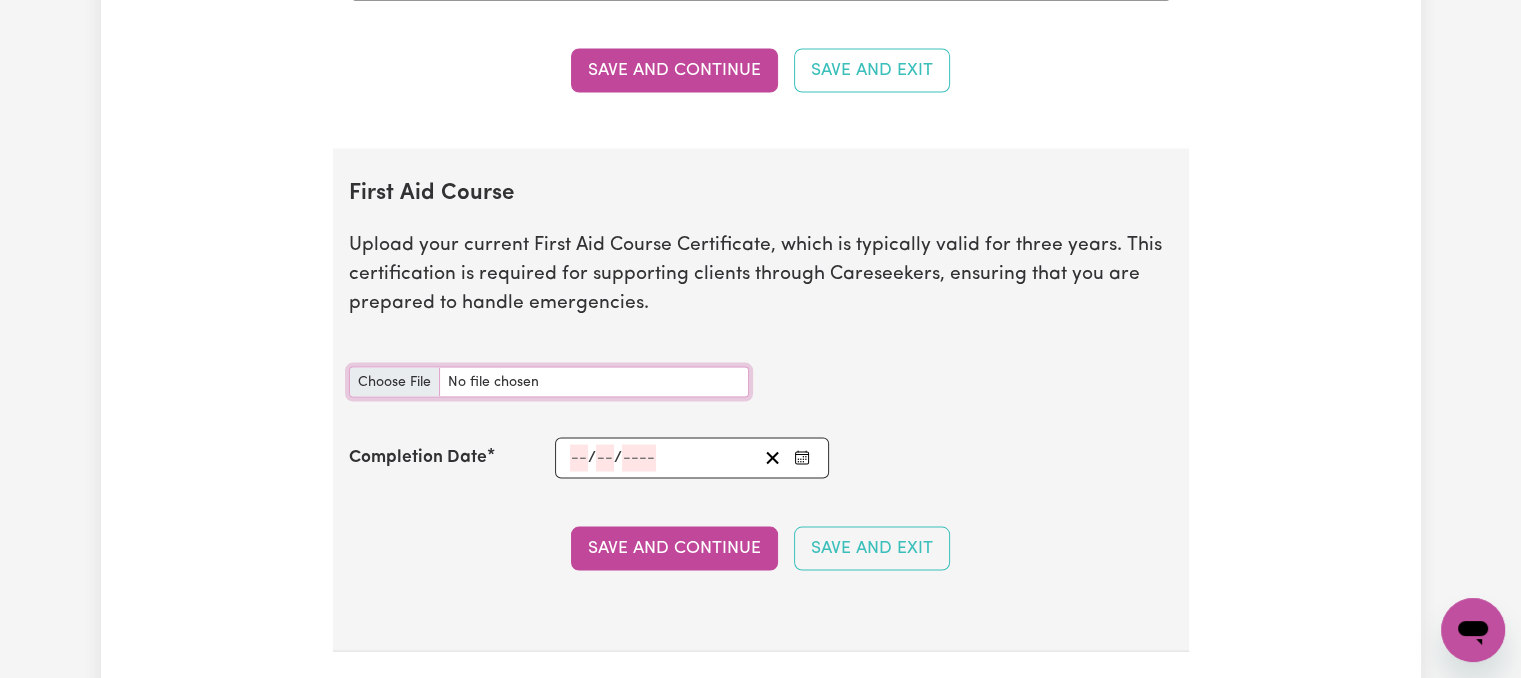 click on "First Aid Course  document" at bounding box center (549, 381) 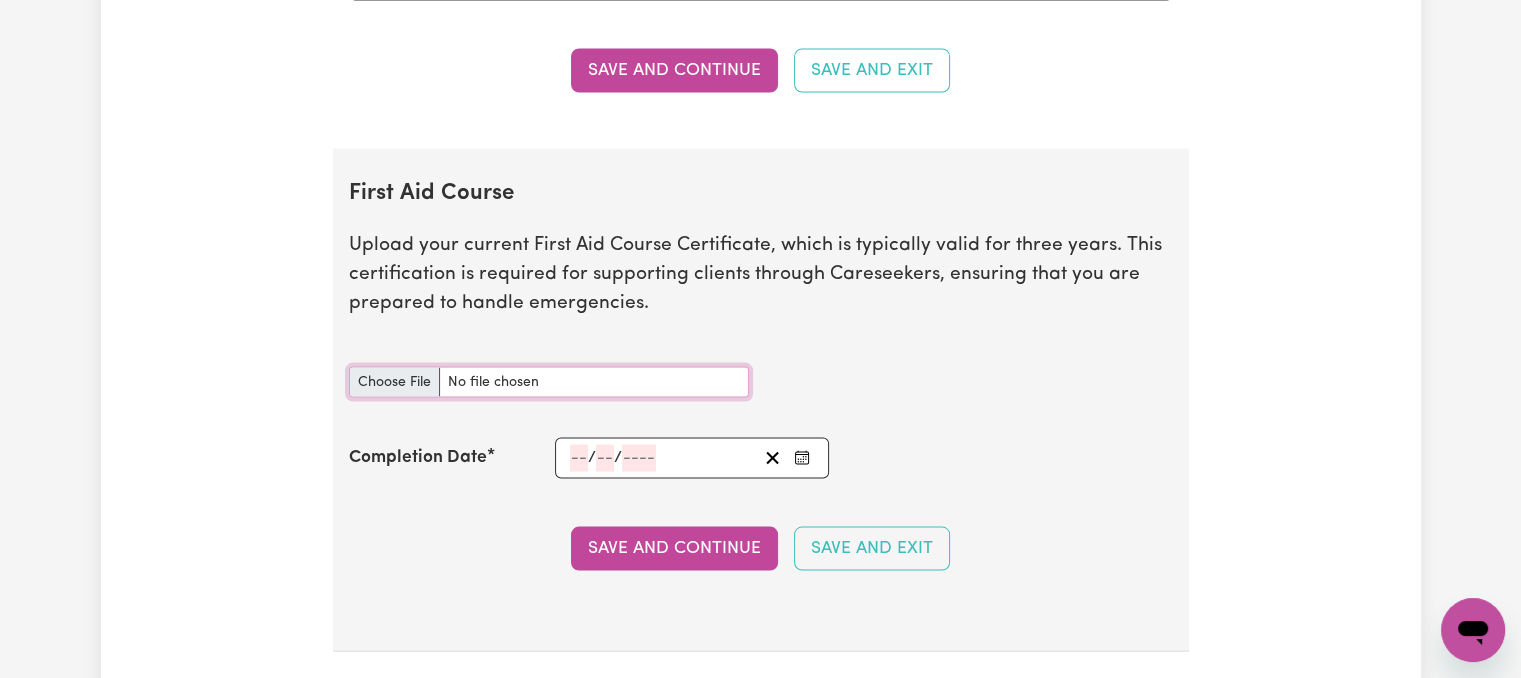 type on "C:\fakepath\[DOCUMENT_NAME].pdf" 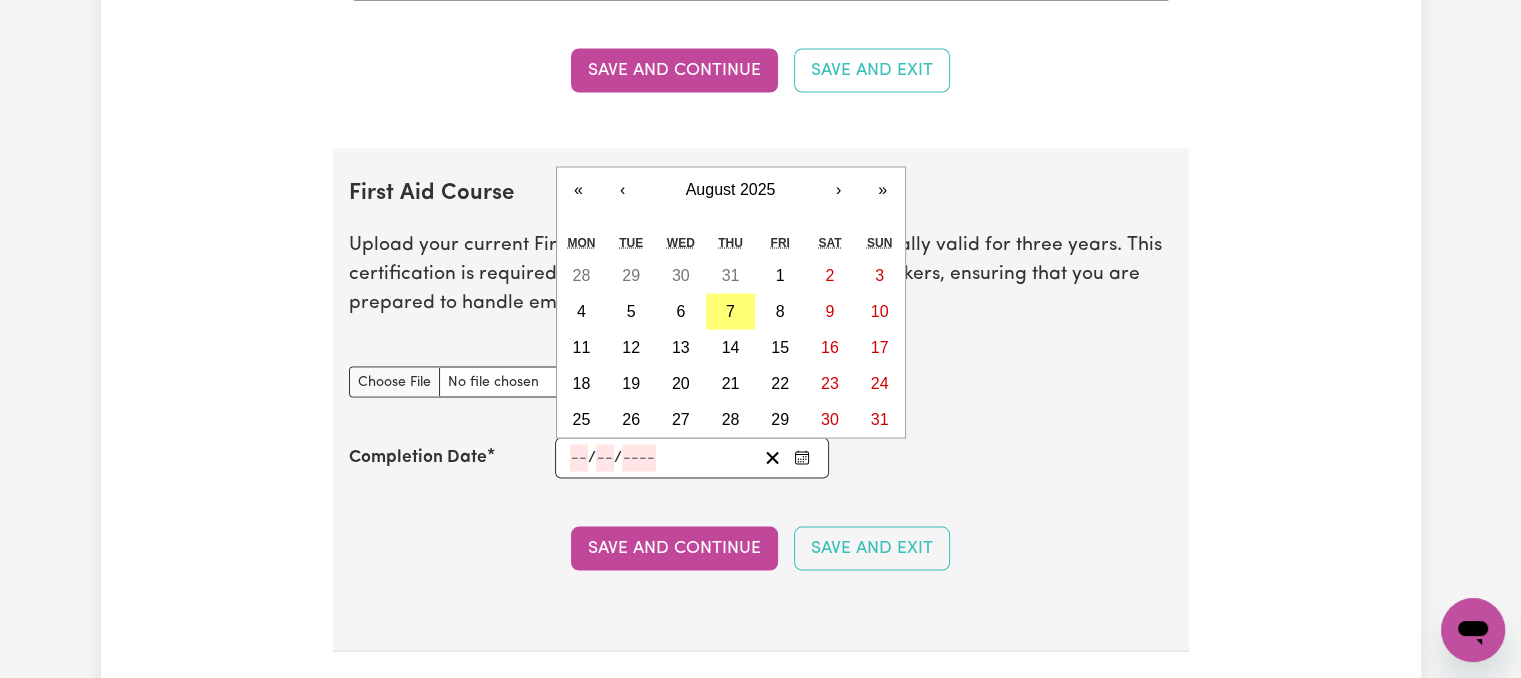 click on "/ /" at bounding box center [663, 457] 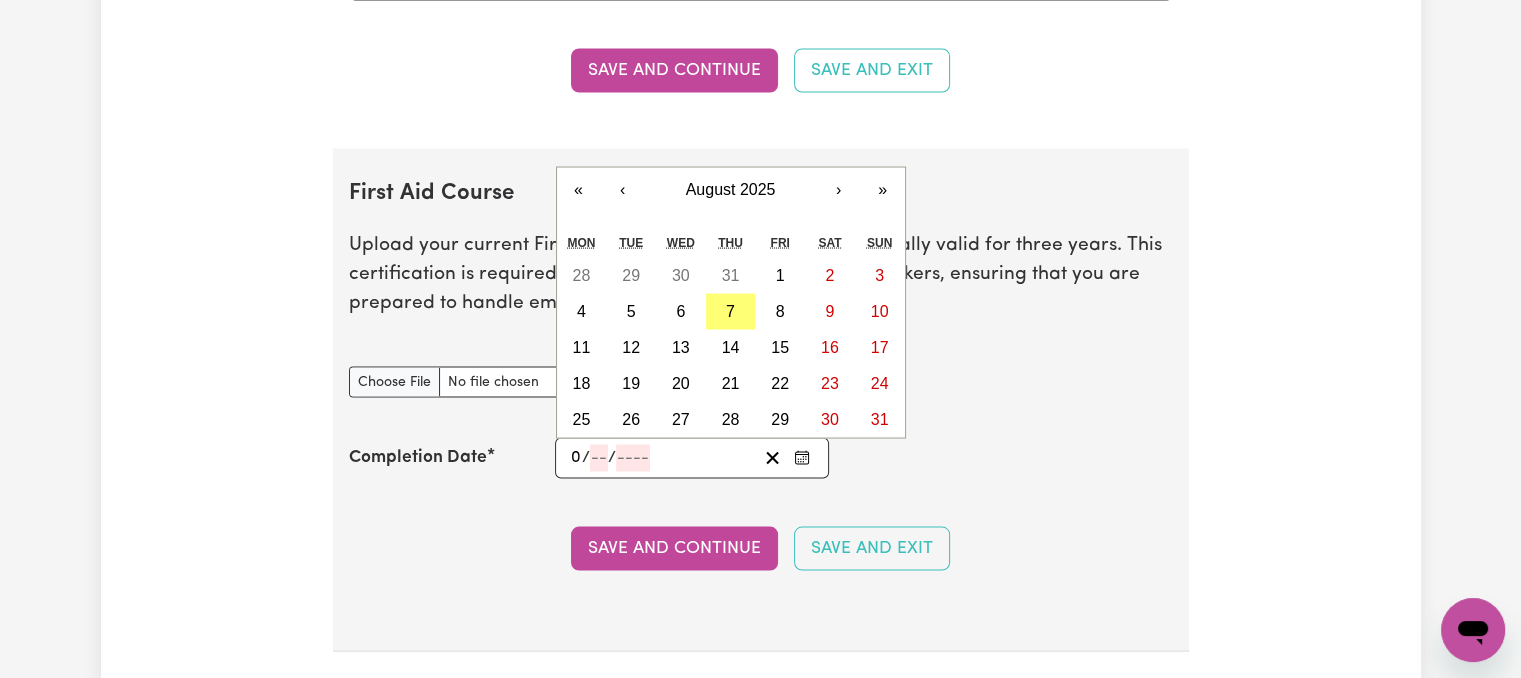 type on "02" 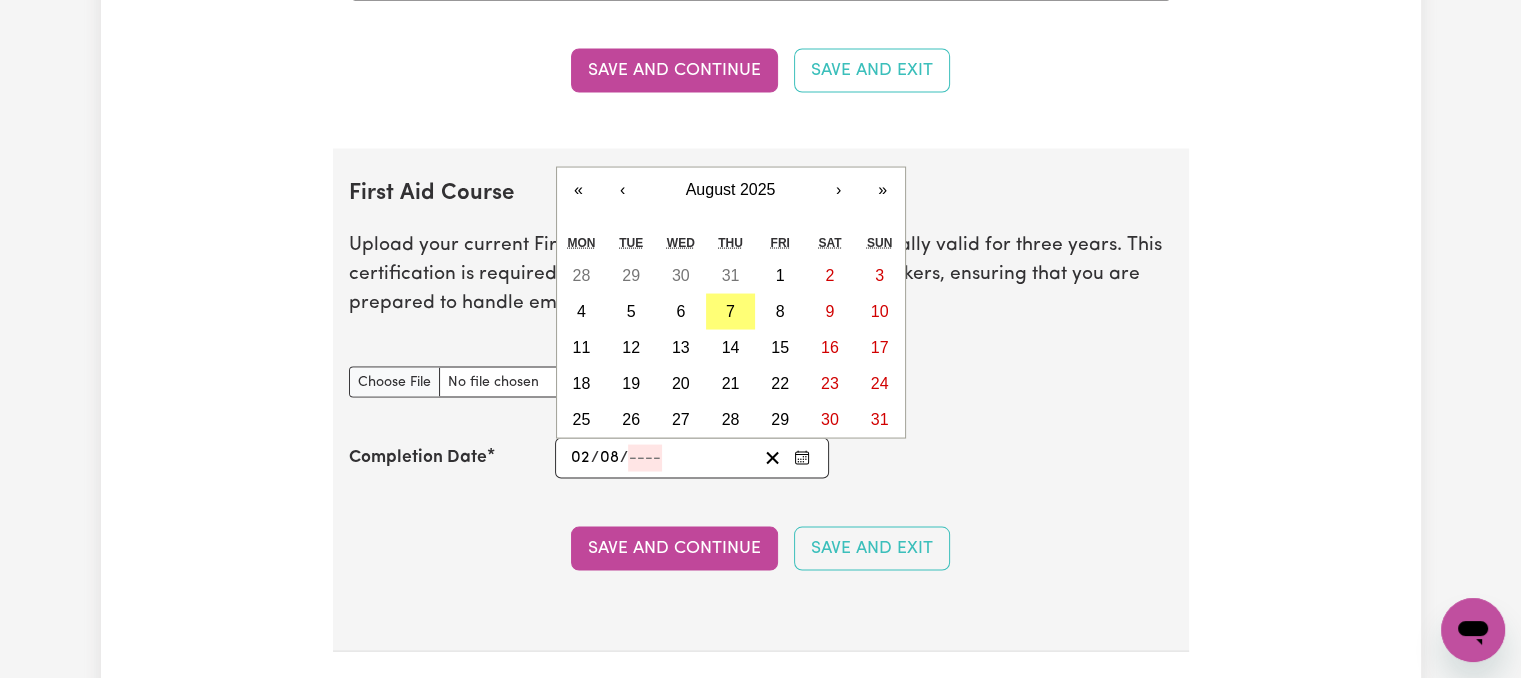 type on "08" 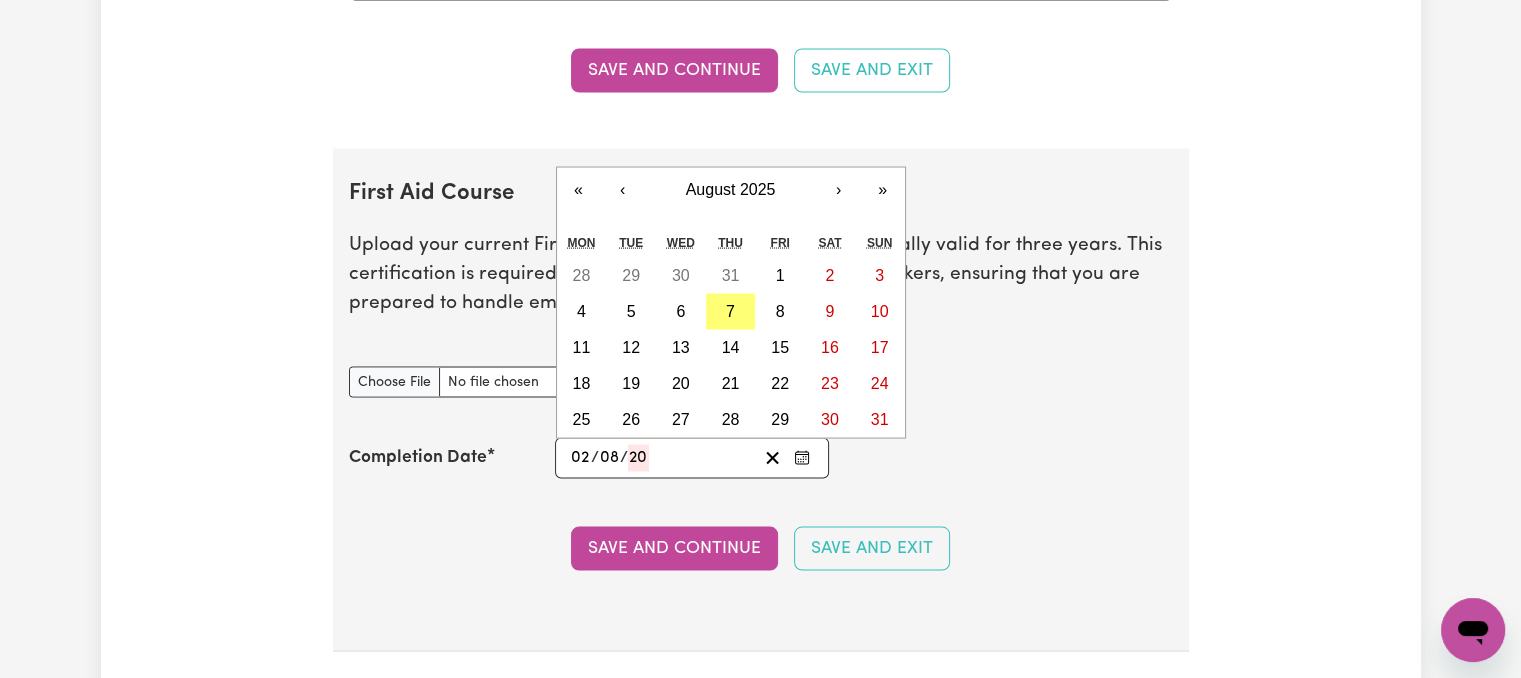 type on "202" 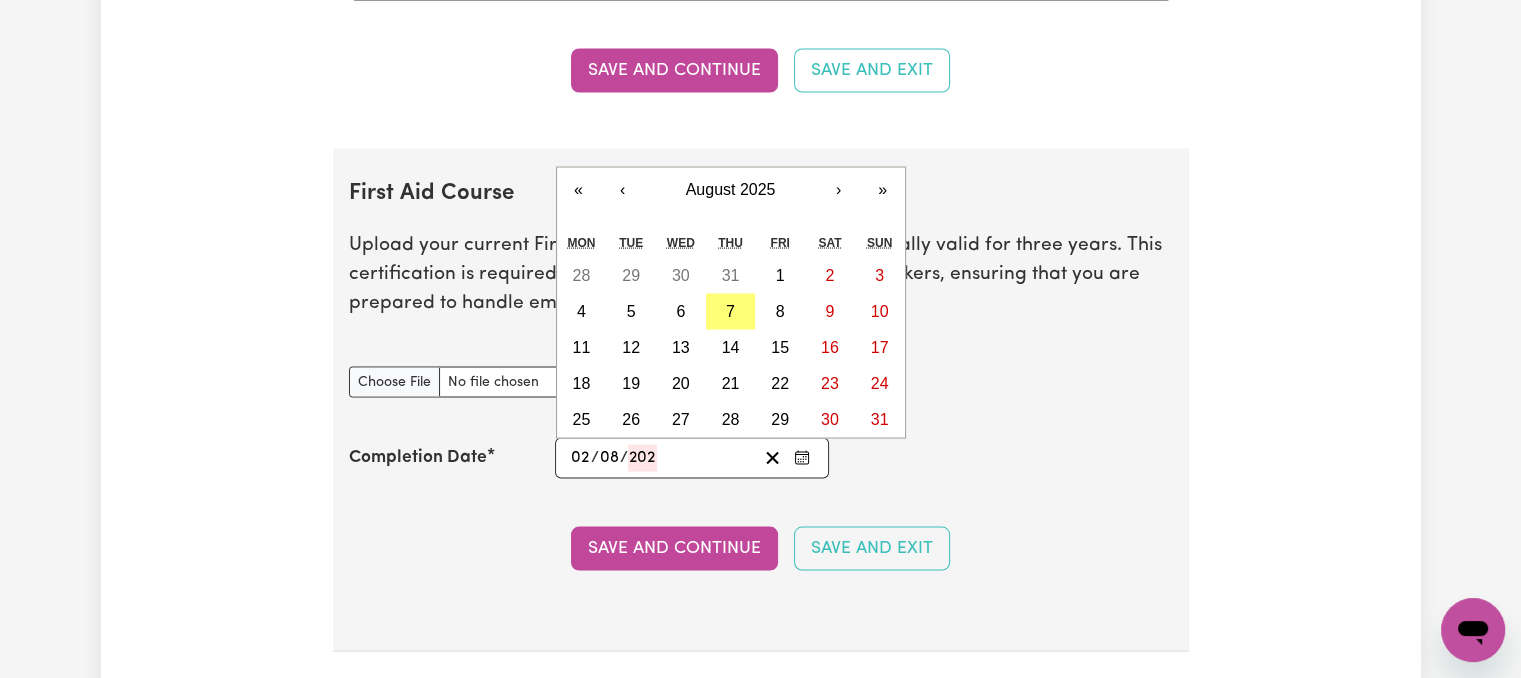 type on "2025-08-02" 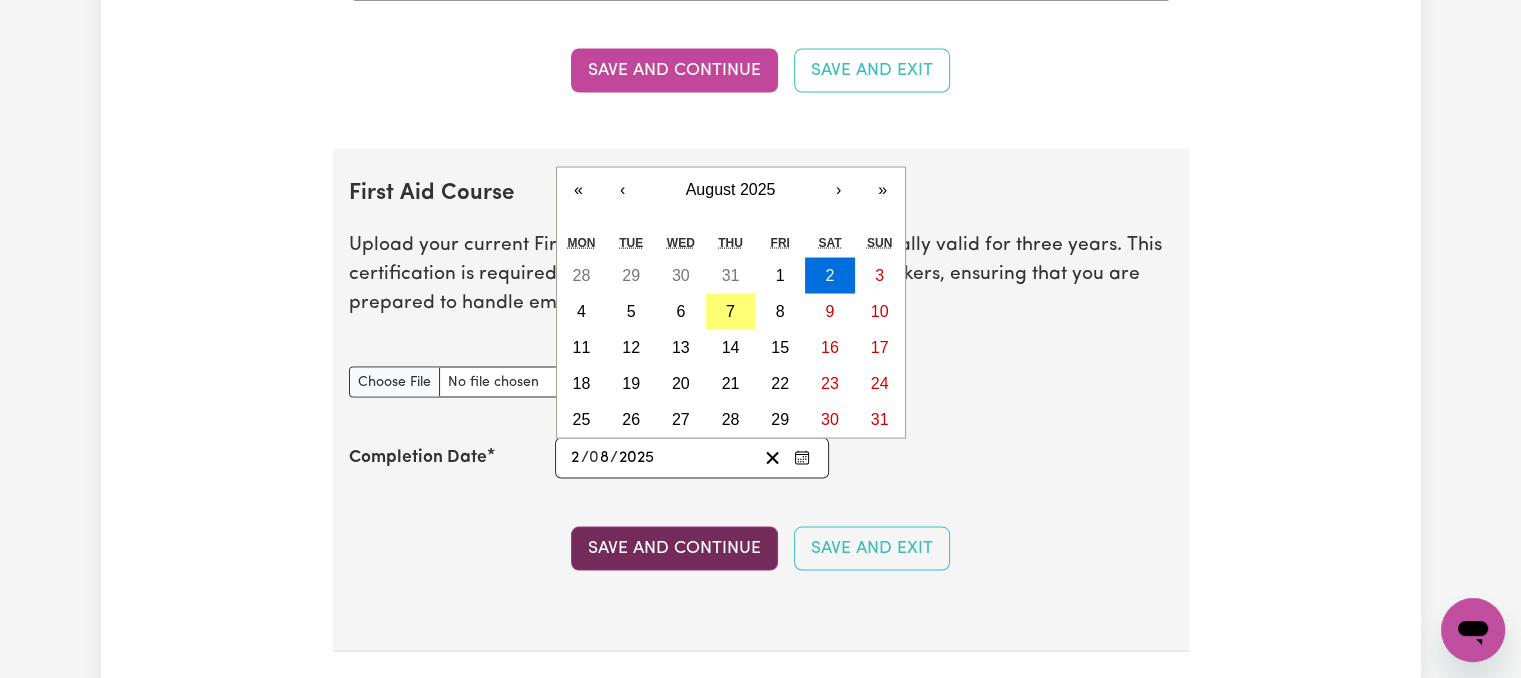 type on "2025" 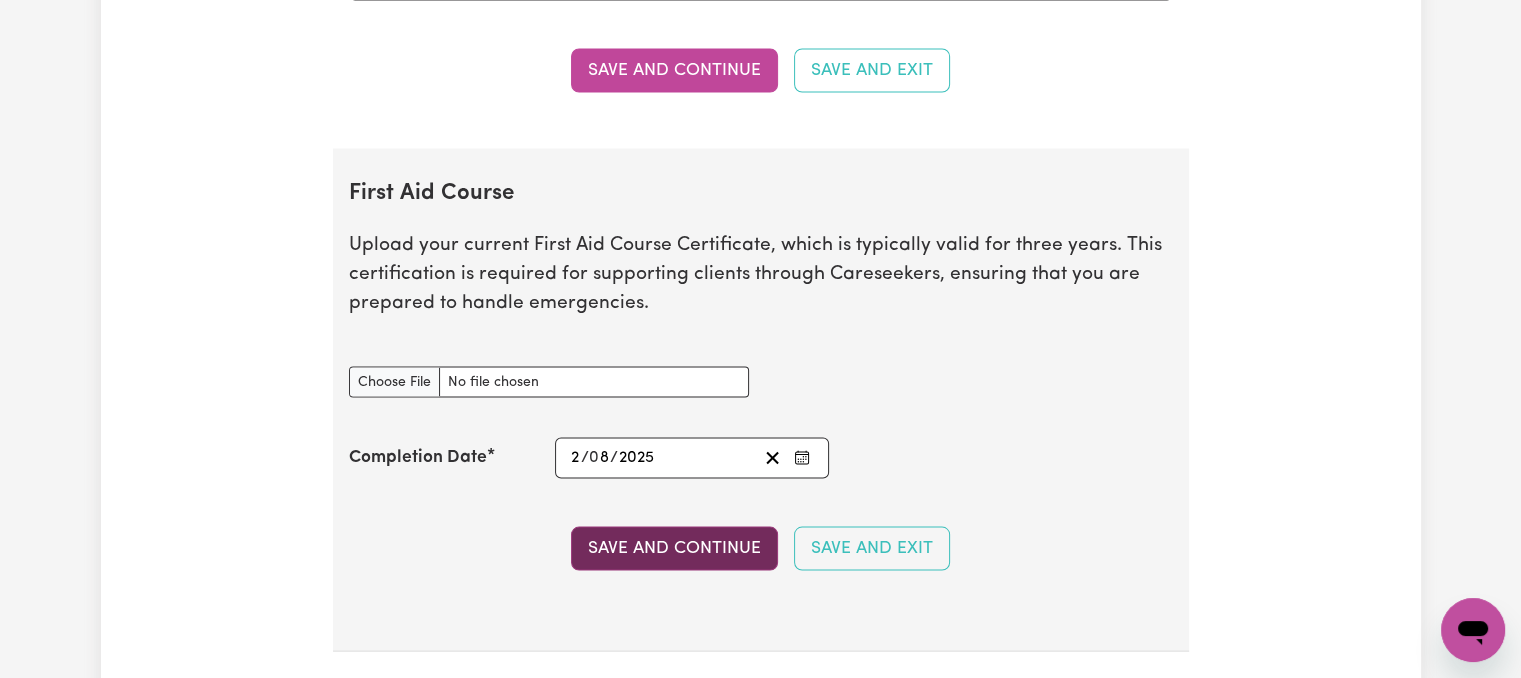 click on "Save and Continue" at bounding box center [674, 548] 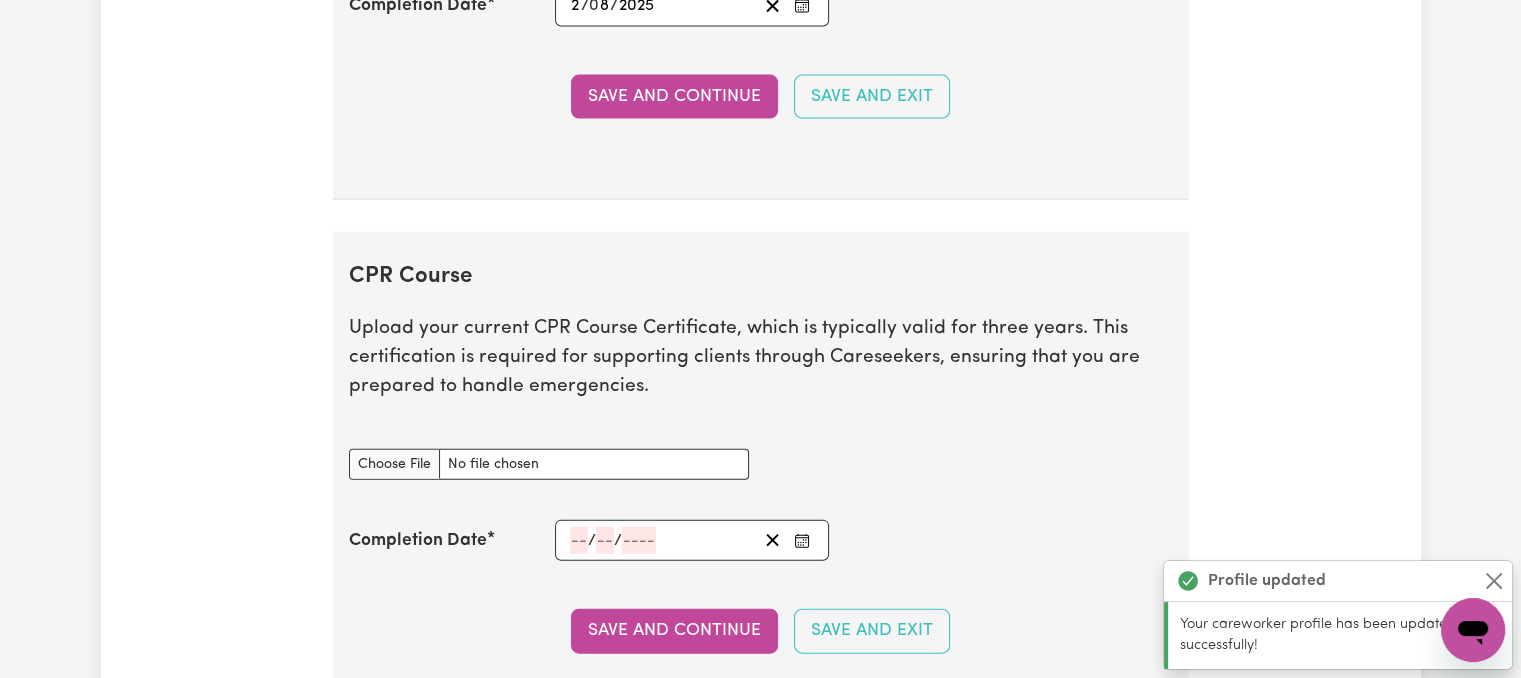 scroll, scrollTop: 4418, scrollLeft: 0, axis: vertical 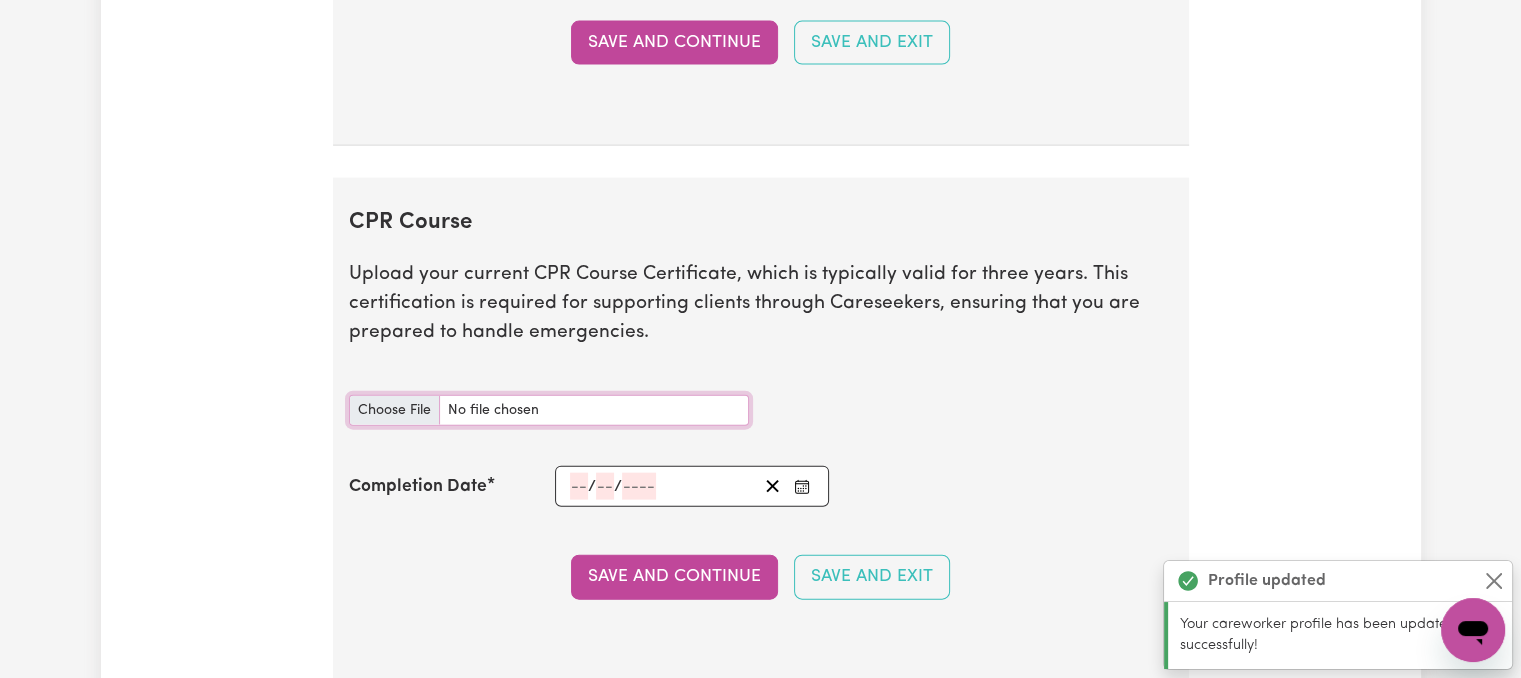 click on "CPR Course  document" at bounding box center [549, 410] 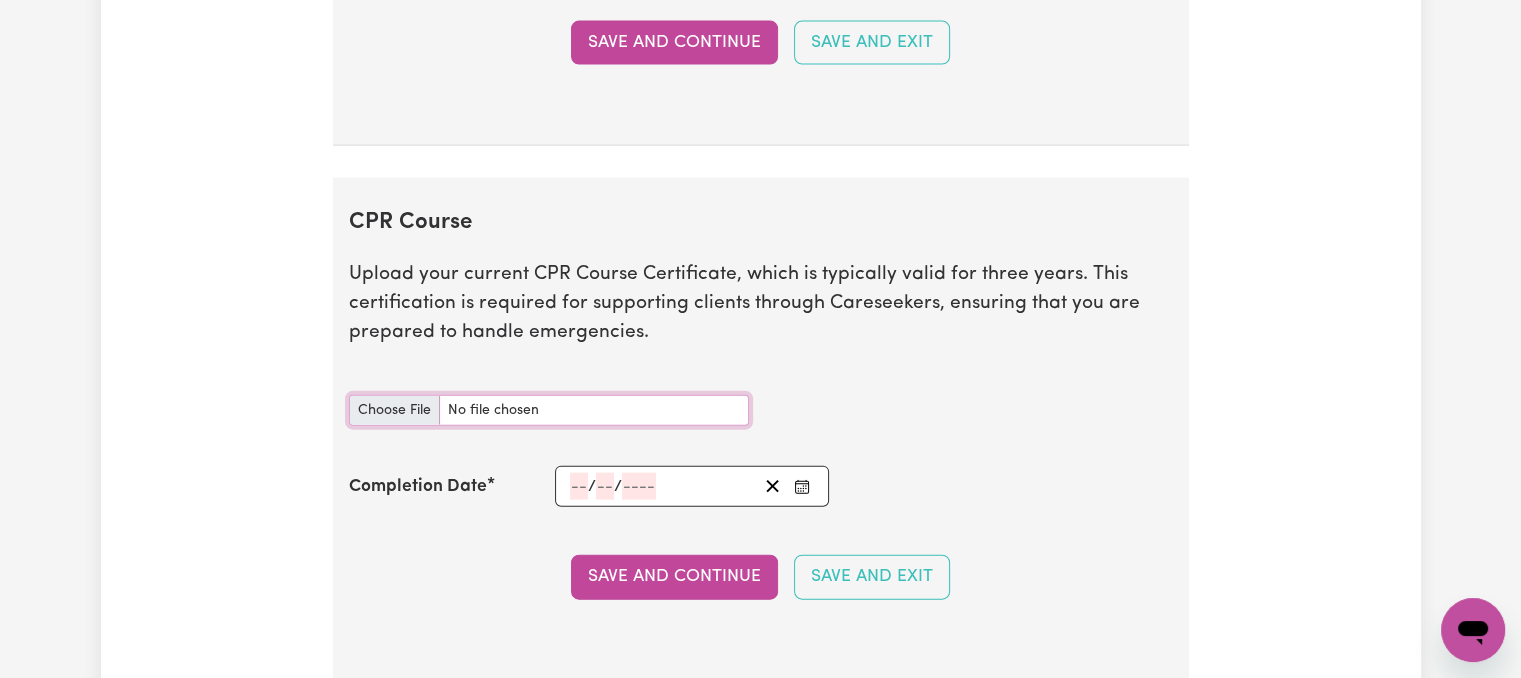 type on "C:\fakepath\[DOCUMENT_NAME].pdf" 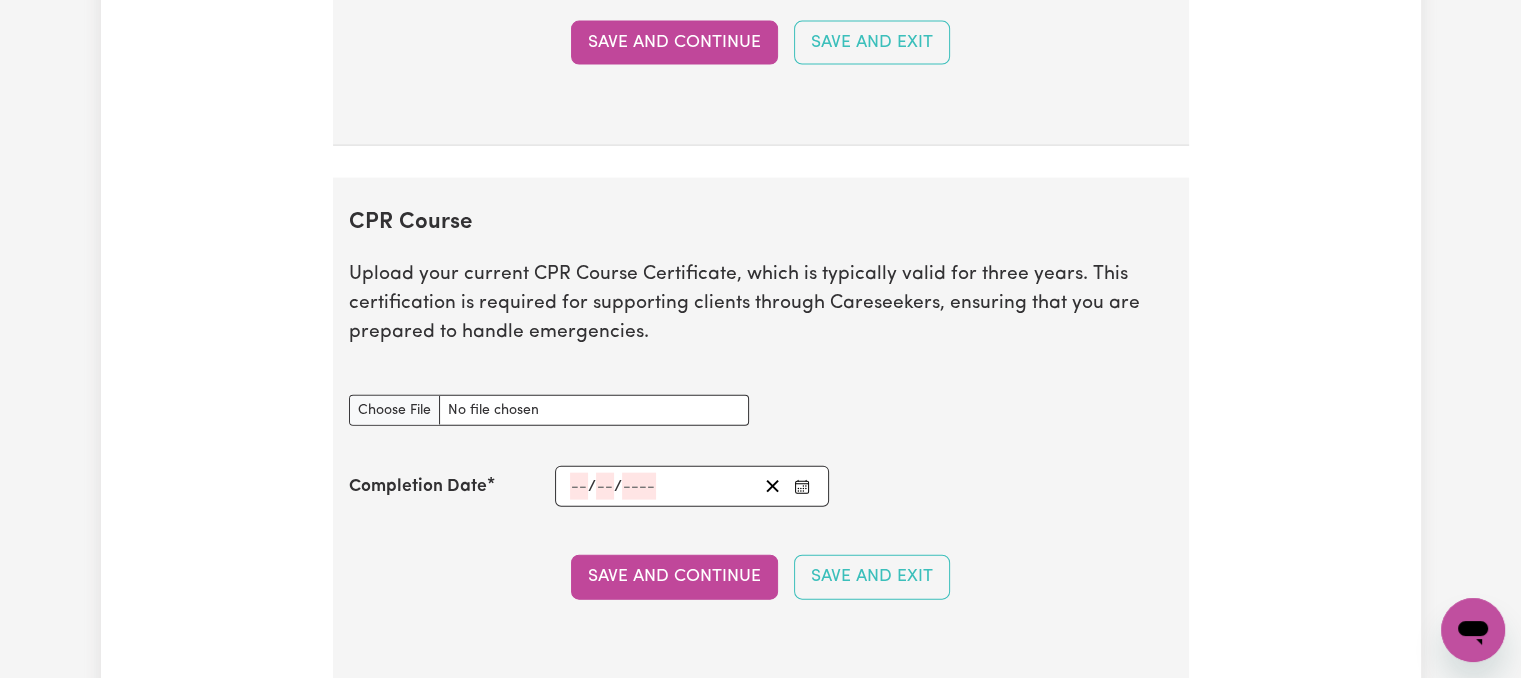 click 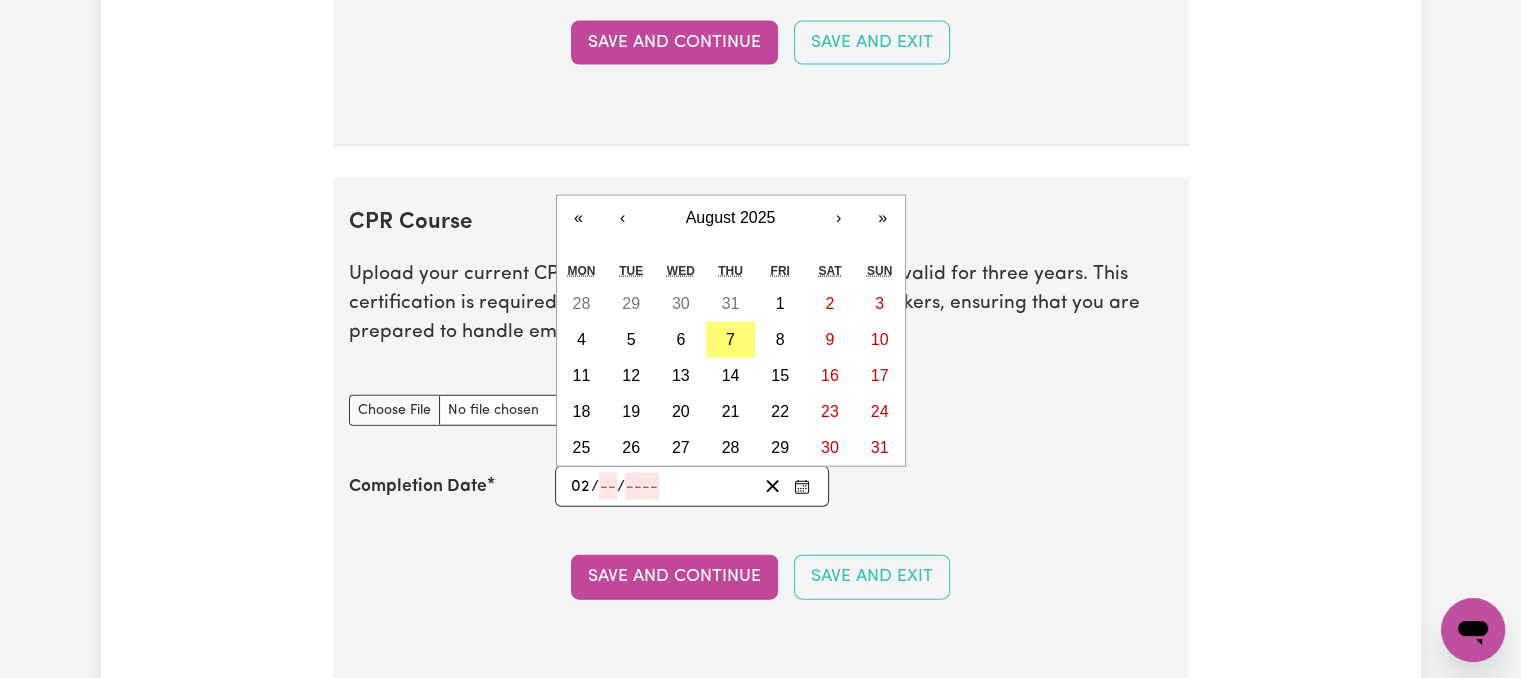 type on "02" 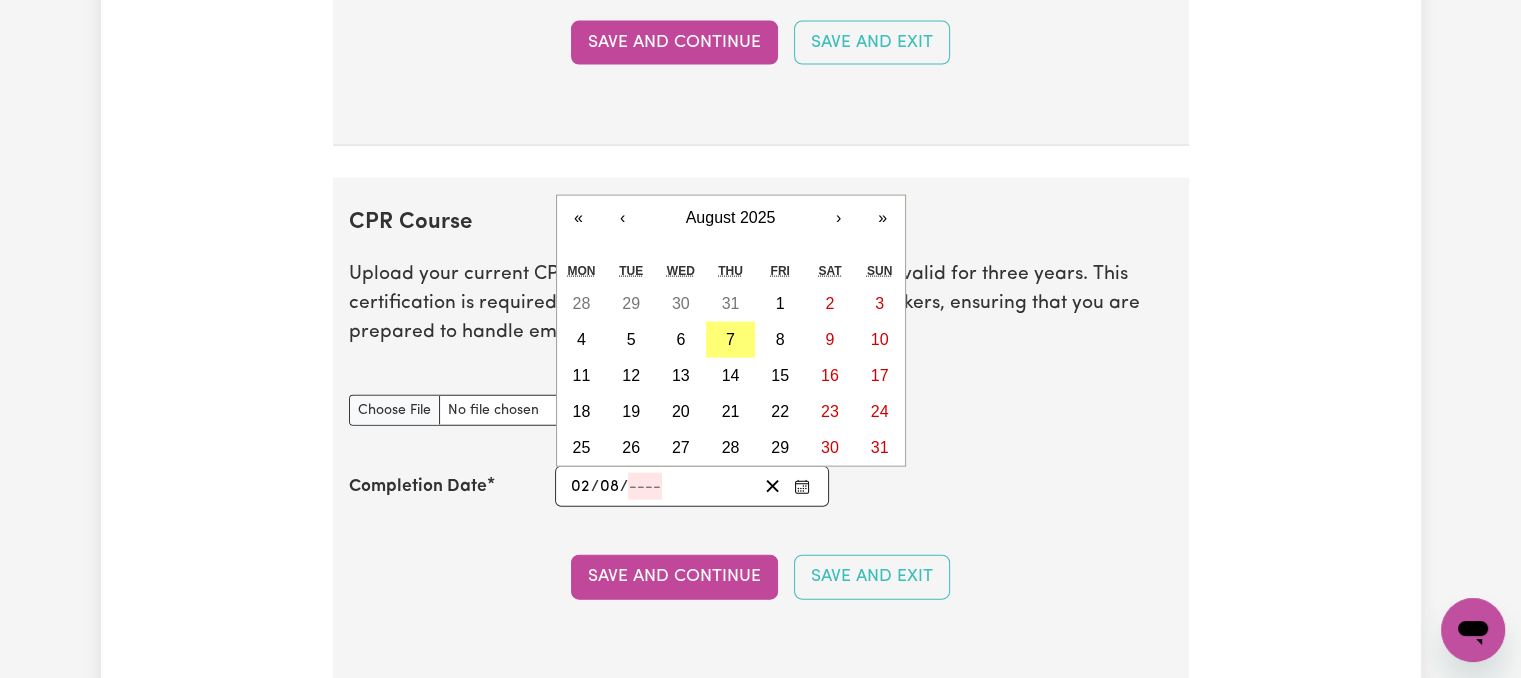 type on "08" 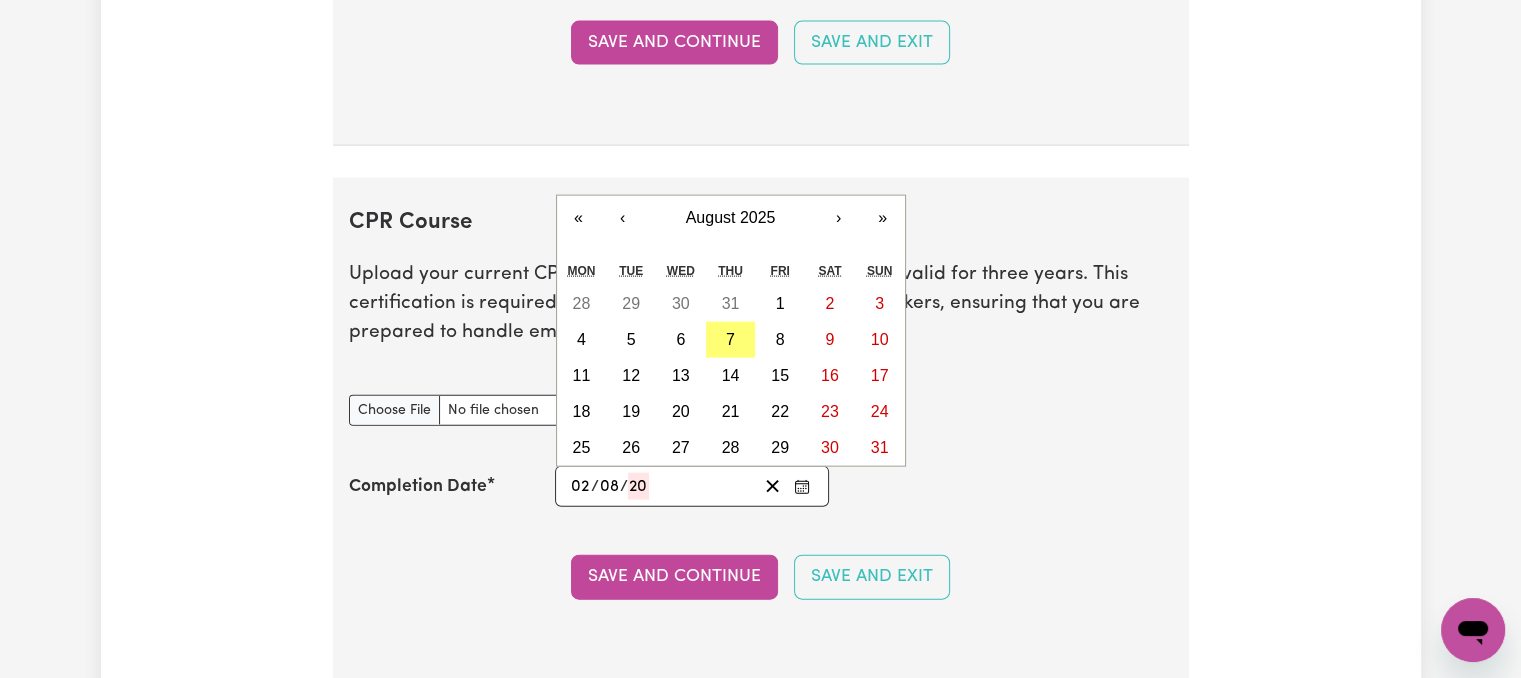 type on "202" 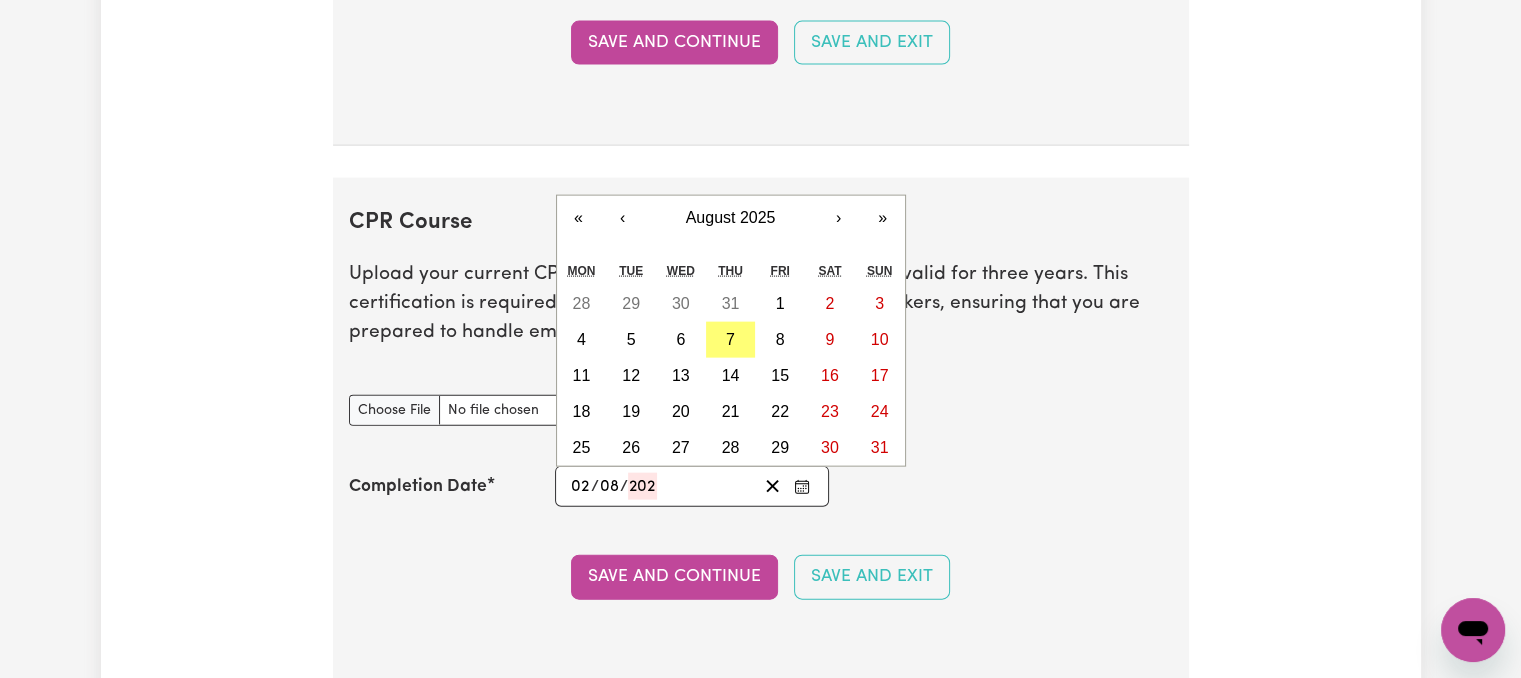 type on "2025-08-02" 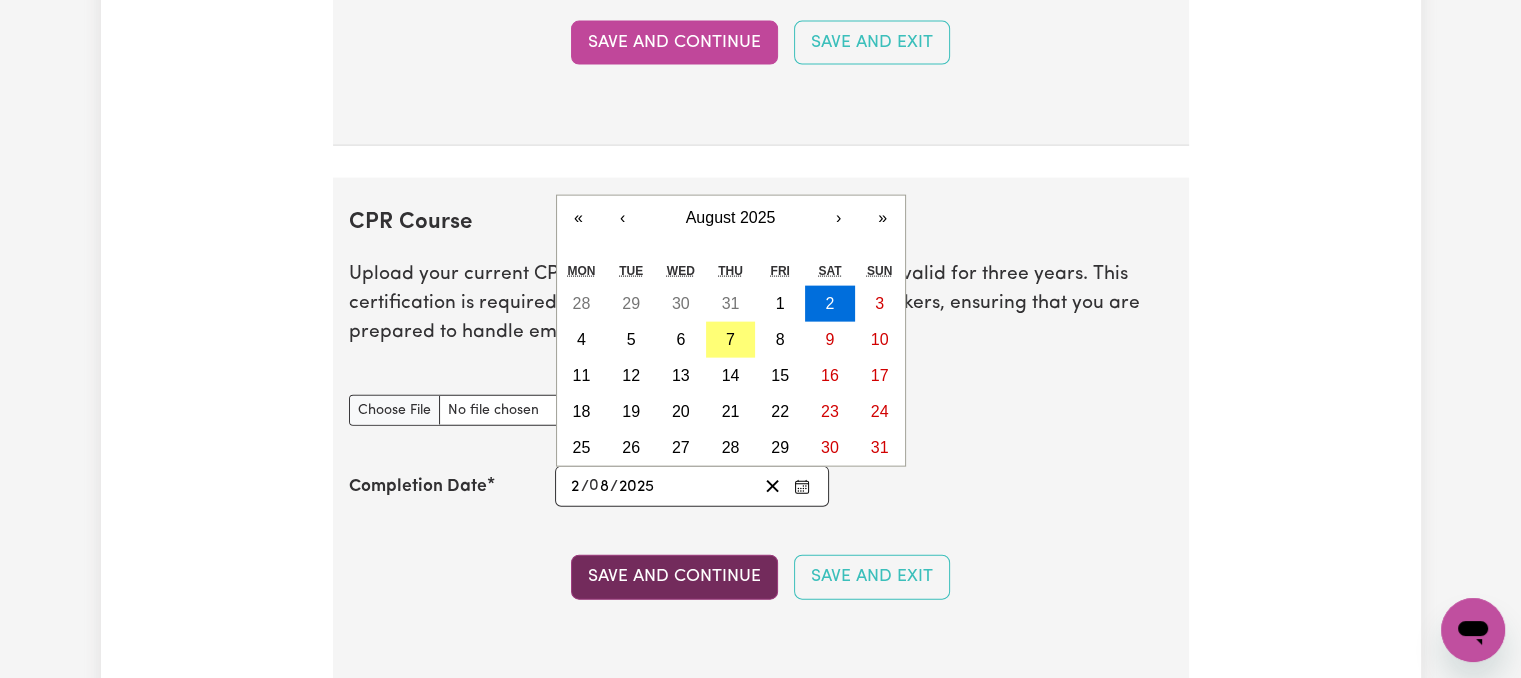 type on "2025" 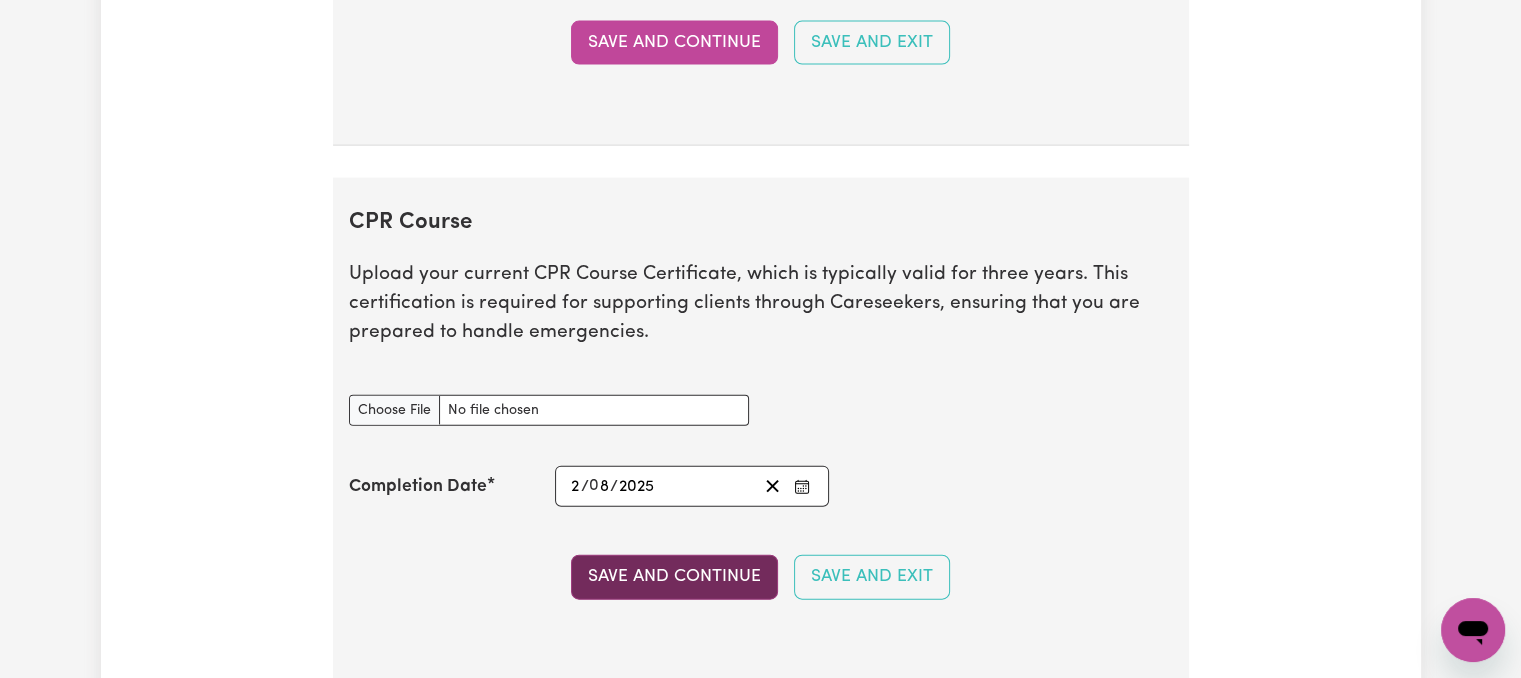 click on "Save and Continue" at bounding box center (674, 577) 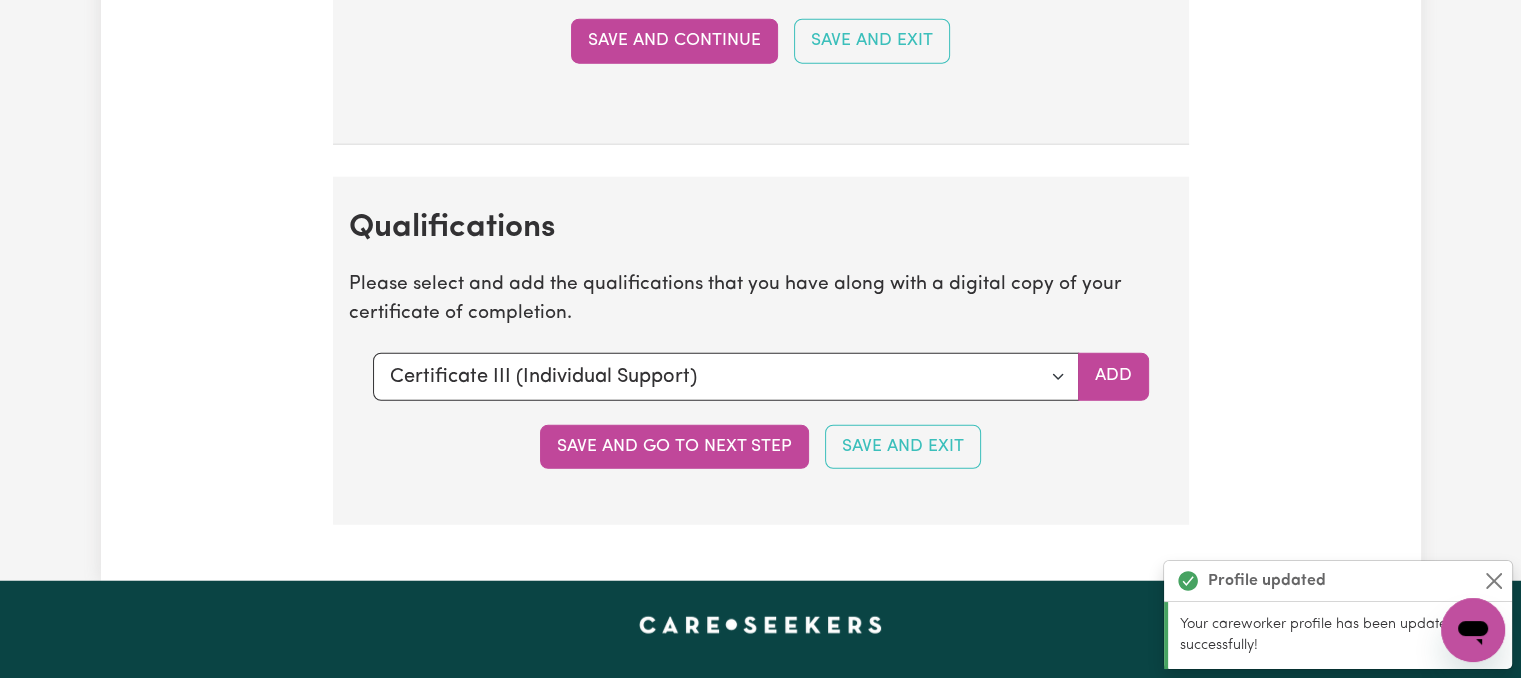 scroll, scrollTop: 5117, scrollLeft: 0, axis: vertical 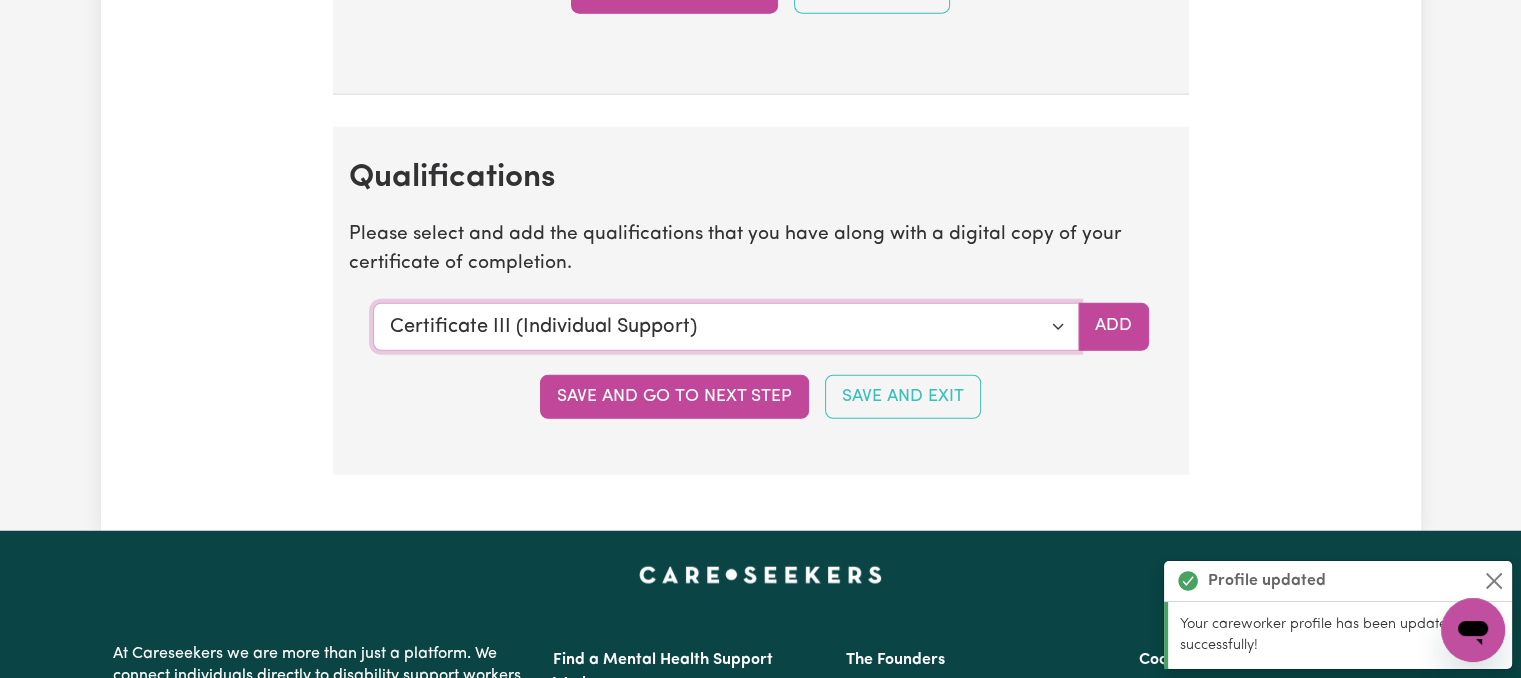 click on "Select a qualification to add... Certificate III (Individual Support) Certificate III in Community Services [CHC32015] Certificate IV (Disability Support) Certificate IV (Ageing Support) Certificate IV in Community Services [CHC42015] Certificate IV (Mental Health) Diploma of Nursing Diploma of Nursing (EEN) Diploma of Community Services Diploma Mental Health Master of Science (Dementia Care) Assist clients with medication [HLTHPS006] CPR Course [HLTAID009-12] Course in First Aid Management of Anaphylaxis [22300VIC] Course in the Management of Asthma Risks and Emergencies in the Workplace [22556VIC] Epilepsy Management Manual Handling Medication Management Bachelor of Nursing - Australian registered nurse Bachelor of Nursing - Overseas qualification Bachelor of Nursing (Not Registered Under APHRA) Bachelor of social work Bachelor of social work - overseas qualification Bachelor of psychology Bachelor of psychology - overseas qualification Bachelor of applied science (OT, Speech, Physio)" at bounding box center (726, 327) 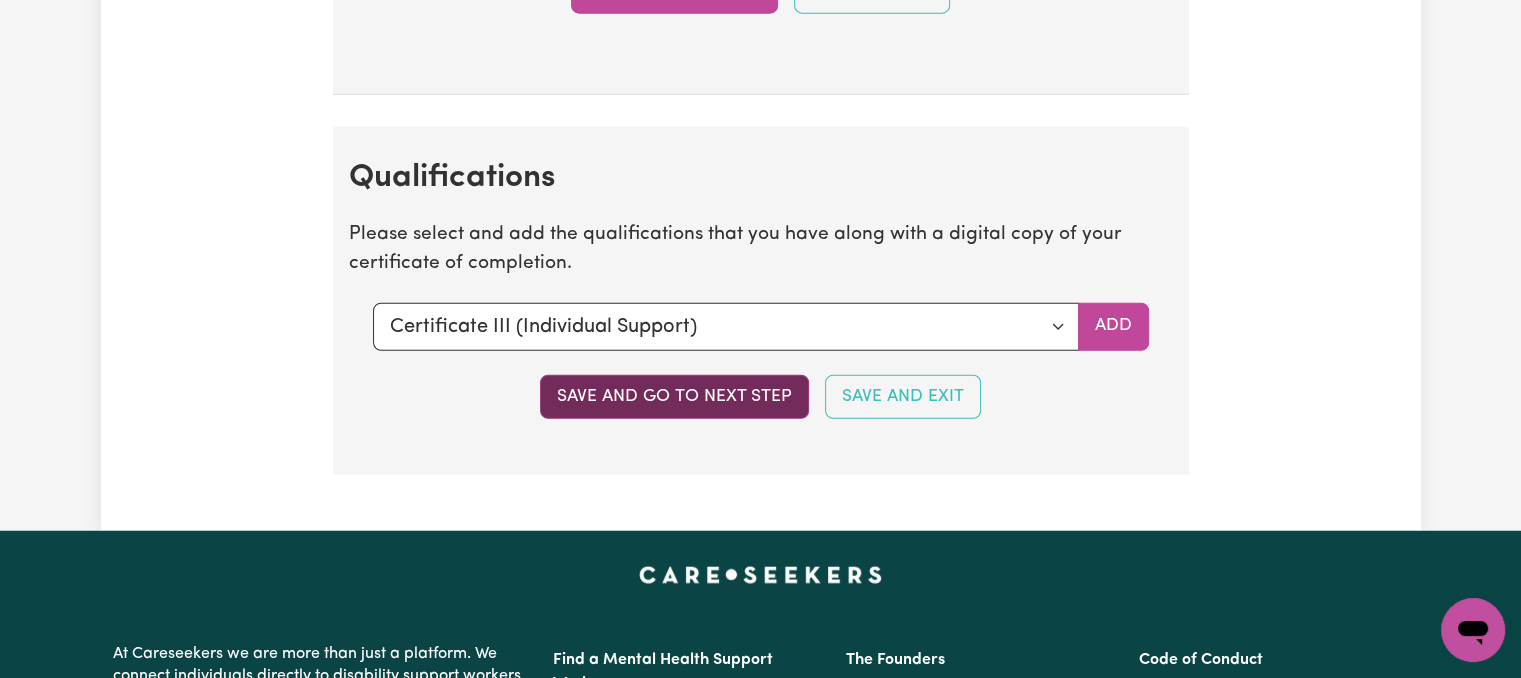 click on "Save and go to next step" at bounding box center (674, 397) 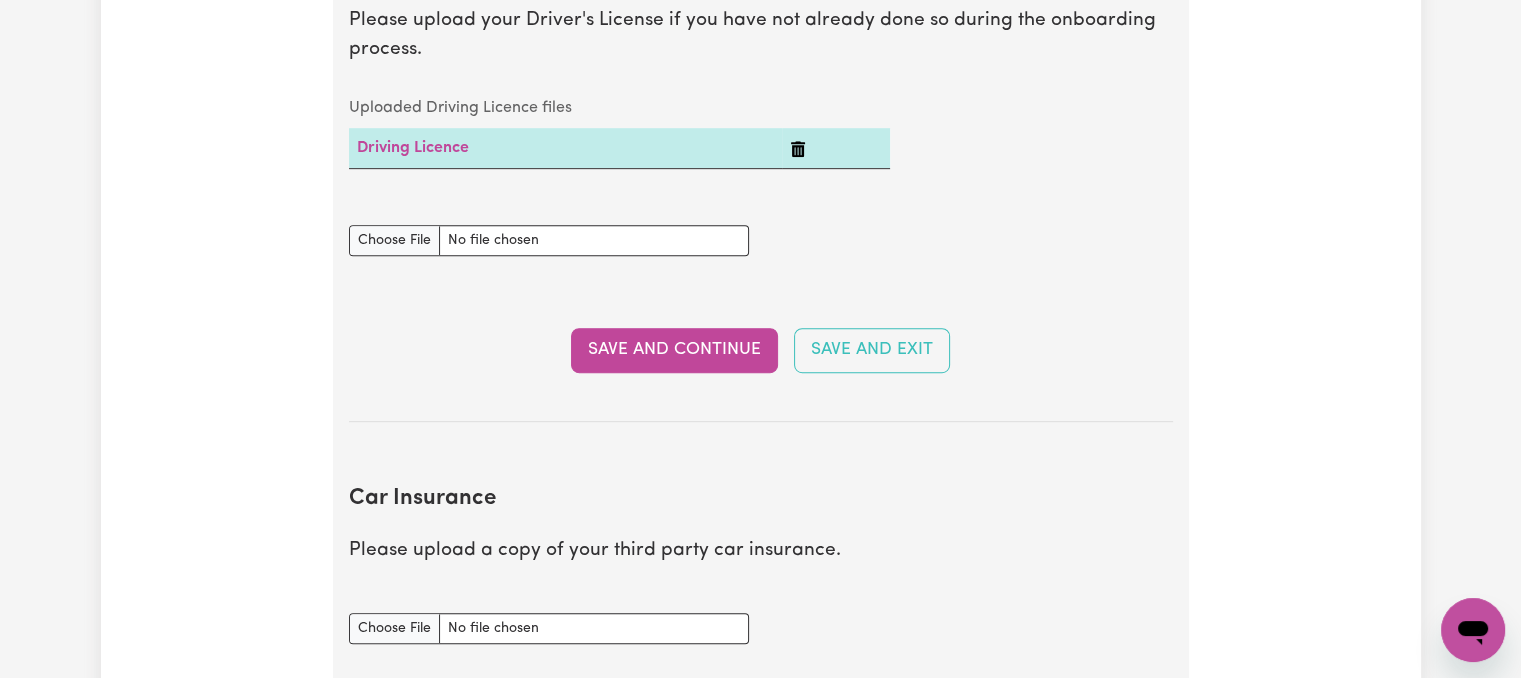 scroll, scrollTop: 1000, scrollLeft: 0, axis: vertical 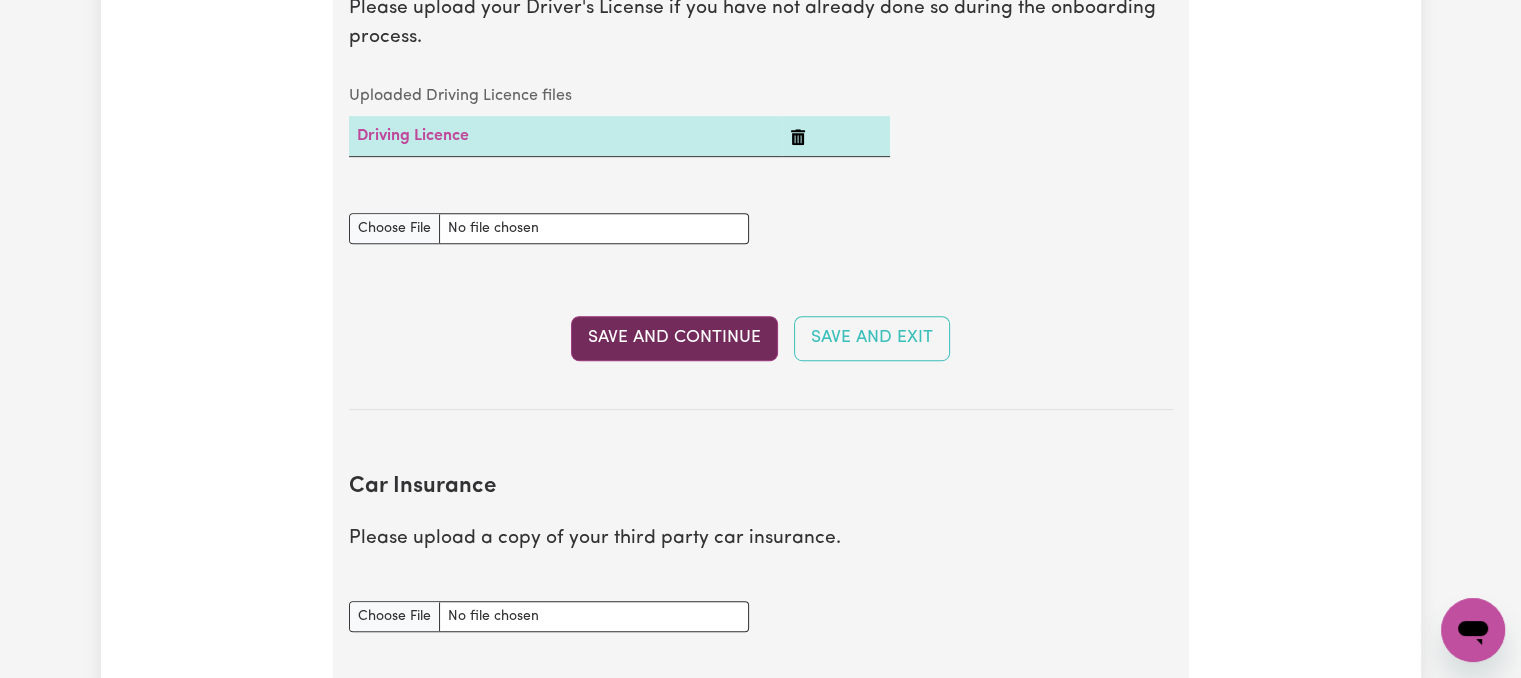 click on "Save and Continue" at bounding box center (674, 338) 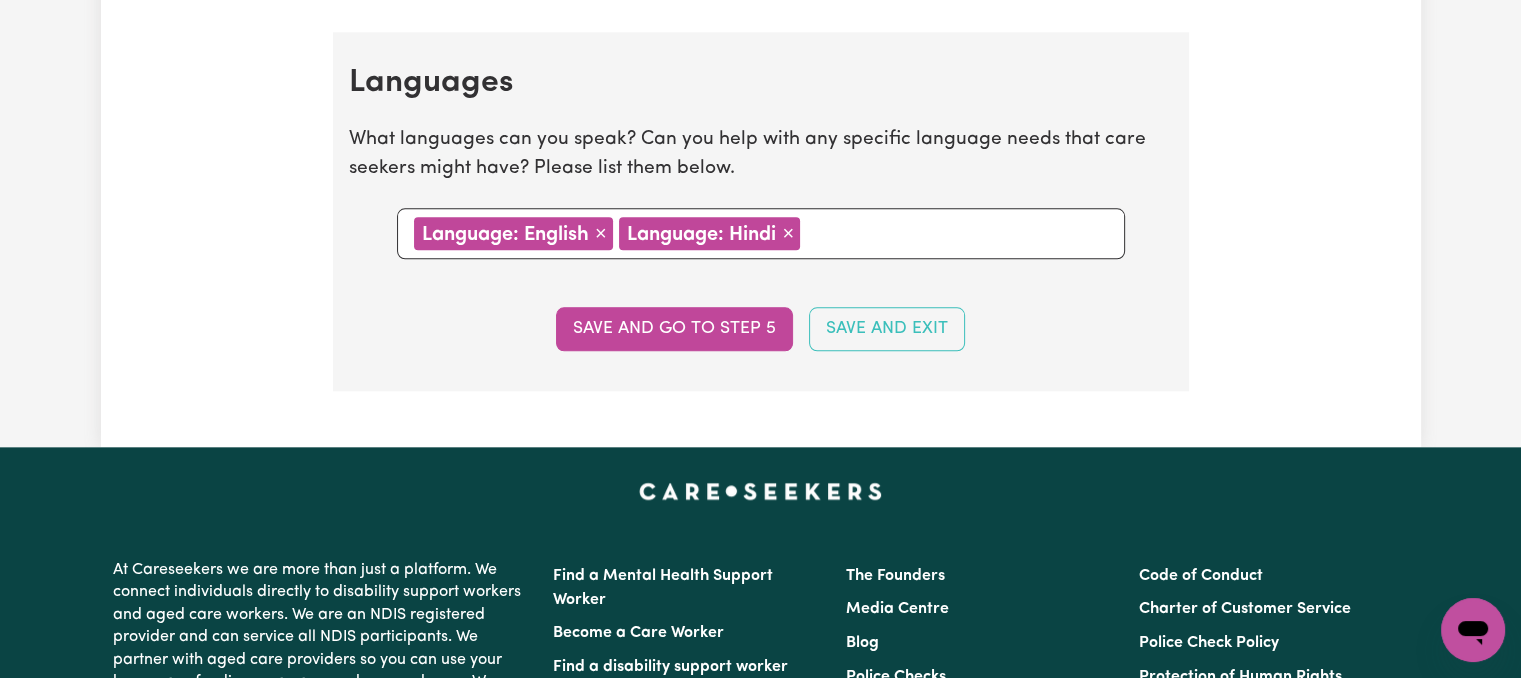 scroll, scrollTop: 2240, scrollLeft: 0, axis: vertical 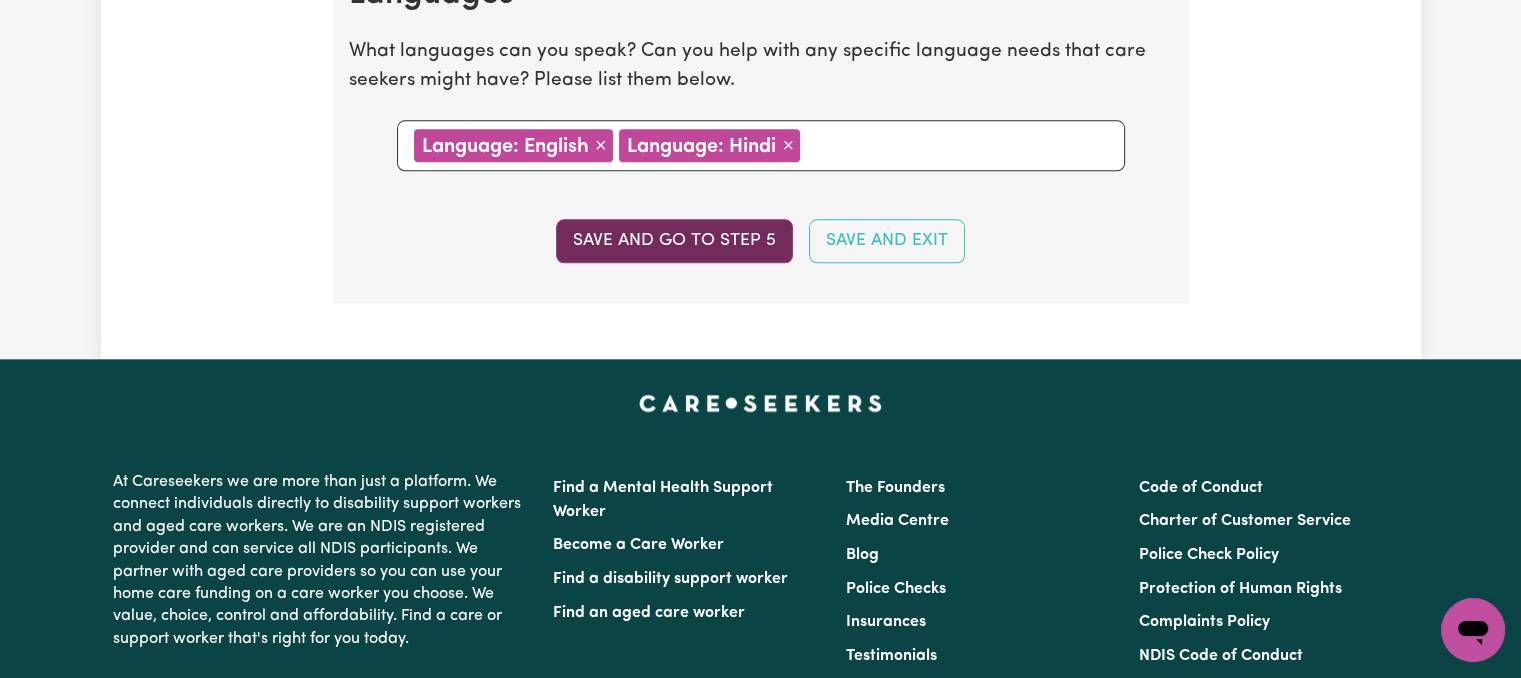 click on "Save and go to step 5" at bounding box center [674, 241] 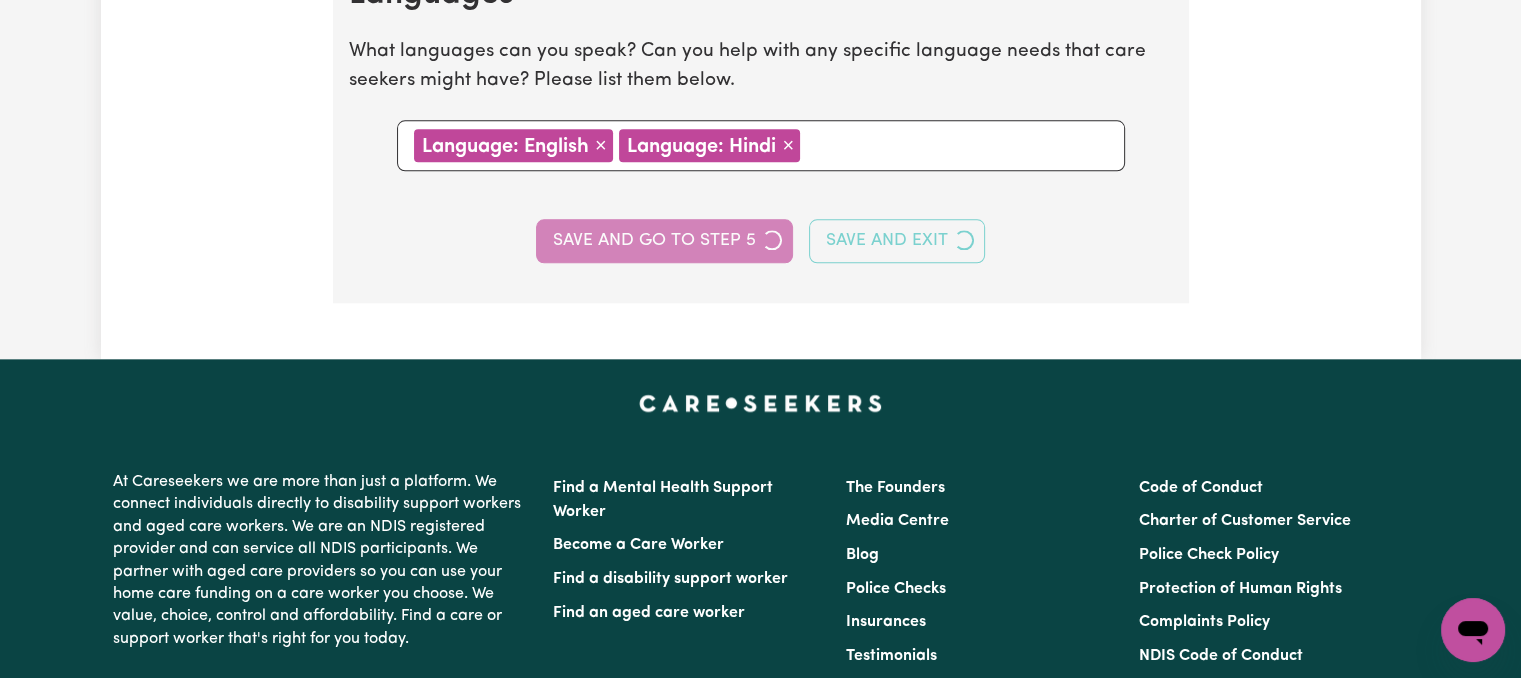 select on "I am providing services privately on my own" 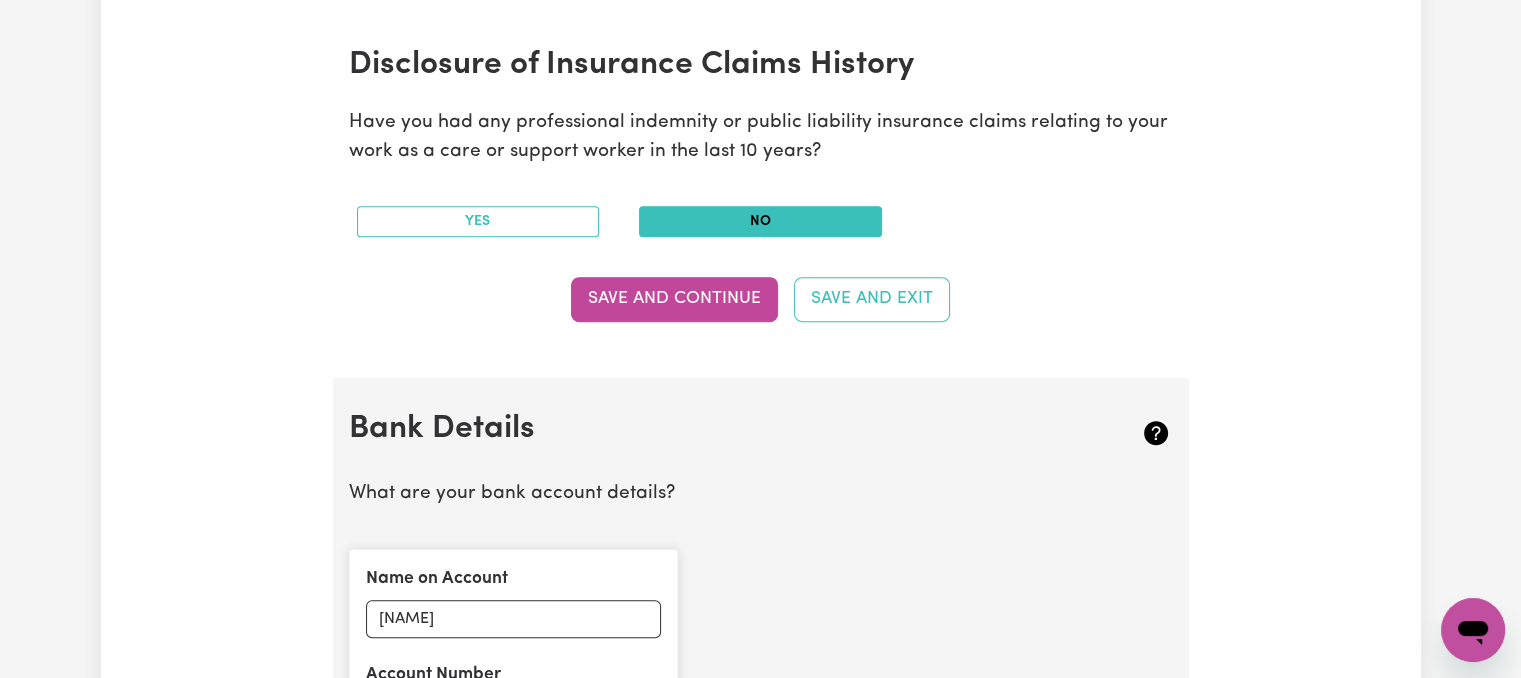 scroll, scrollTop: 1000, scrollLeft: 0, axis: vertical 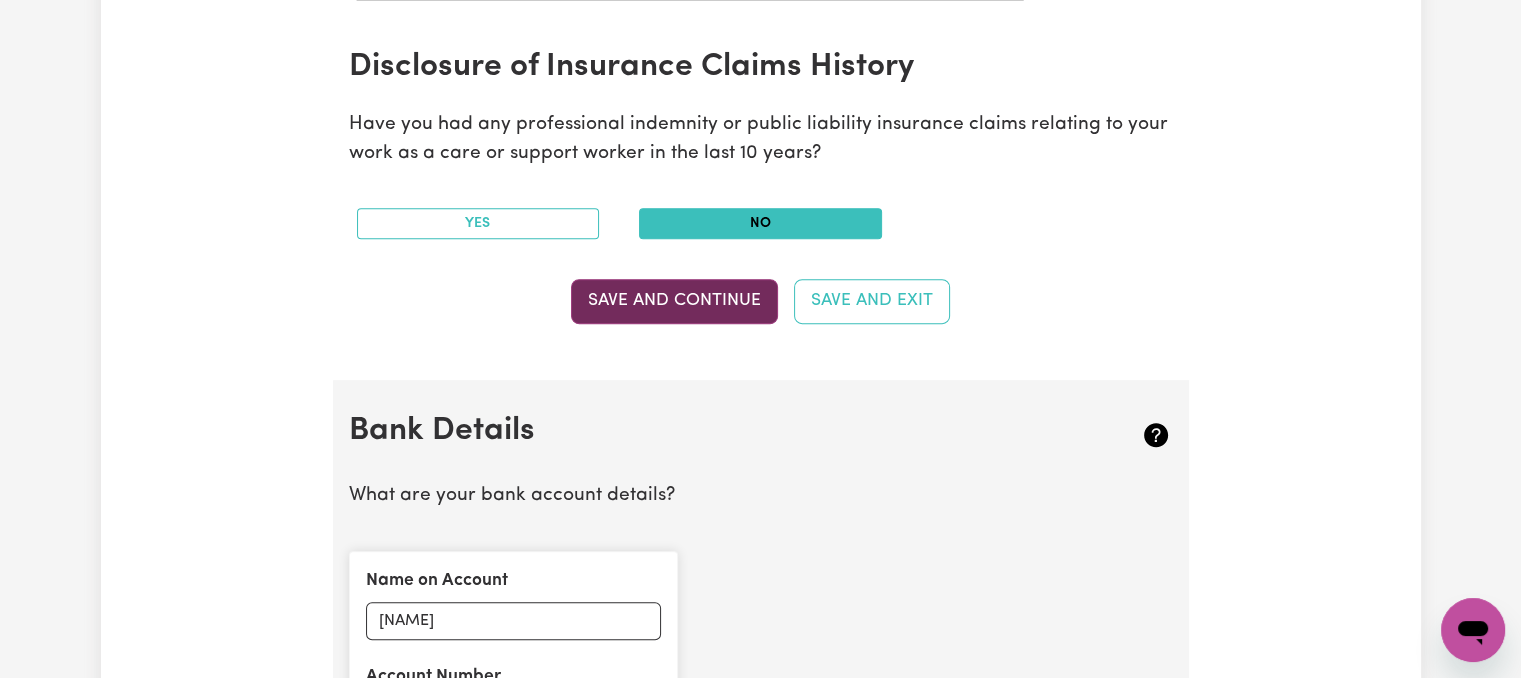 click on "Save and Continue" at bounding box center (674, 301) 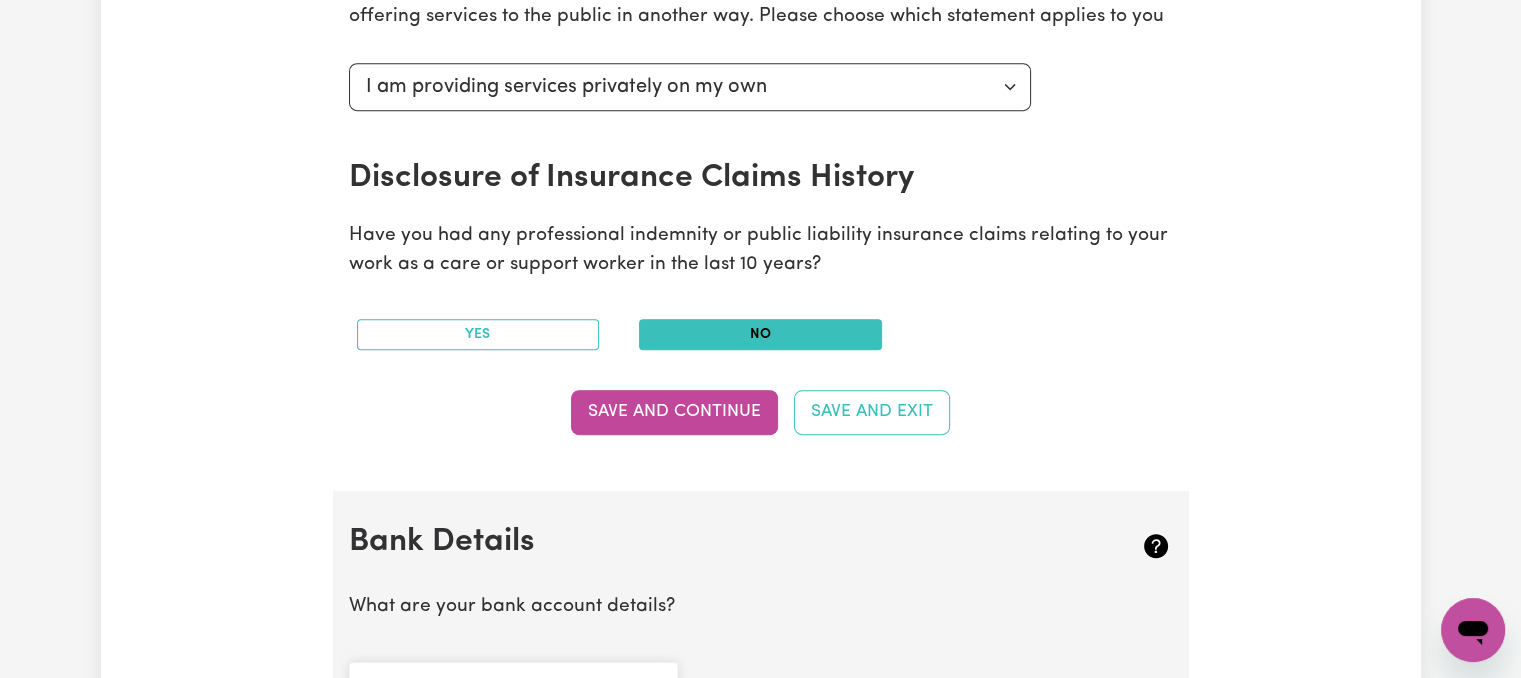 scroll, scrollTop: 879, scrollLeft: 0, axis: vertical 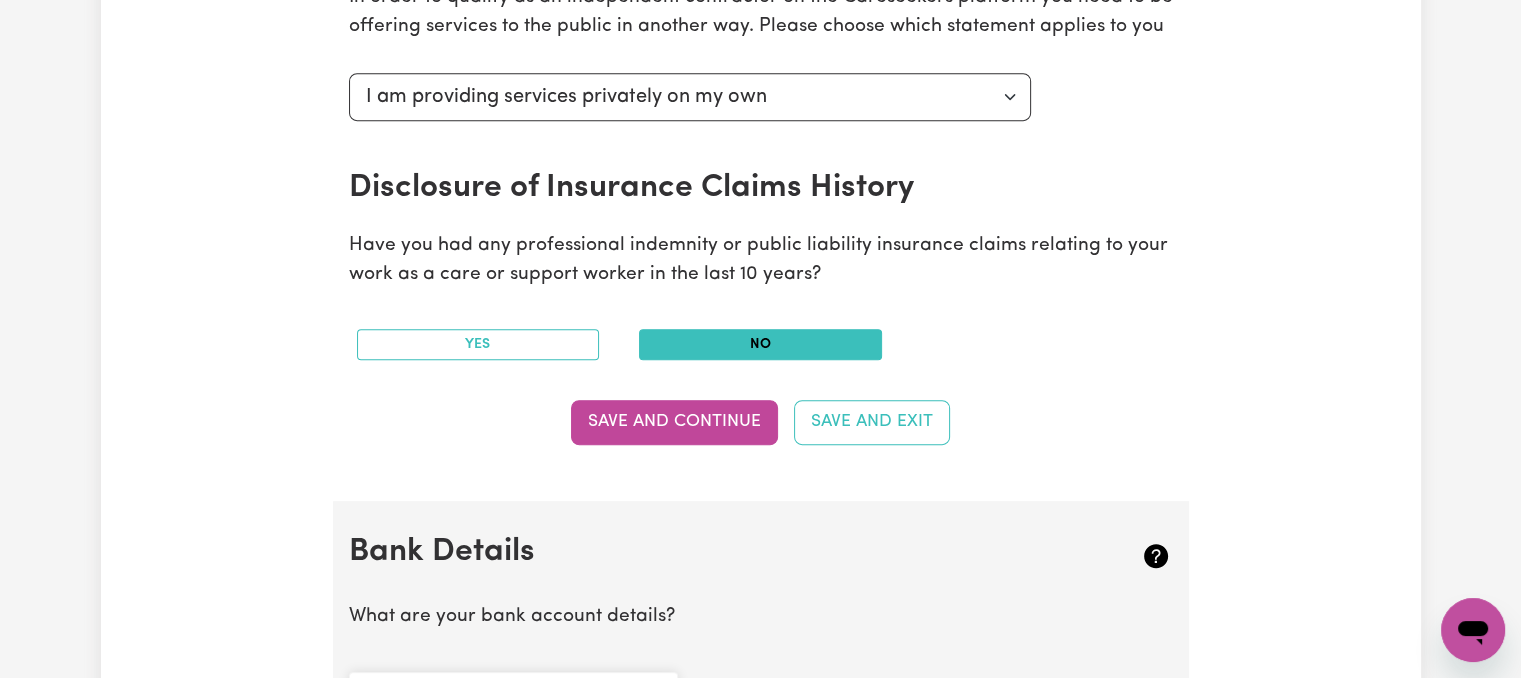 click on "Save and Continue" at bounding box center (674, 422) 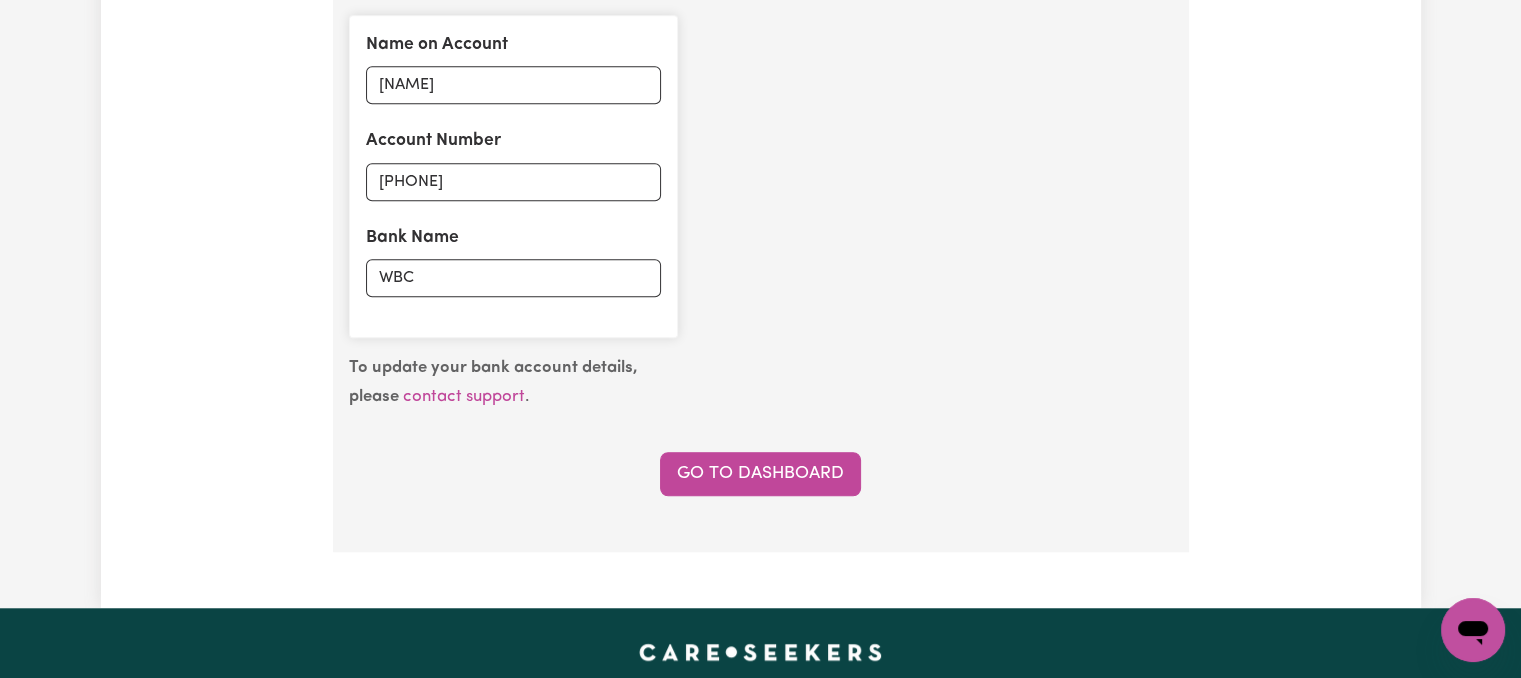 scroll, scrollTop: 1800, scrollLeft: 0, axis: vertical 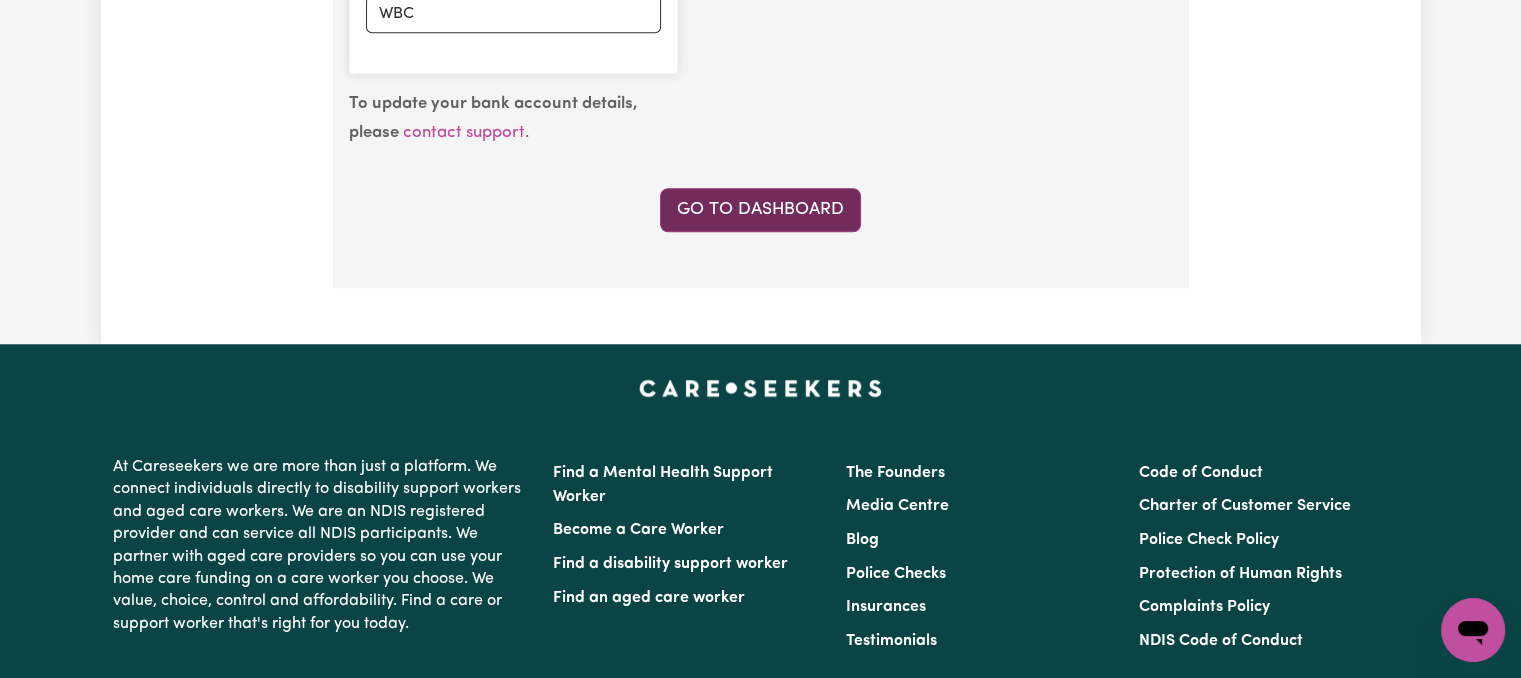 click on "Go to Dashboard" at bounding box center (760, 210) 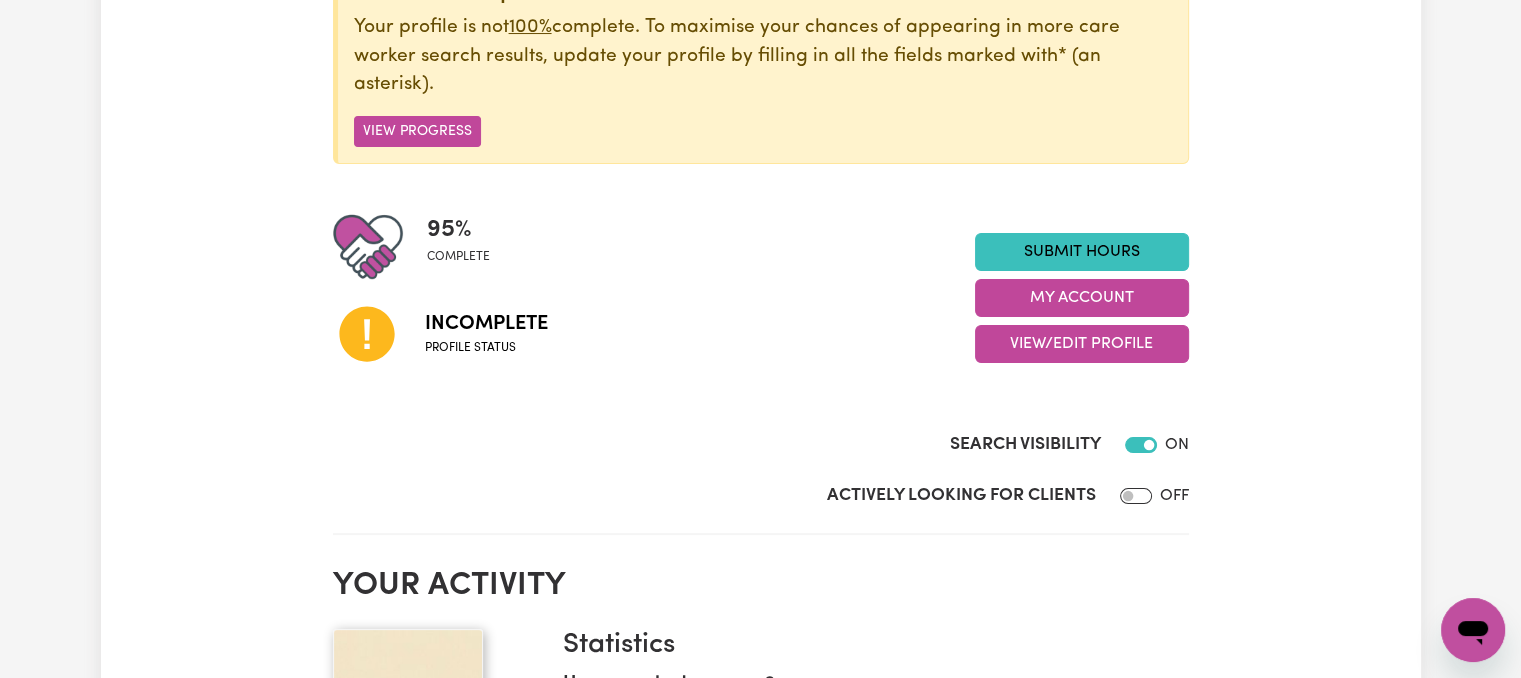 scroll, scrollTop: 300, scrollLeft: 0, axis: vertical 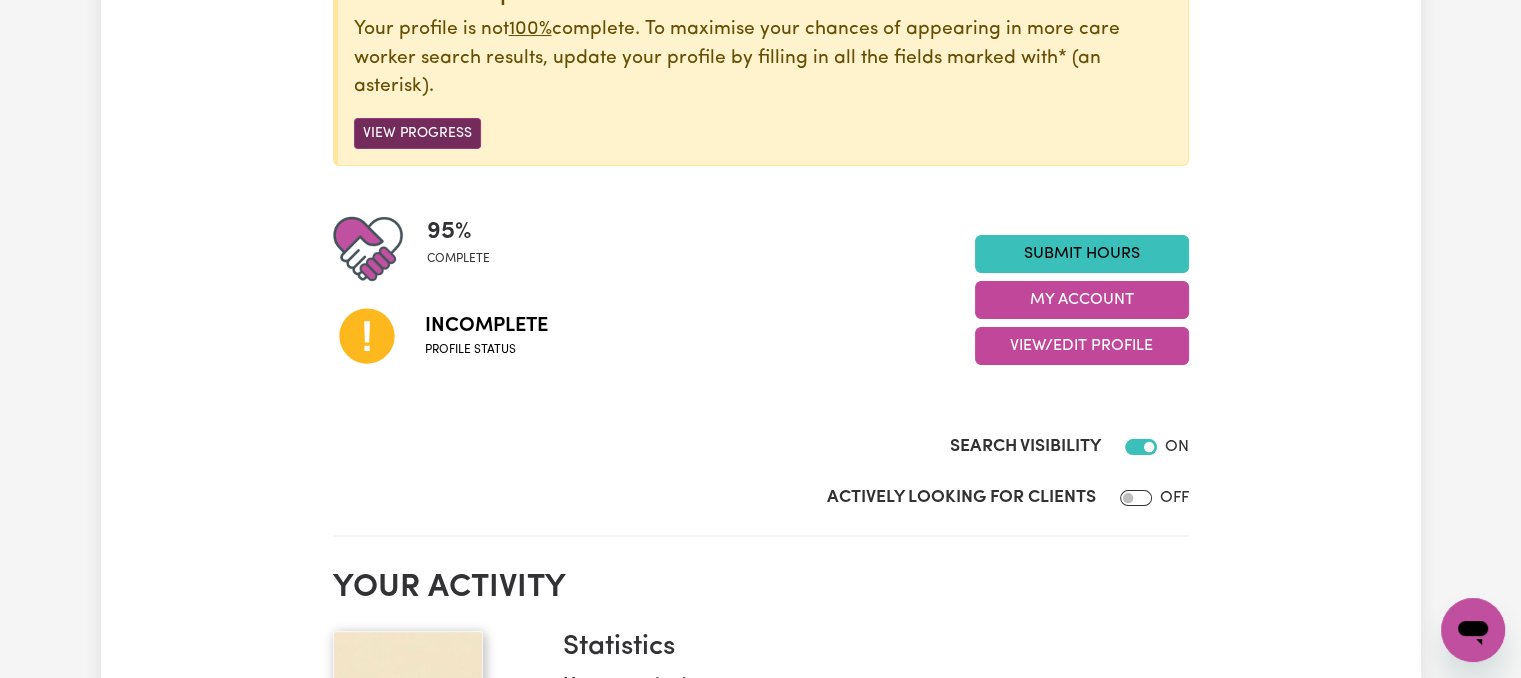 click on "View Progress" at bounding box center (417, 133) 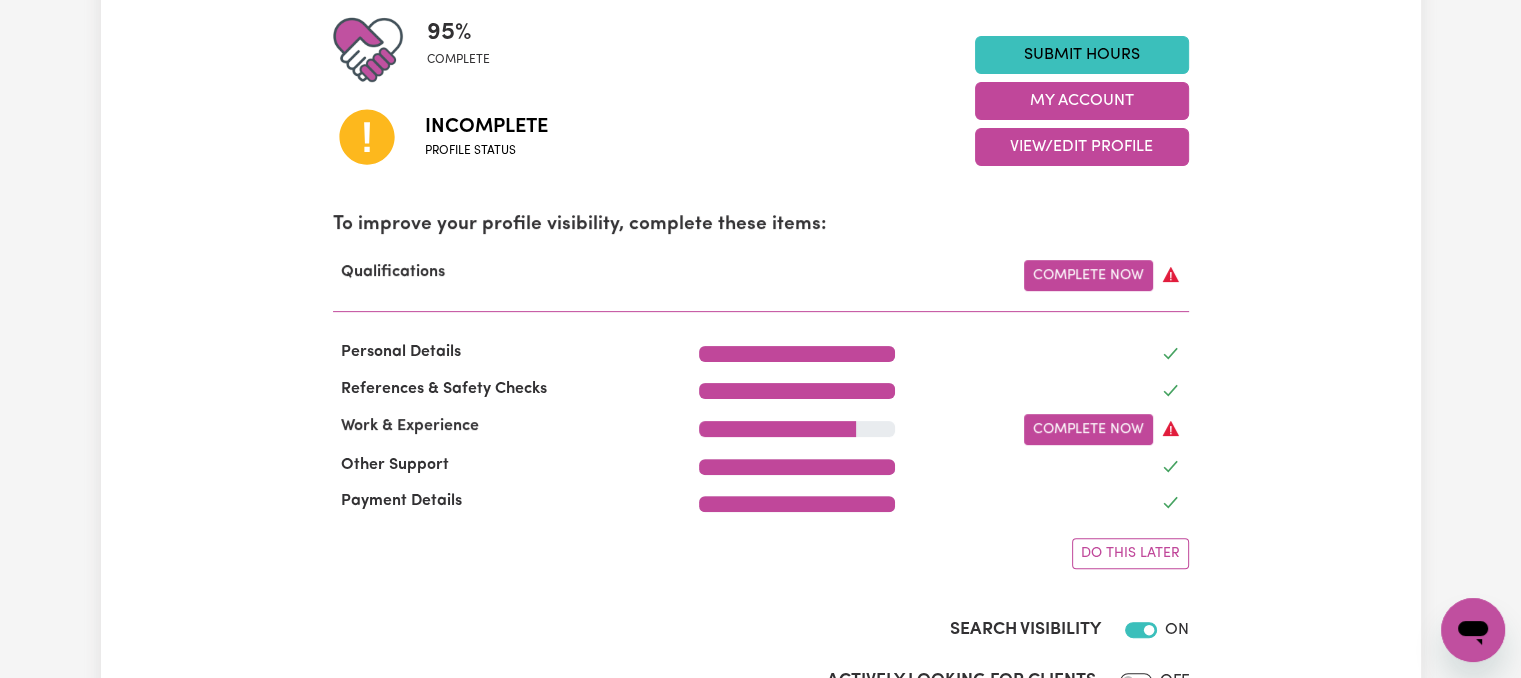 scroll, scrollTop: 500, scrollLeft: 0, axis: vertical 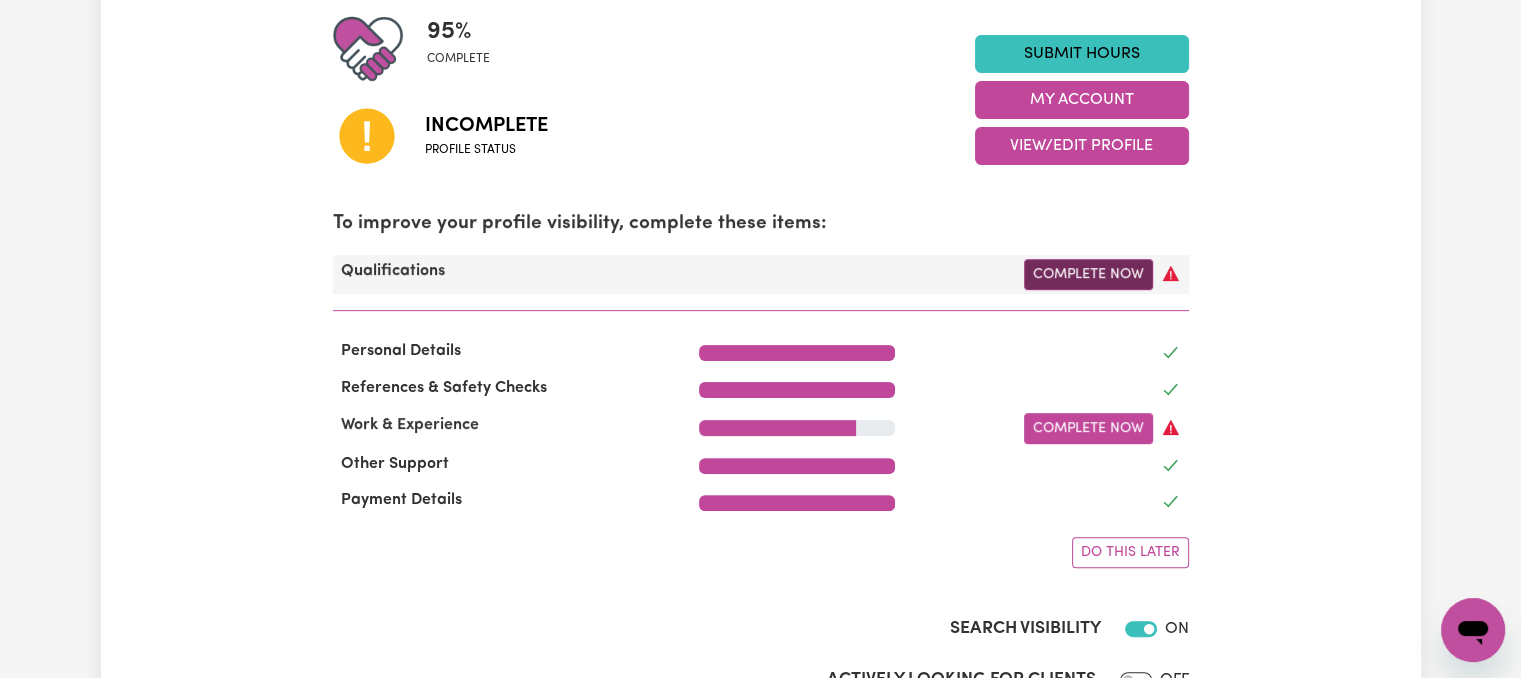 click on "Complete Now" at bounding box center (1088, 274) 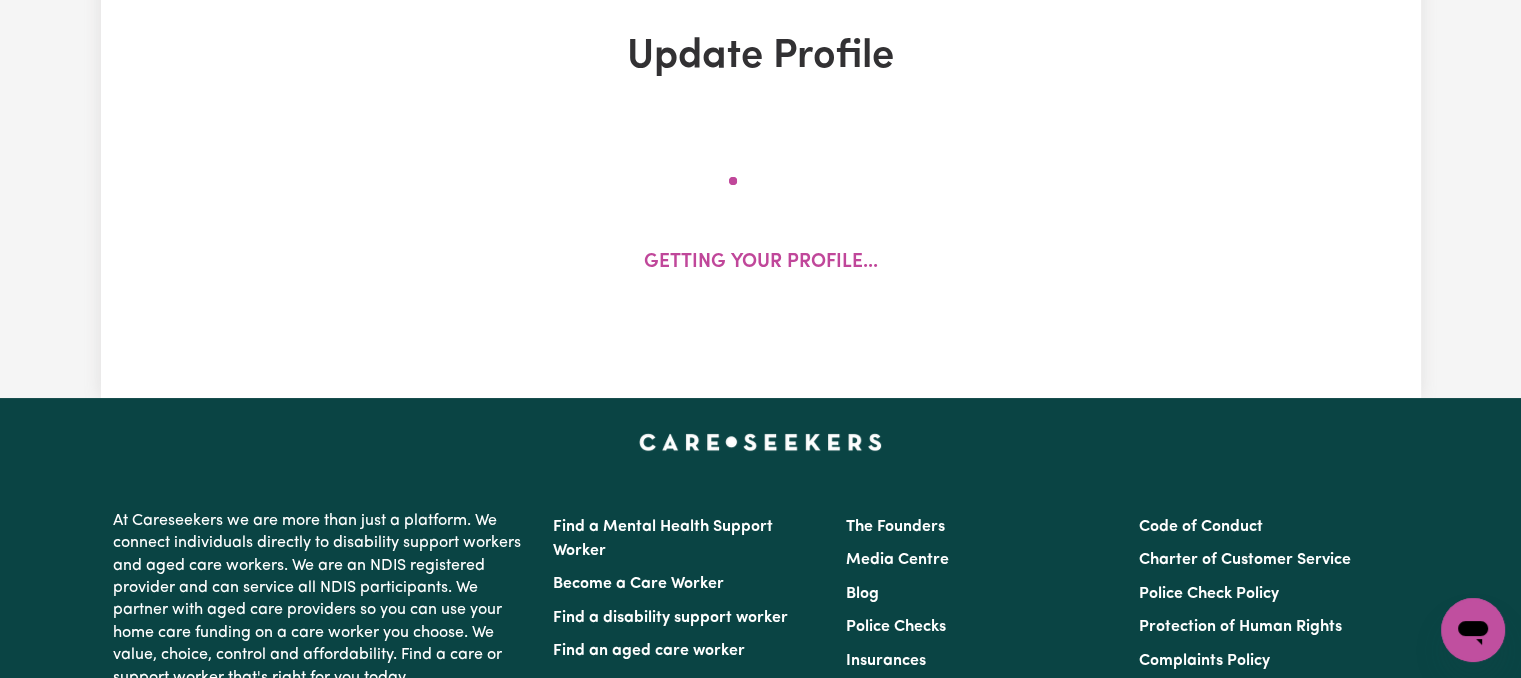 scroll, scrollTop: 0, scrollLeft: 0, axis: both 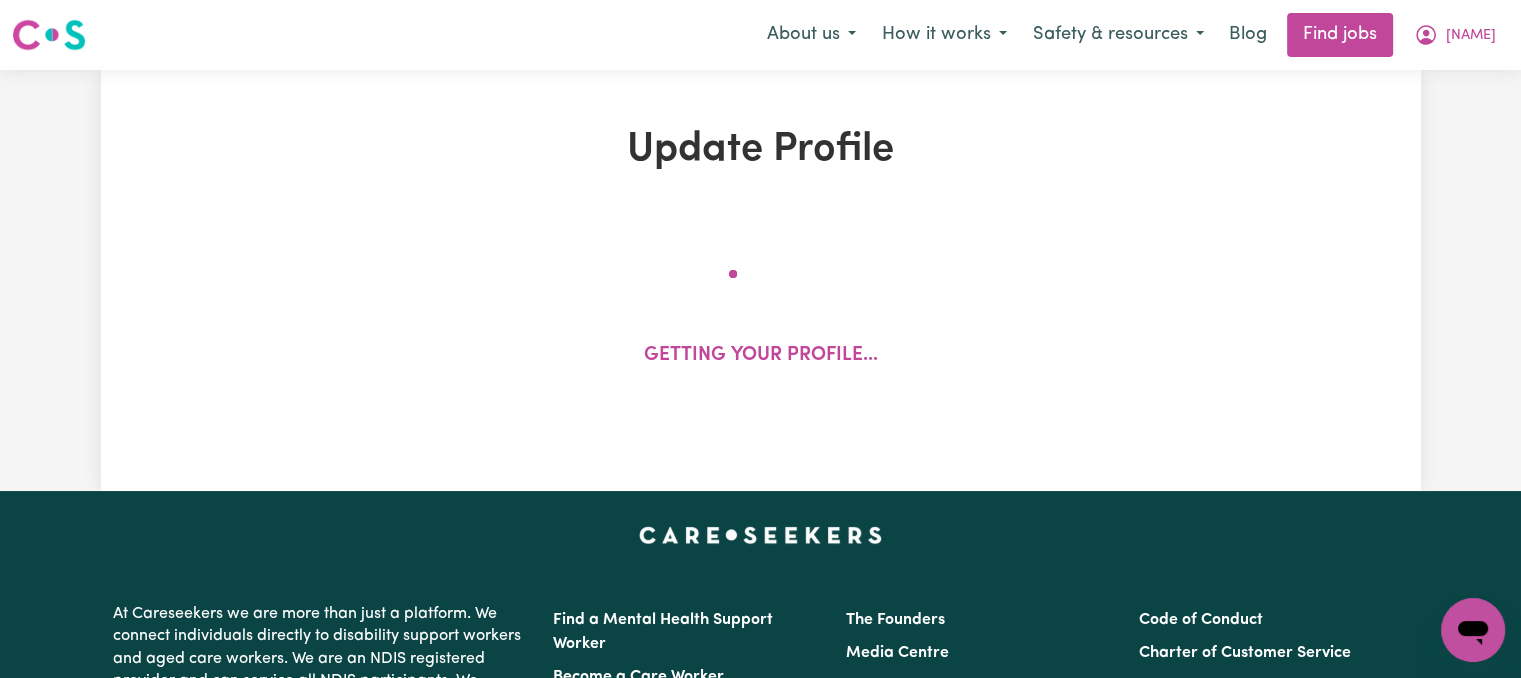 select on "2023" 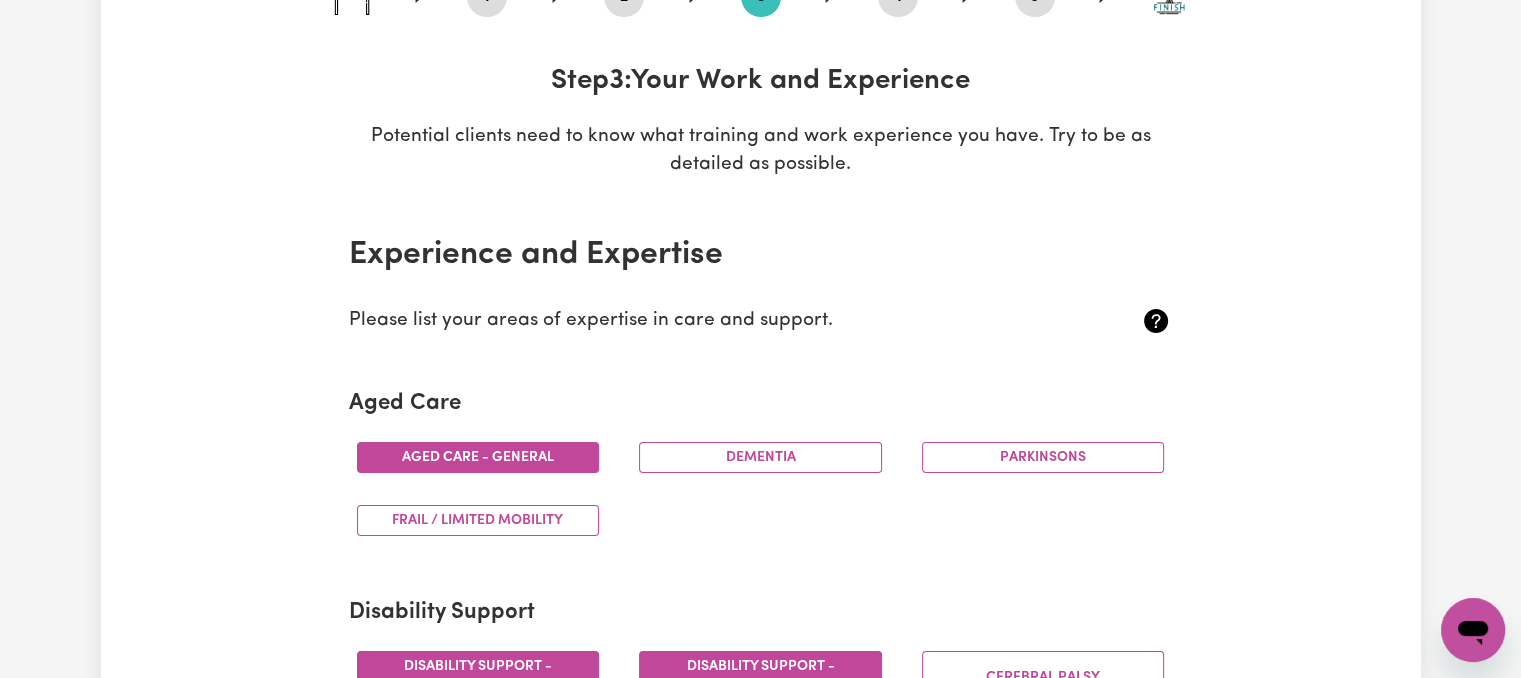 scroll, scrollTop: 400, scrollLeft: 0, axis: vertical 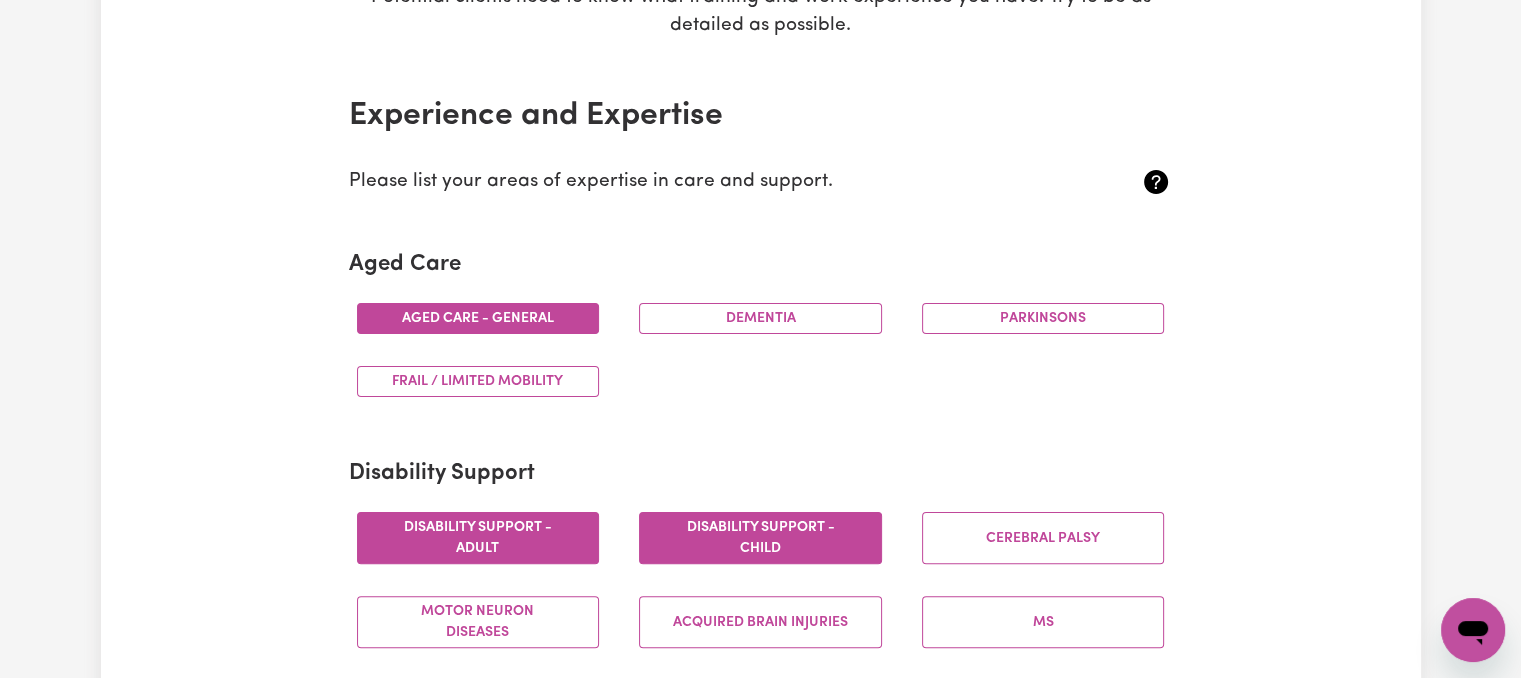 click on "Aged care - General" at bounding box center (478, 318) 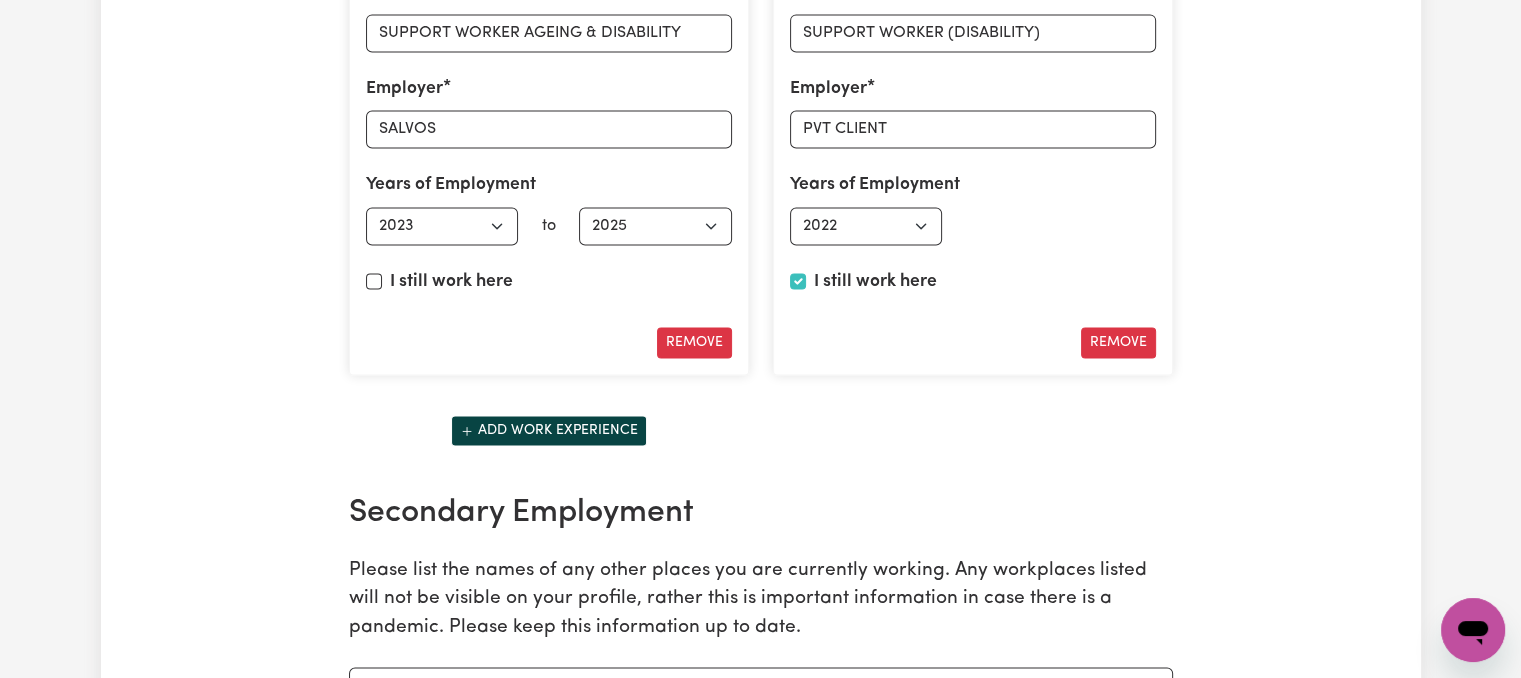 scroll, scrollTop: 2900, scrollLeft: 0, axis: vertical 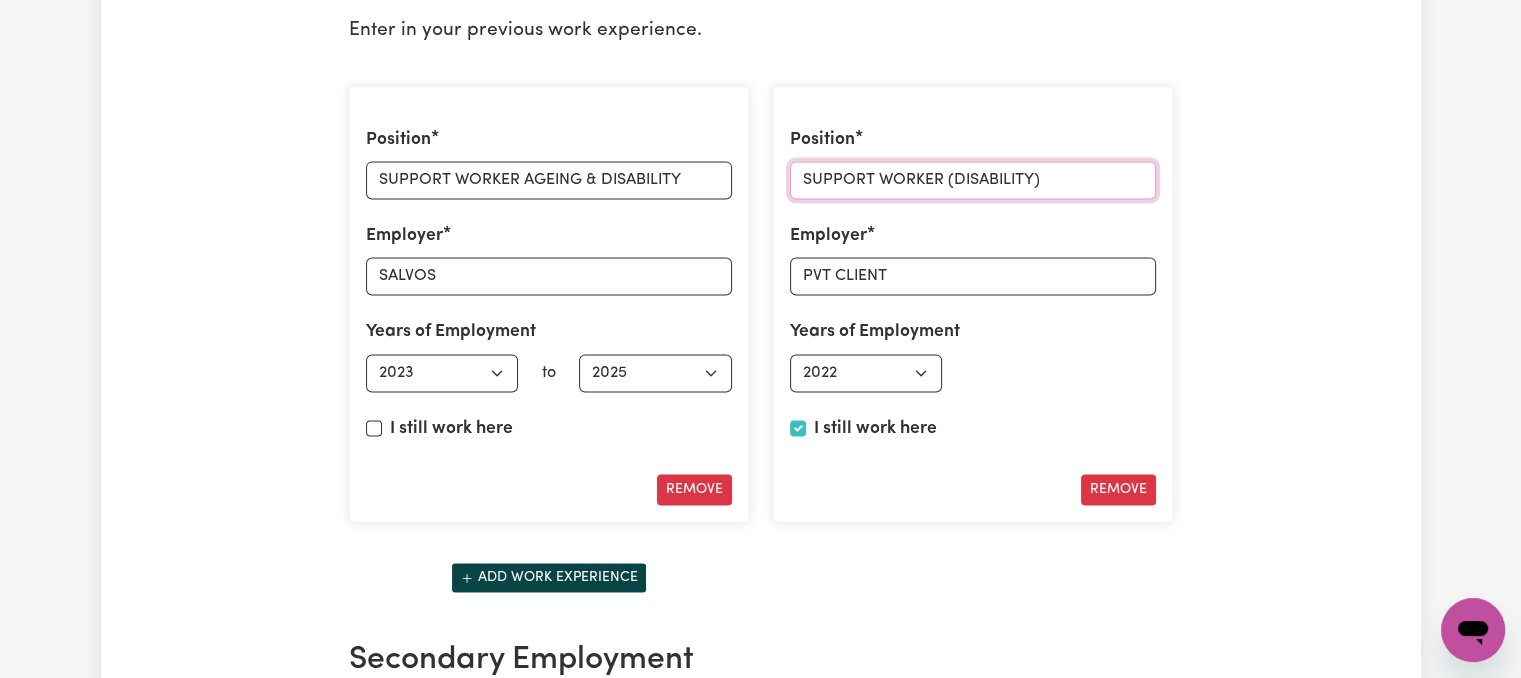 click on "SUPPORT WORKER (DISABILITY)" at bounding box center [973, 180] 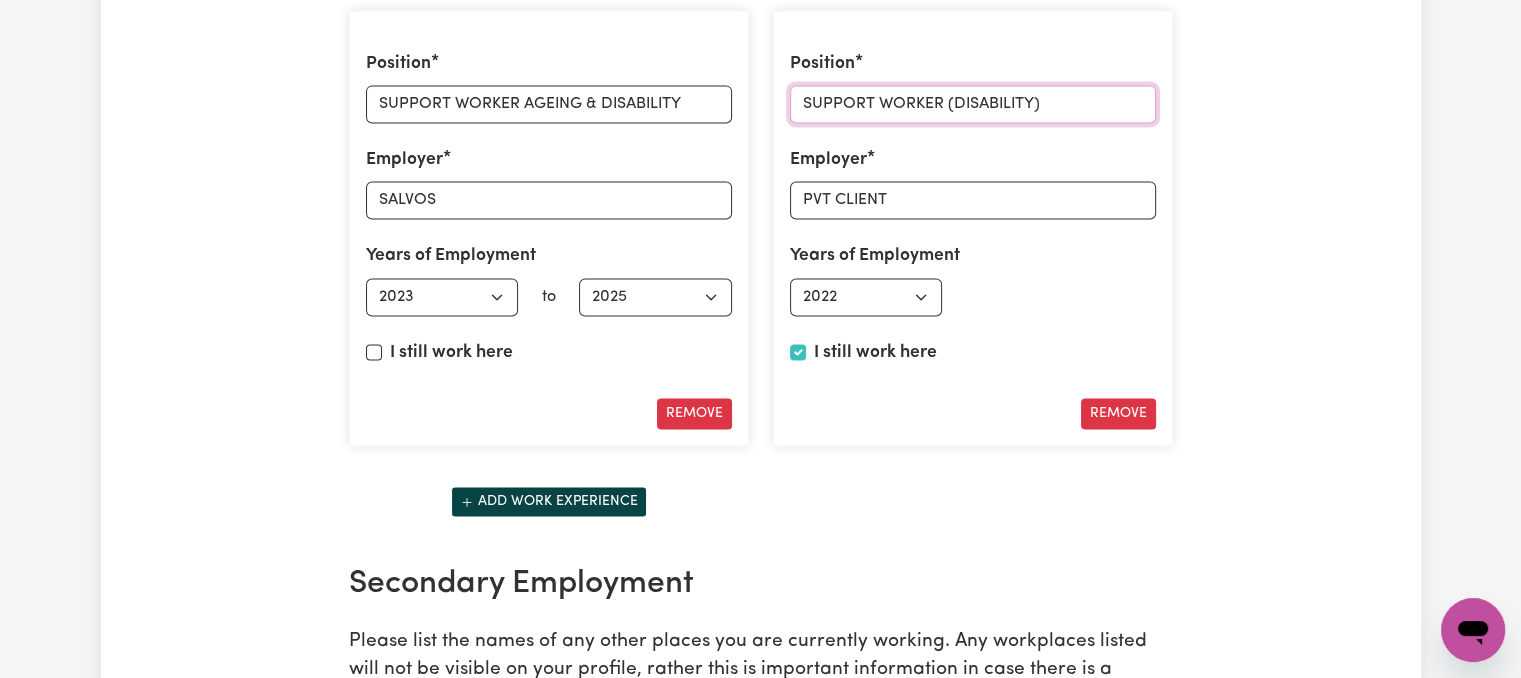 scroll, scrollTop: 2900, scrollLeft: 0, axis: vertical 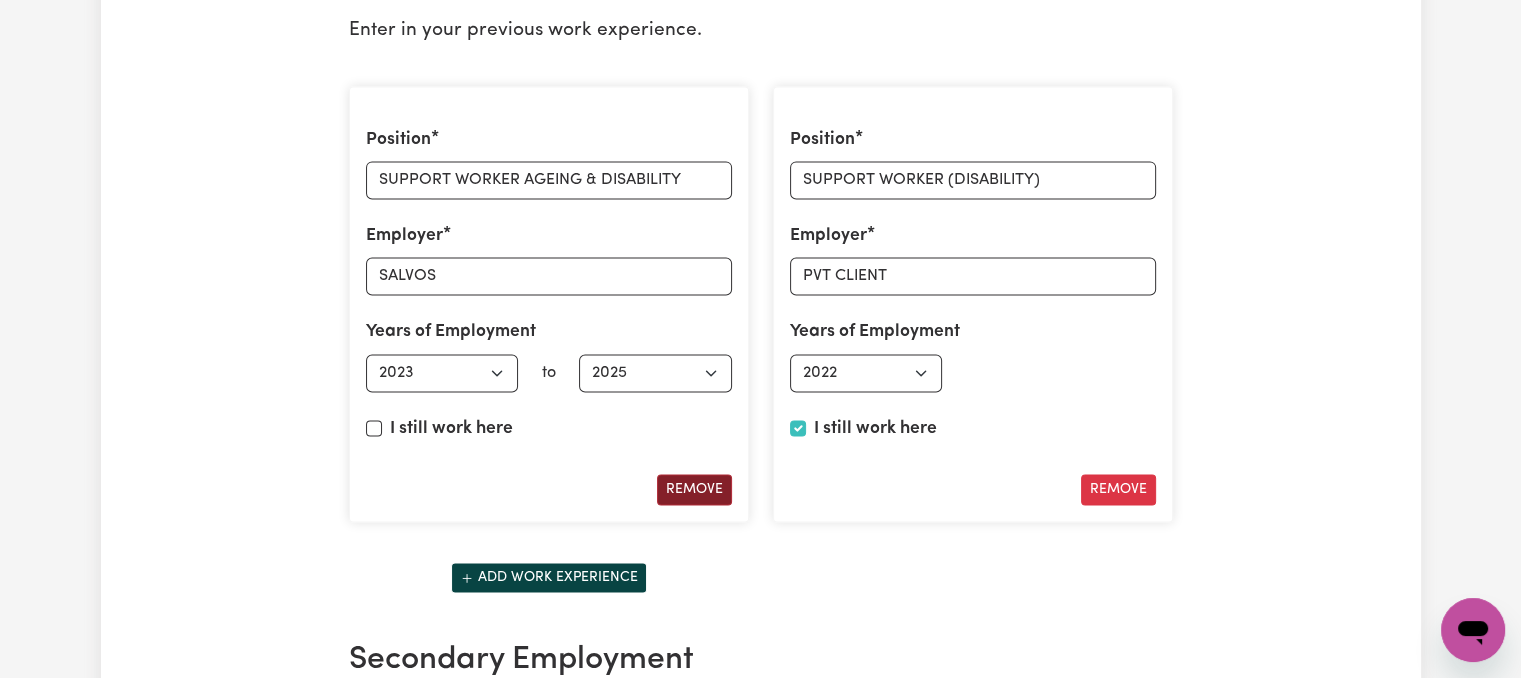 click on "Remove" at bounding box center (694, 489) 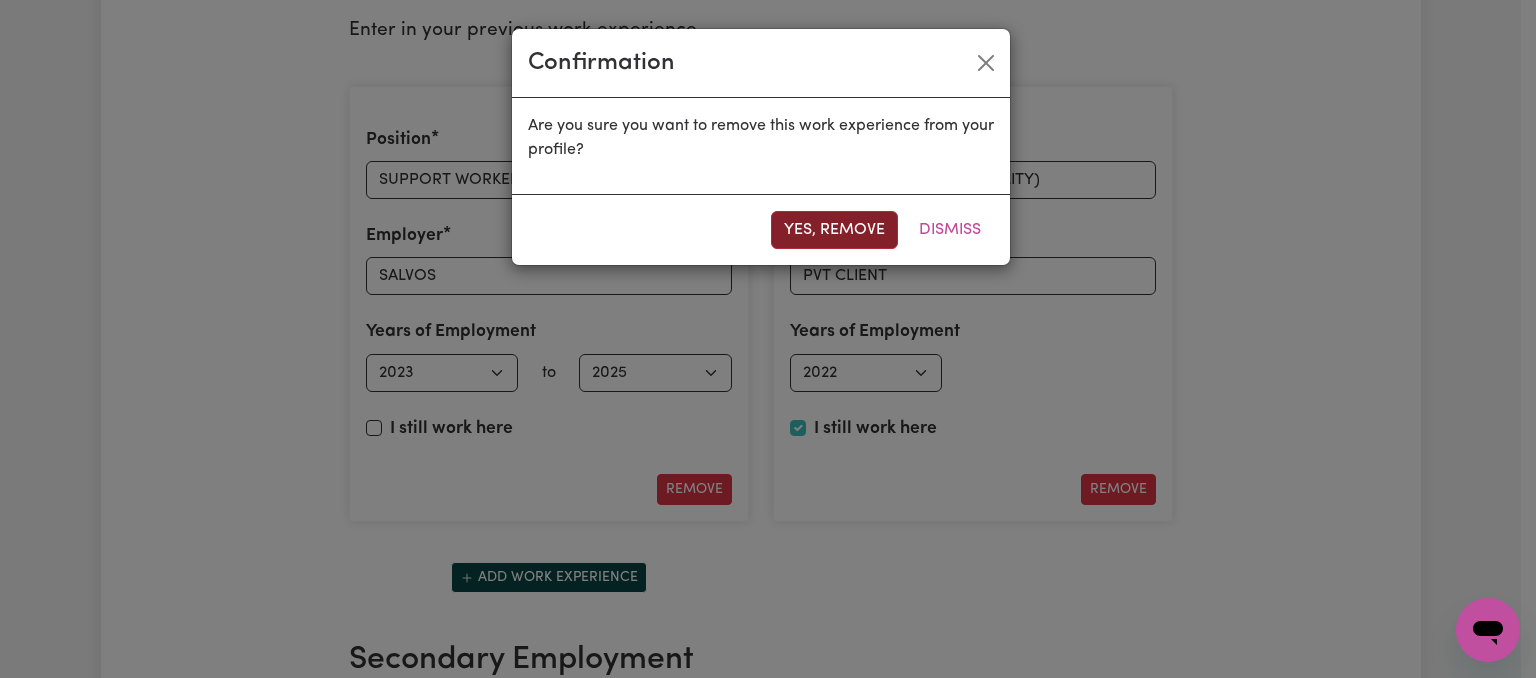 click on "Yes, remove" at bounding box center [834, 230] 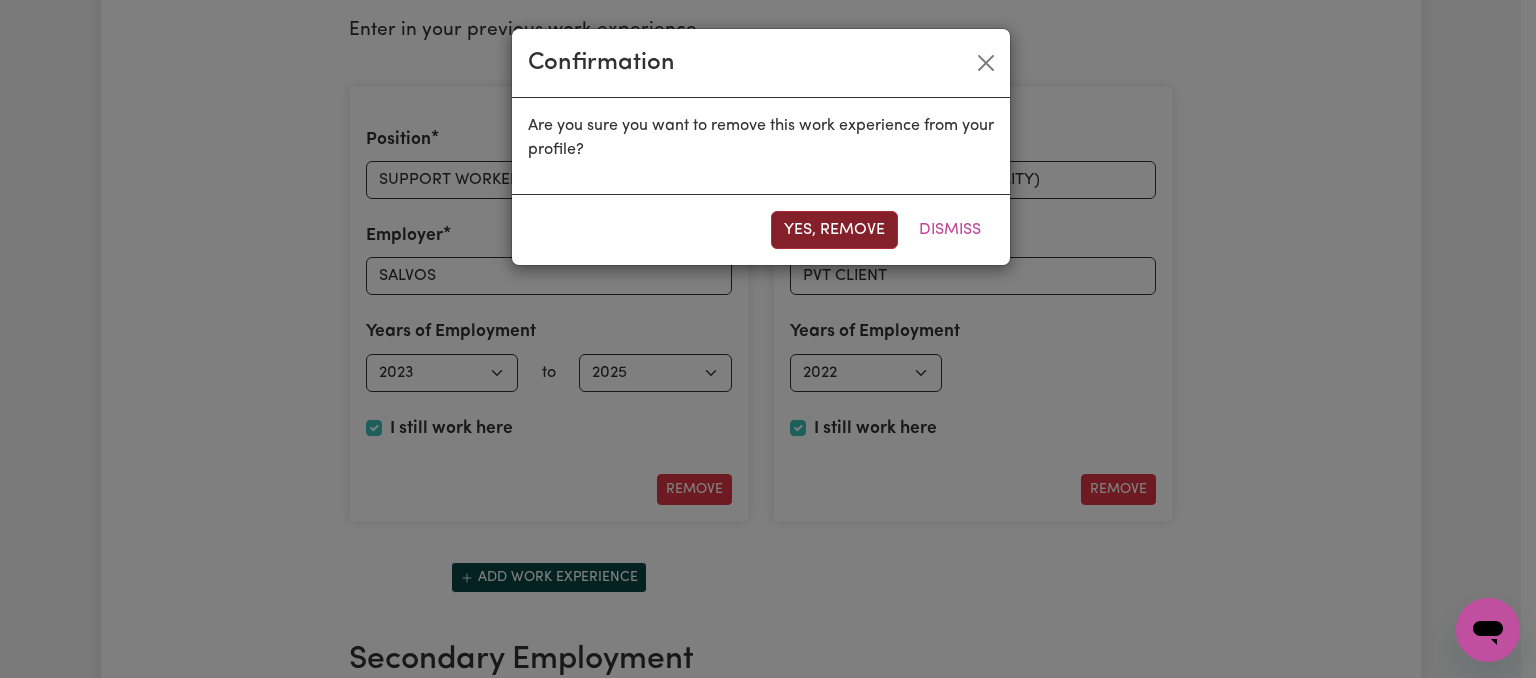 type on "SUPPORT WORKER (DISABILITY)" 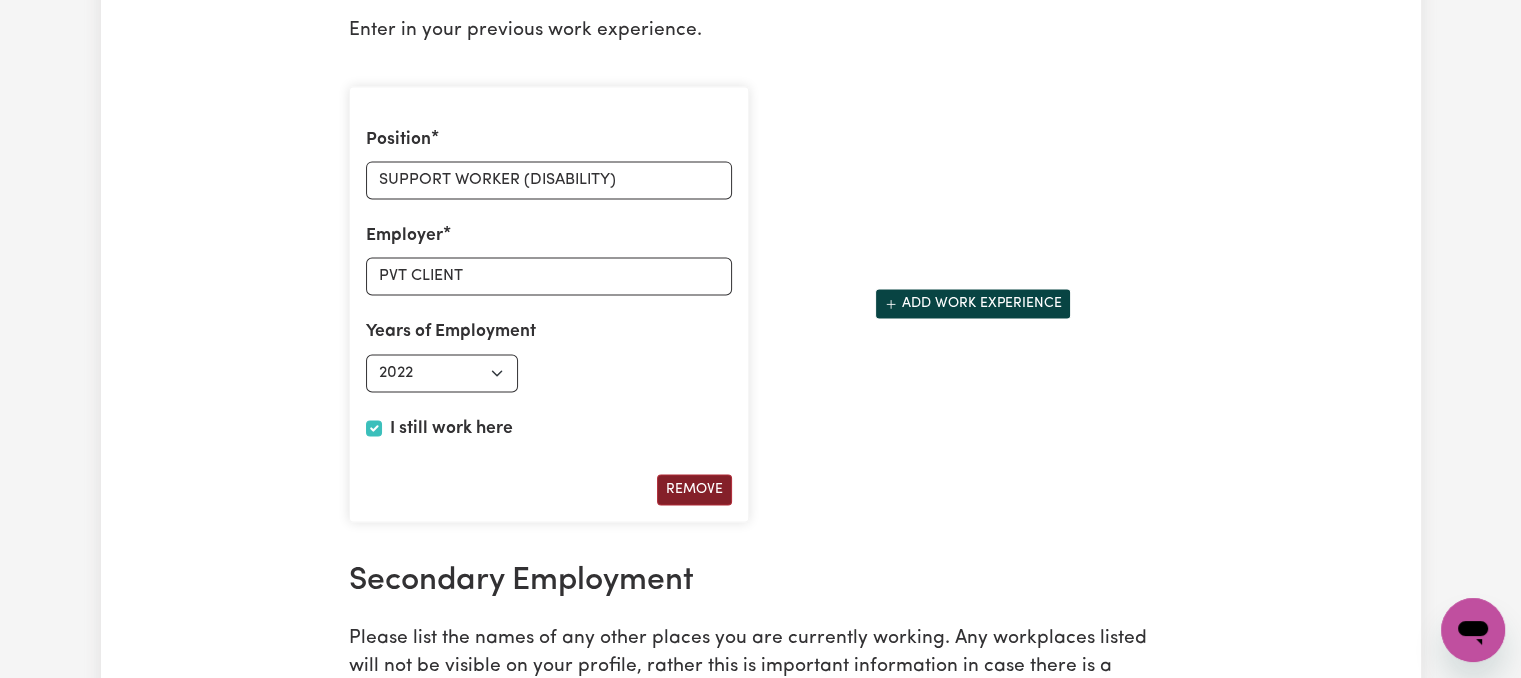 click on "Remove" at bounding box center (694, 489) 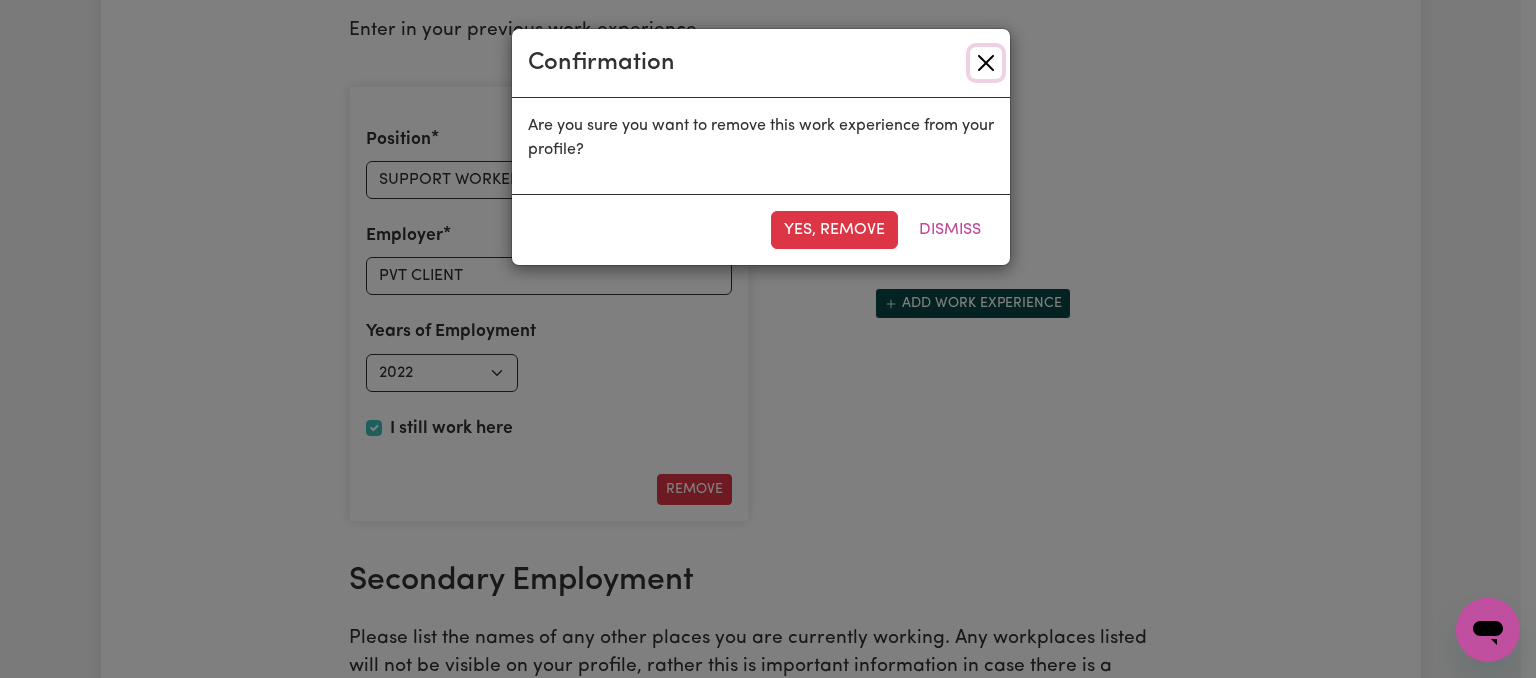 click at bounding box center (986, 63) 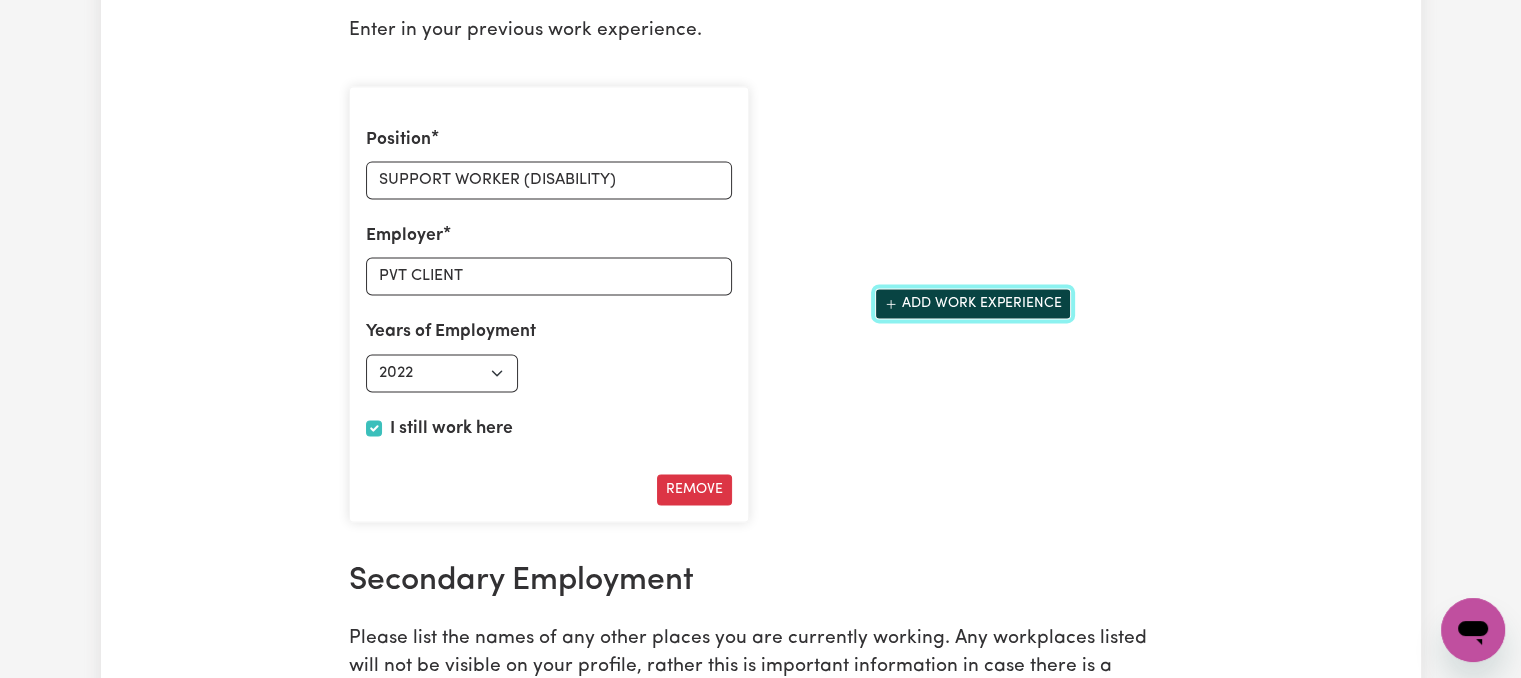 click on "Add work experience" at bounding box center (973, 303) 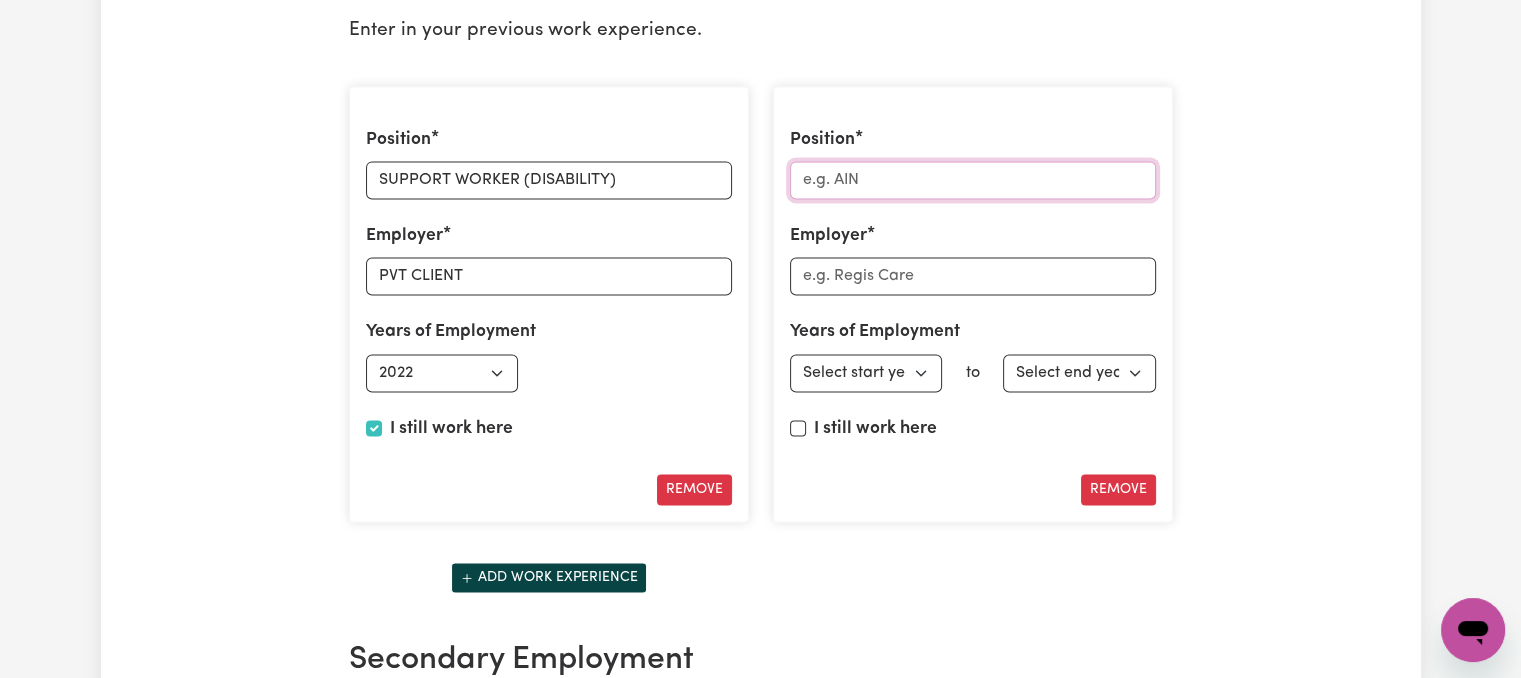 click on "Position" at bounding box center [973, 180] 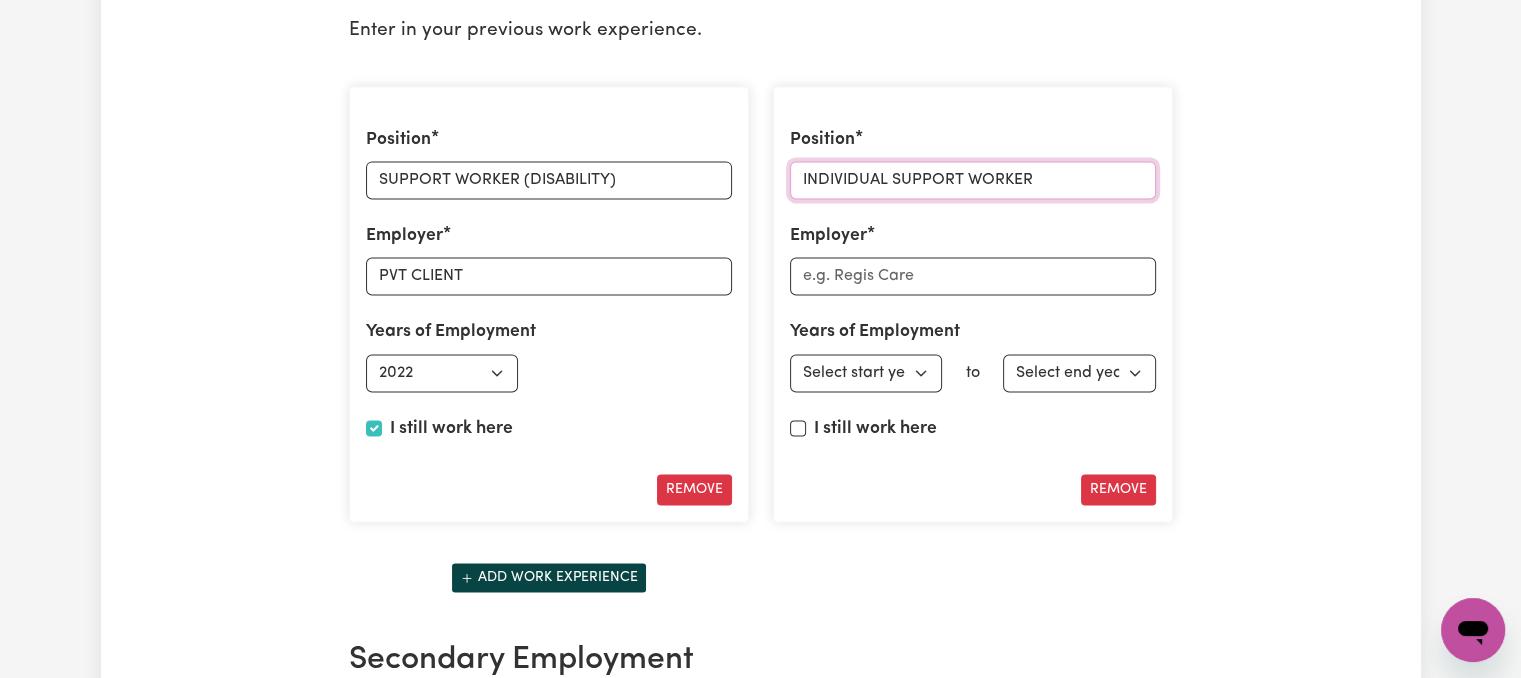type on "INDIVIDUAL SUPPORT WORKER" 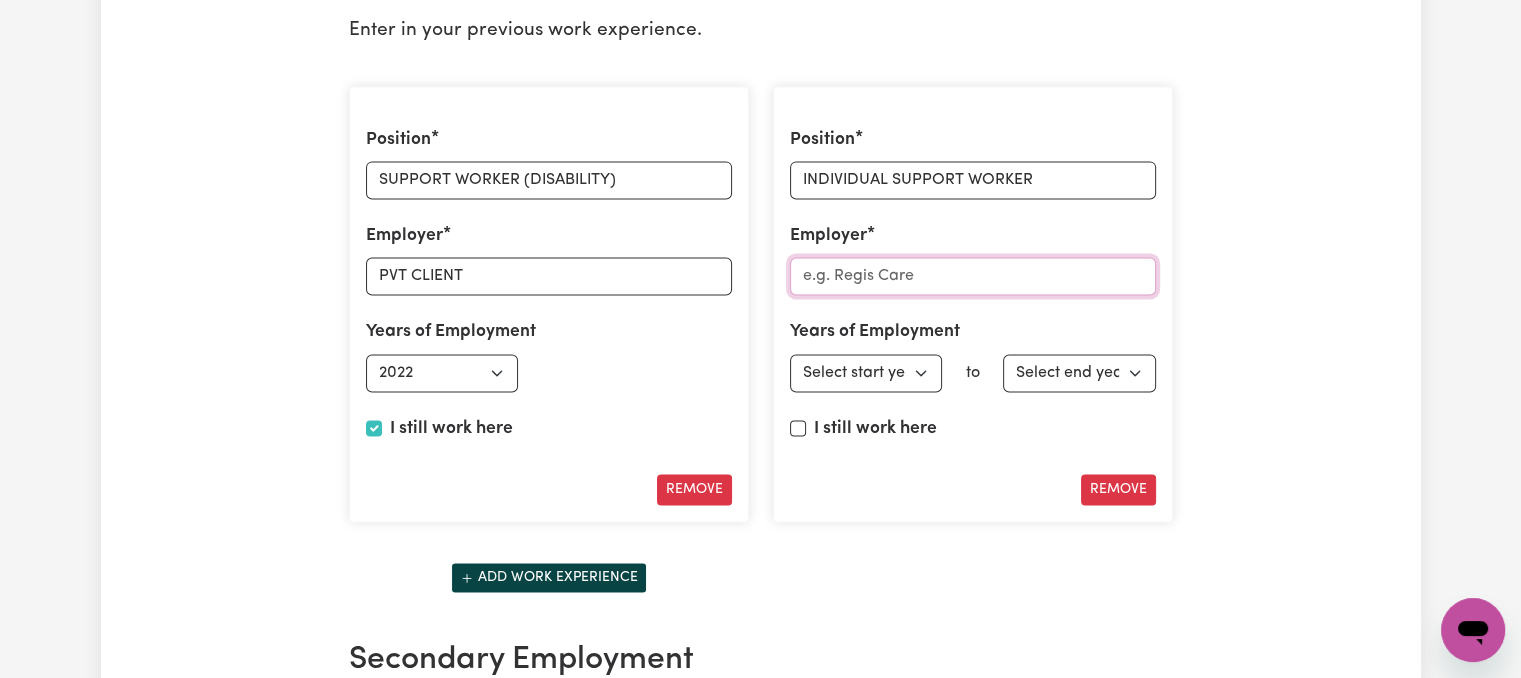 click on "Employer" at bounding box center [973, 276] 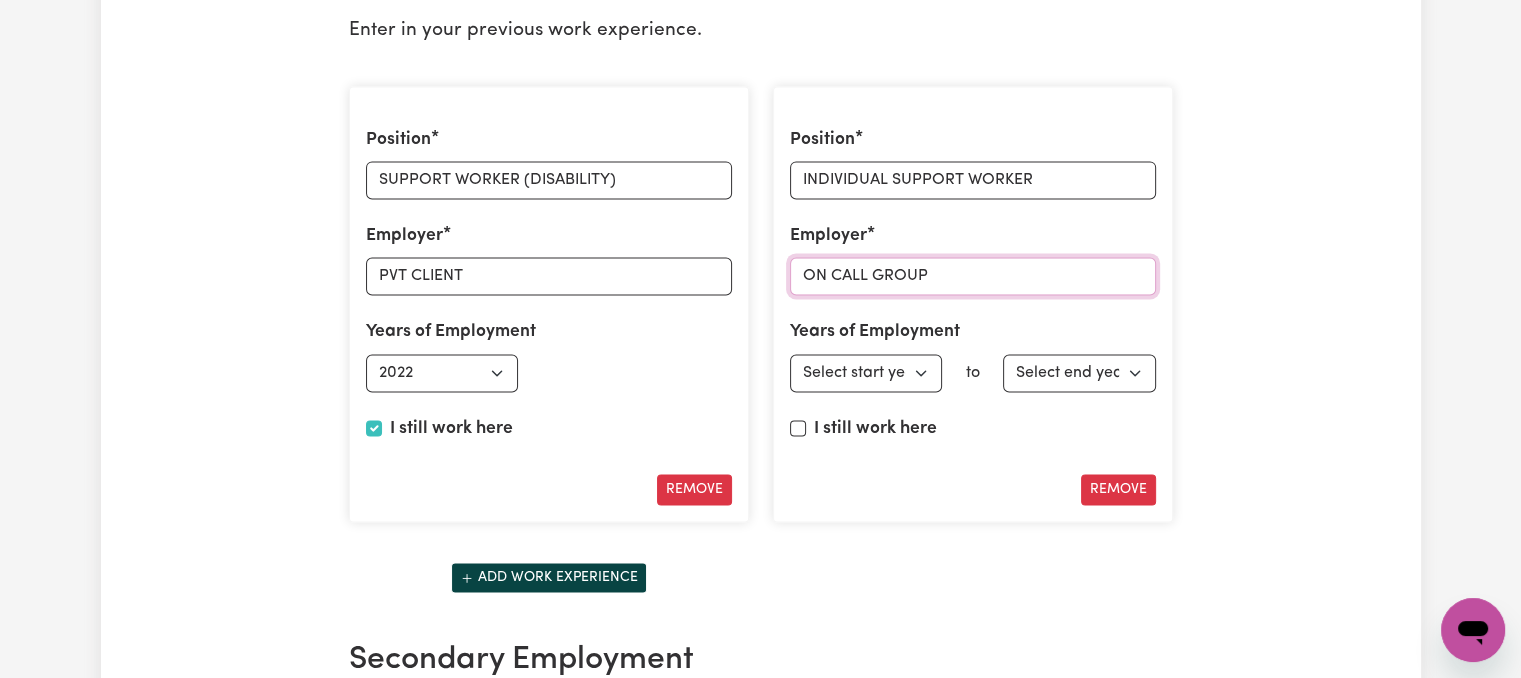 type on "ON CALL GROUP" 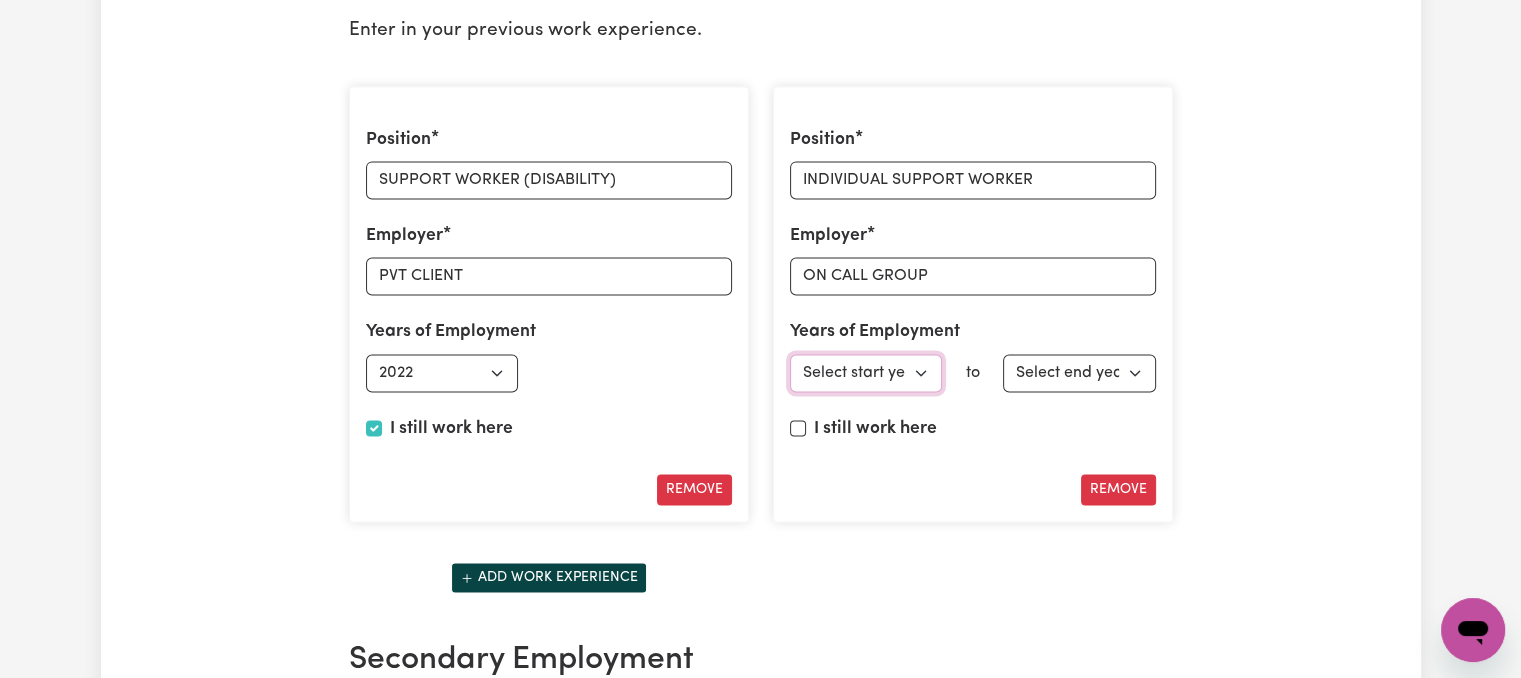 click on "Select start year 1951 1952 1953 1954 1955 1956 1957 1958 1959 1960 1961 1962 1963 1964 1965 1966 1967 1968 1969 1970 1971 1972 1973 1974 1975 1976 1977 1978 1979 1980 1981 1982 1983 1984 1985 1986 1987 1988 1989 1990 1991 1992 1993 1994 1995 1996 1997 1998 1999 2000 2001 2002 2003 2004 2005 2006 2007 2008 2009 2010 2011 2012 2013 2014 2015 2016 2017 2018 2019 2020 2021 2022 2023 2024 2025" at bounding box center [866, 373] 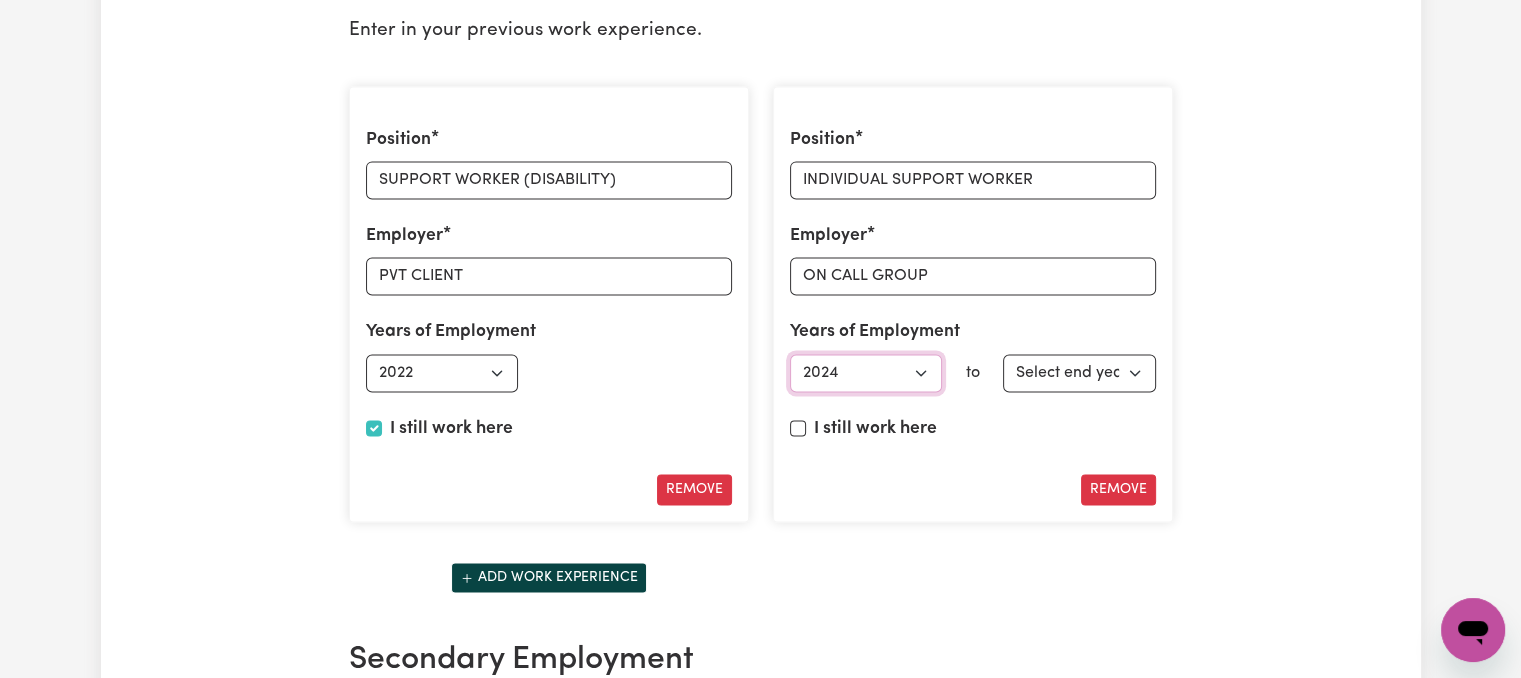 click on "Select start year 1951 1952 1953 1954 1955 1956 1957 1958 1959 1960 1961 1962 1963 1964 1965 1966 1967 1968 1969 1970 1971 1972 1973 1974 1975 1976 1977 1978 1979 1980 1981 1982 1983 1984 1985 1986 1987 1988 1989 1990 1991 1992 1993 1994 1995 1996 1997 1998 1999 2000 2001 2002 2003 2004 2005 2006 2007 2008 2009 2010 2011 2012 2013 2014 2015 2016 2017 2018 2019 2020 2021 2022 2023 2024 2025" at bounding box center (866, 373) 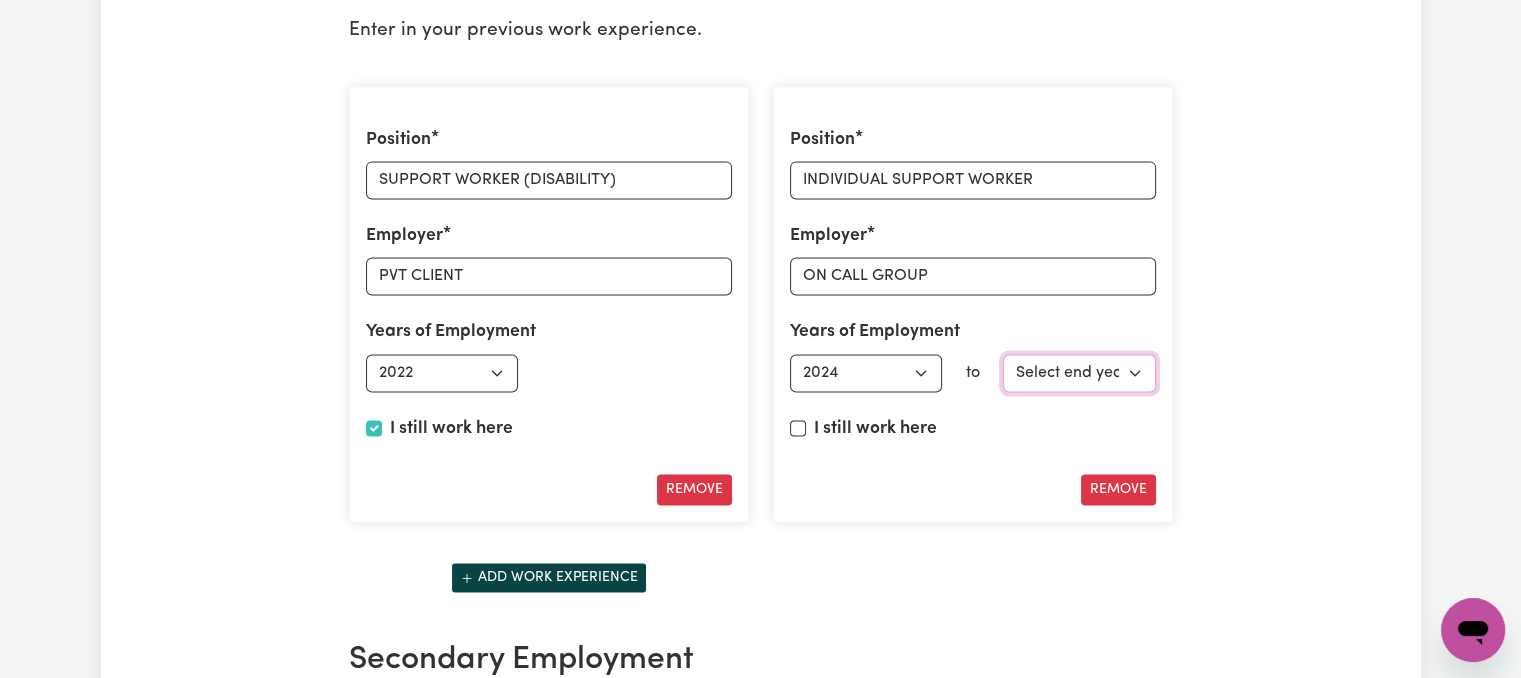 click on "Select end year 1951 1952 1953 1954 1955 1956 1957 1958 1959 1960 1961 1962 1963 1964 1965 1966 1967 1968 1969 1970 1971 1972 1973 1974 1975 1976 1977 1978 1979 1980 1981 1982 1983 1984 1985 1986 1987 1988 1989 1990 1991 1992 1993 1994 1995 1996 1997 1998 1999 2000 2001 2002 2003 2004 2005 2006 2007 2008 2009 2010 2011 2012 2013 2014 2015 2016 2017 2018 2019 2020 2021 2022 2023 2024 2025" at bounding box center [1079, 373] 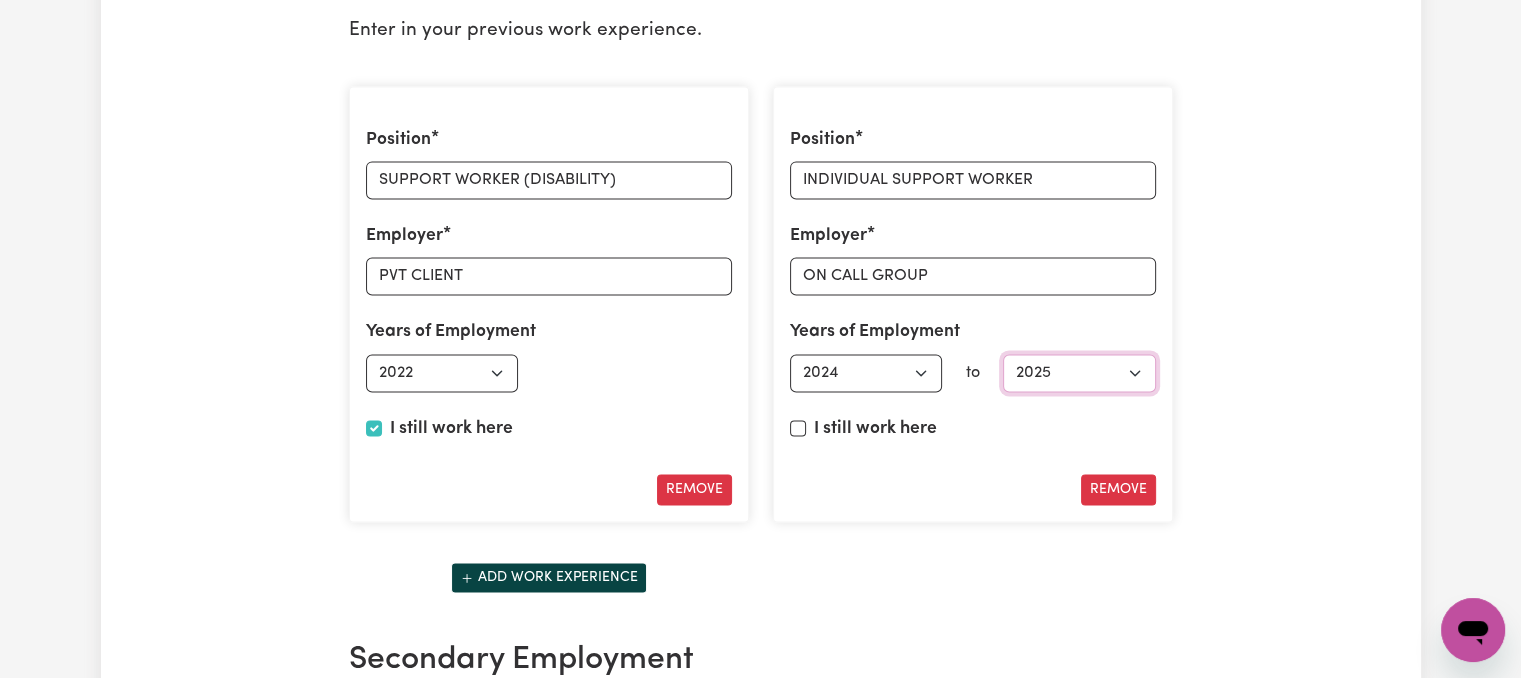 click on "Select end year 1951 1952 1953 1954 1955 1956 1957 1958 1959 1960 1961 1962 1963 1964 1965 1966 1967 1968 1969 1970 1971 1972 1973 1974 1975 1976 1977 1978 1979 1980 1981 1982 1983 1984 1985 1986 1987 1988 1989 1990 1991 1992 1993 1994 1995 1996 1997 1998 1999 2000 2001 2002 2003 2004 2005 2006 2007 2008 2009 2010 2011 2012 2013 2014 2015 2016 2017 2018 2019 2020 2021 2022 2023 2024 2025" at bounding box center (1079, 373) 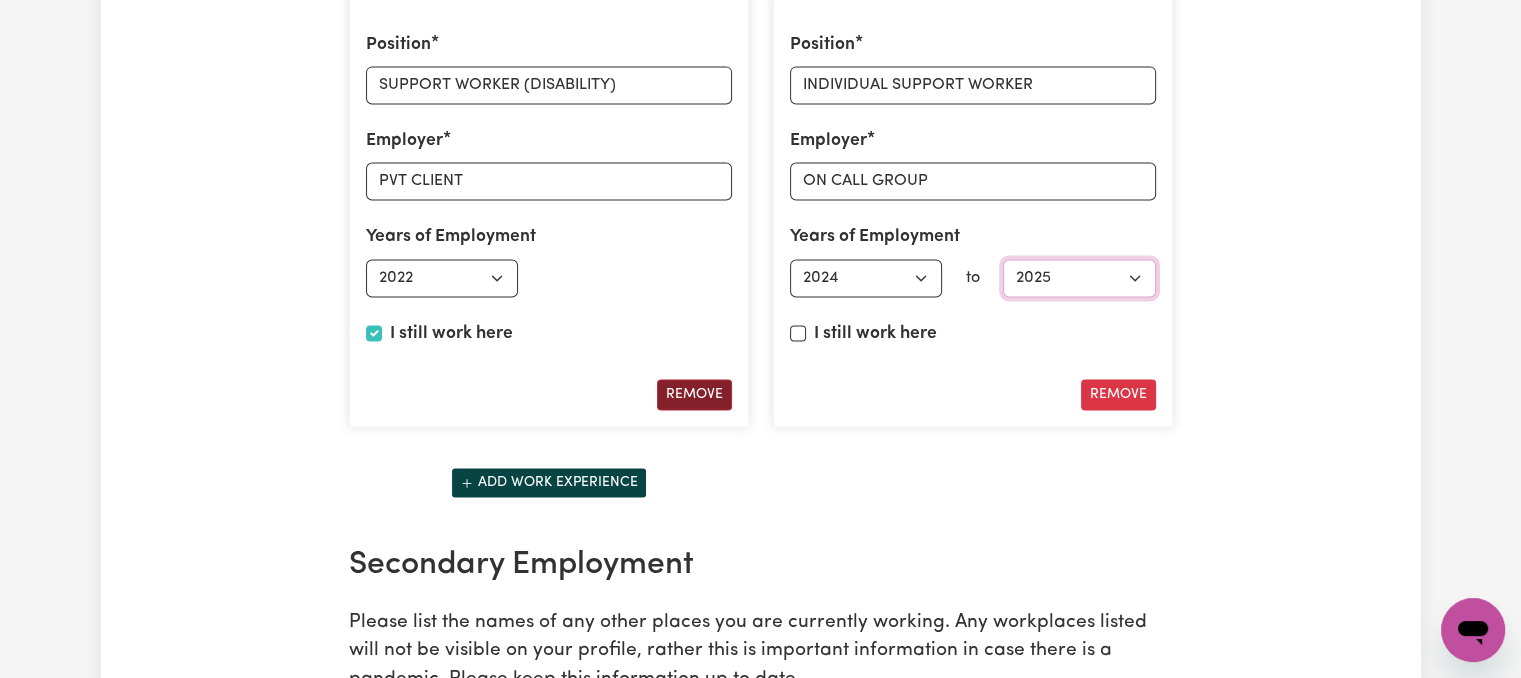 scroll, scrollTop: 3000, scrollLeft: 0, axis: vertical 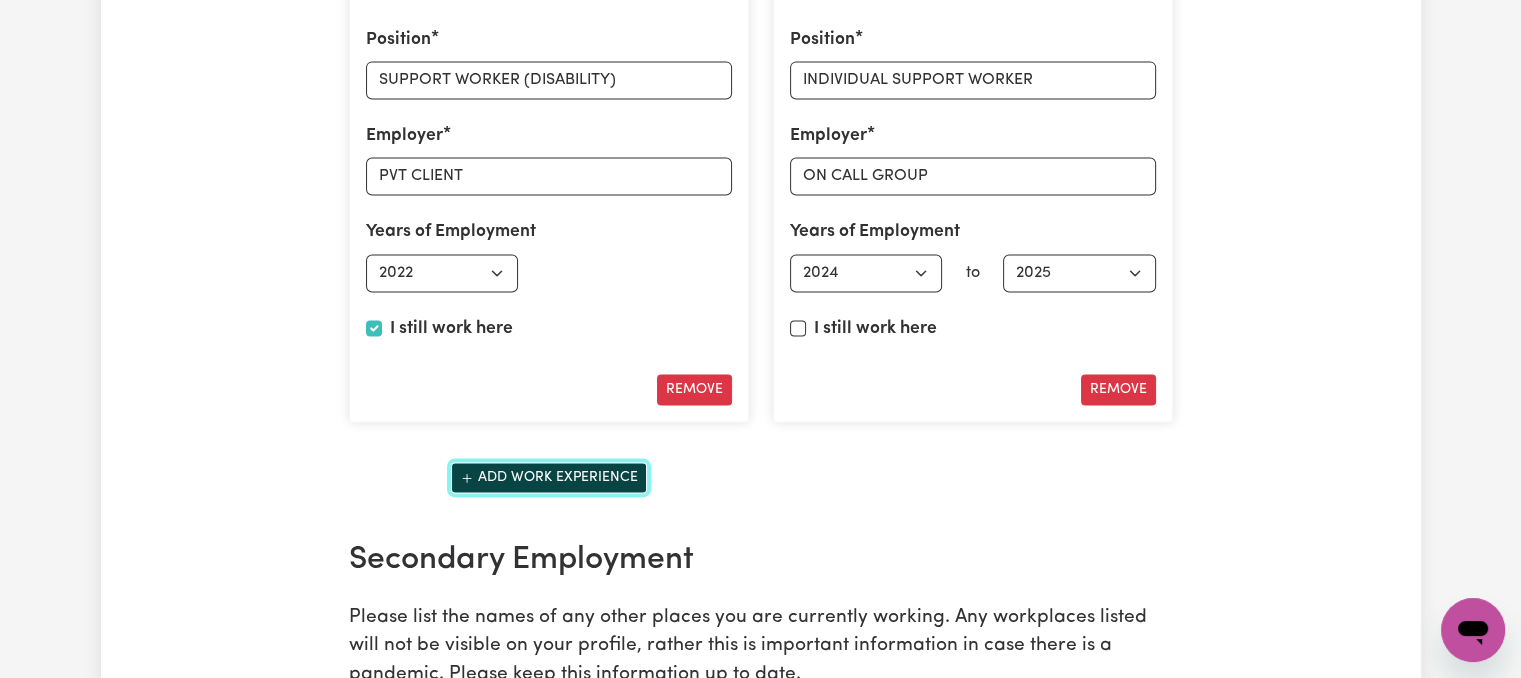 click on "Add work experience" at bounding box center [549, 477] 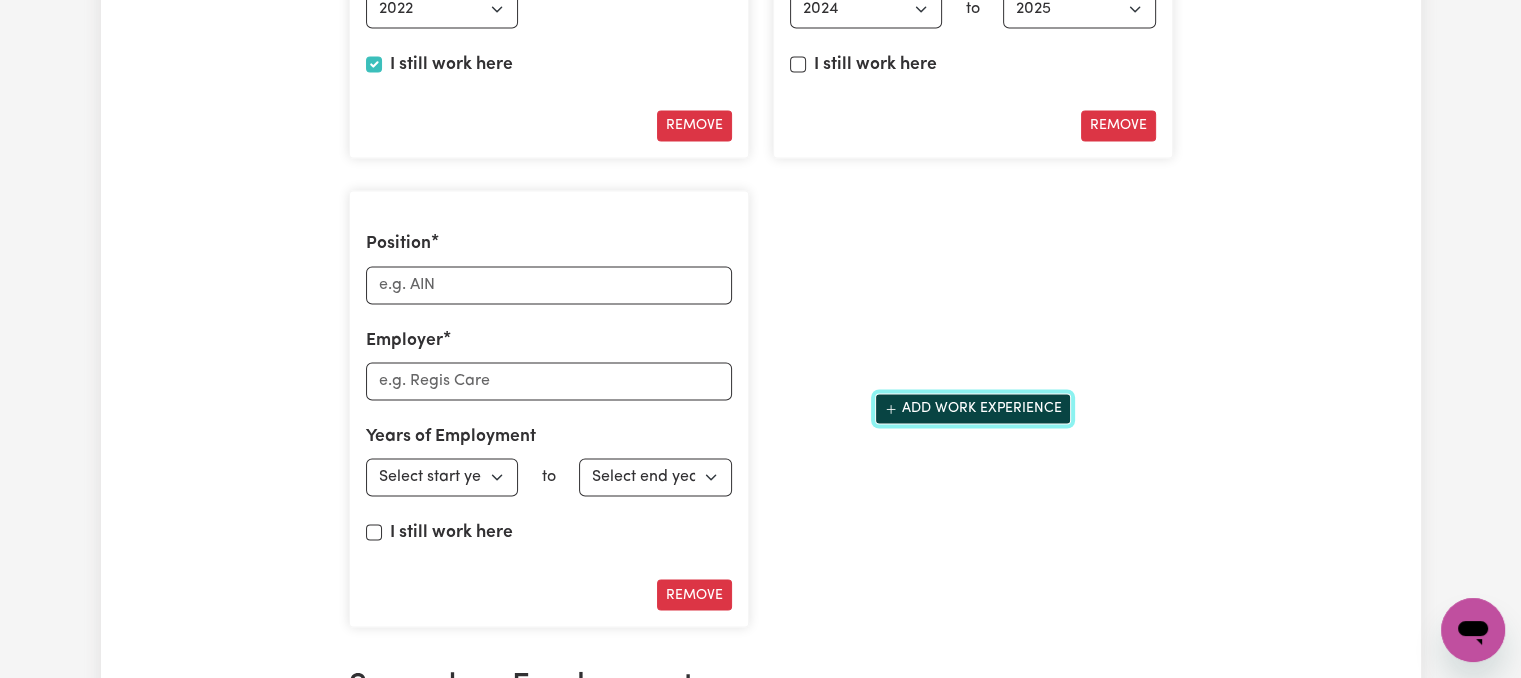 scroll, scrollTop: 3300, scrollLeft: 0, axis: vertical 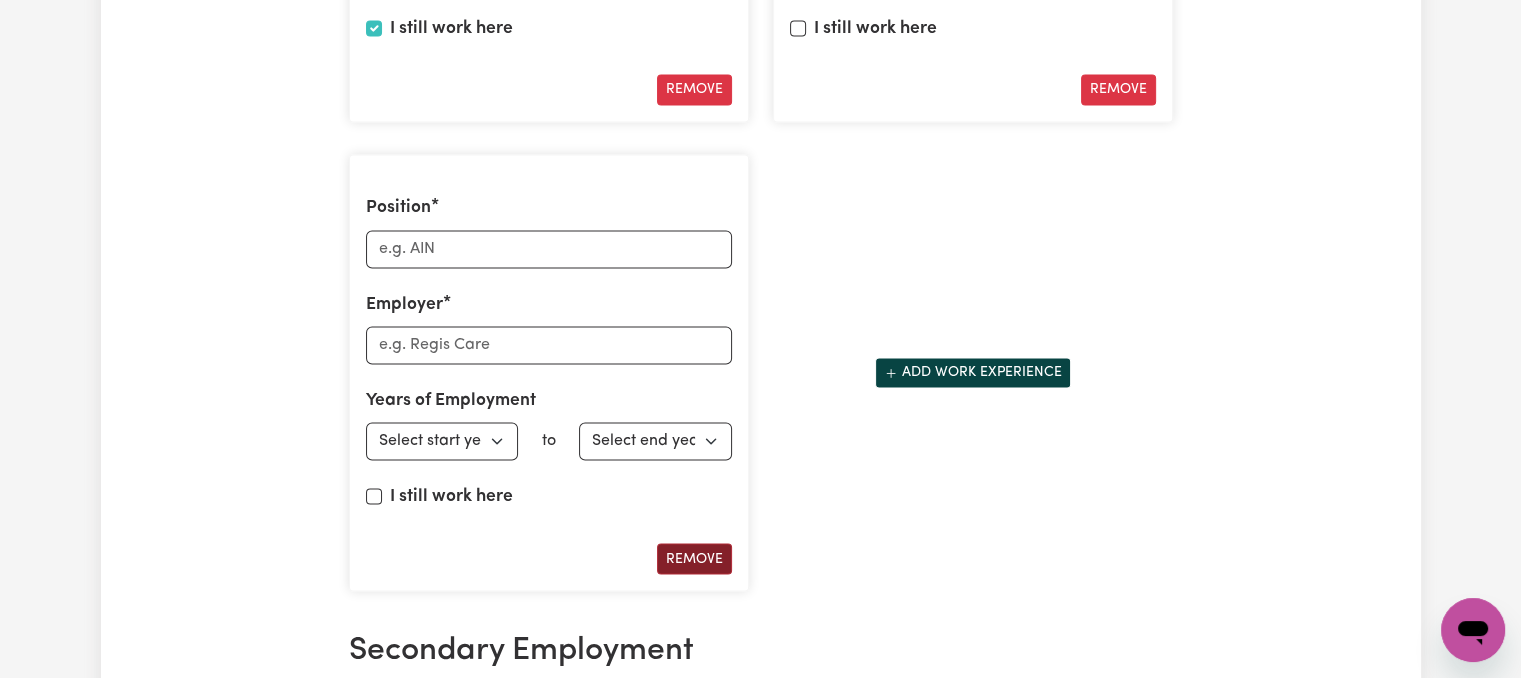 click on "Remove" at bounding box center (694, 558) 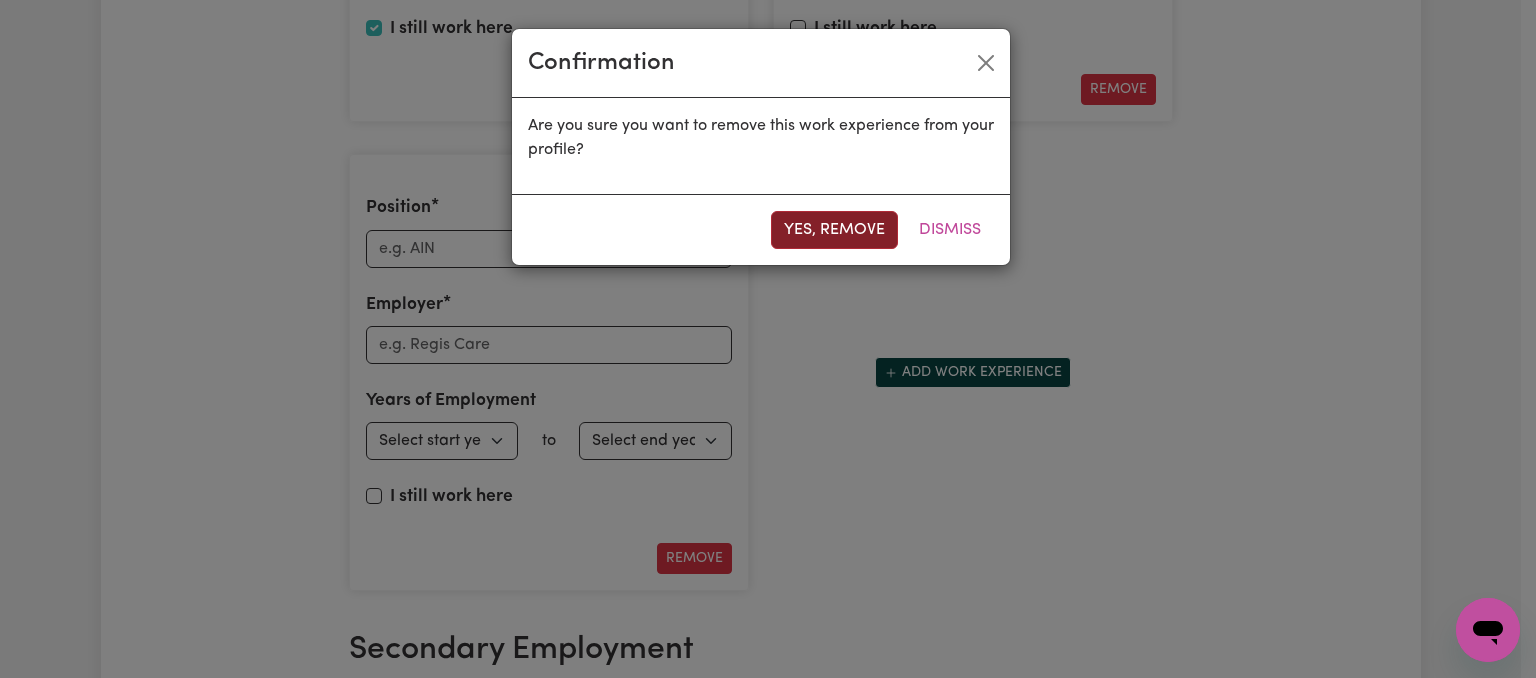 click on "Yes, remove" at bounding box center [834, 230] 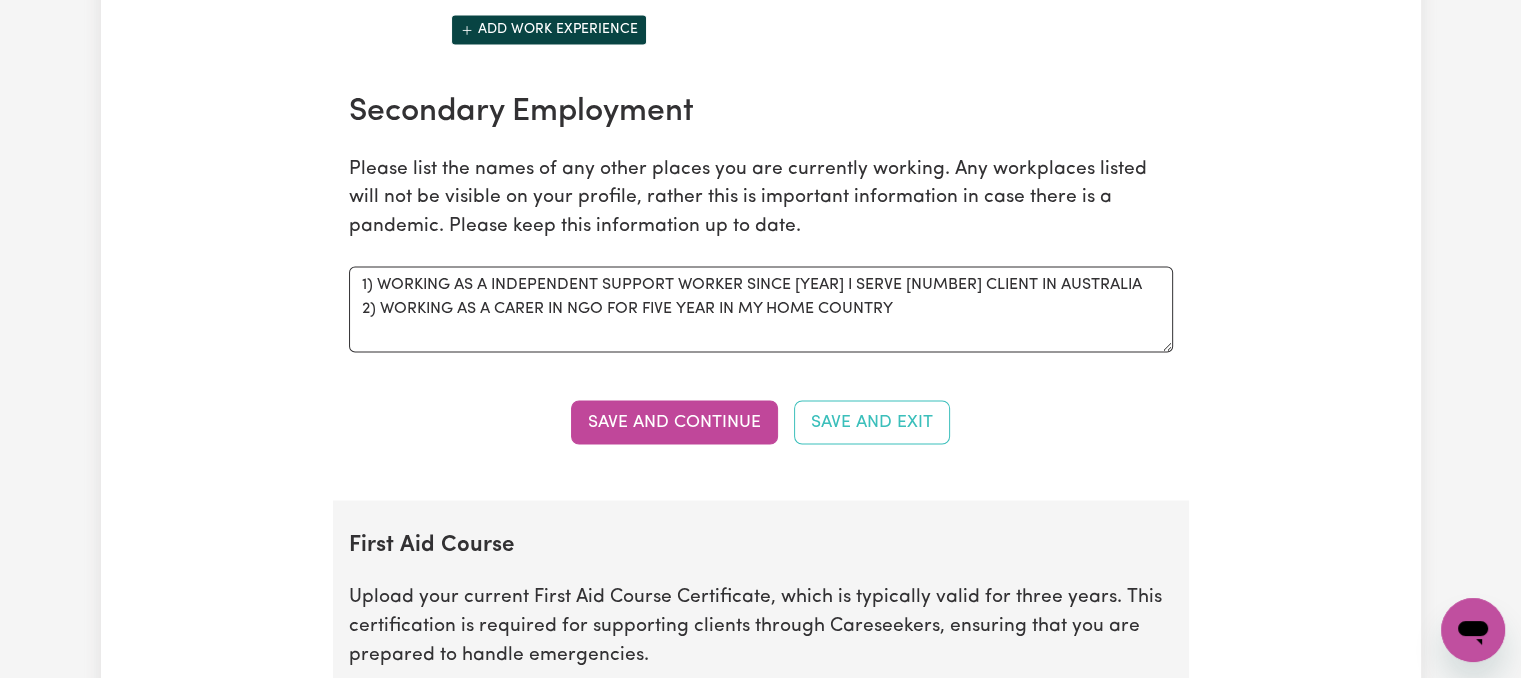 scroll, scrollTop: 3500, scrollLeft: 0, axis: vertical 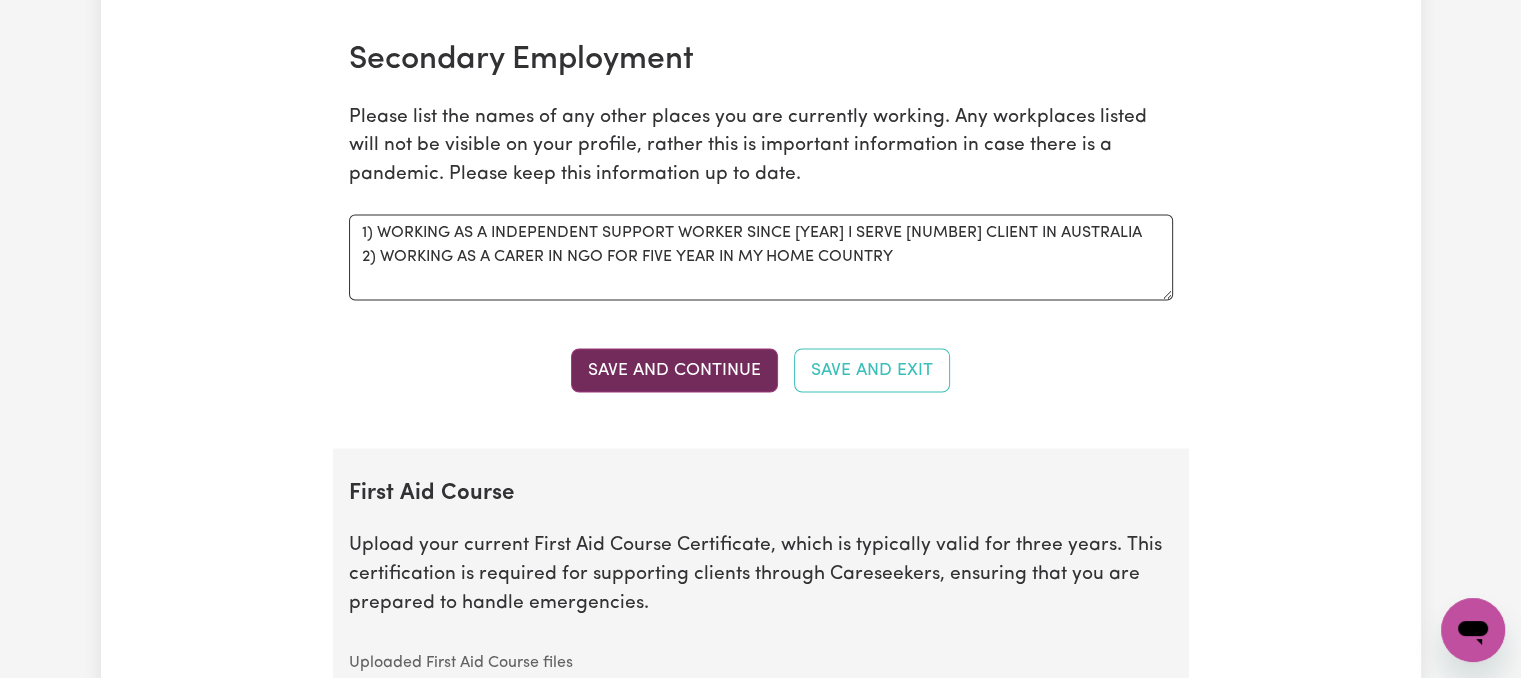 click on "Save and Continue" at bounding box center (674, 370) 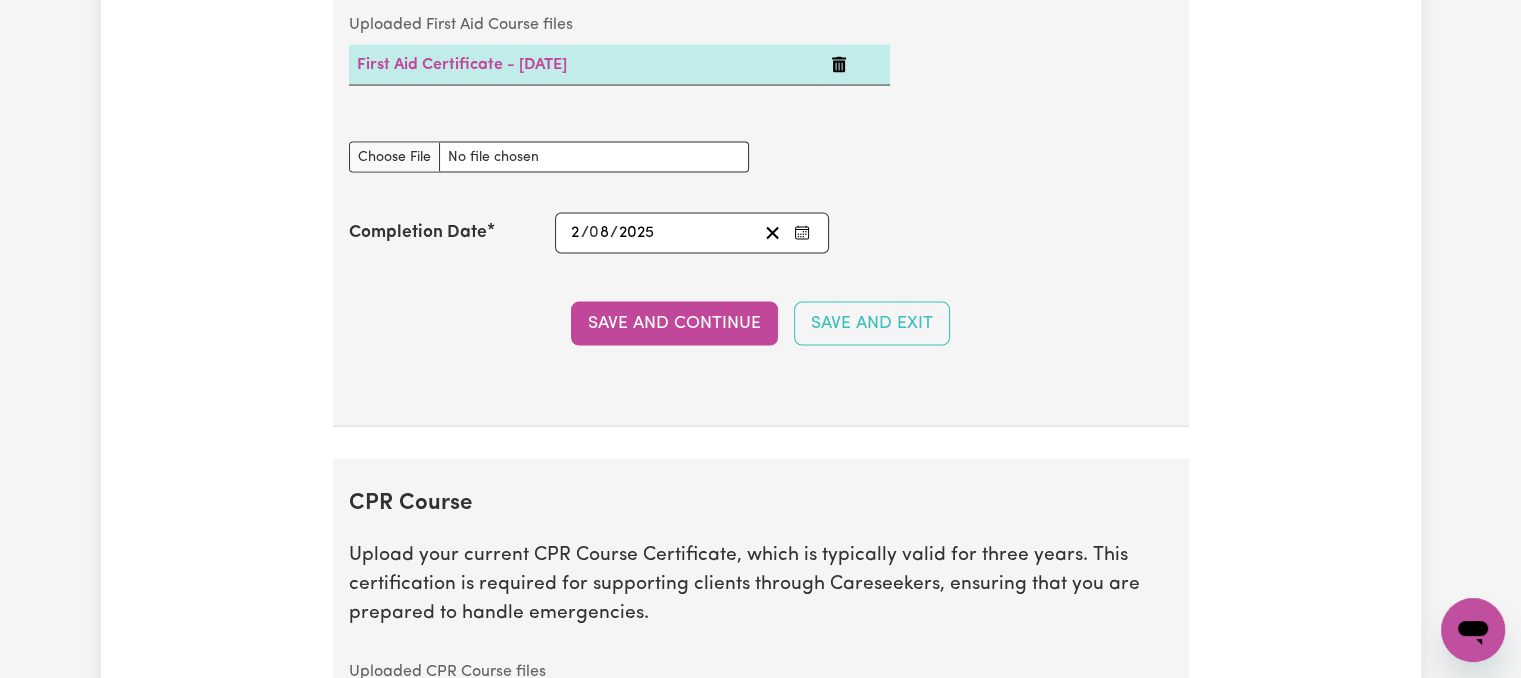 scroll, scrollTop: 4138, scrollLeft: 0, axis: vertical 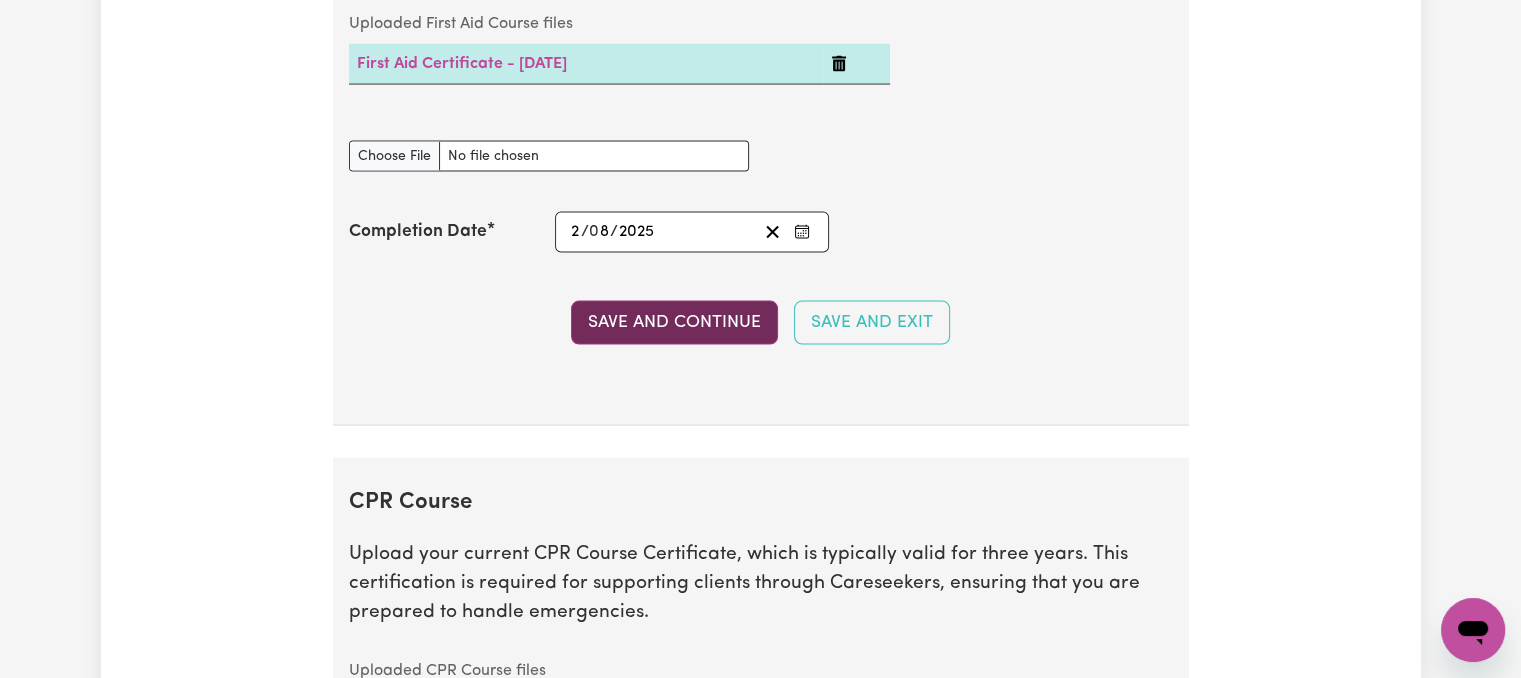 click on "Save and Continue" at bounding box center [674, 323] 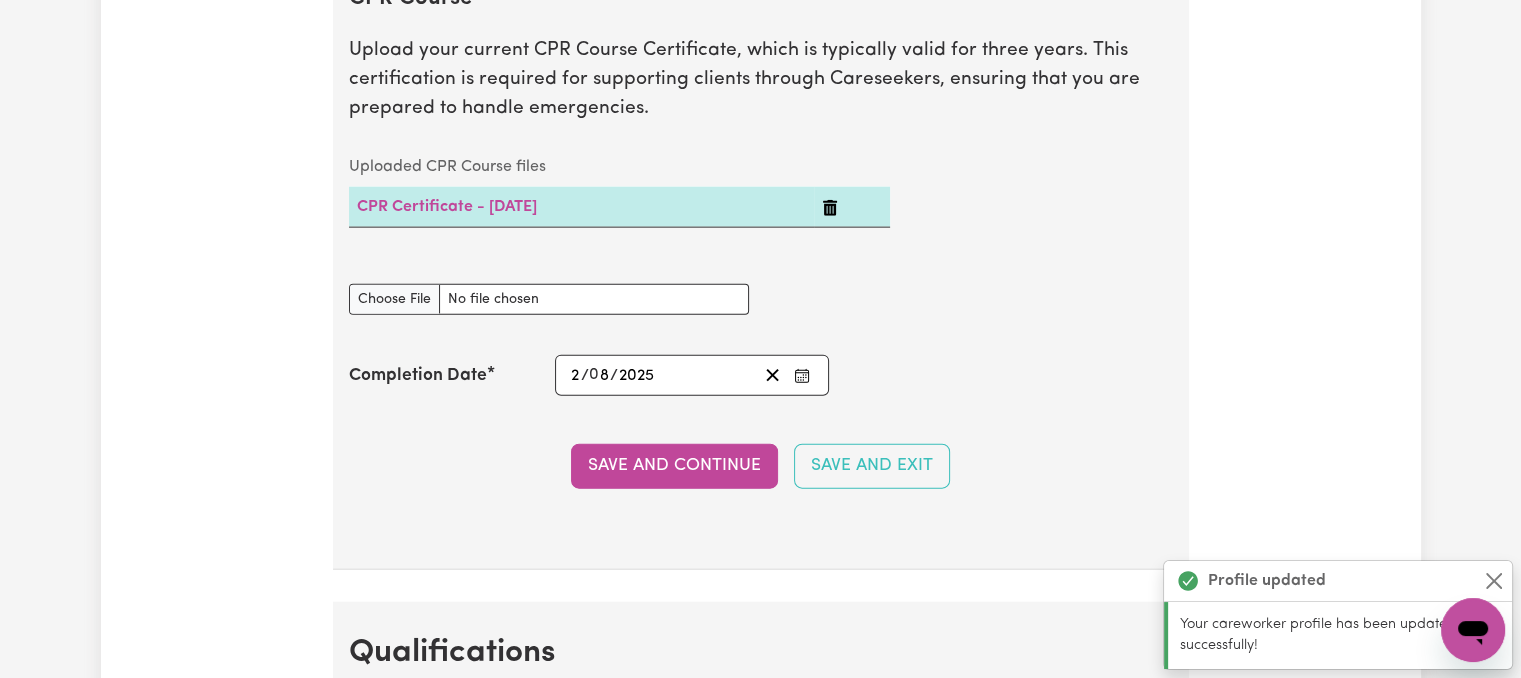 scroll, scrollTop: 4649, scrollLeft: 0, axis: vertical 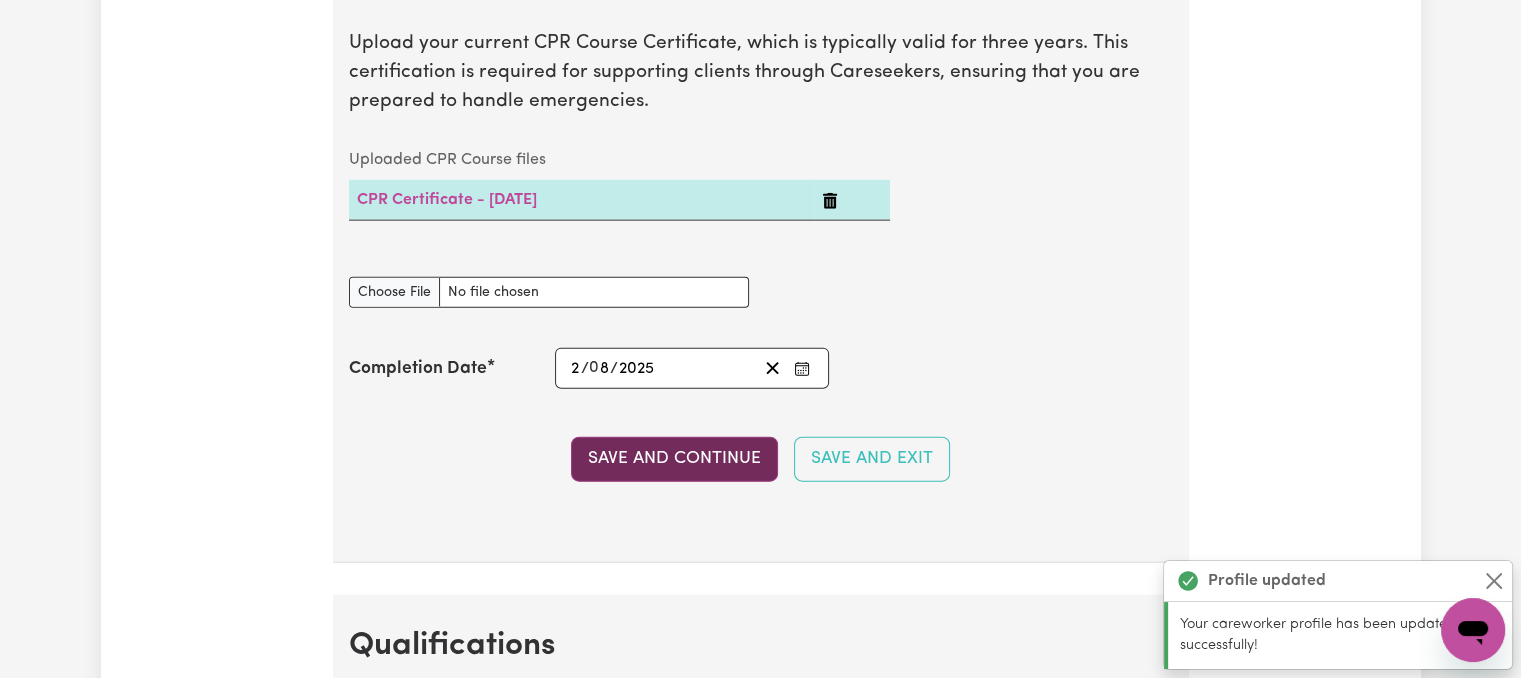 click on "Save and Continue" at bounding box center (674, 459) 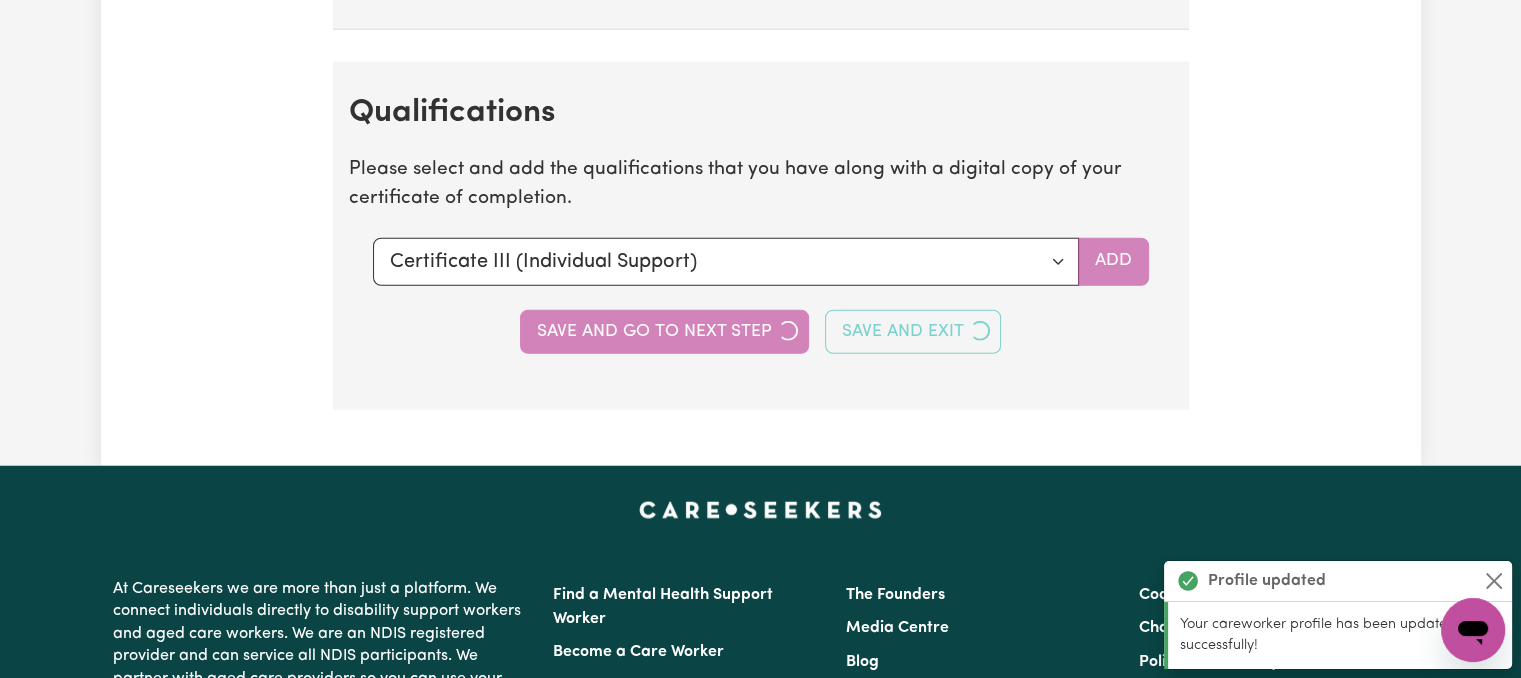 scroll, scrollTop: 5230, scrollLeft: 0, axis: vertical 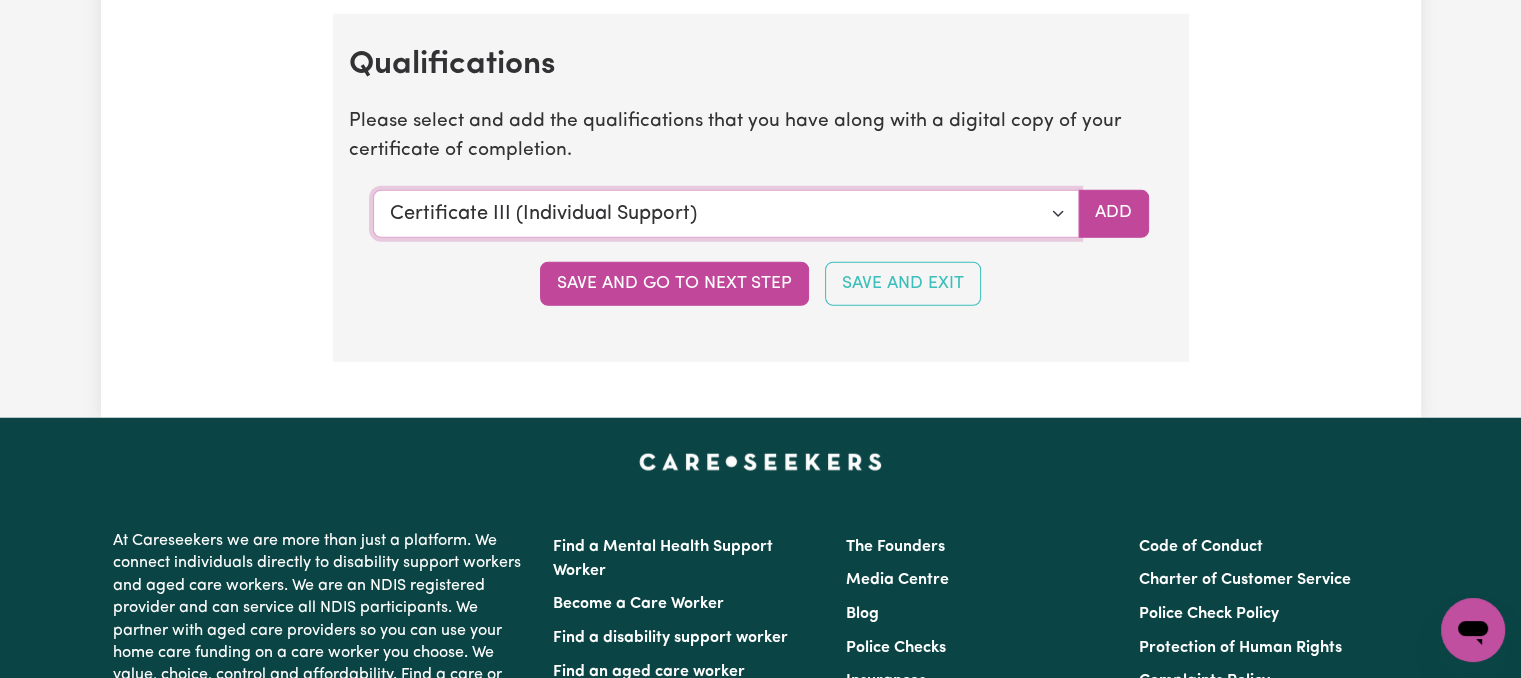 click on "Select a qualification to add... Certificate III (Individual Support) Certificate III in Community Services [CHC32015] Certificate IV (Disability Support) Certificate IV (Ageing Support) Certificate IV in Community Services [CHC42015] Certificate IV (Mental Health) Diploma of Nursing Diploma of Nursing (EEN) Diploma of Community Services Diploma Mental Health Master of Science (Dementia Care) Assist clients with medication [HLTHPS006] CPR Course [HLTAID009-12] Course in First Aid Management of Anaphylaxis [22300VIC] Course in the Management of Asthma Risks and Emergencies in the Workplace [22556VIC] Epilepsy Management Manual Handling Medication Management Bachelor of Nursing - Australian registered nurse Bachelor of Nursing - Overseas qualification Bachelor of Nursing (Not Registered Under APHRA) Bachelor of social work Bachelor of social work - overseas qualification Bachelor of psychology Bachelor of psychology - overseas qualification Bachelor of applied science (OT, Speech, Physio)" at bounding box center [726, 214] 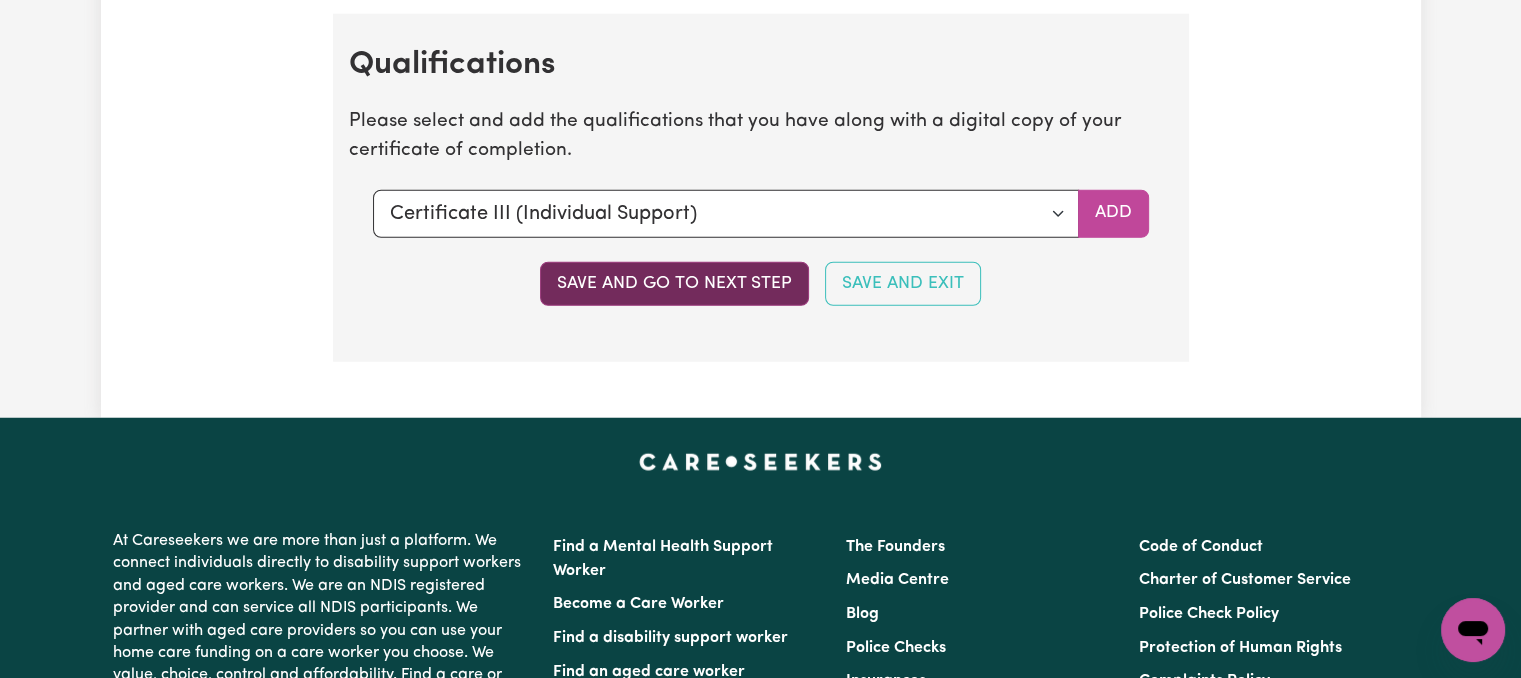 click on "Save and go to next step" at bounding box center [674, 284] 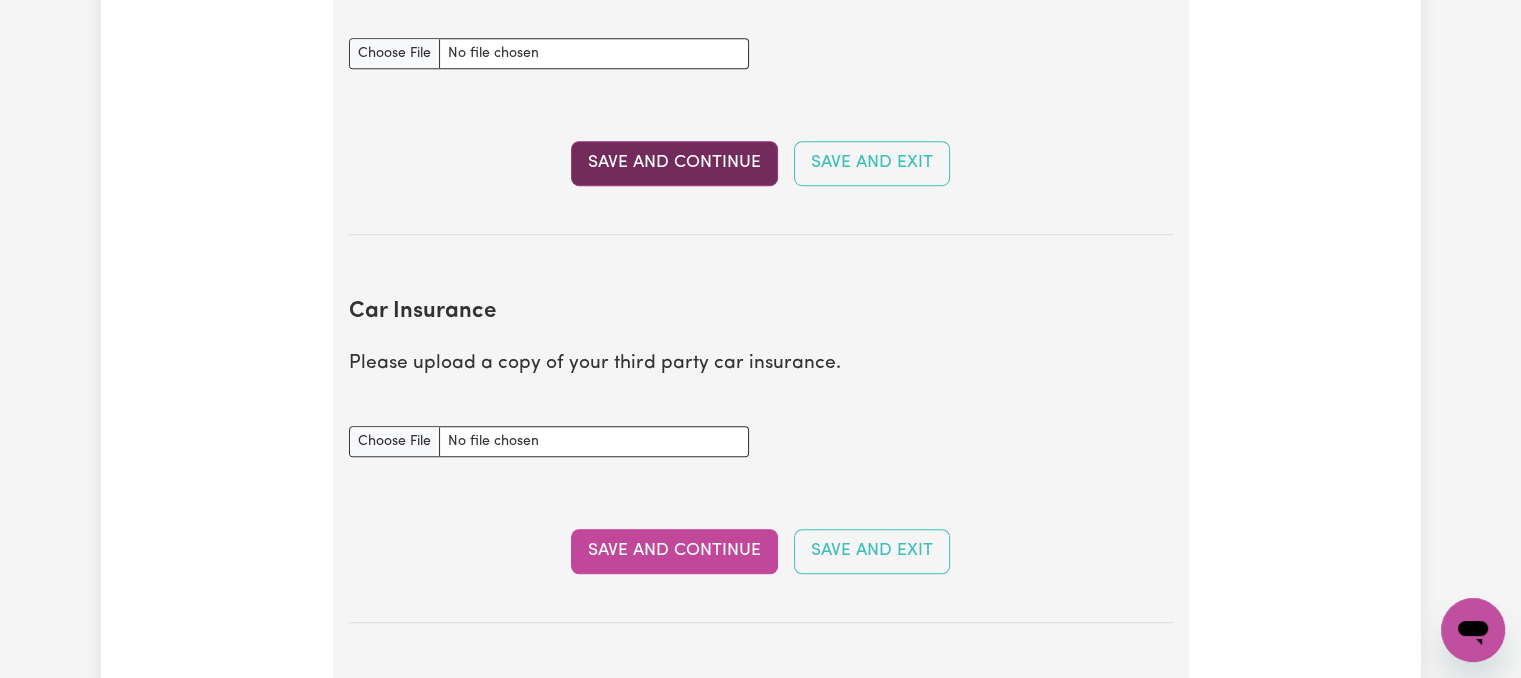 scroll, scrollTop: 1200, scrollLeft: 0, axis: vertical 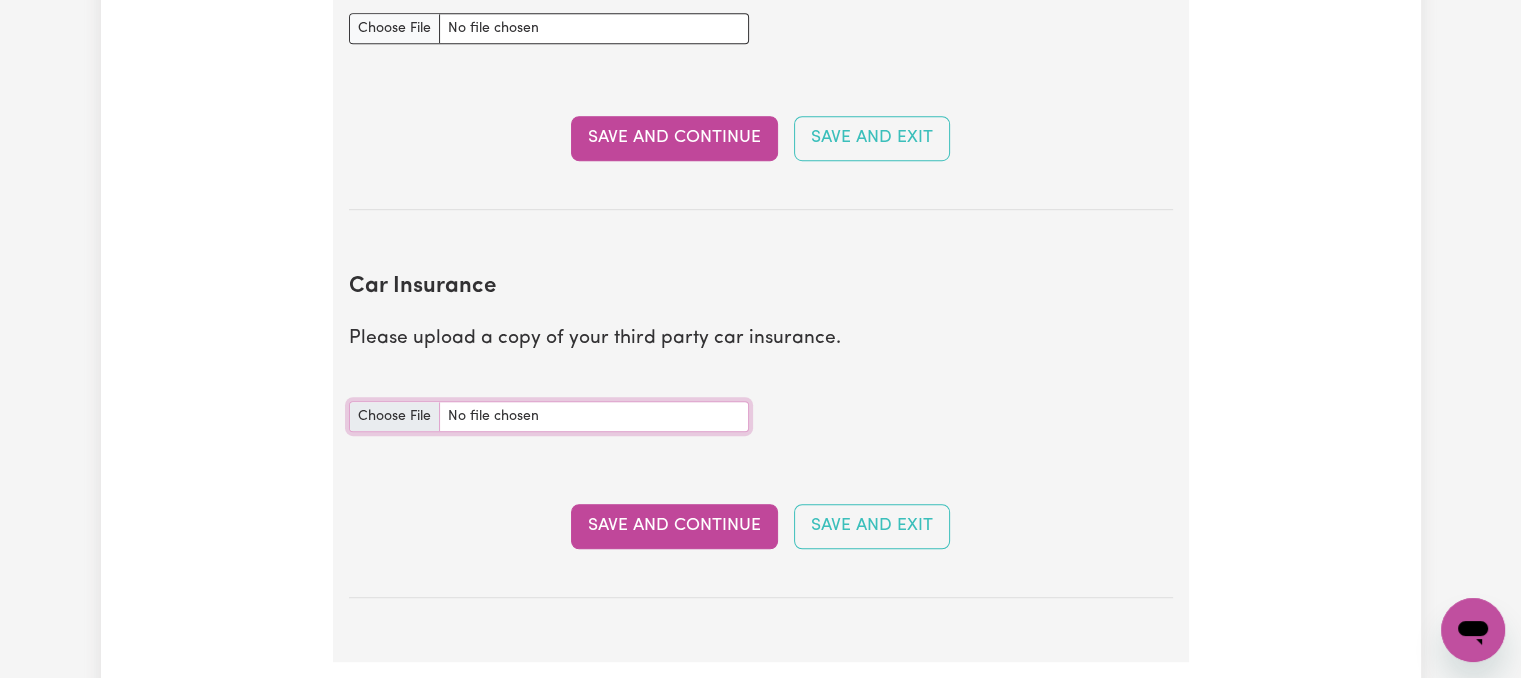 click on "Car Insurance  document" at bounding box center [549, 416] 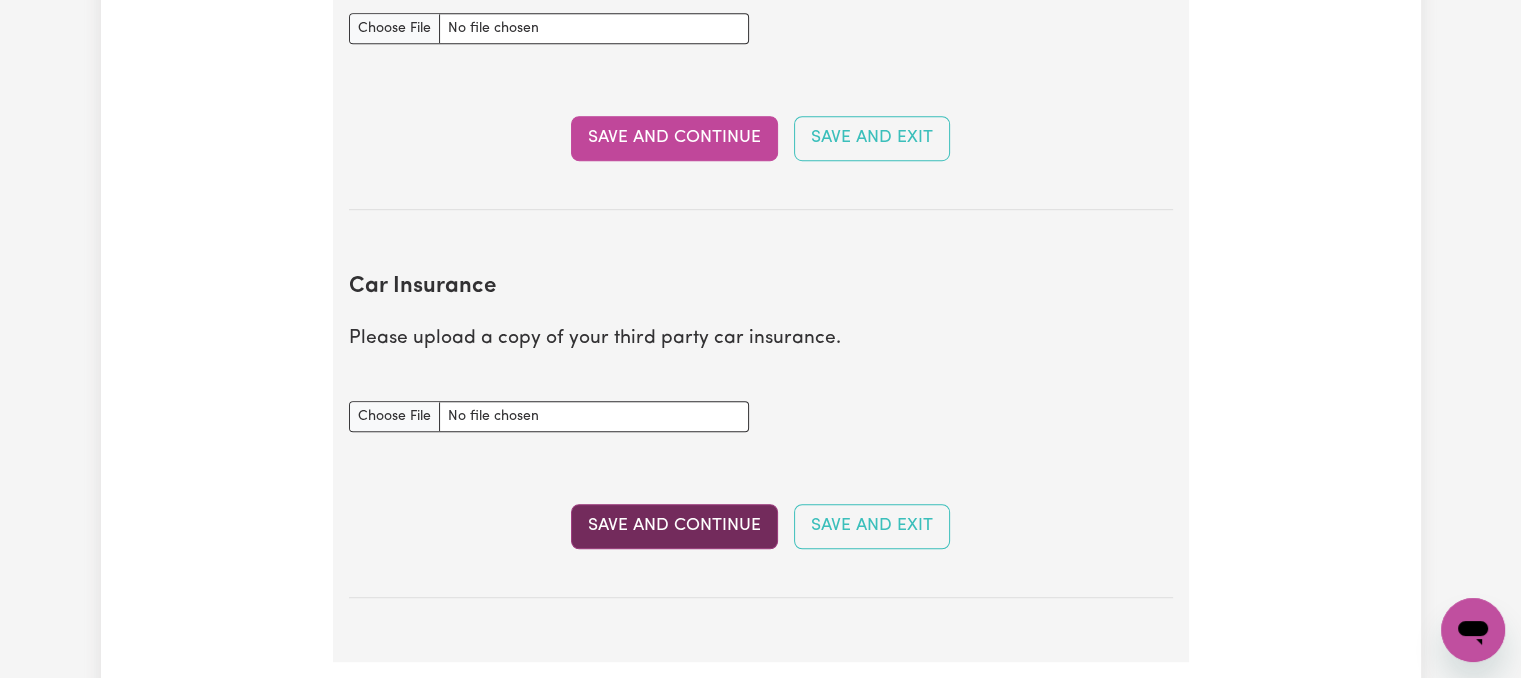 click on "Save and Continue" at bounding box center [674, 526] 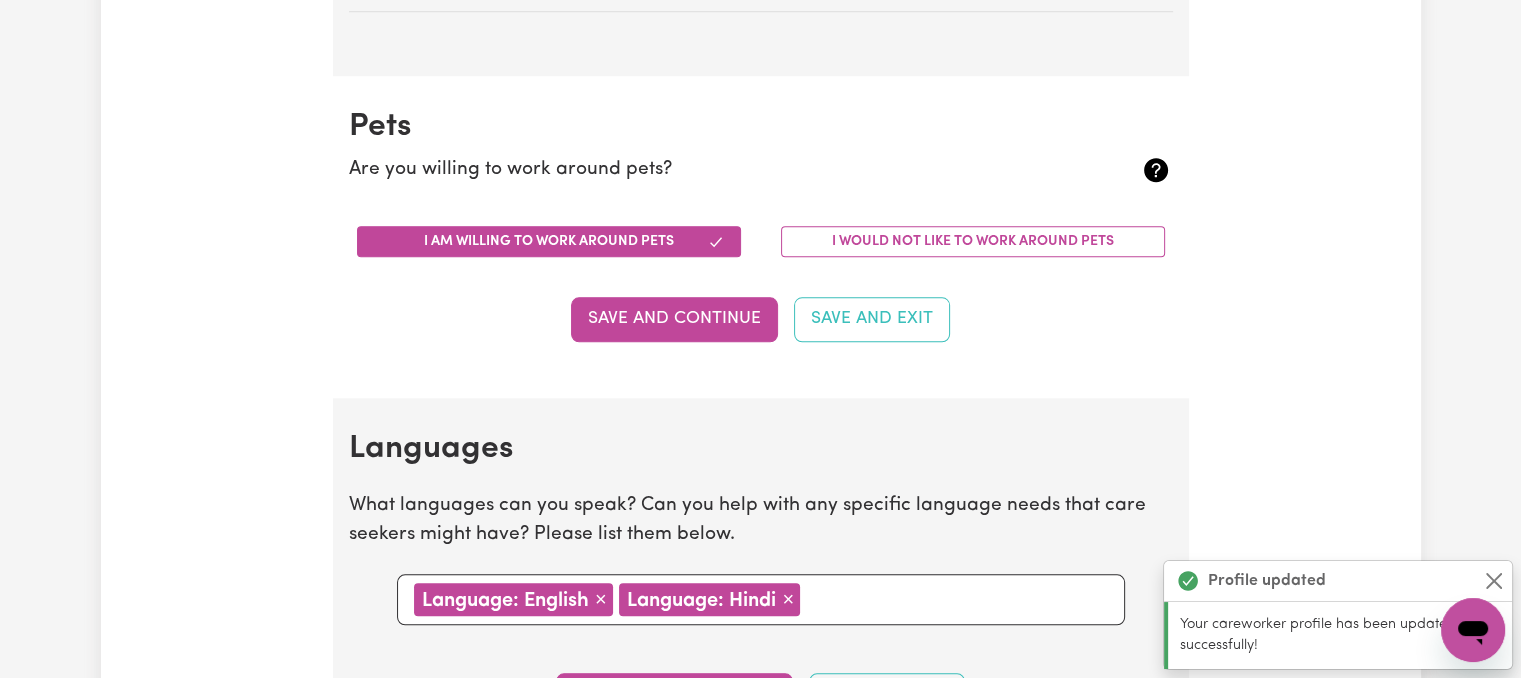 scroll, scrollTop: 1902, scrollLeft: 0, axis: vertical 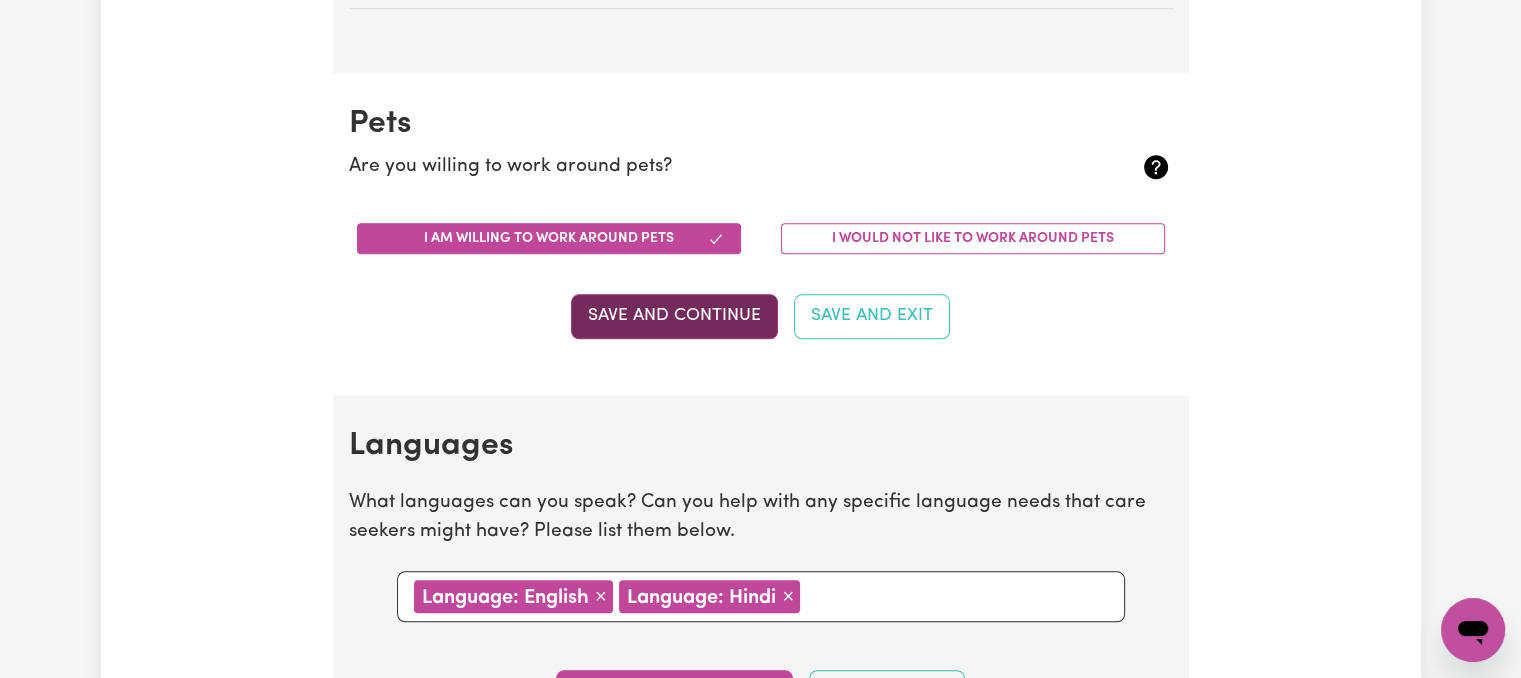 click on "Save and Continue" at bounding box center [674, 316] 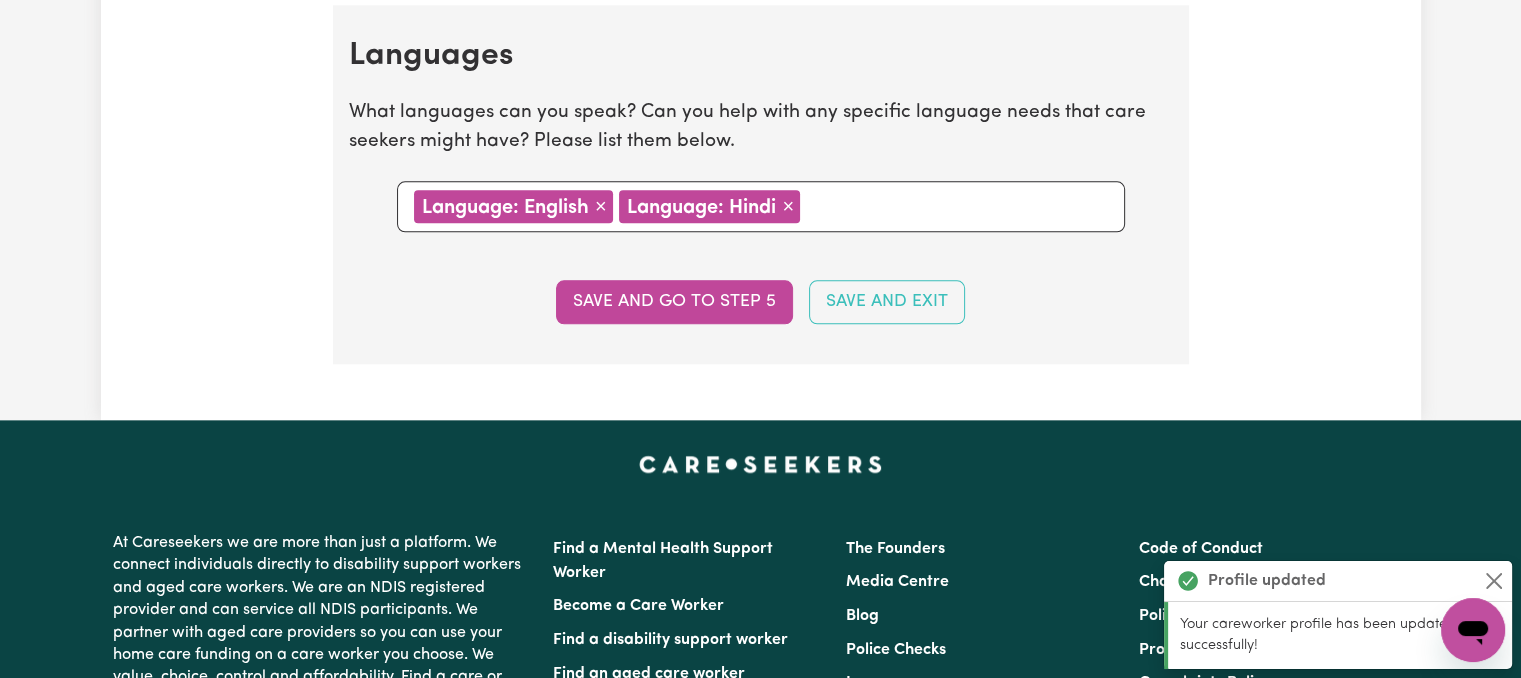 scroll, scrollTop: 2293, scrollLeft: 0, axis: vertical 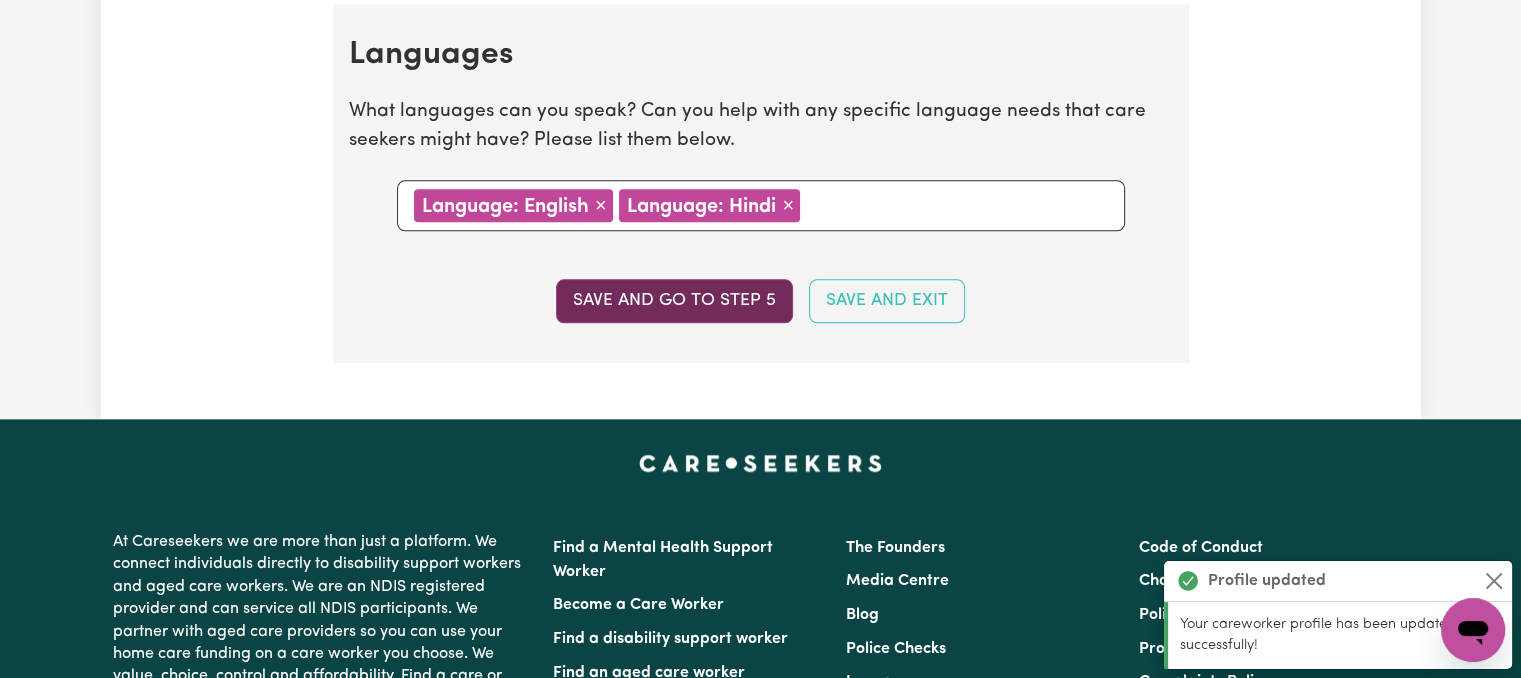 click on "Save and go to step 5" at bounding box center (674, 301) 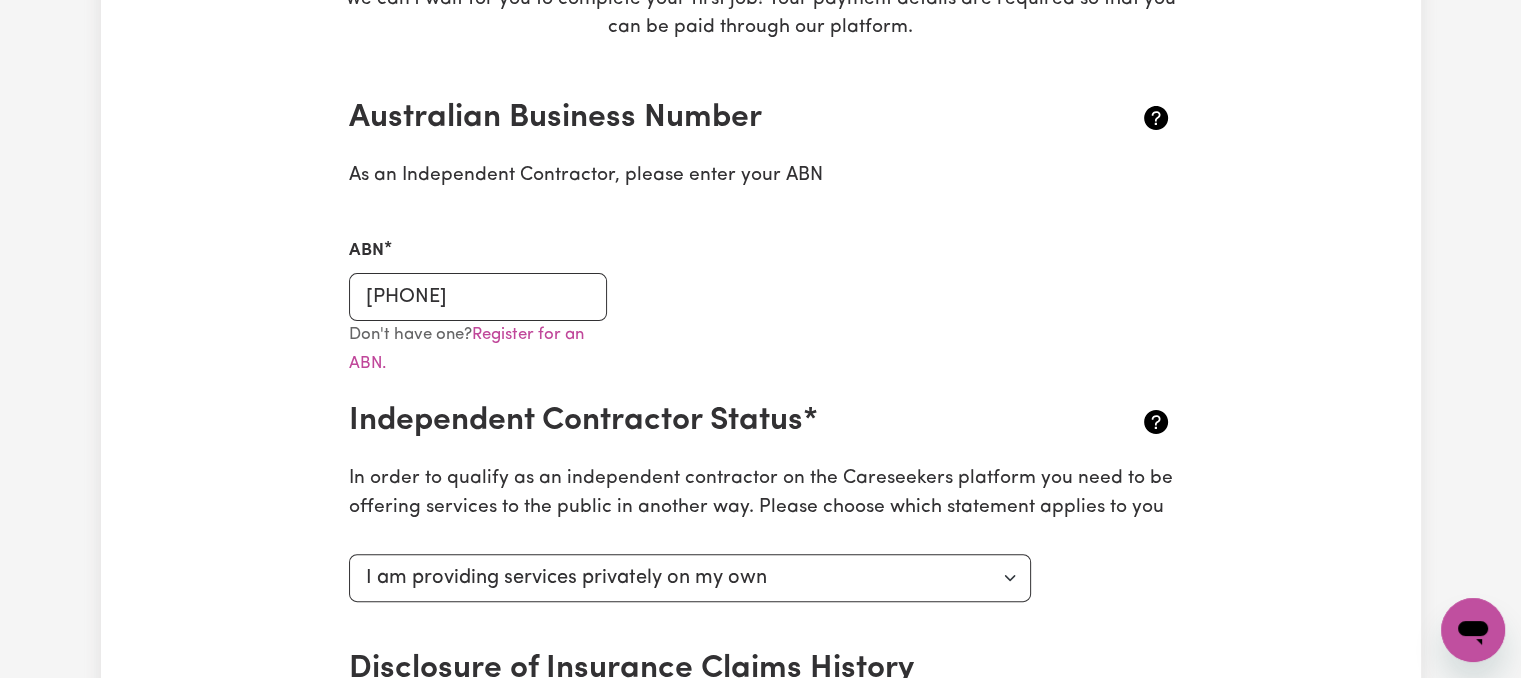 scroll, scrollTop: 400, scrollLeft: 0, axis: vertical 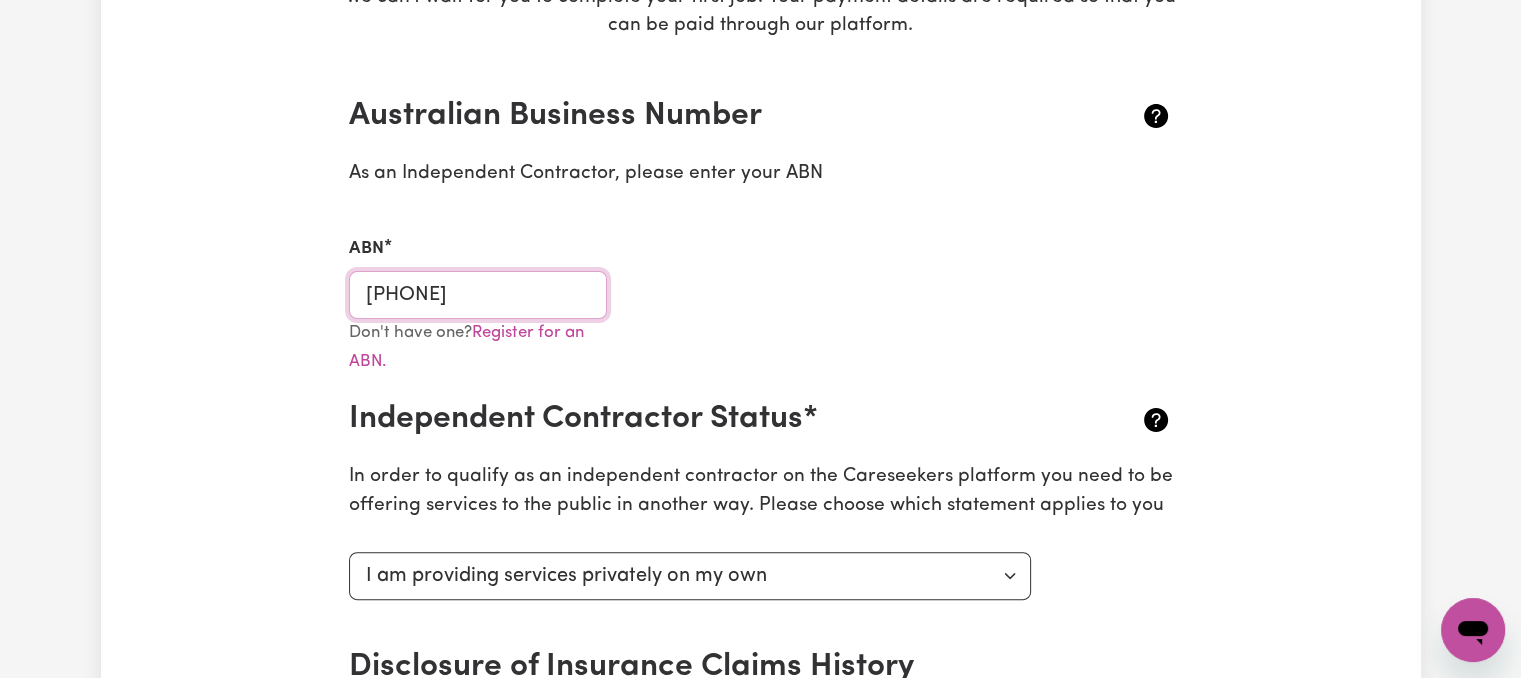 click on "[PHONE]" at bounding box center [478, 295] 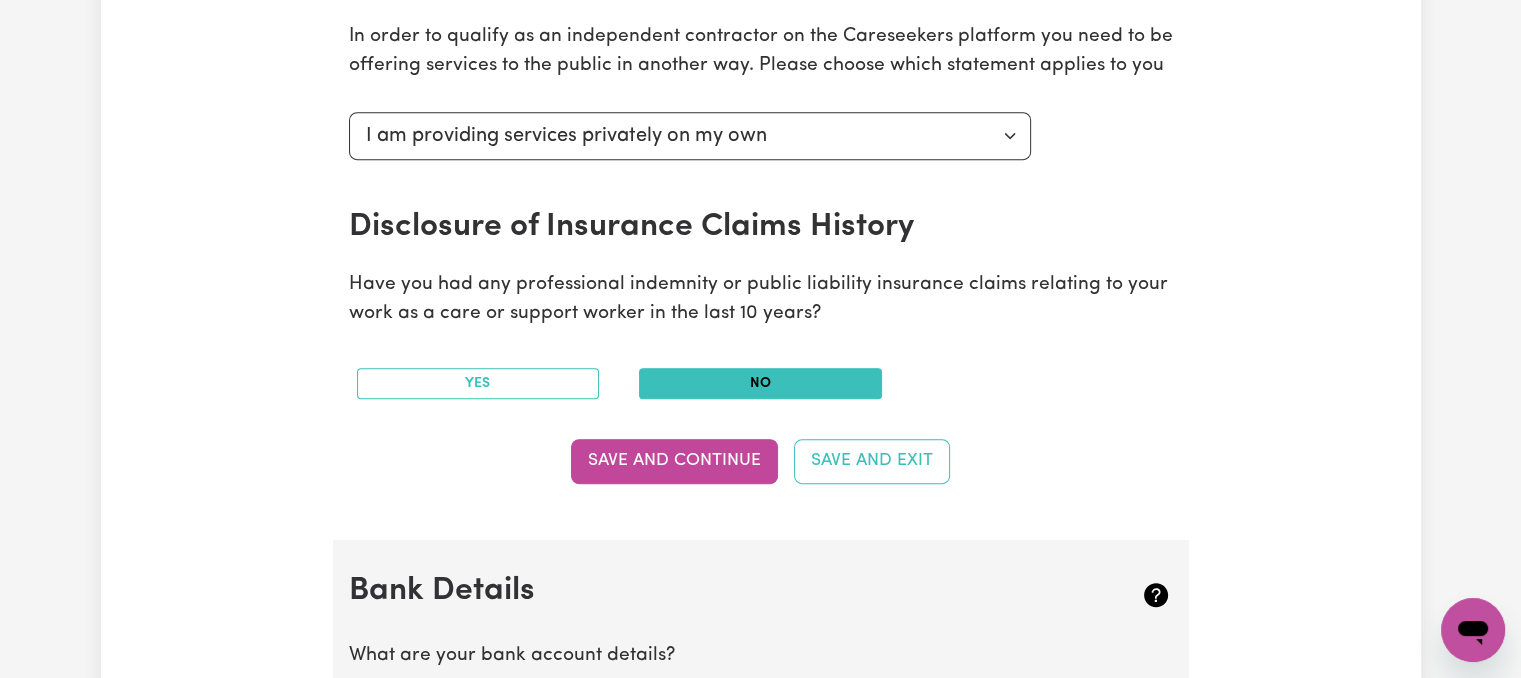 scroll, scrollTop: 900, scrollLeft: 0, axis: vertical 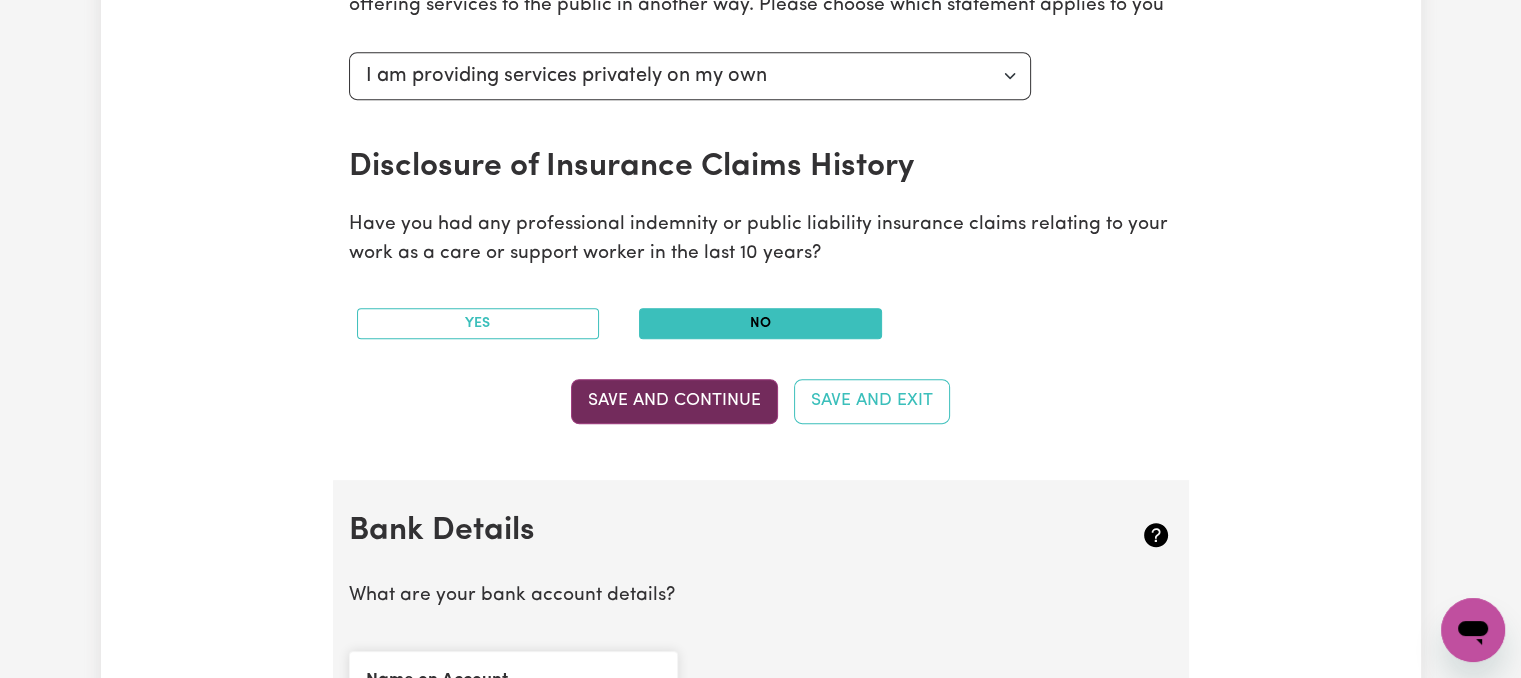 click on "Save and Continue" at bounding box center [674, 401] 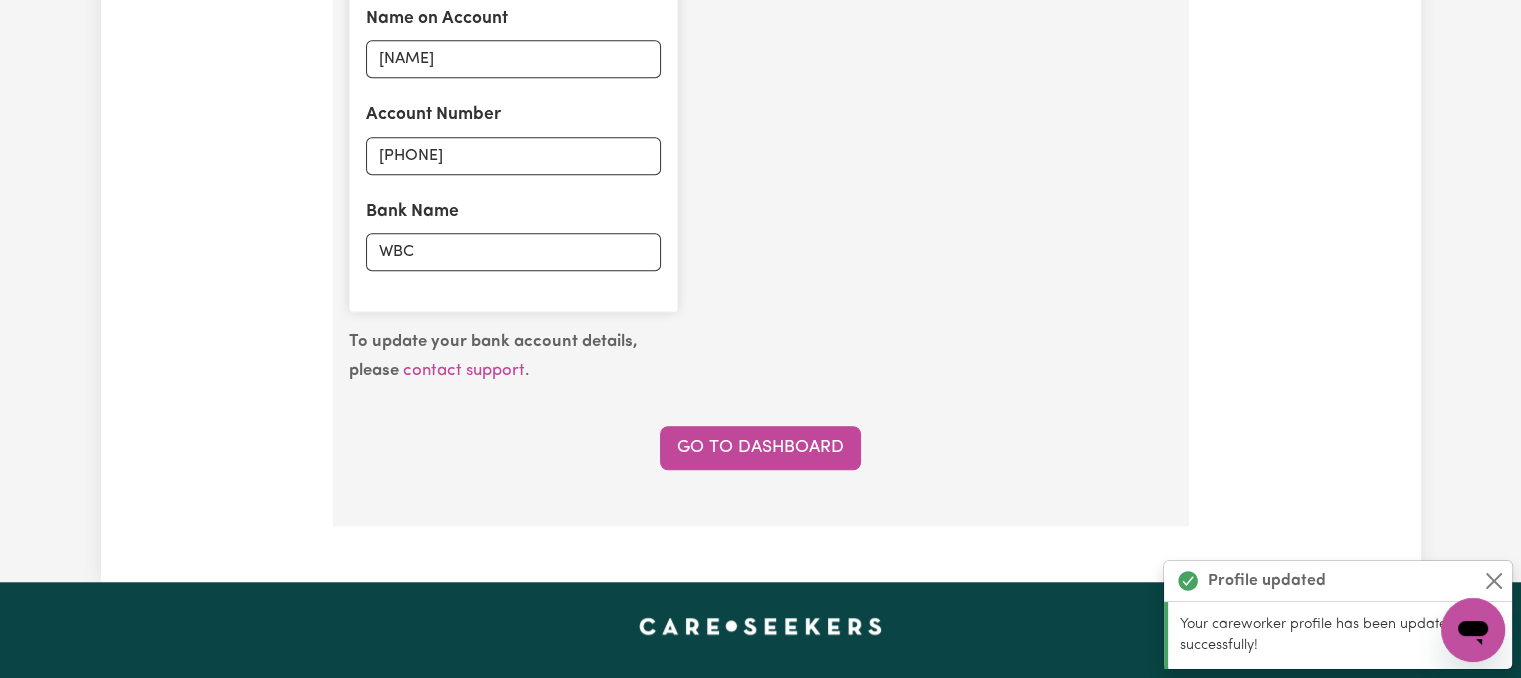 scroll, scrollTop: 1579, scrollLeft: 0, axis: vertical 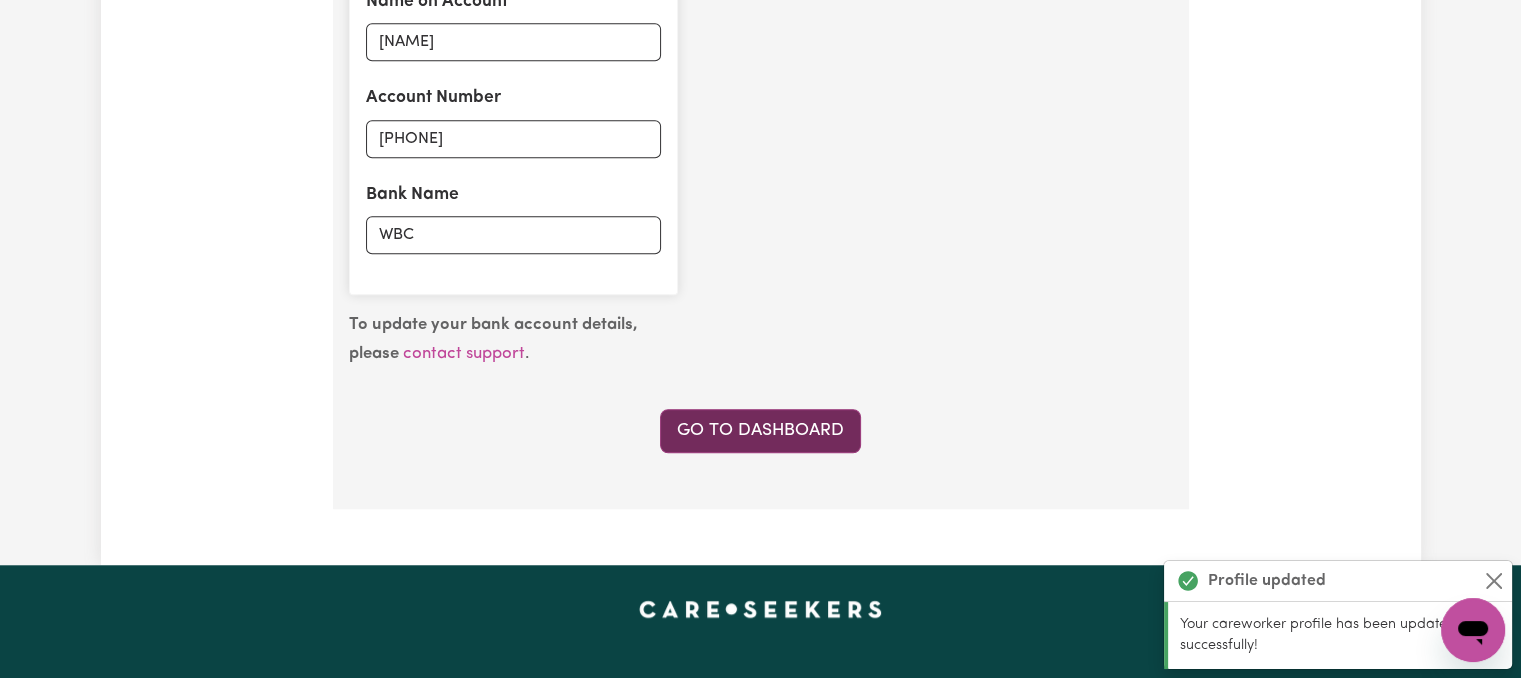 click on "Go to Dashboard" at bounding box center [760, 431] 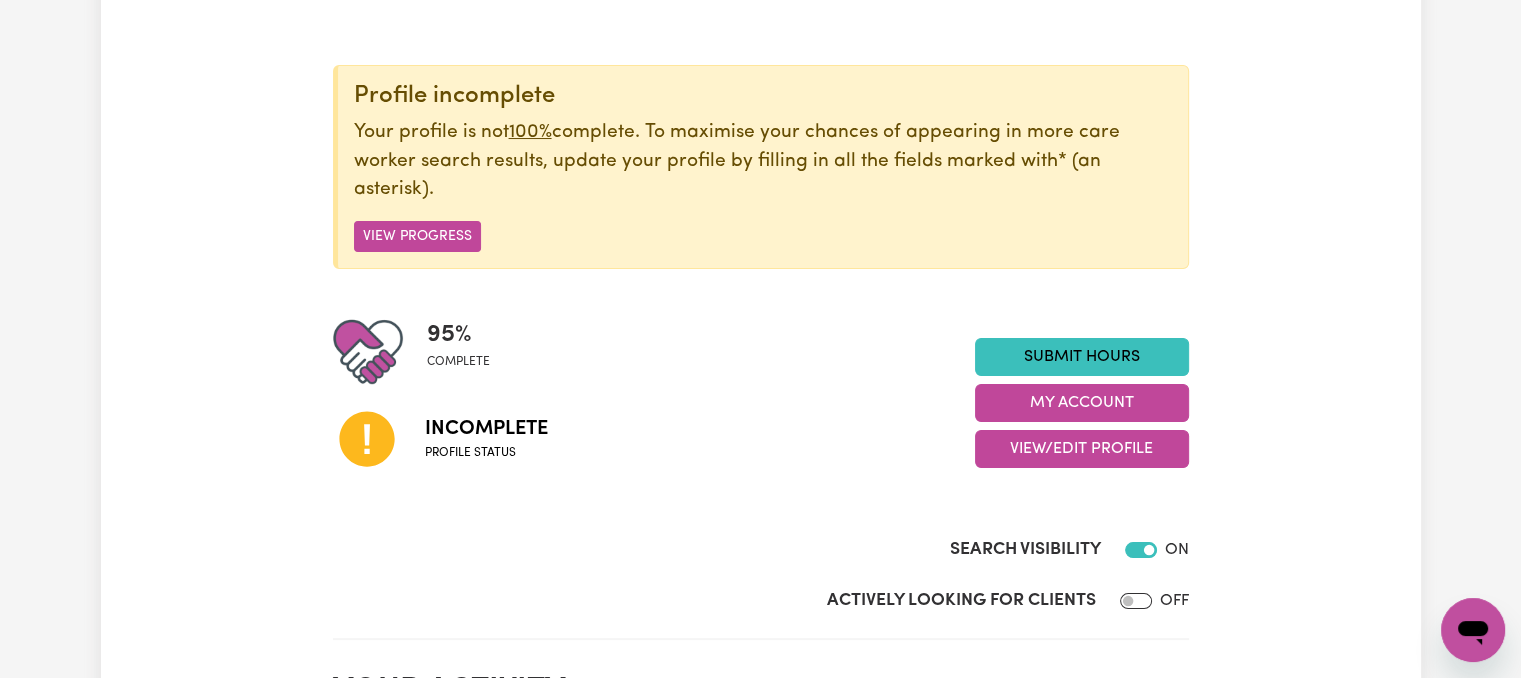scroll, scrollTop: 200, scrollLeft: 0, axis: vertical 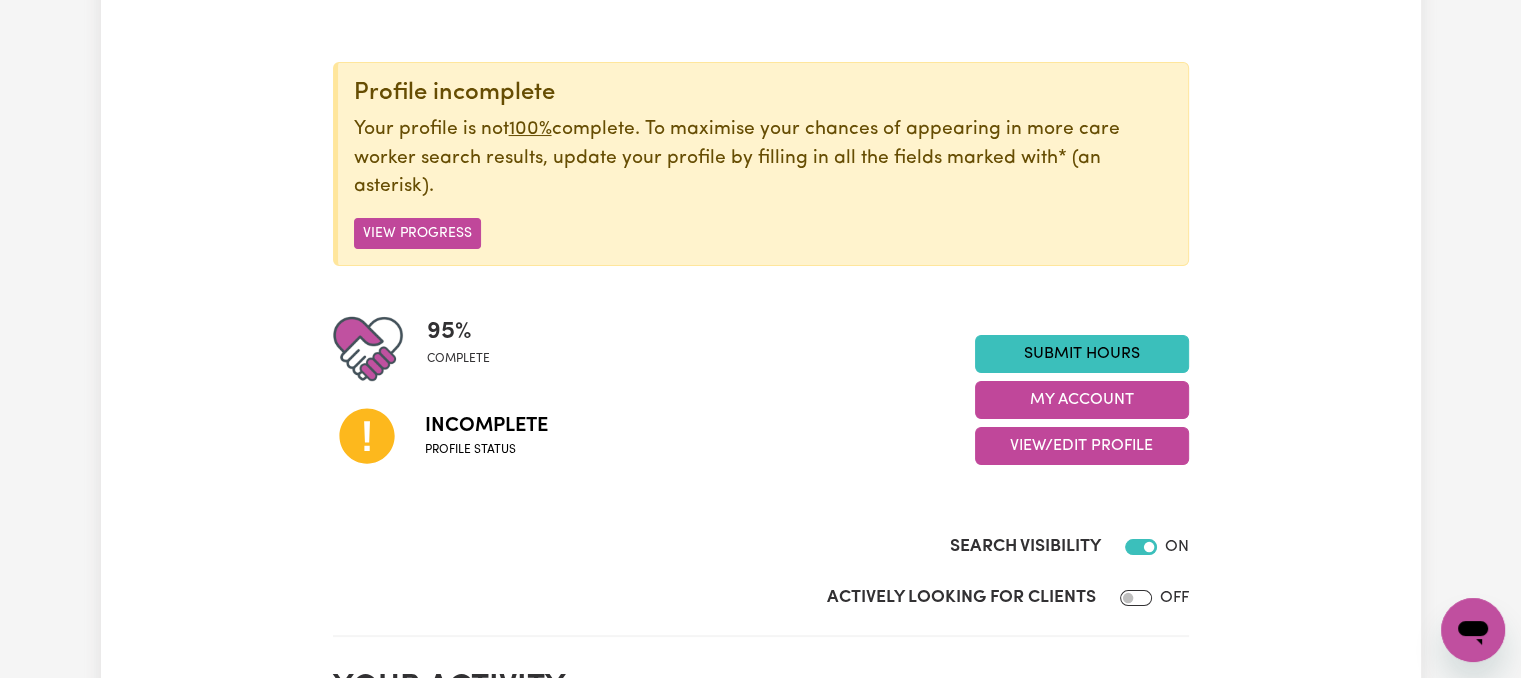 click on "Profile status" at bounding box center [486, 450] 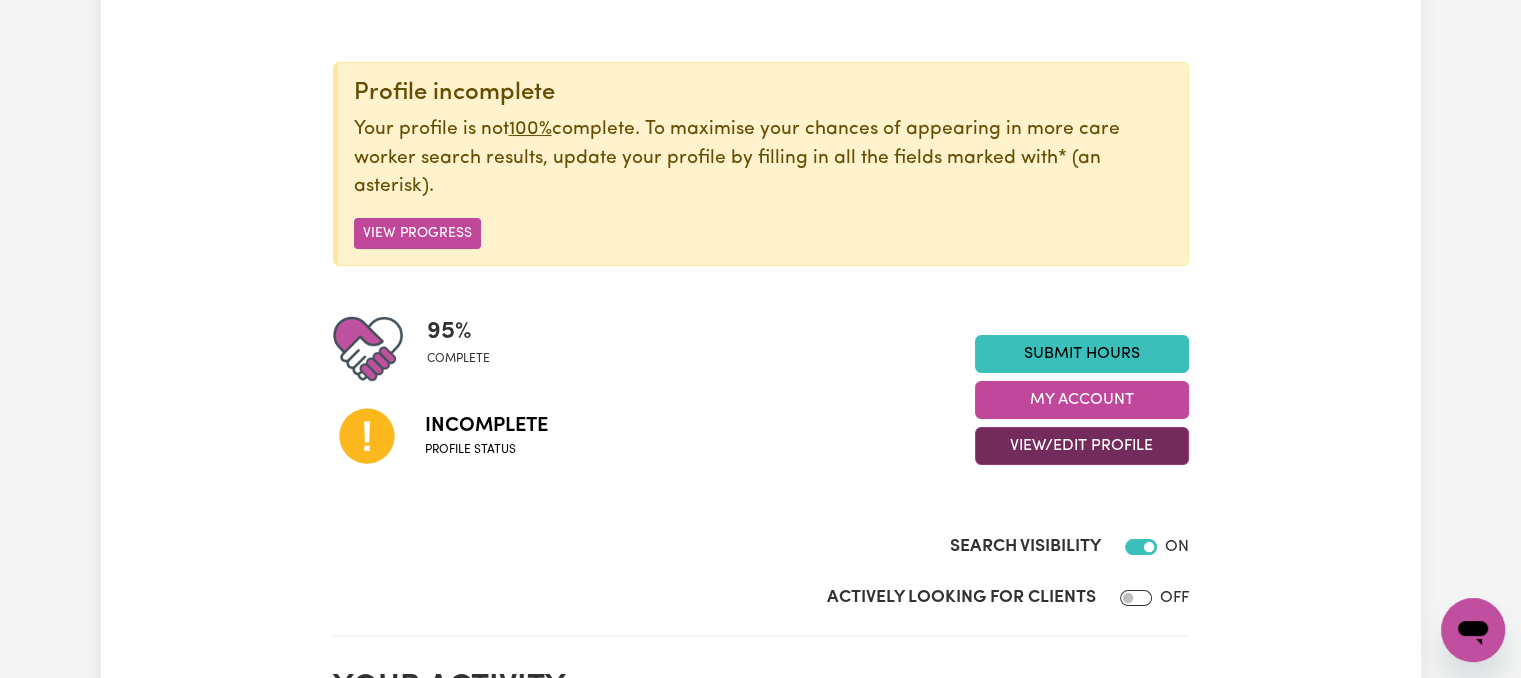 click on "View/Edit Profile" at bounding box center [1082, 446] 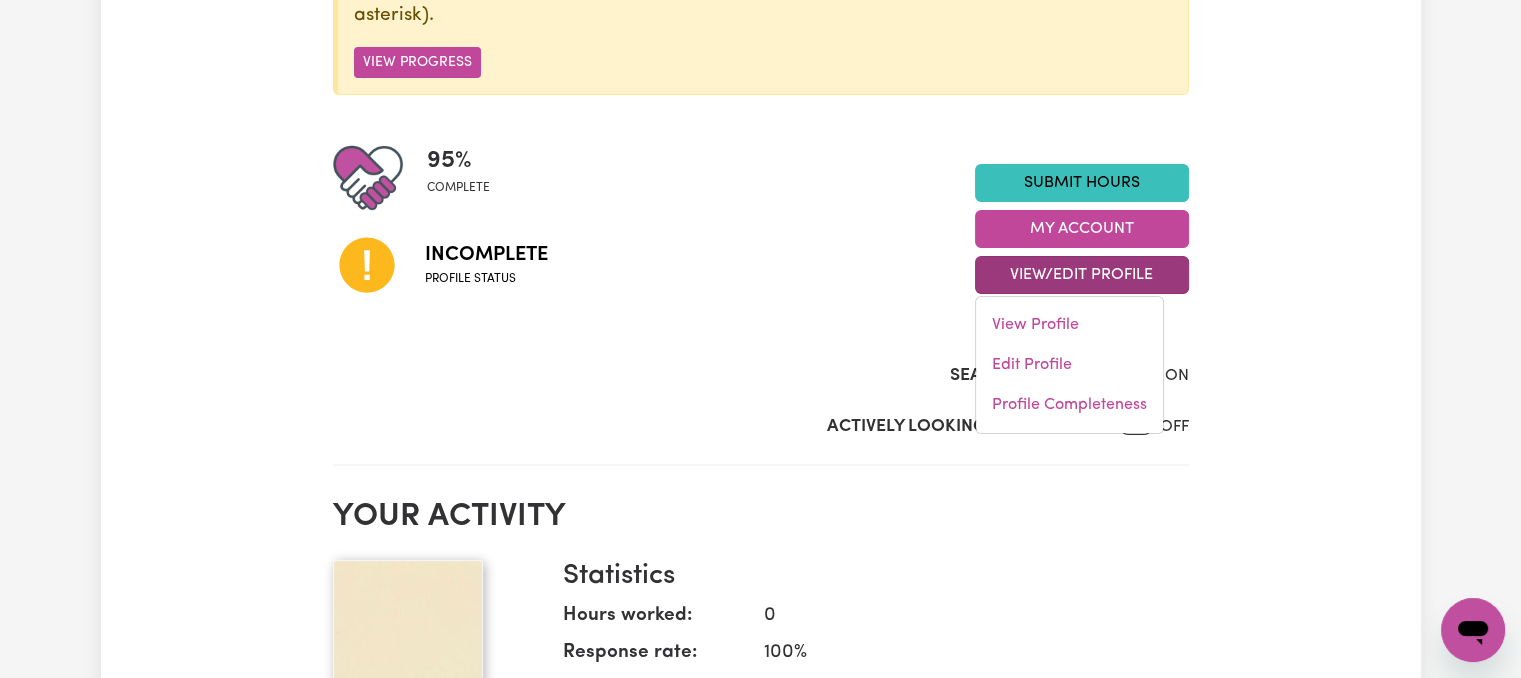 scroll, scrollTop: 500, scrollLeft: 0, axis: vertical 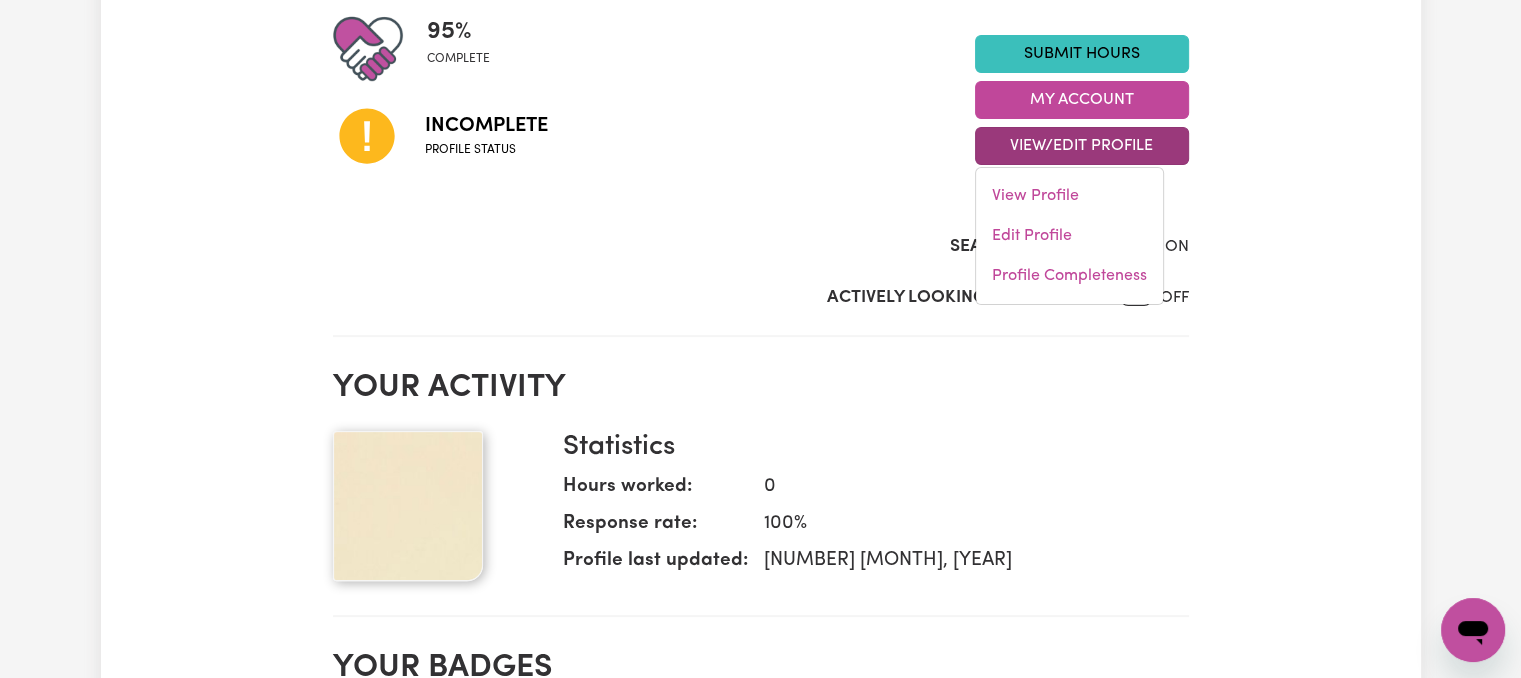 click on "Your activity Statistics Hours worked: 0 Response rate: 100 % Profile last updated: [MONTH] [NUMBER], [YEAR]" at bounding box center (761, 485) 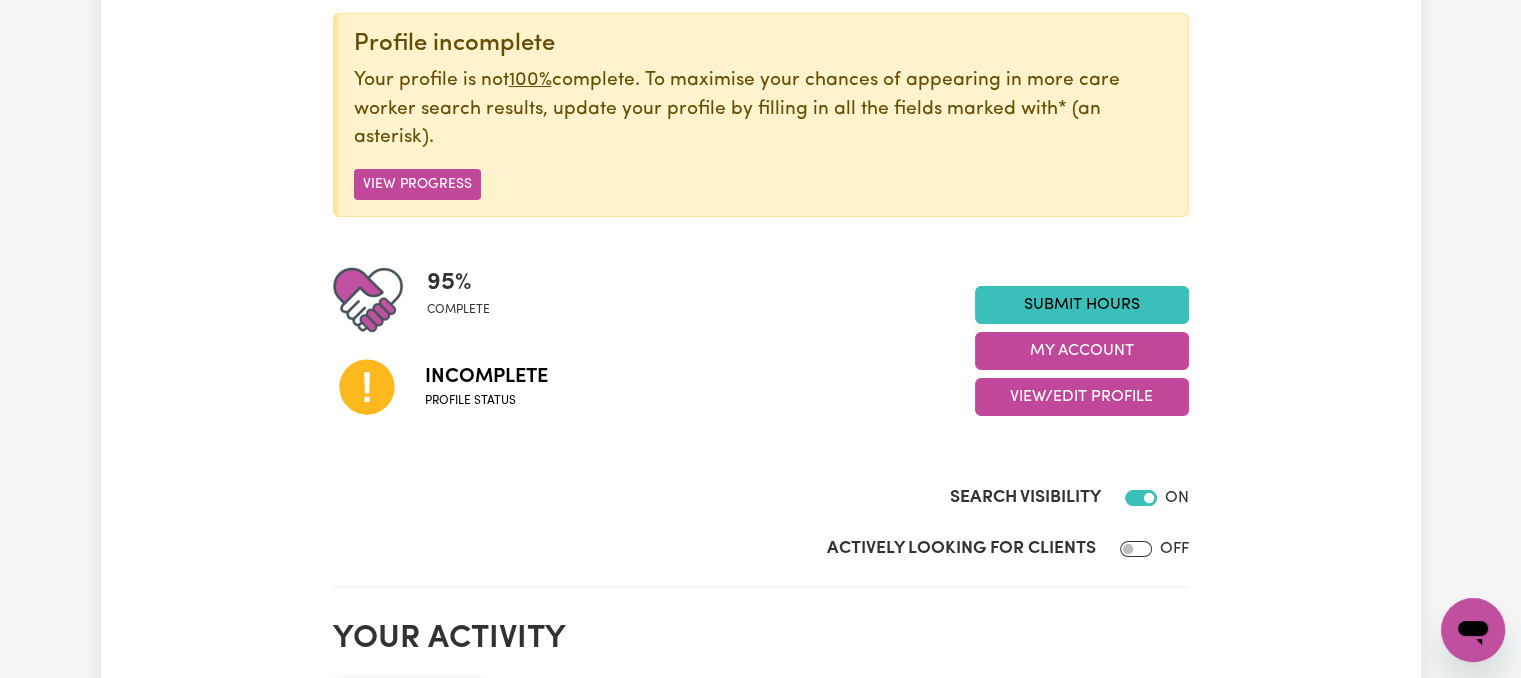 scroll, scrollTop: 0, scrollLeft: 0, axis: both 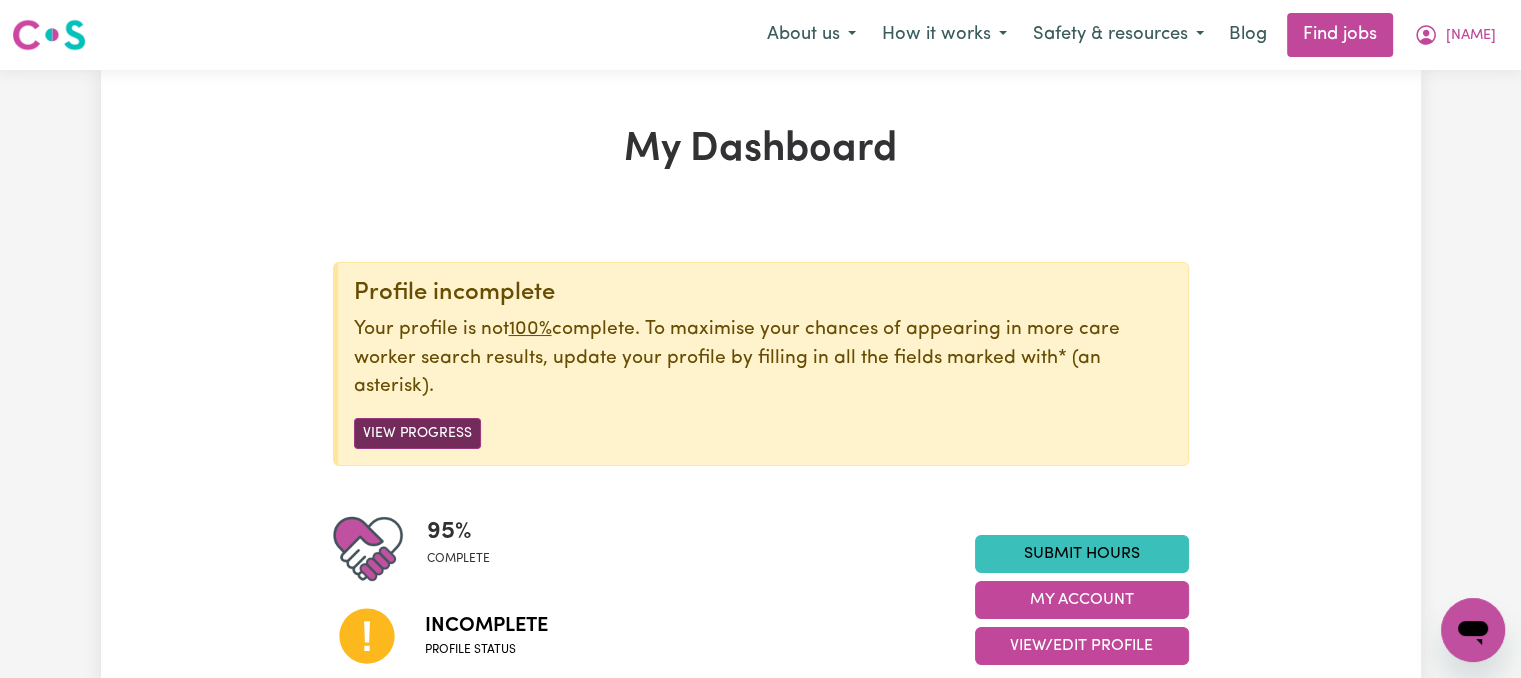 click on "View Progress" at bounding box center (417, 433) 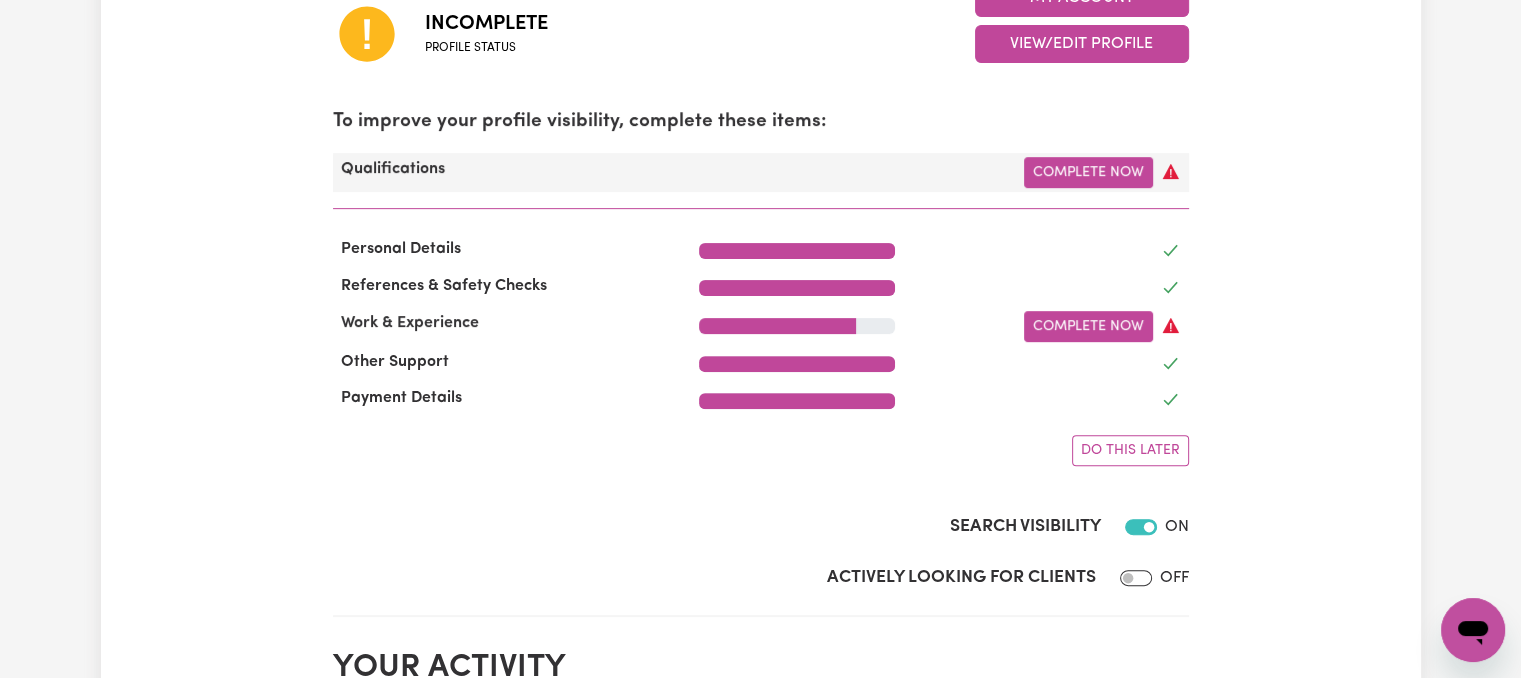 scroll, scrollTop: 600, scrollLeft: 0, axis: vertical 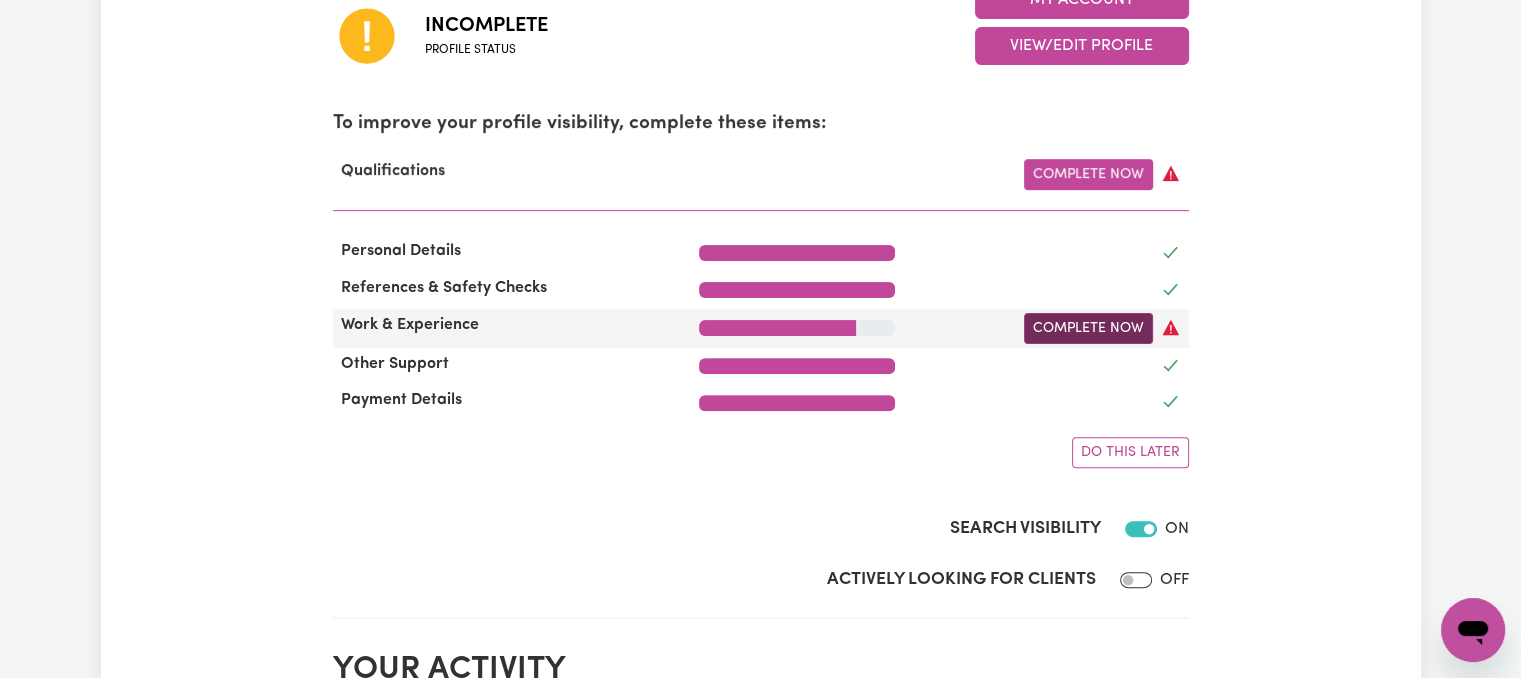 click on "Complete Now" at bounding box center [1088, 328] 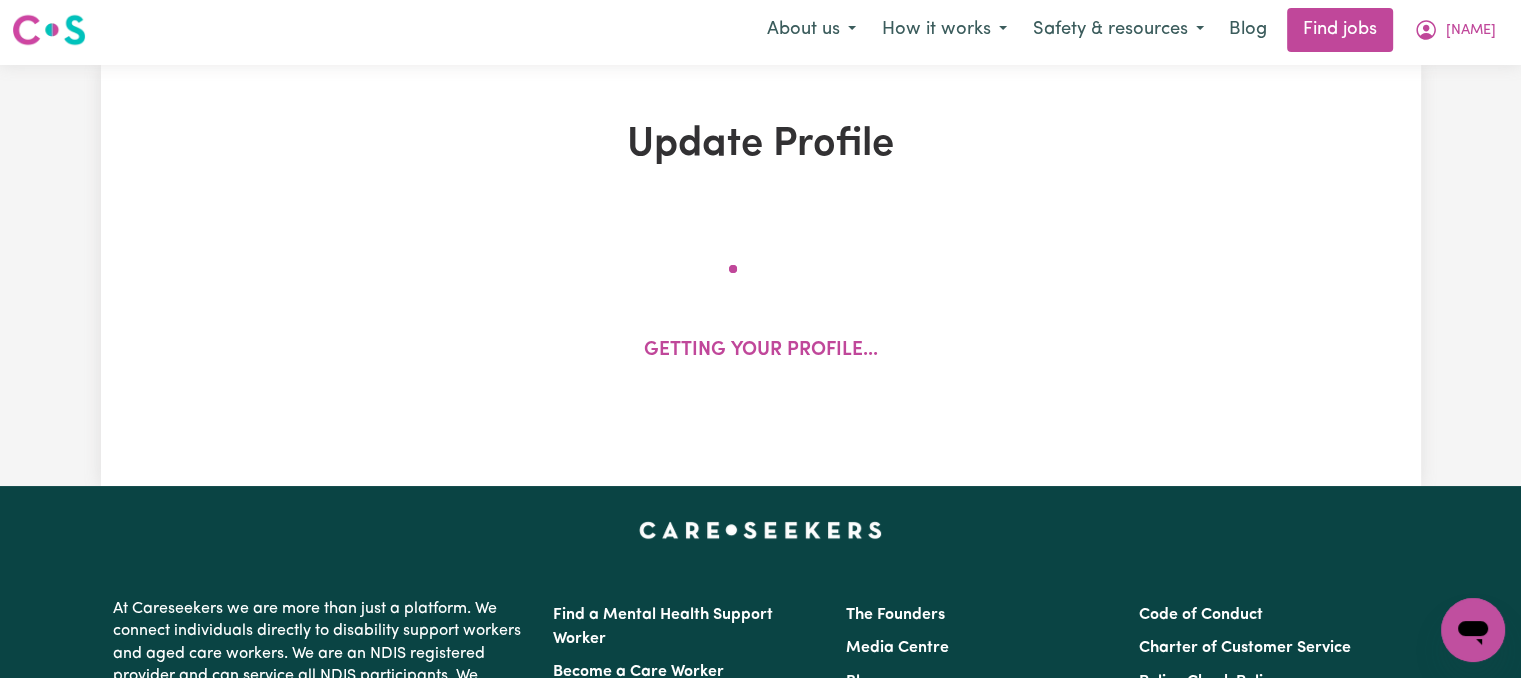 scroll, scrollTop: 0, scrollLeft: 0, axis: both 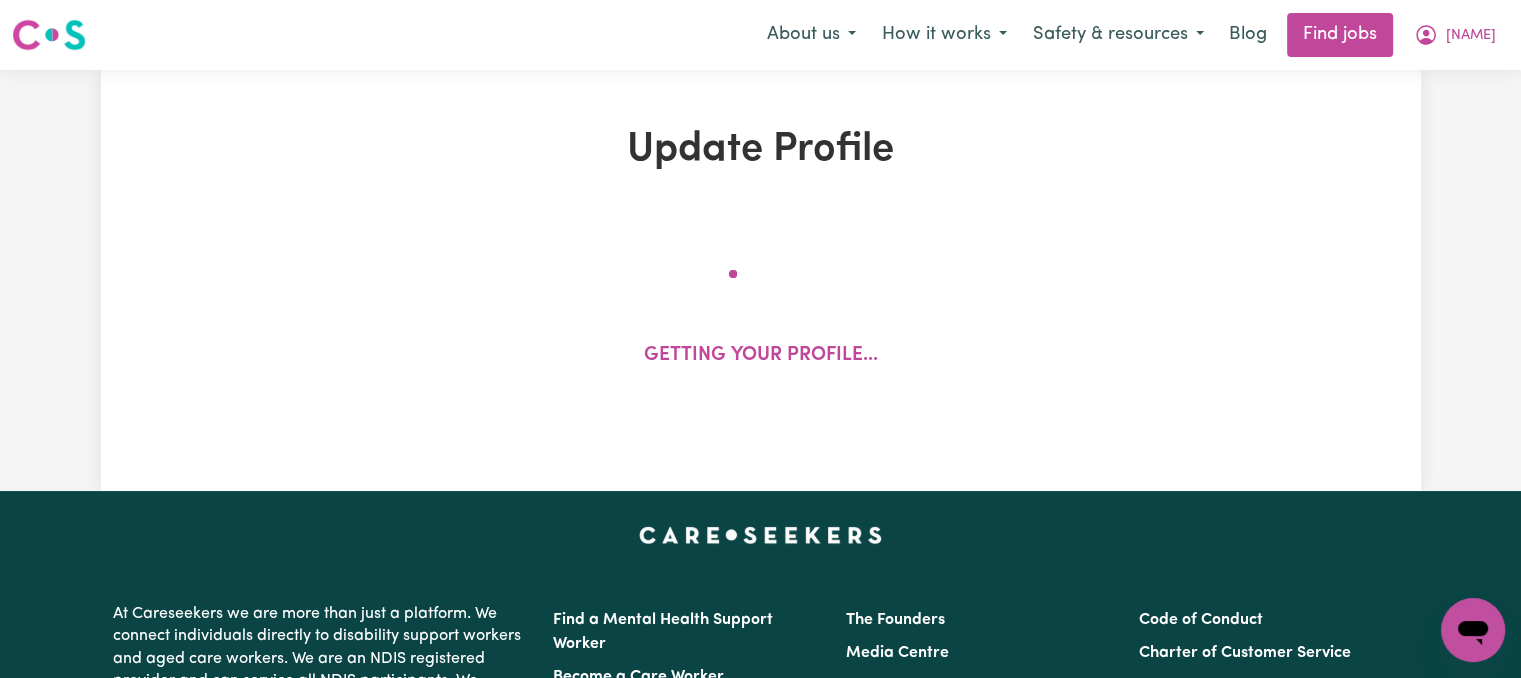 select on "2022" 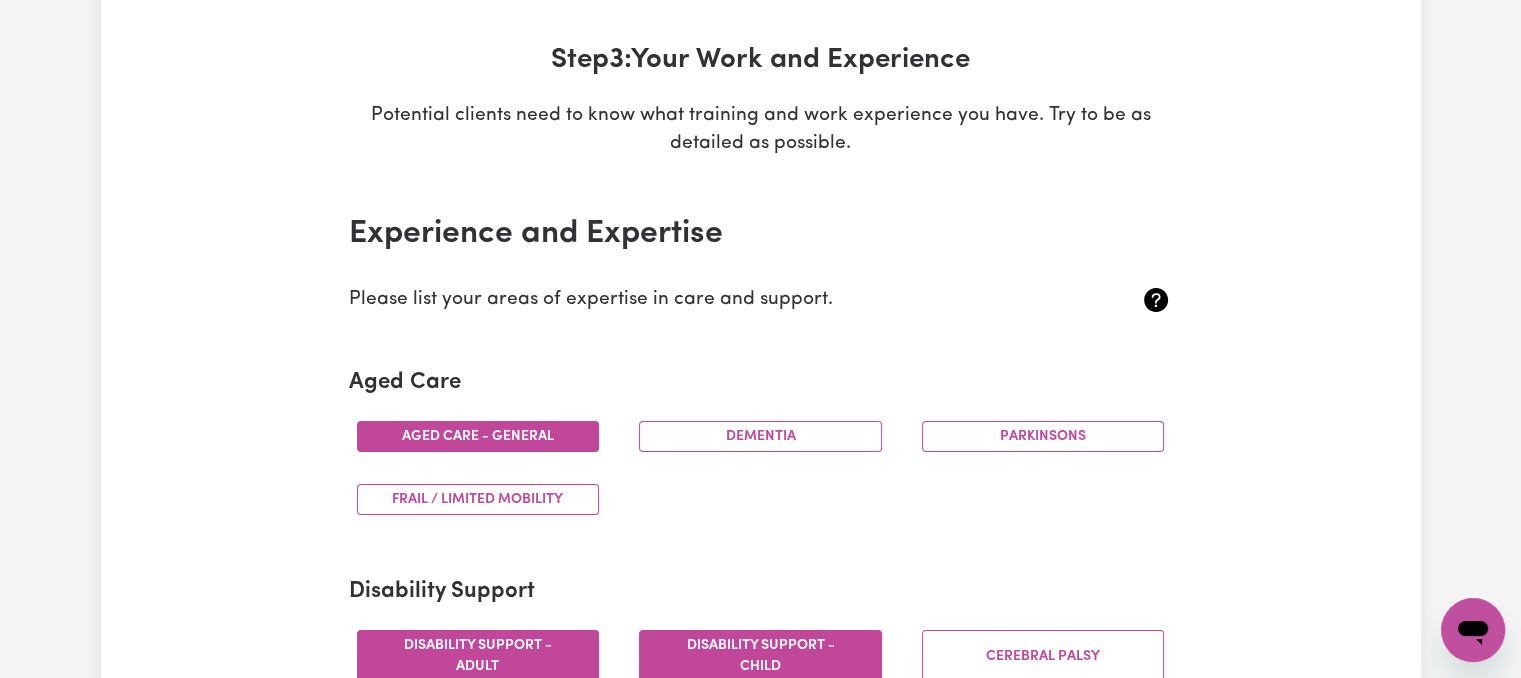 scroll, scrollTop: 300, scrollLeft: 0, axis: vertical 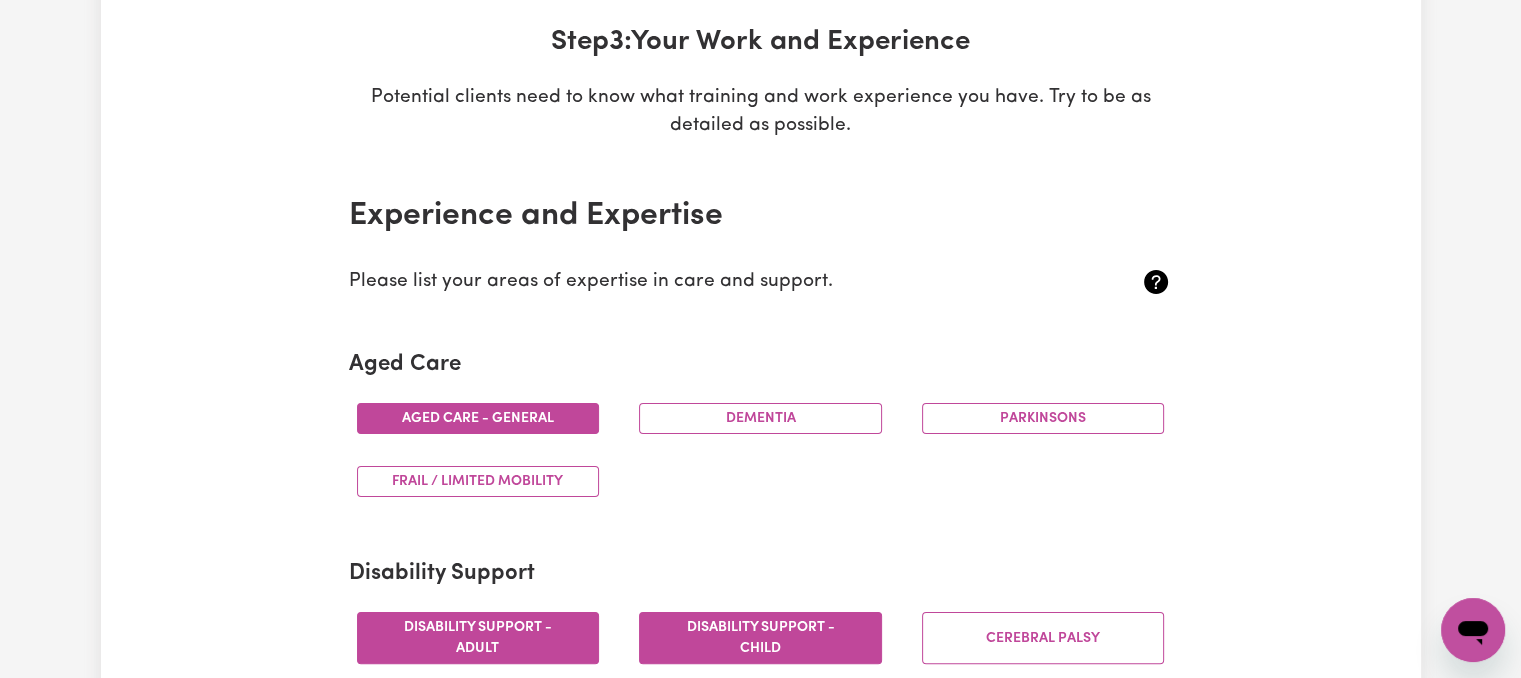 click on "Aged care - General" at bounding box center [478, 418] 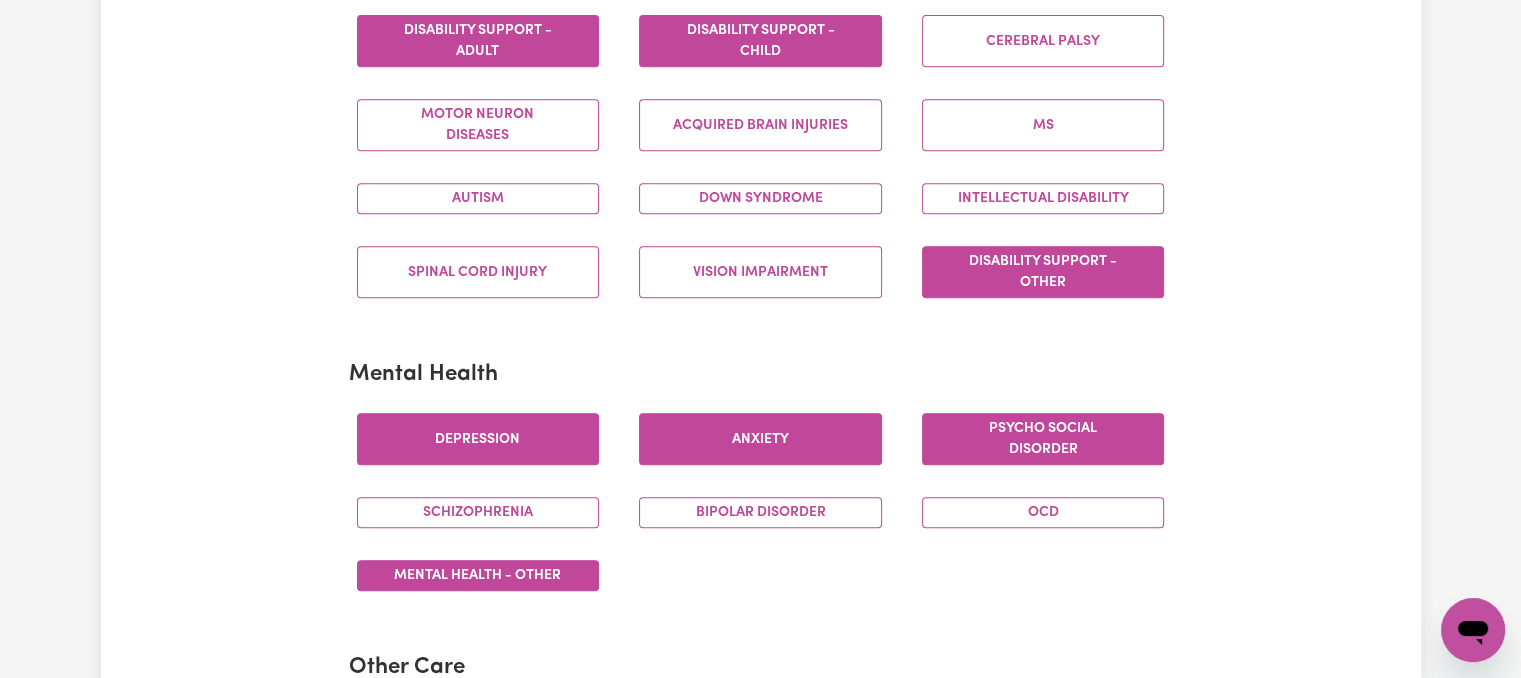 scroll, scrollTop: 900, scrollLeft: 0, axis: vertical 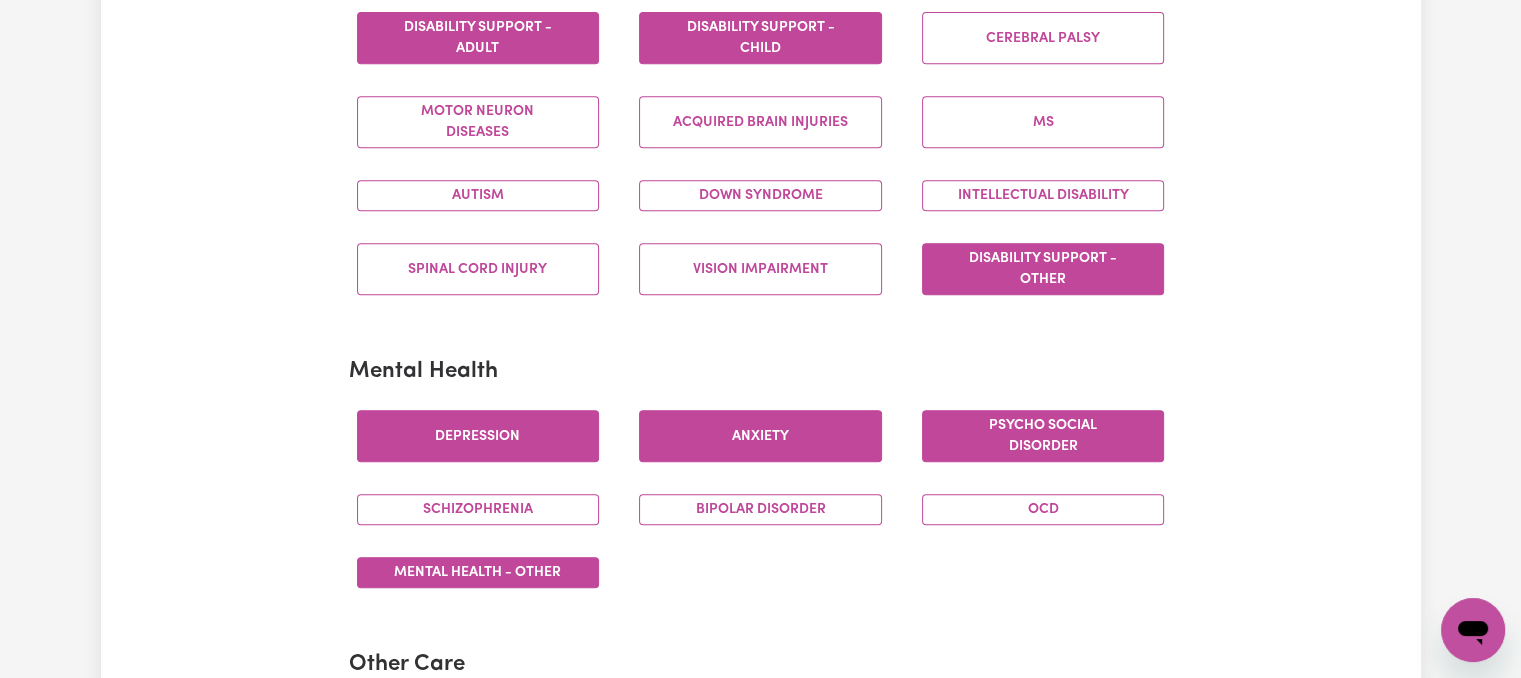 click on "Anxiety" at bounding box center [760, 436] 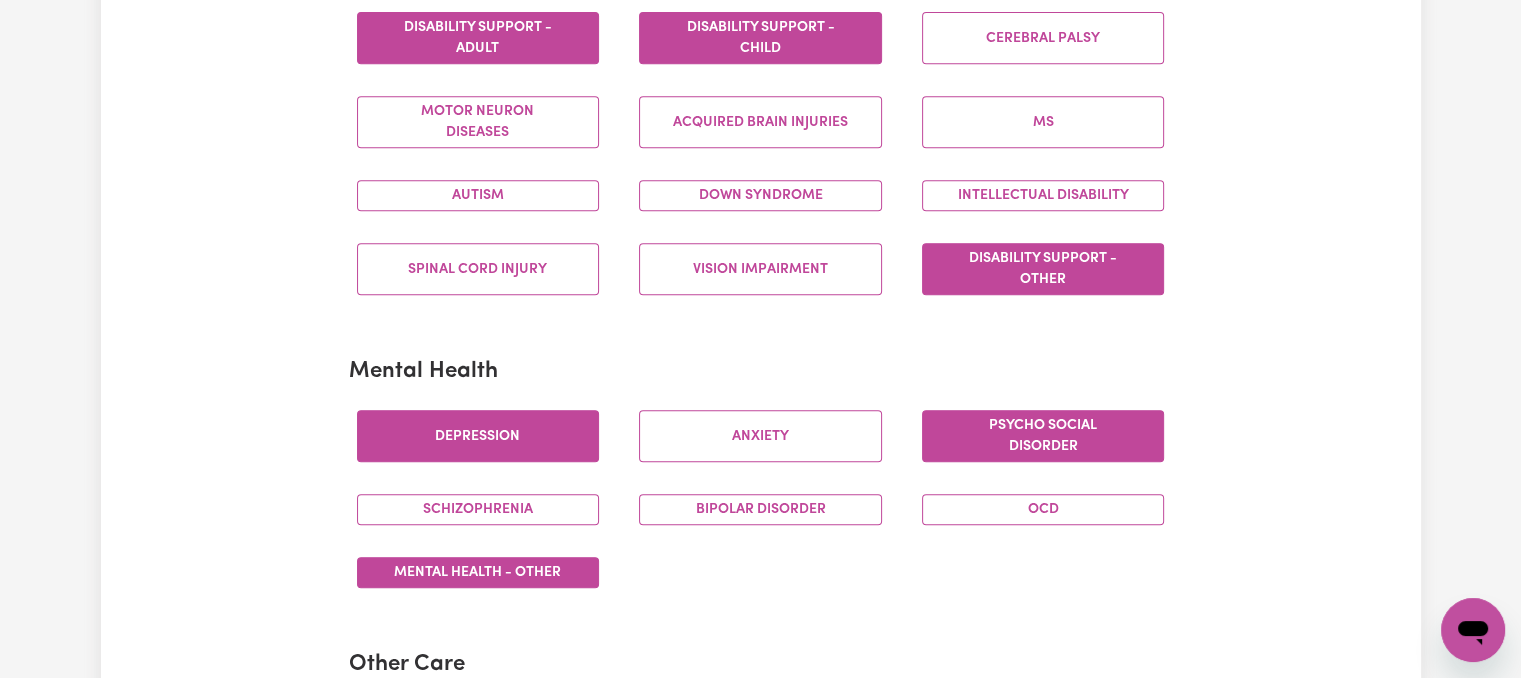click on "Psycho social disorder" at bounding box center [1043, 436] 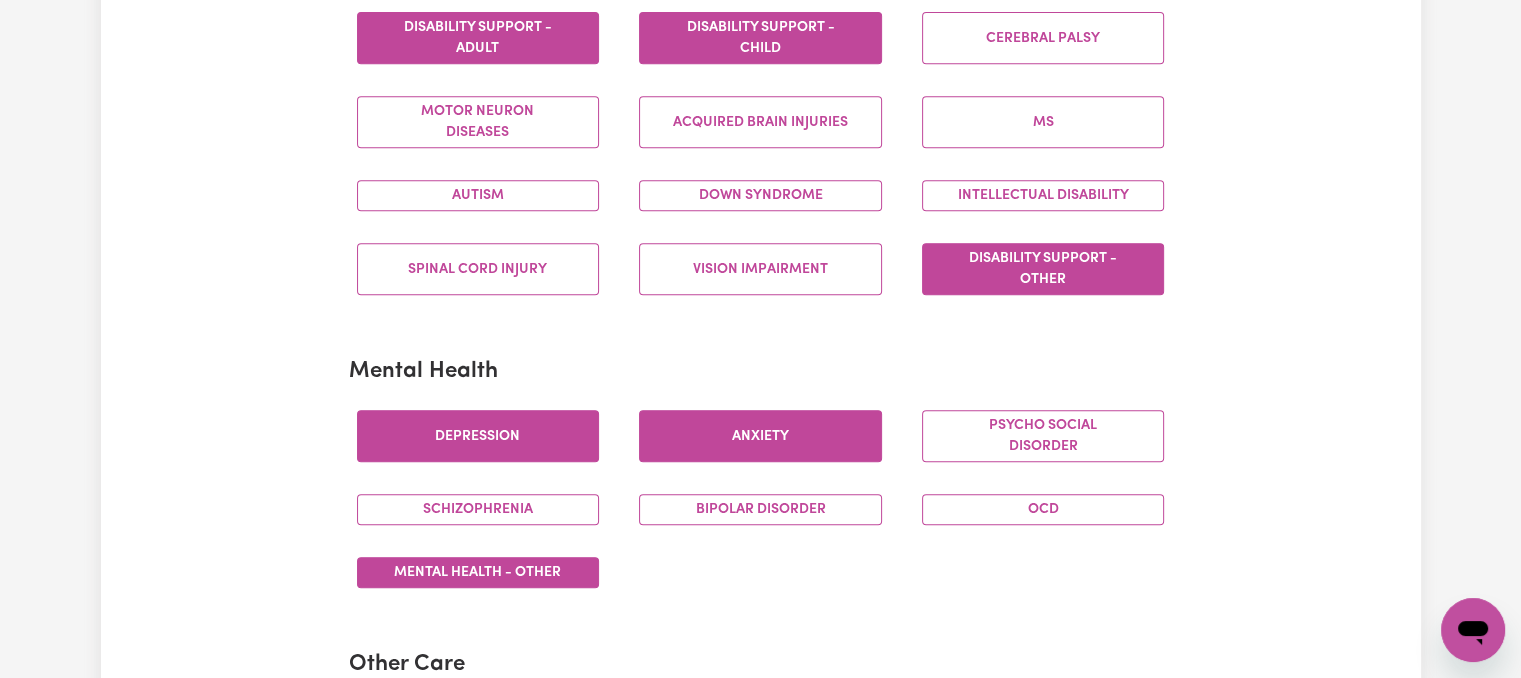 click on "Anxiety" at bounding box center (760, 436) 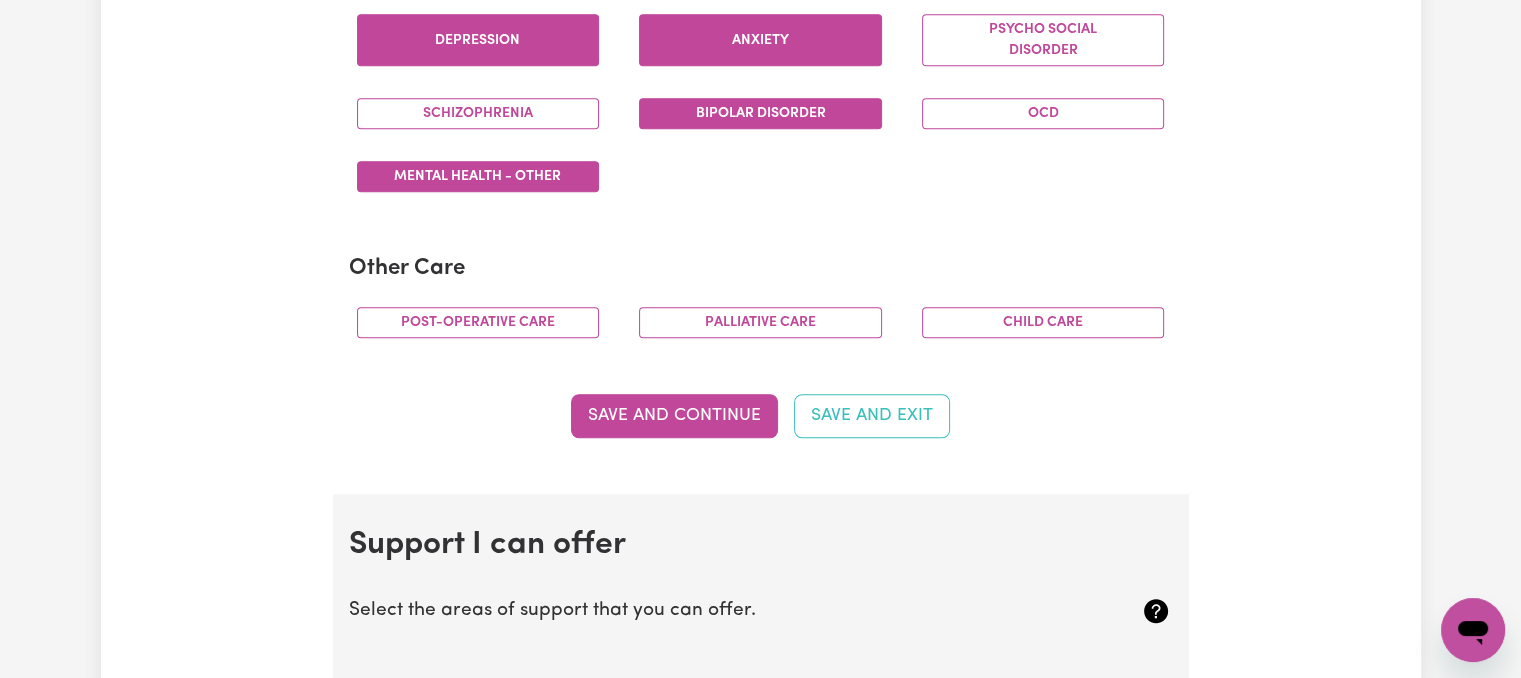 scroll, scrollTop: 1300, scrollLeft: 0, axis: vertical 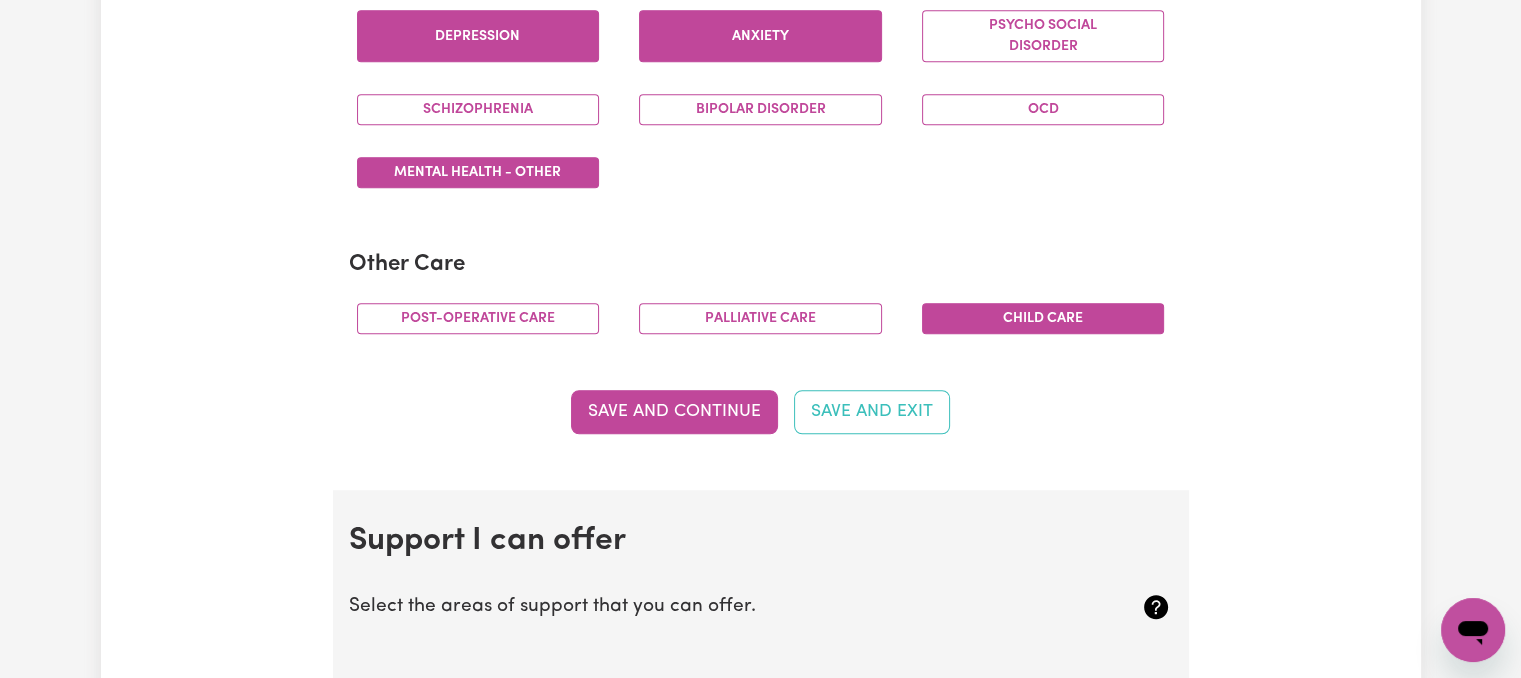 click on "Child care" at bounding box center [1043, 318] 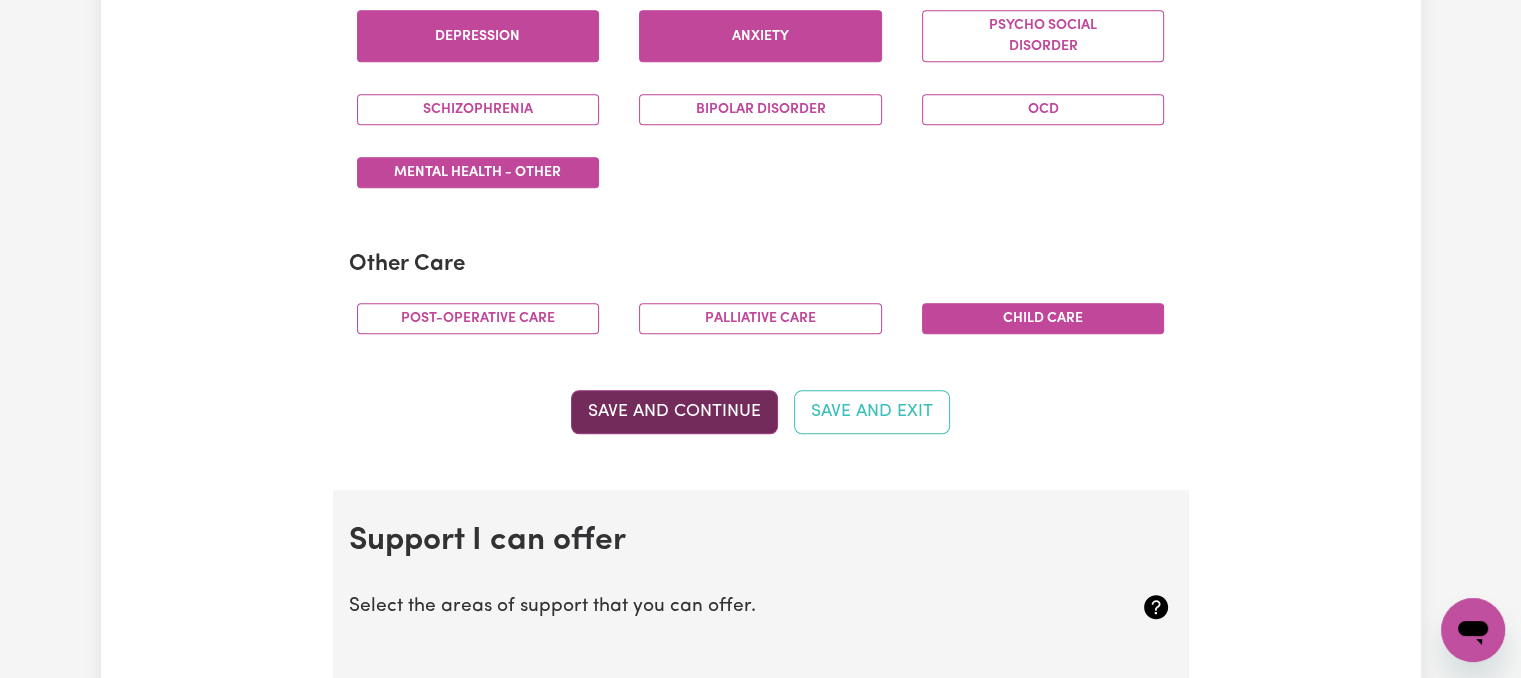 click on "Save and Continue" at bounding box center [674, 412] 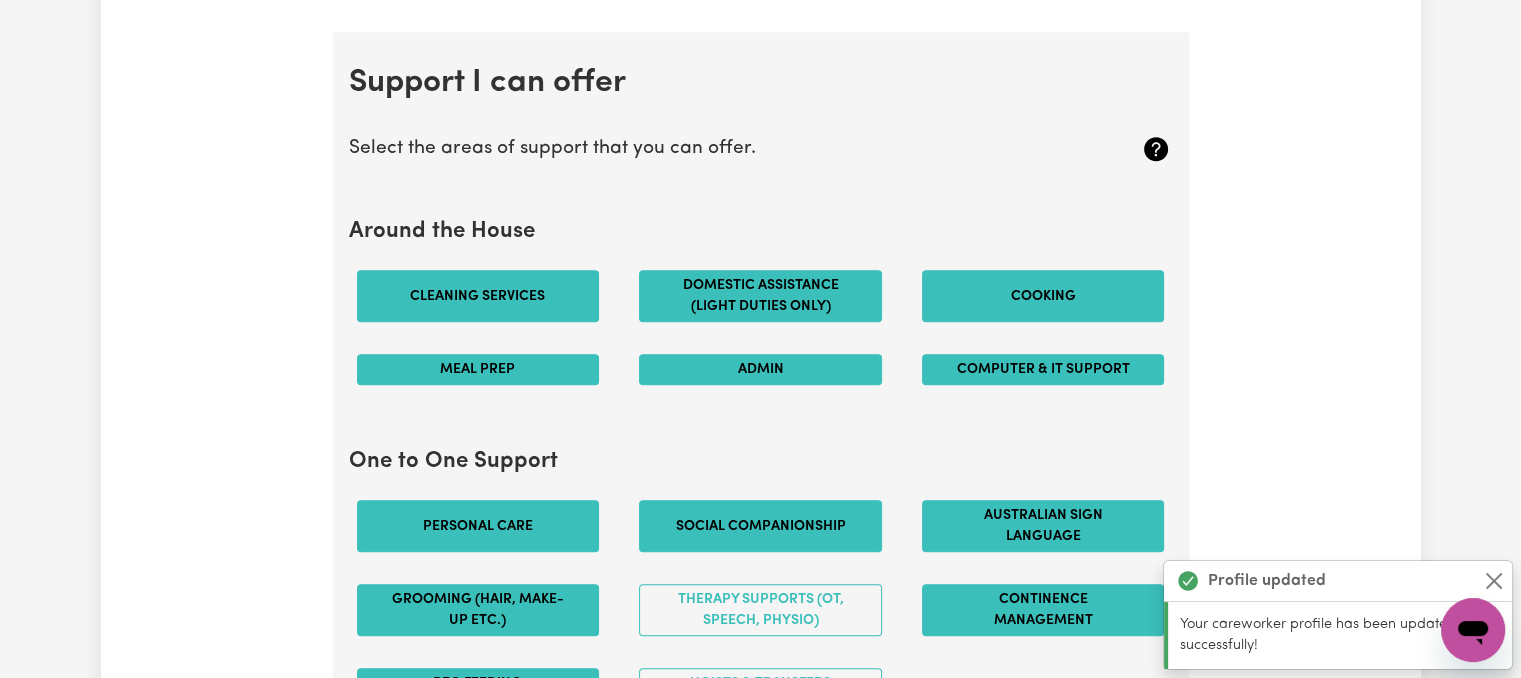 scroll, scrollTop: 1786, scrollLeft: 0, axis: vertical 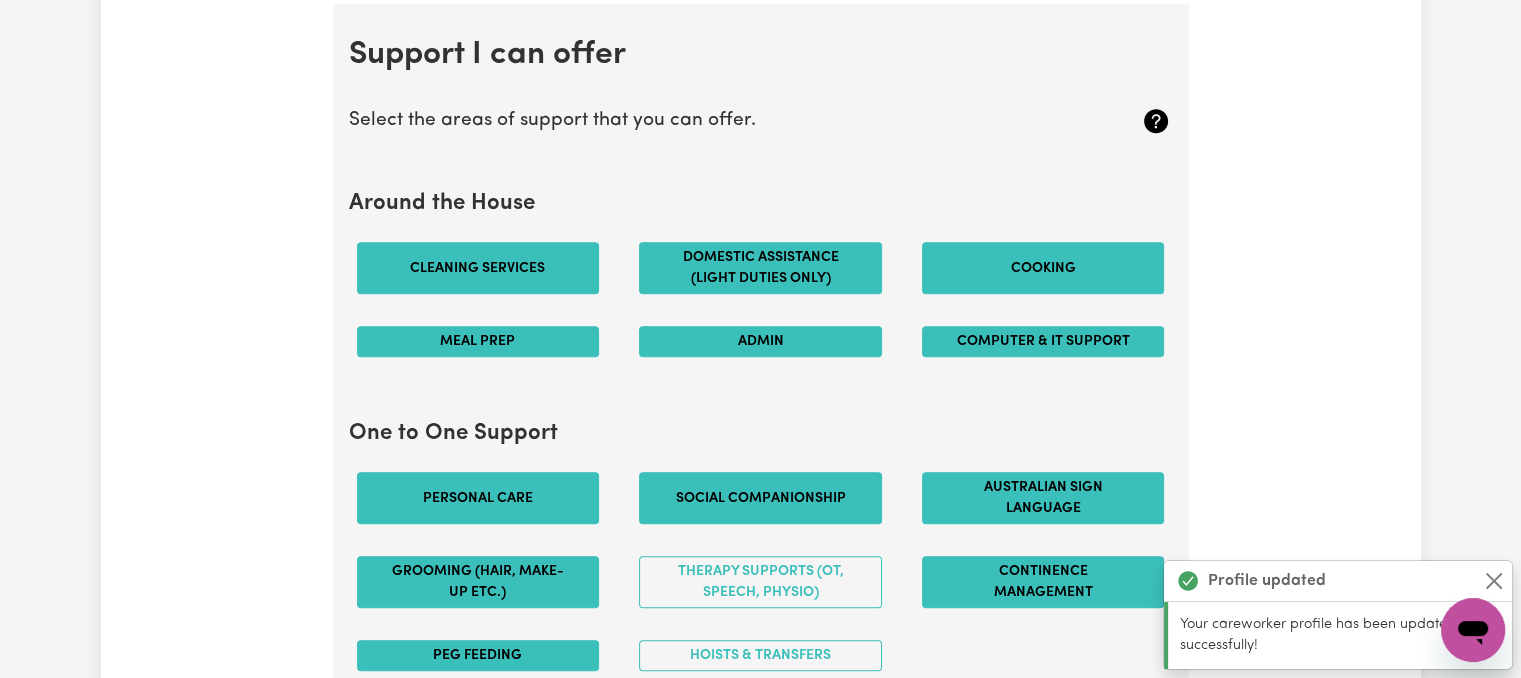 click on "Cleaning services" at bounding box center (478, 268) 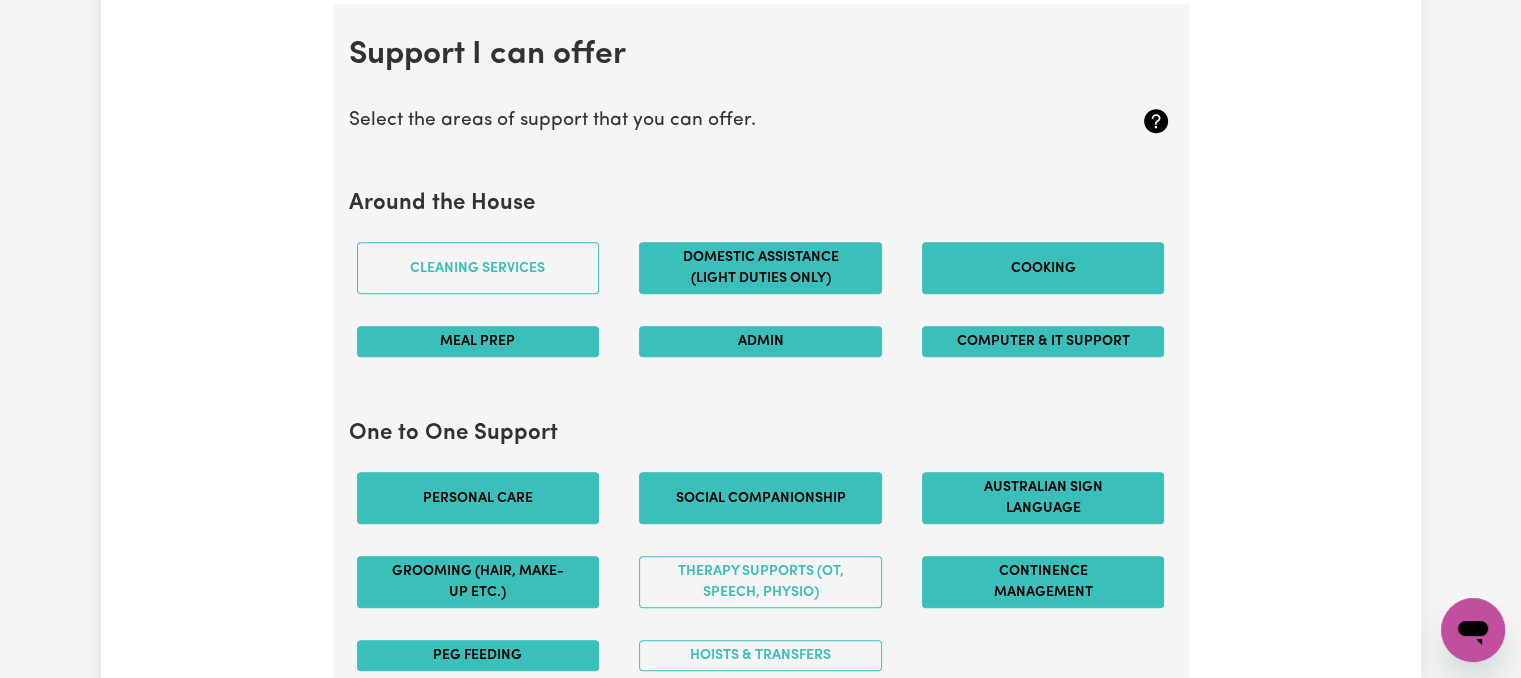click on "Domestic assistance (light duties only)" at bounding box center [760, 268] 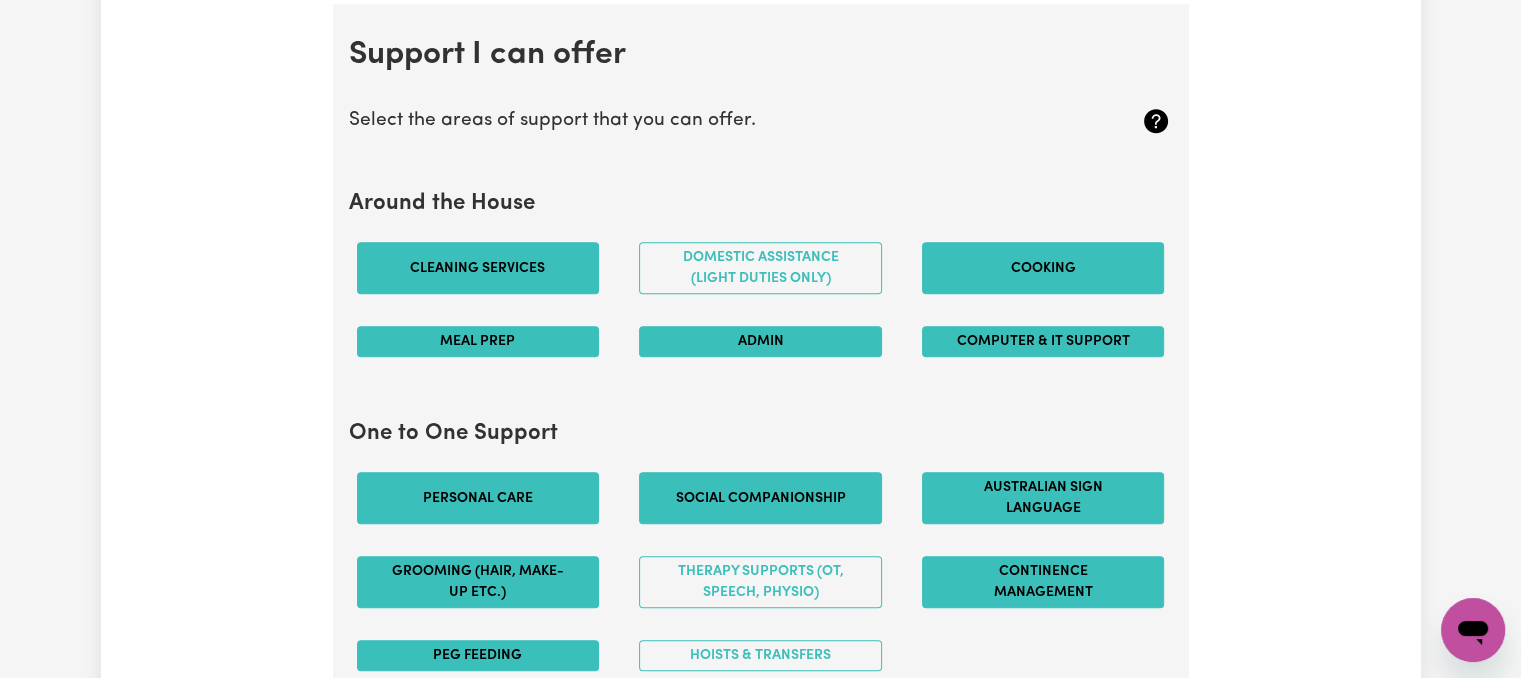 click on "Cleaning services" at bounding box center [478, 268] 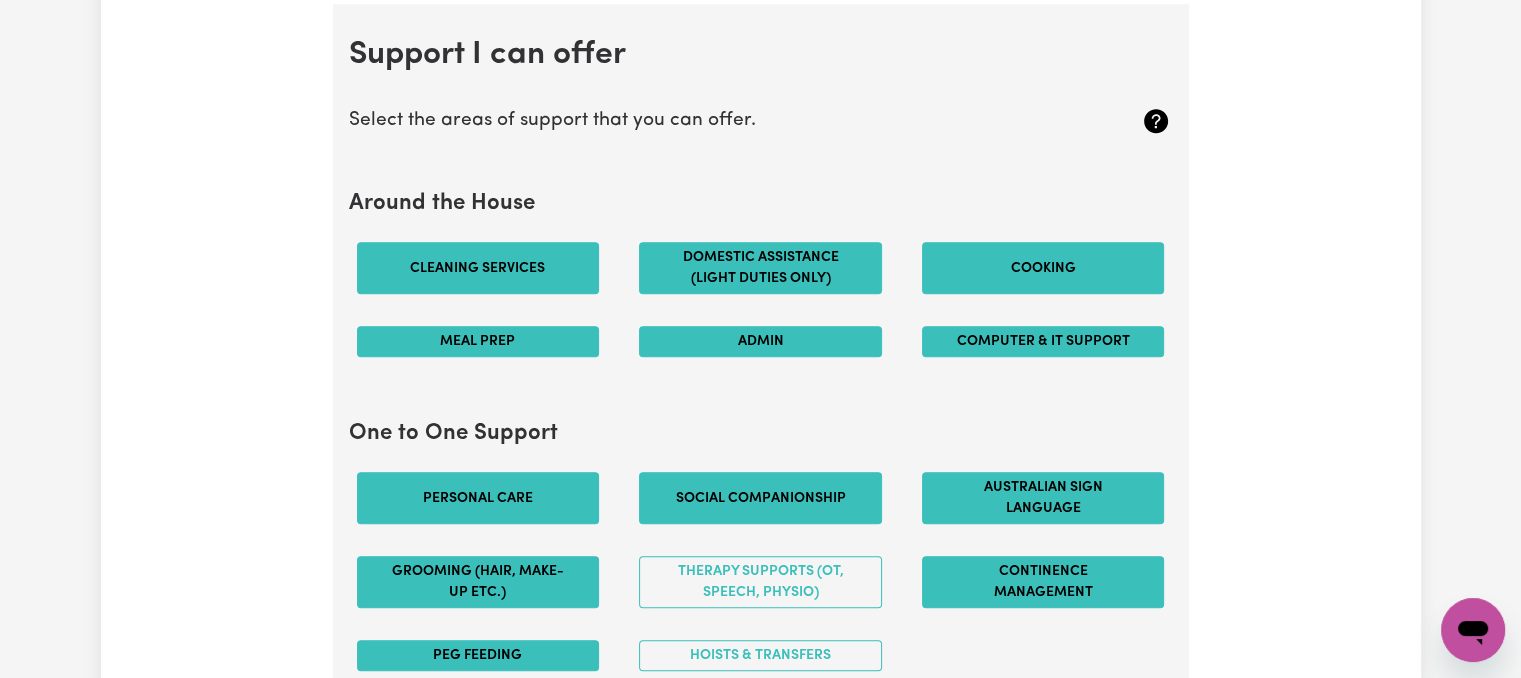 click on "Domestic assistance (light duties only)" at bounding box center (760, 268) 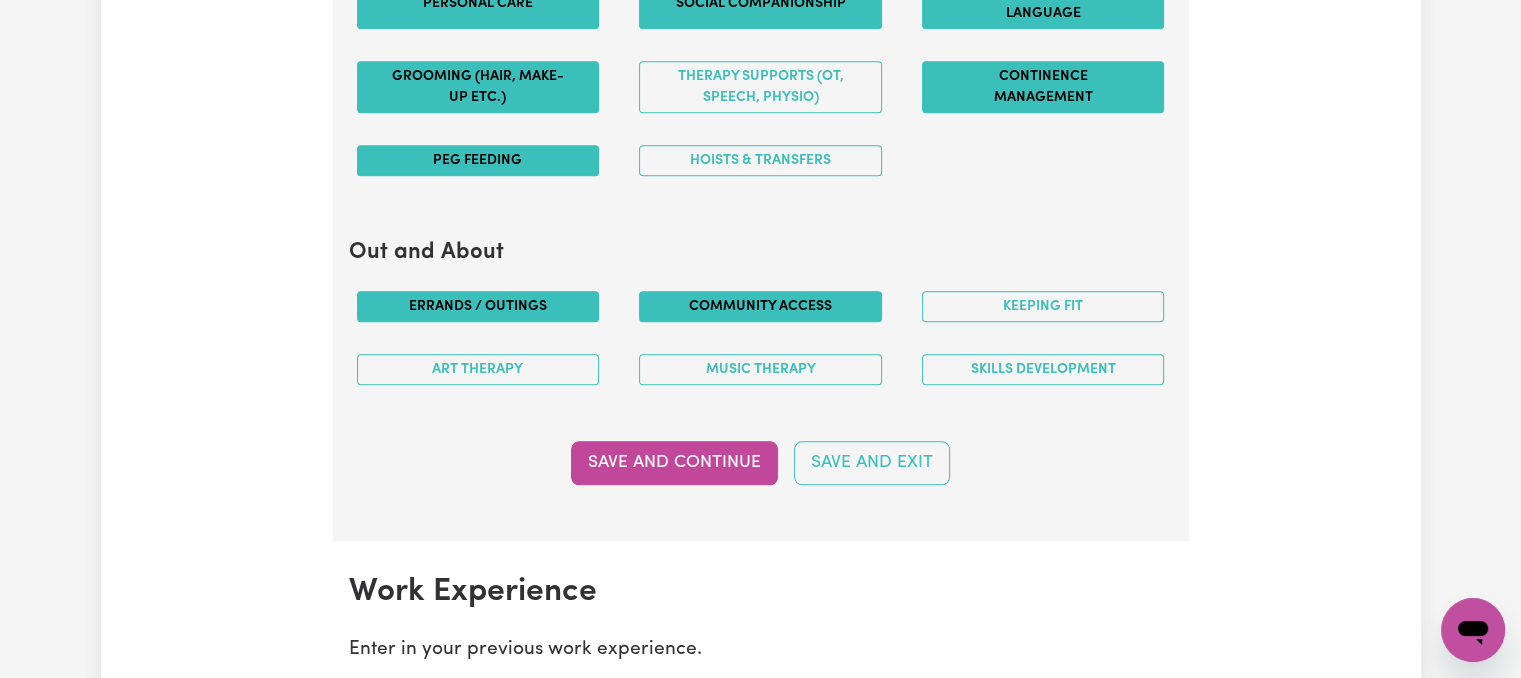 scroll, scrollTop: 2286, scrollLeft: 0, axis: vertical 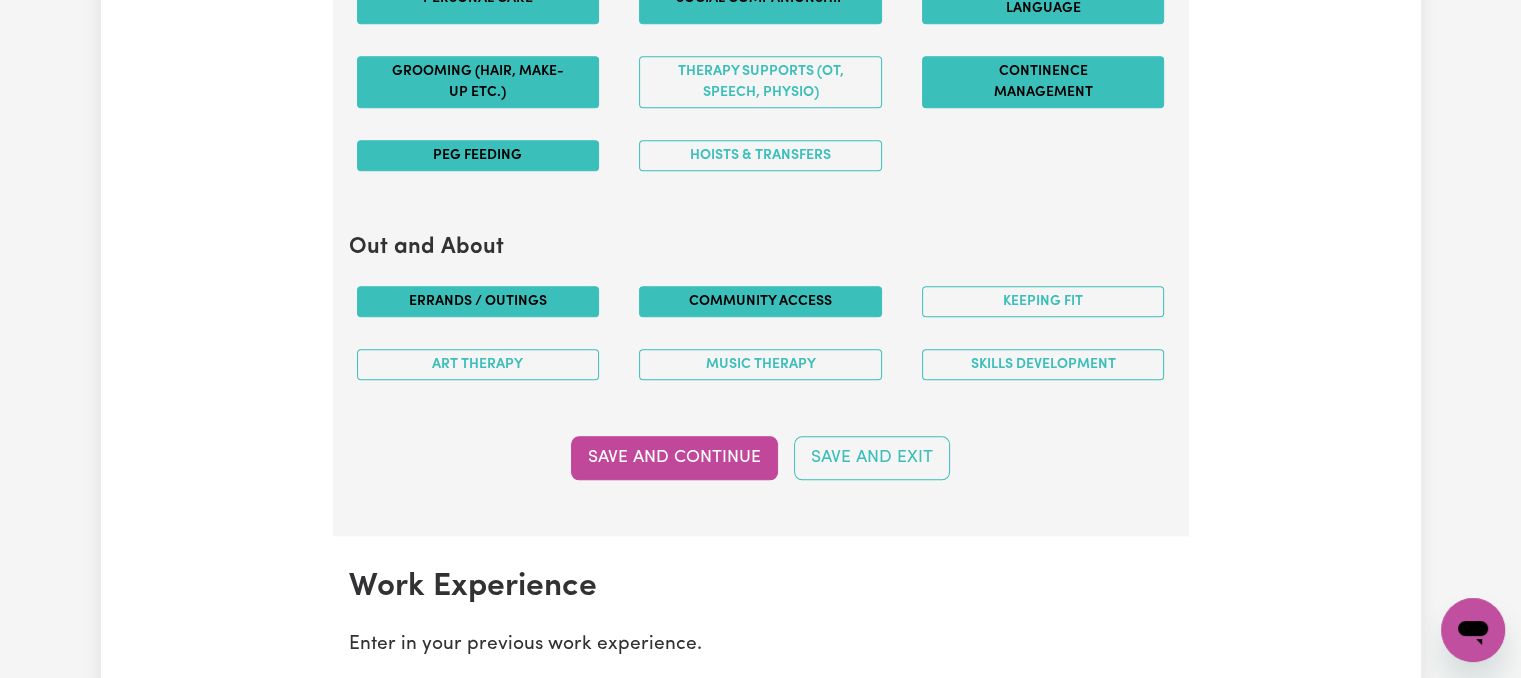 click on "Community access" at bounding box center (760, 301) 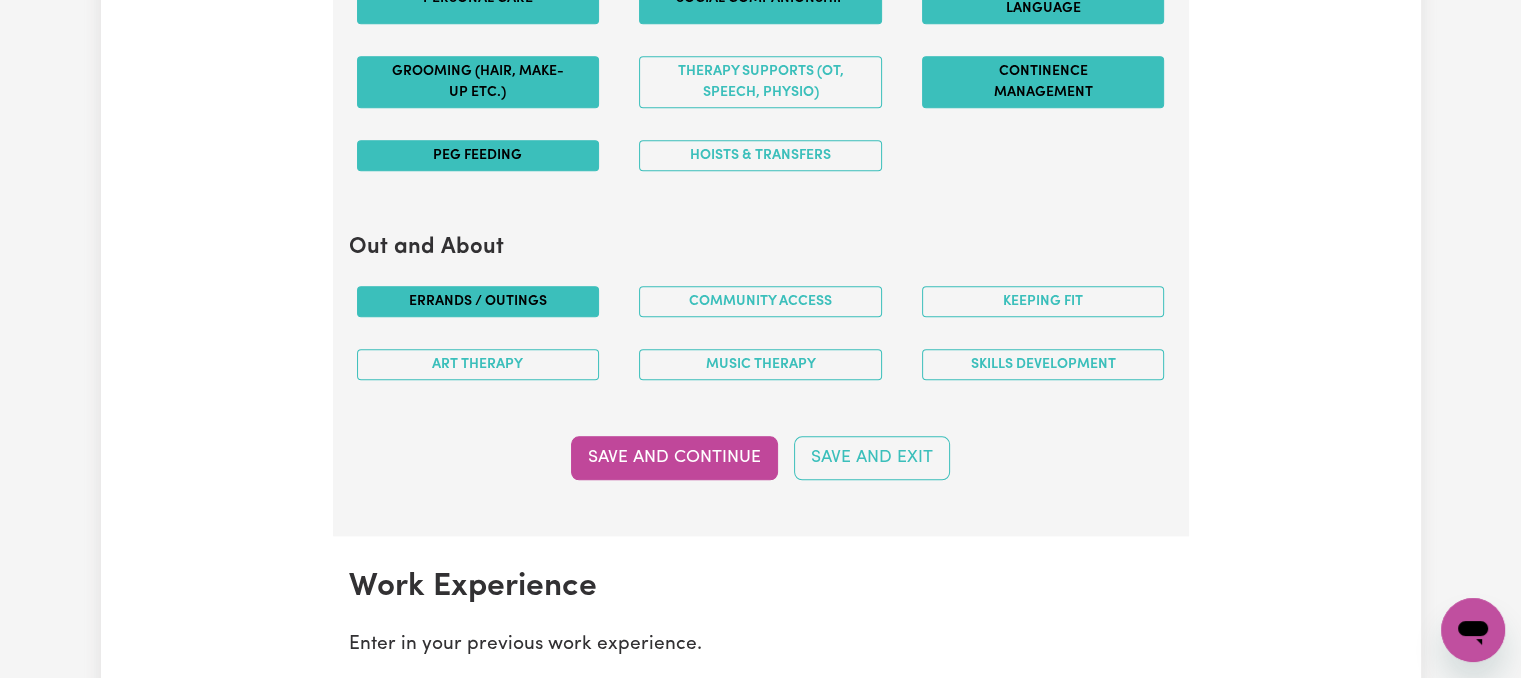 click on "Music therapy" at bounding box center [760, 364] 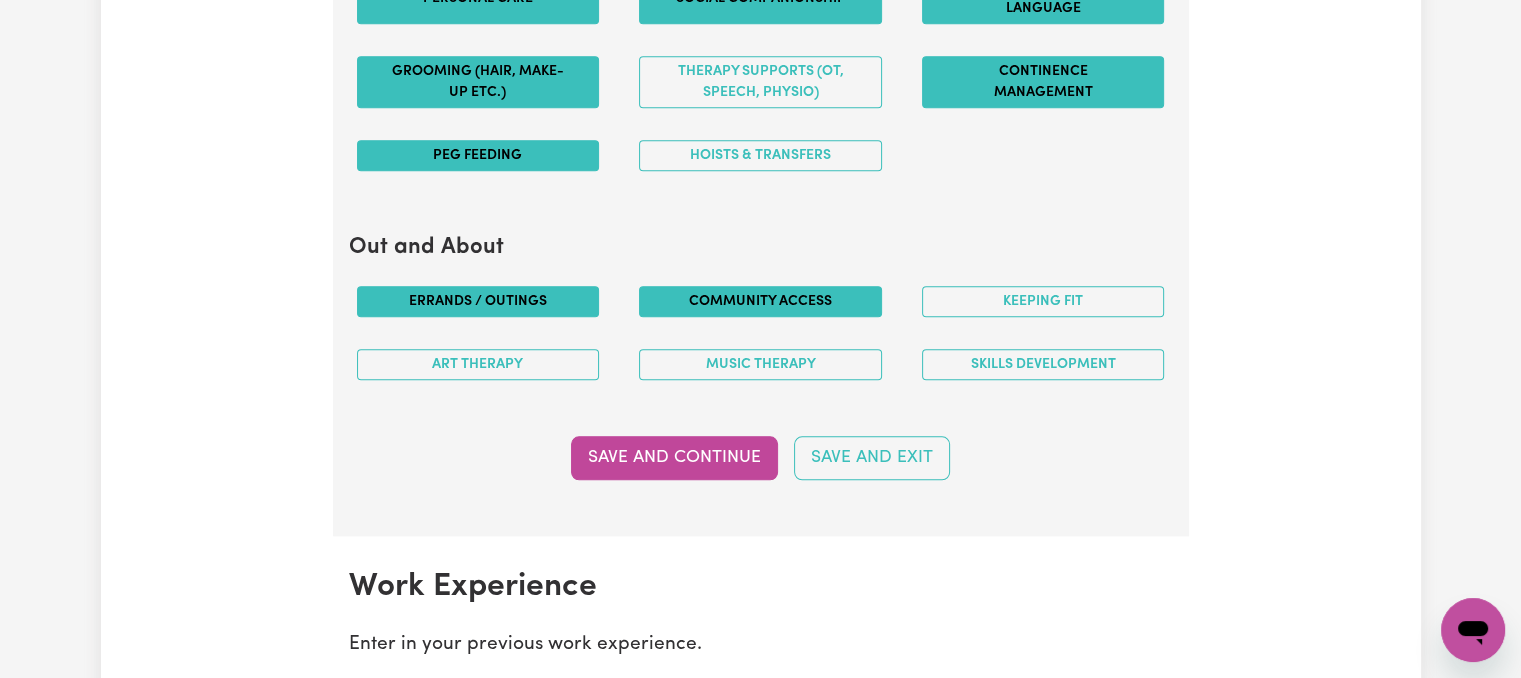 click on "Community access" at bounding box center [760, 301] 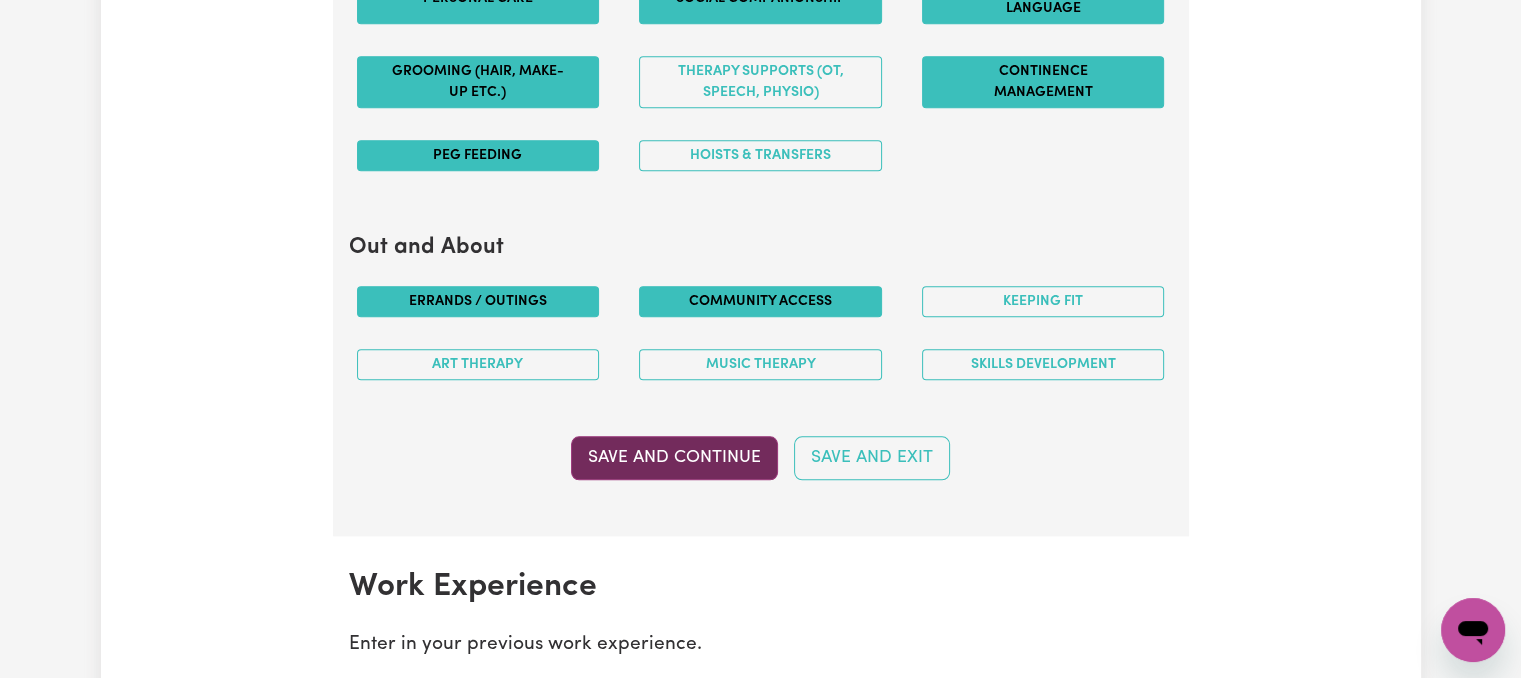 click on "Save and Continue" at bounding box center [674, 458] 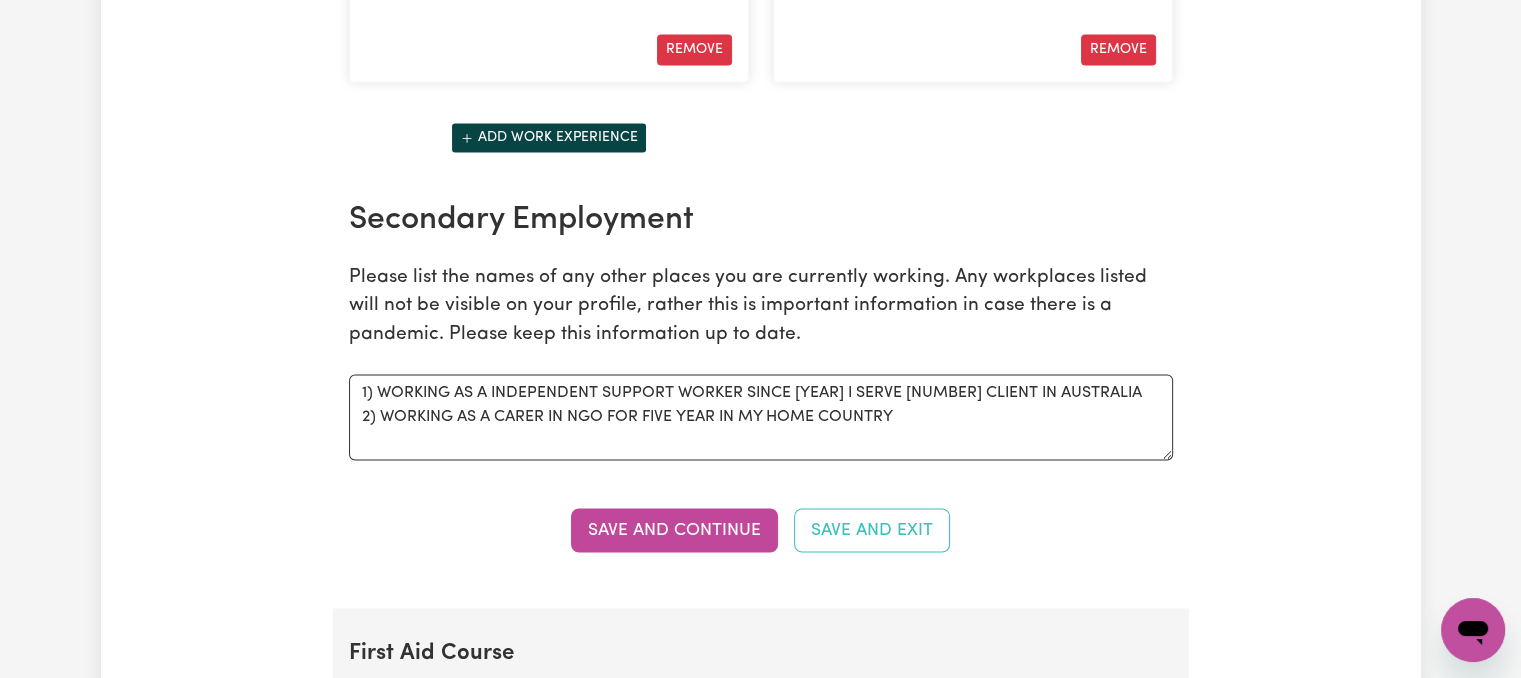 scroll, scrollTop: 3351, scrollLeft: 0, axis: vertical 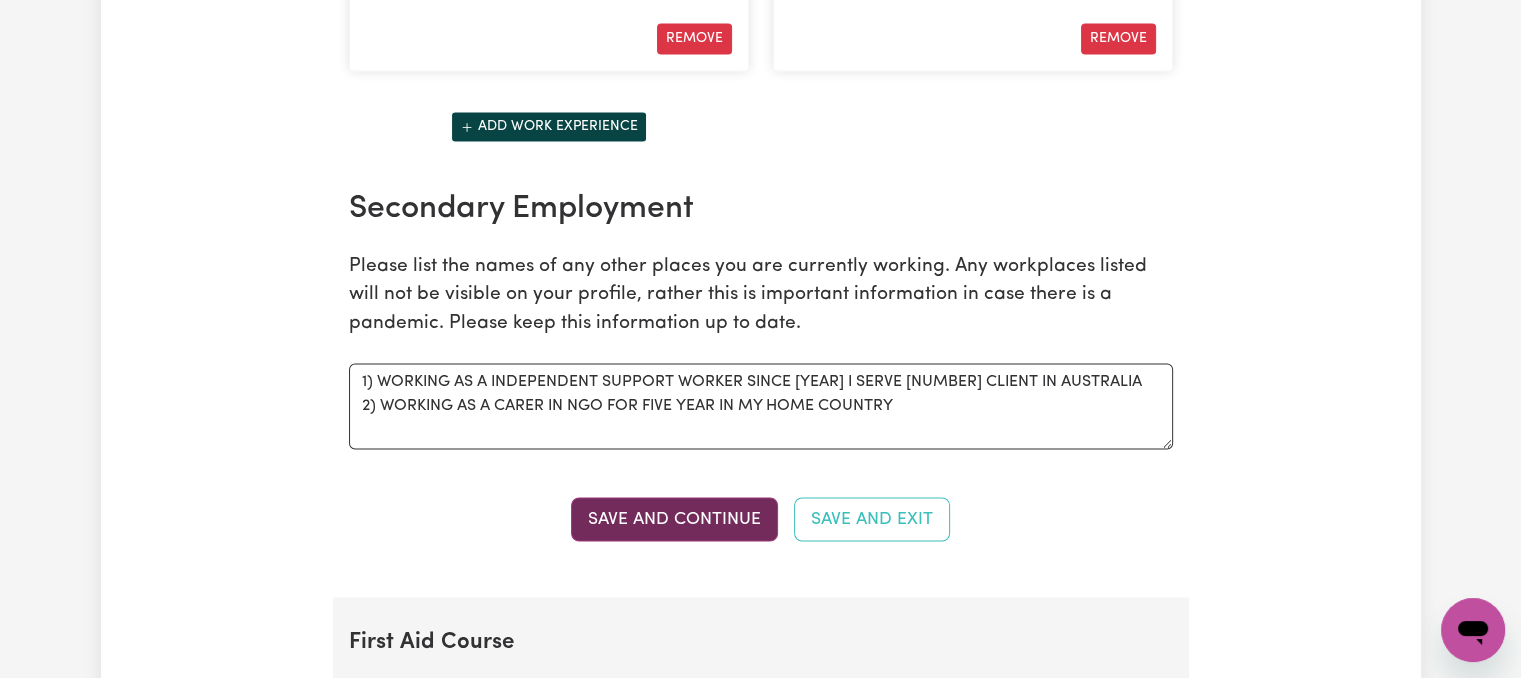 click on "Save and Continue" at bounding box center (674, 519) 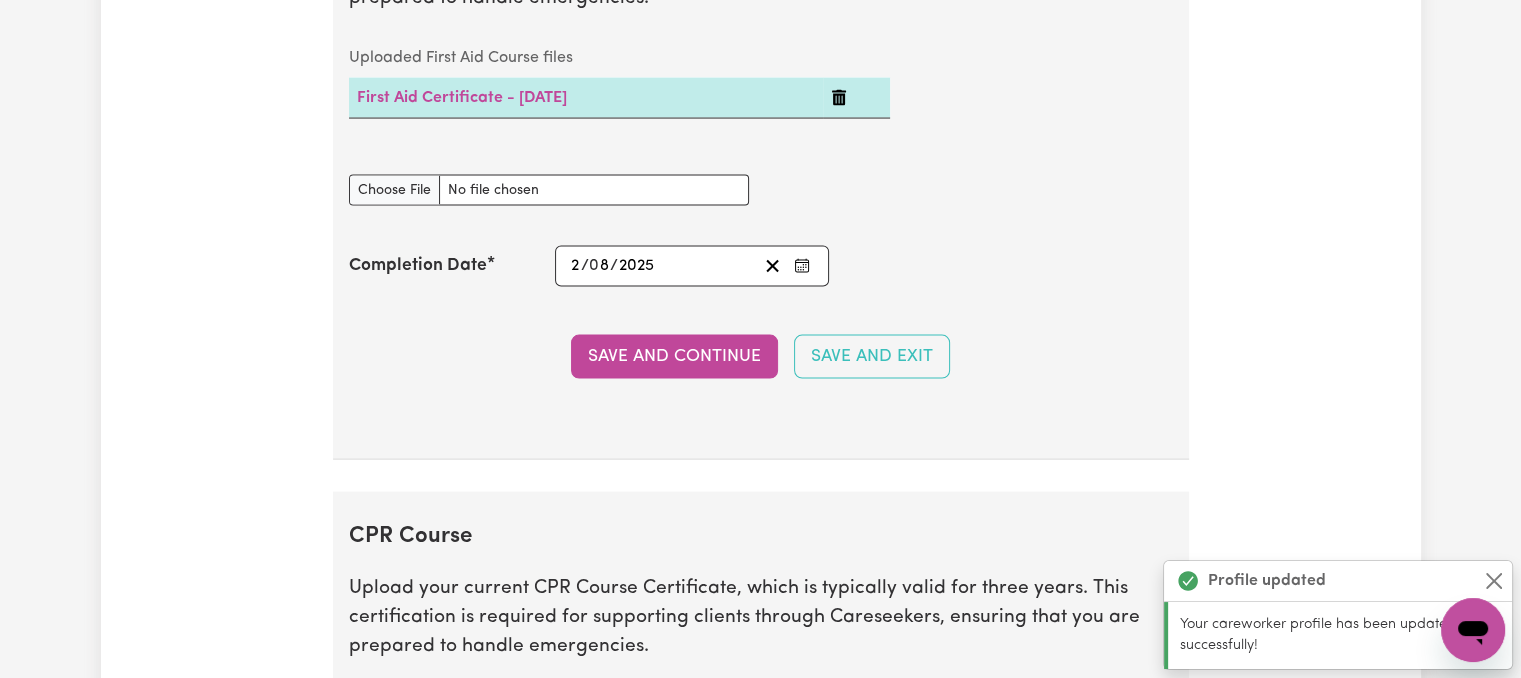 scroll, scrollTop: 4120, scrollLeft: 0, axis: vertical 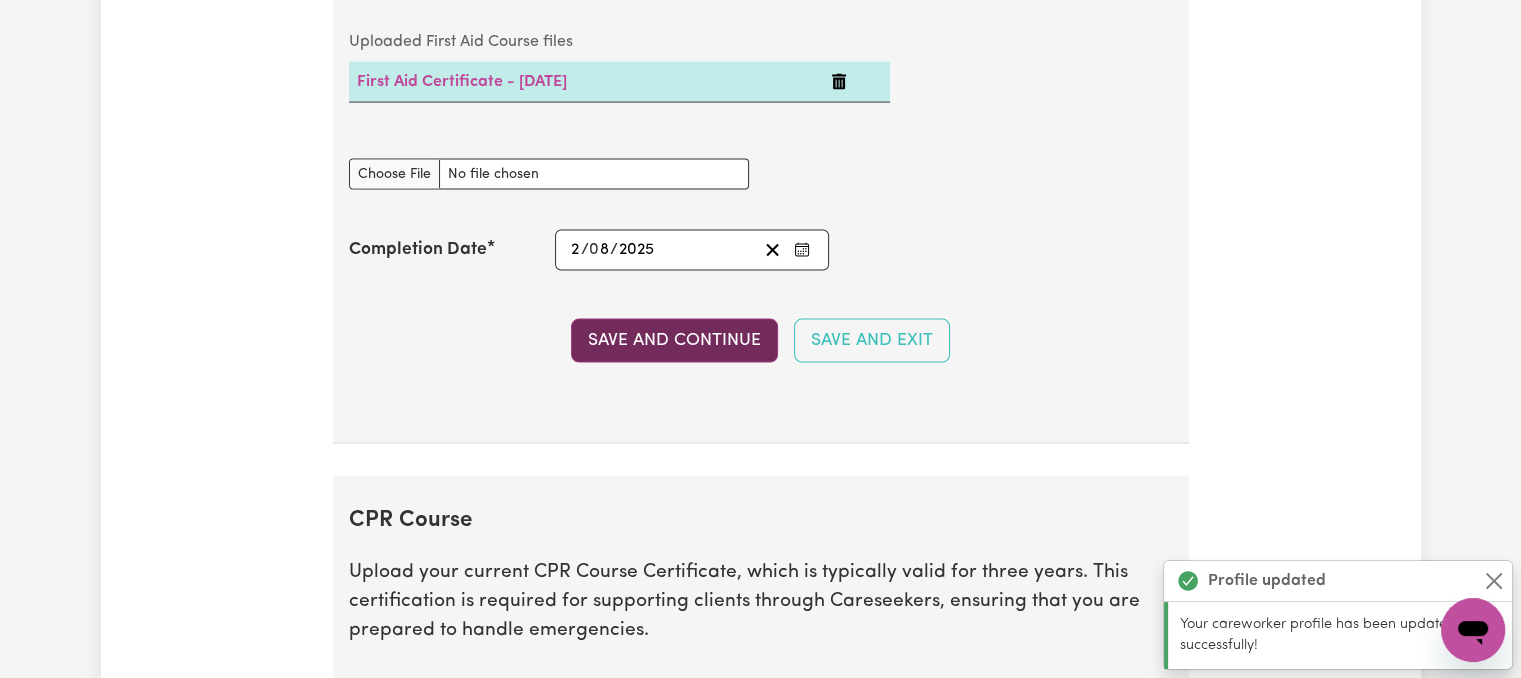 click on "Save and Continue" at bounding box center [674, 341] 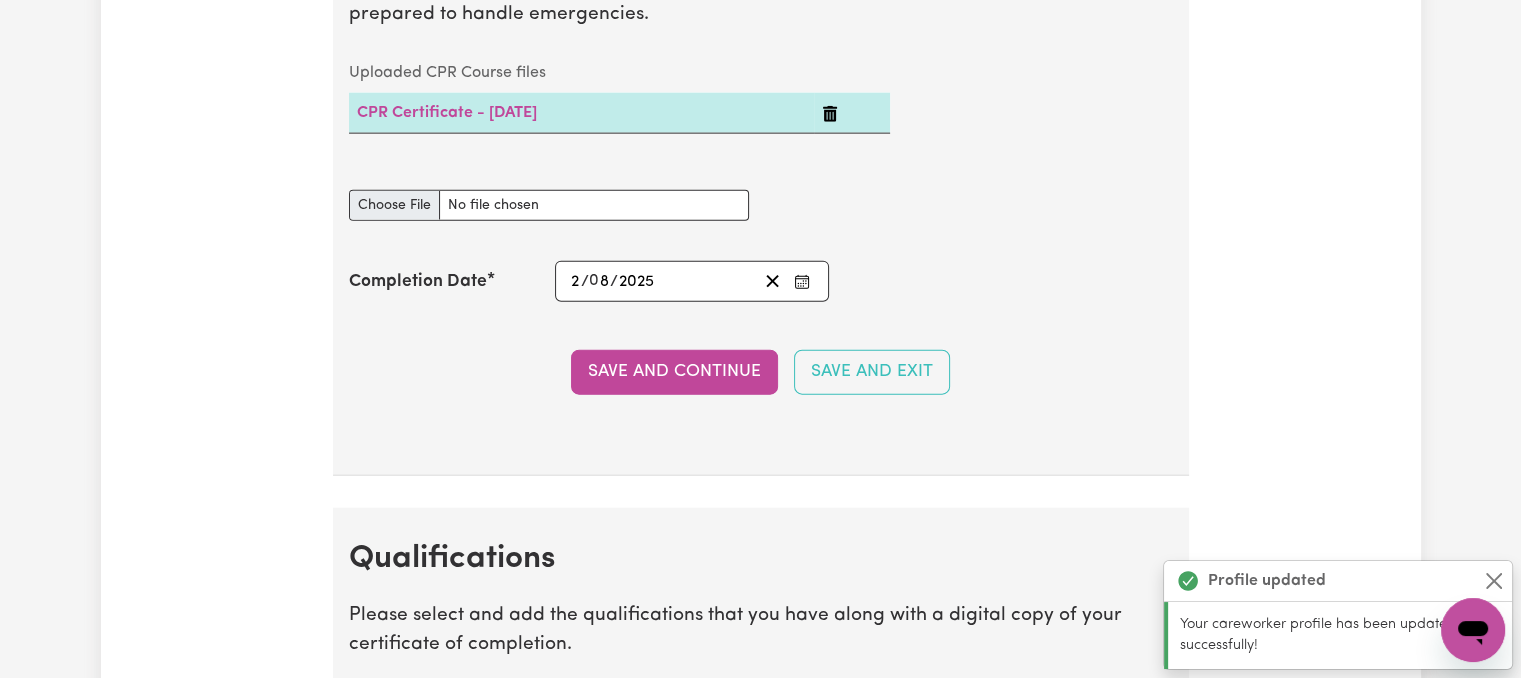 scroll, scrollTop: 4841, scrollLeft: 0, axis: vertical 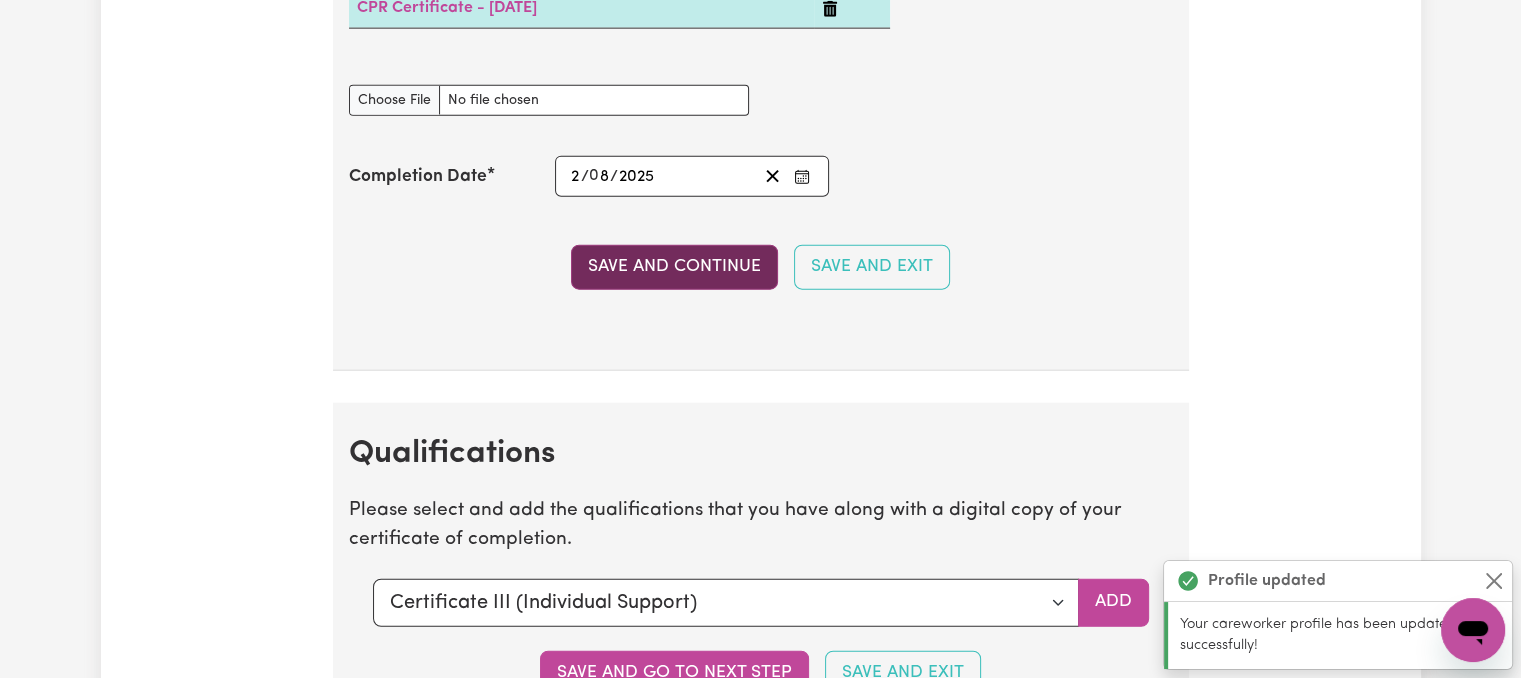 click on "Save and Continue" at bounding box center (674, 267) 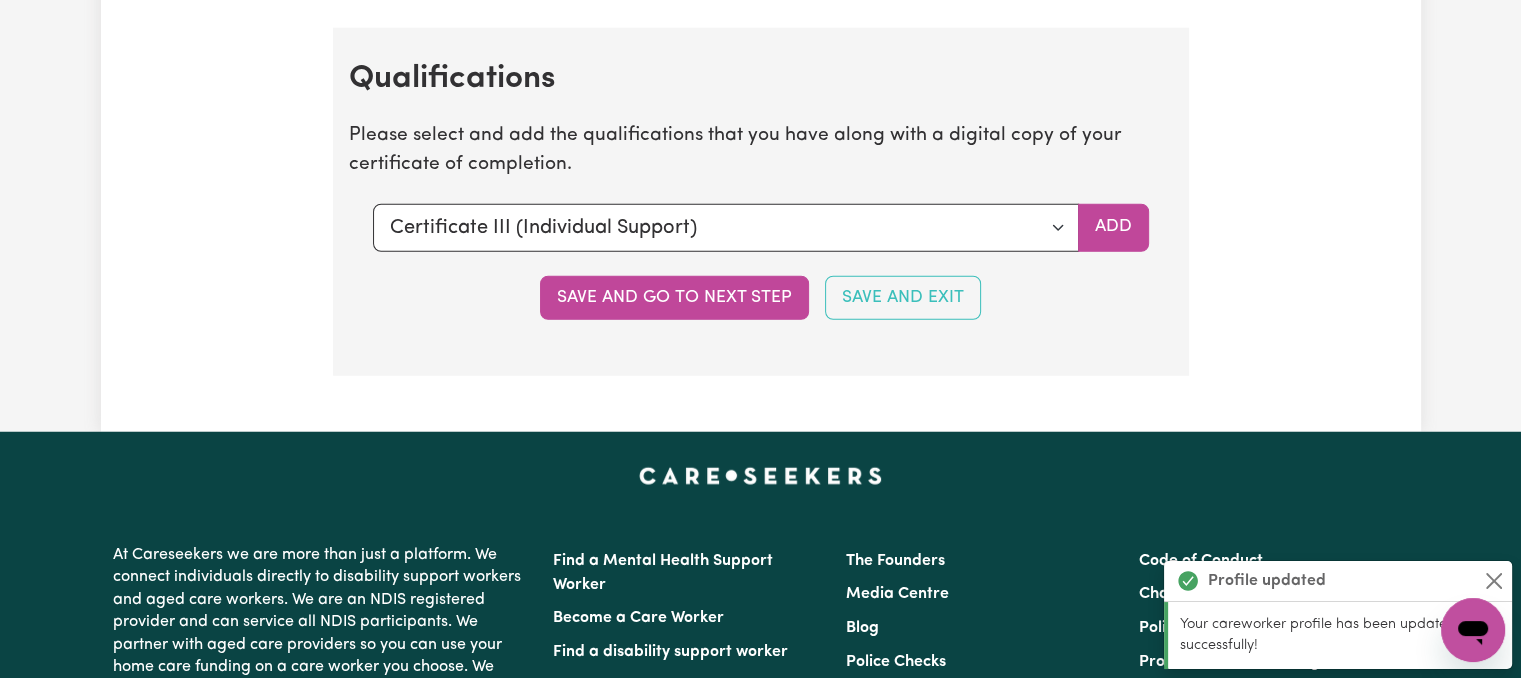 scroll, scrollTop: 5230, scrollLeft: 0, axis: vertical 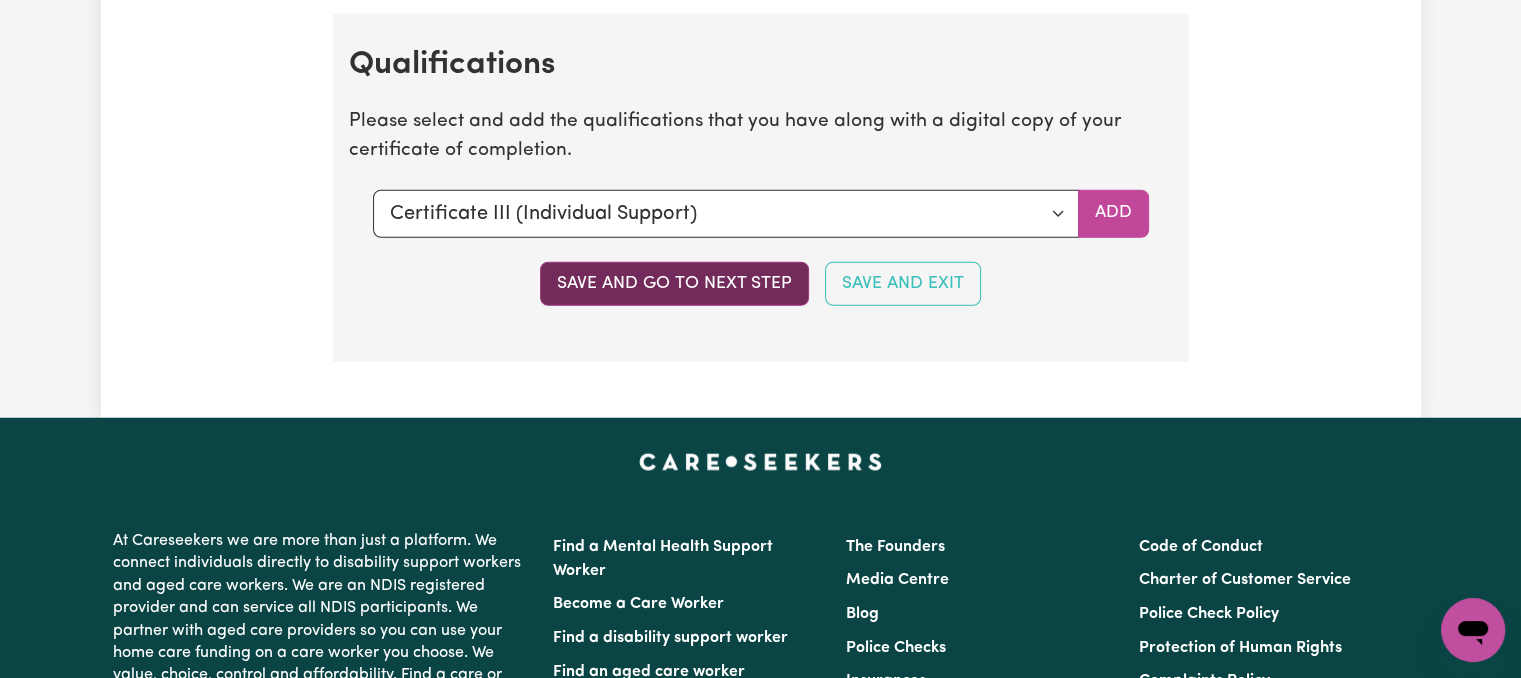 click on "Save and go to next step" at bounding box center [674, 284] 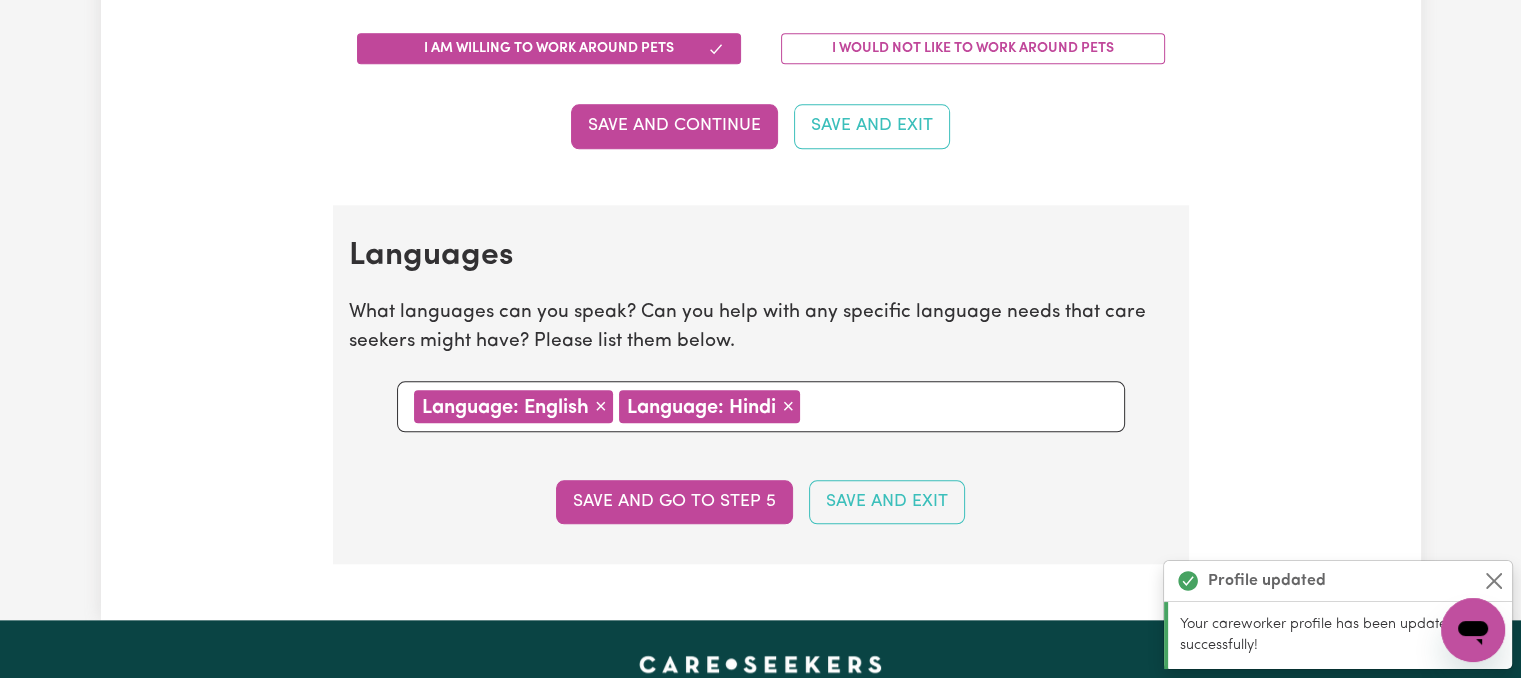 scroll, scrollTop: 2100, scrollLeft: 0, axis: vertical 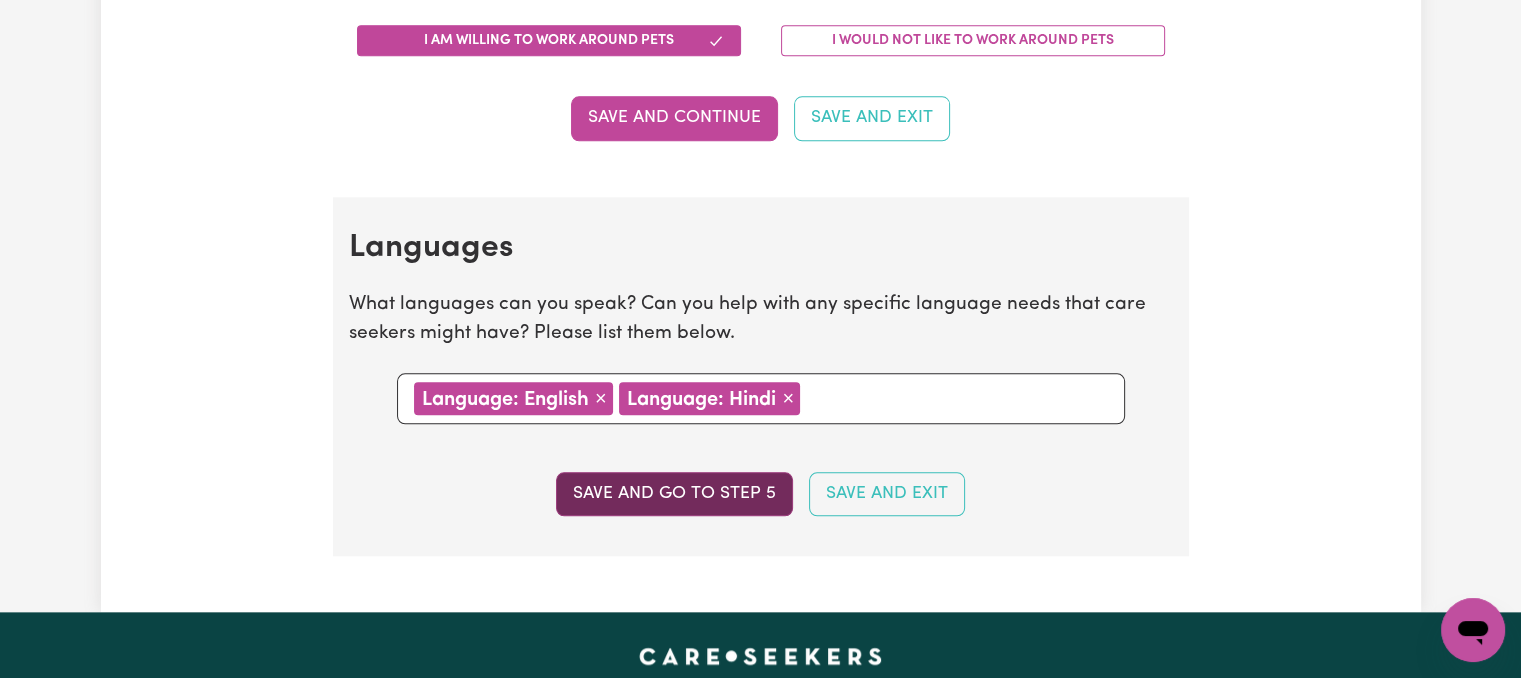 click on "Save and go to step 5" at bounding box center [674, 494] 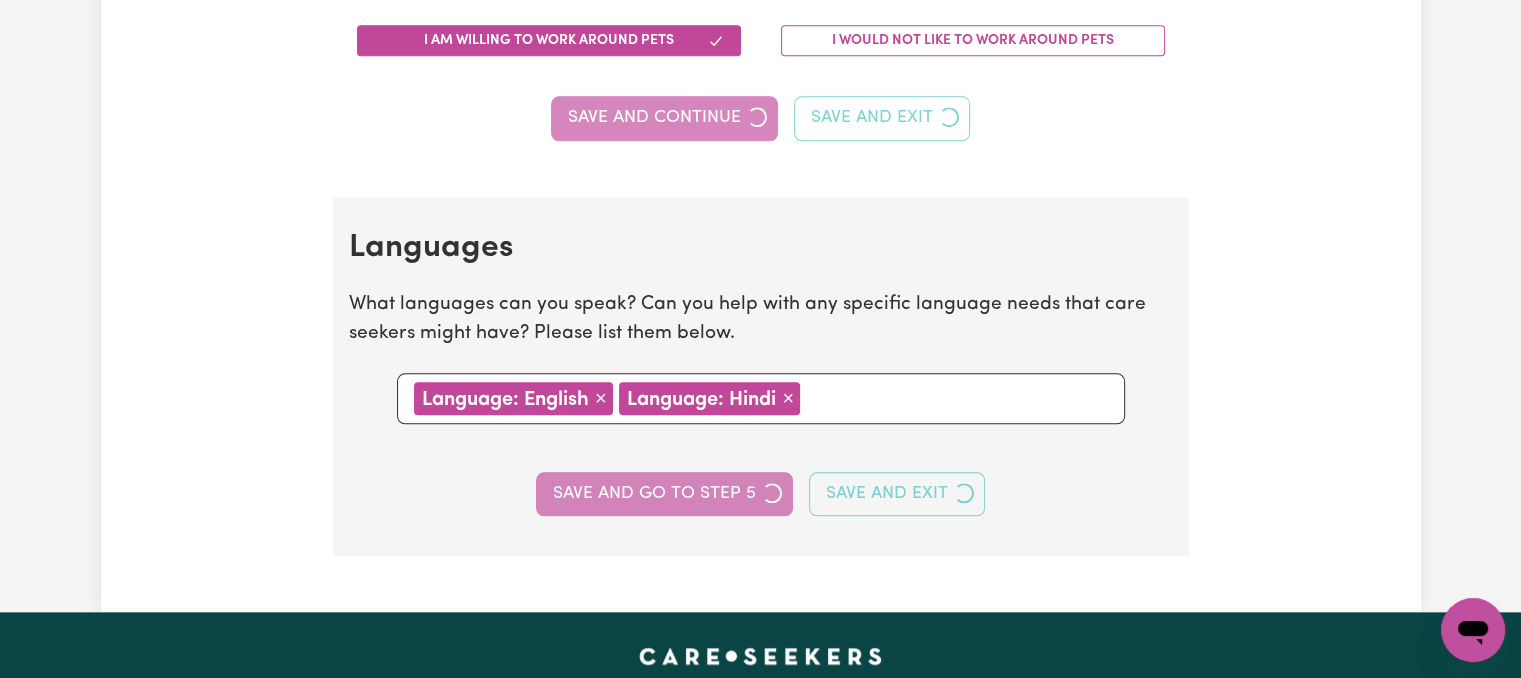 select on "I am providing services privately on my own" 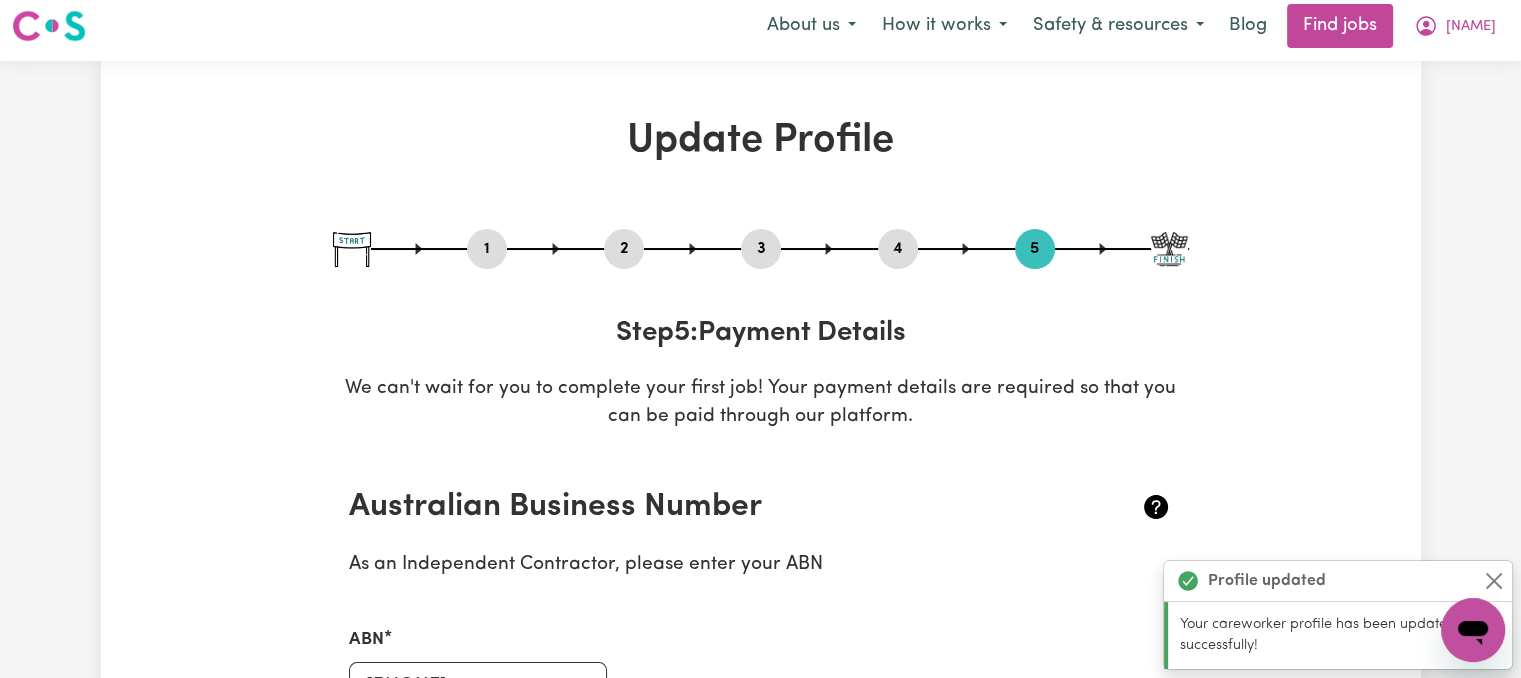 scroll, scrollTop: 0, scrollLeft: 0, axis: both 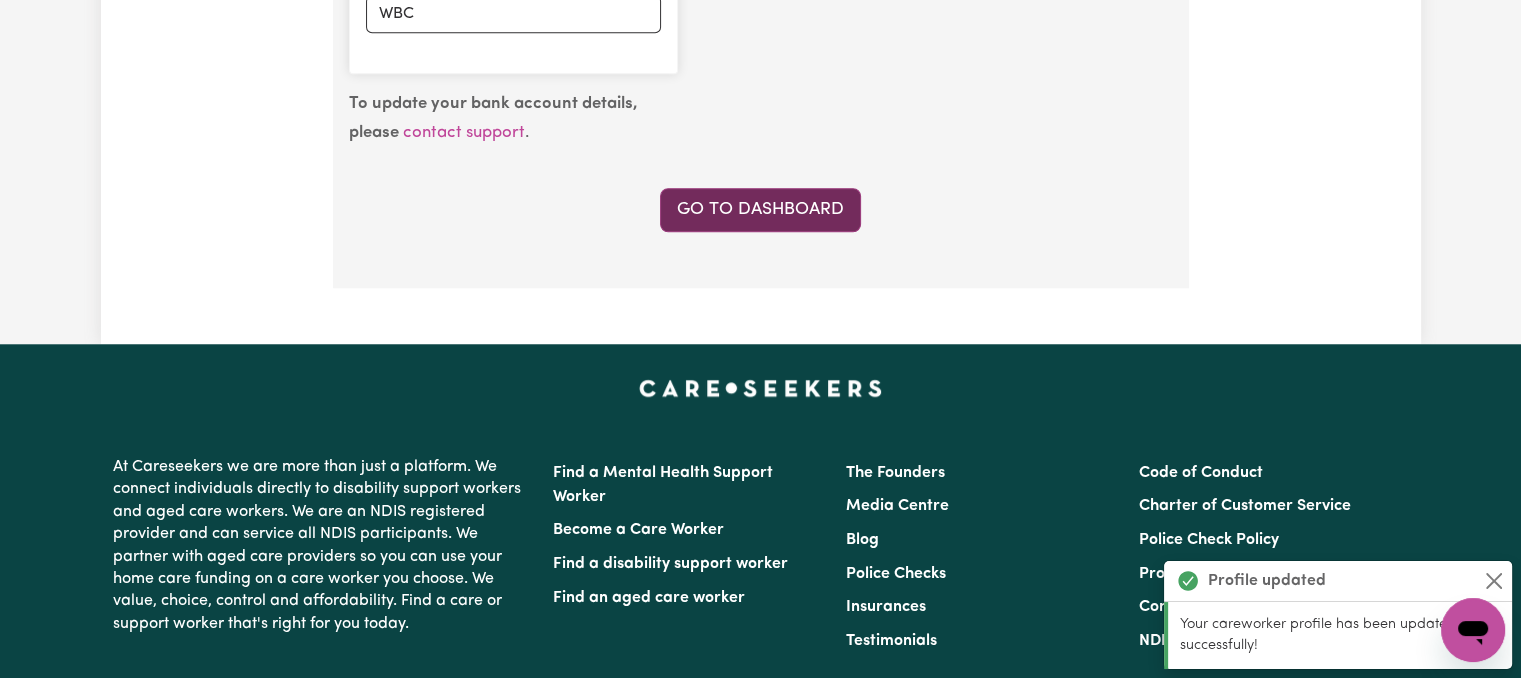 click on "Go to Dashboard" at bounding box center [760, 210] 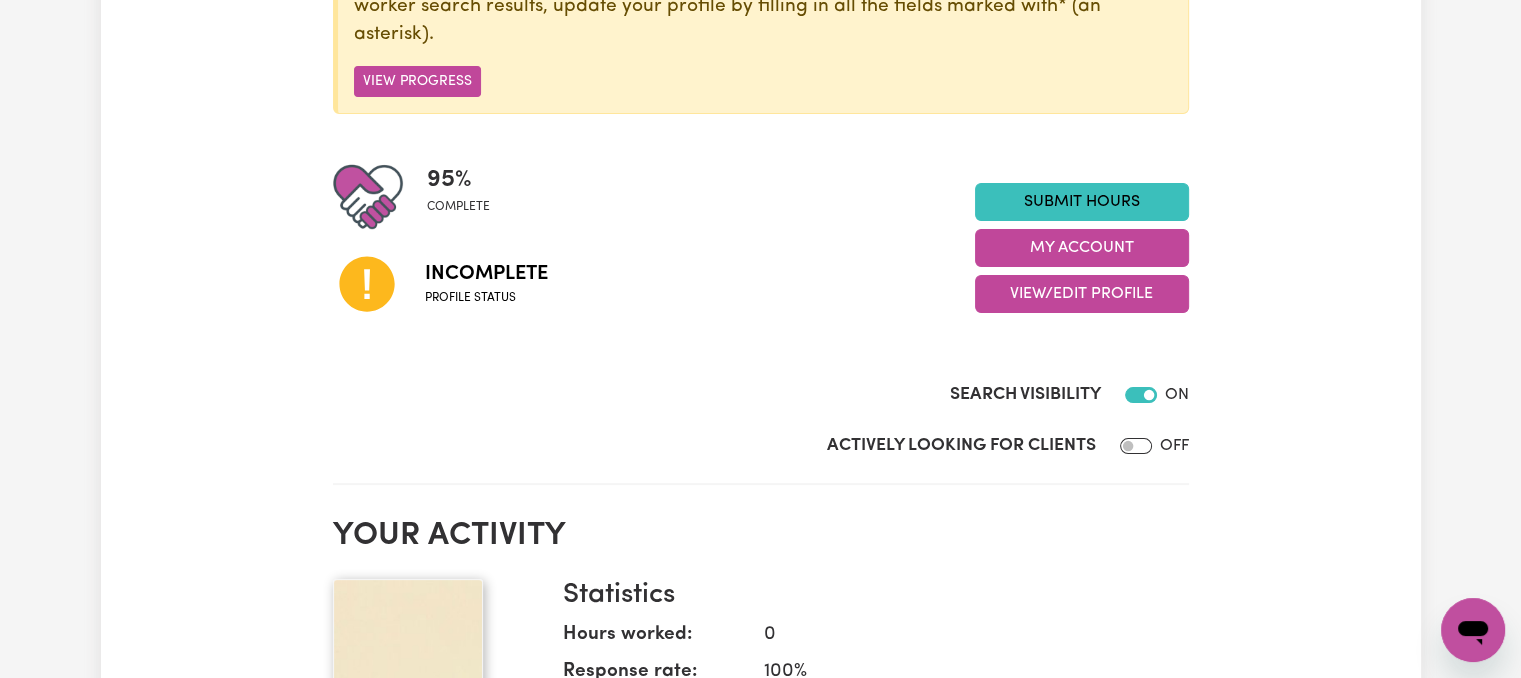 scroll, scrollTop: 400, scrollLeft: 0, axis: vertical 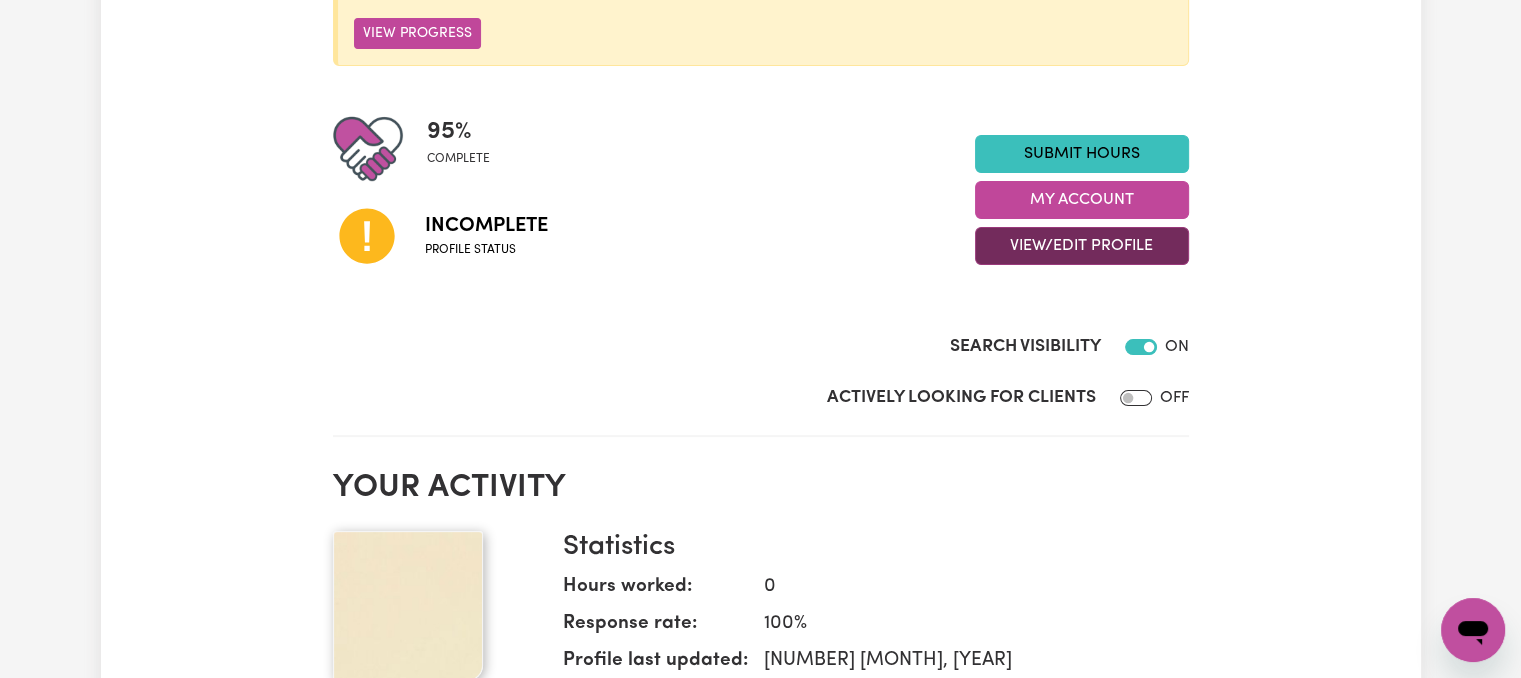 click on "View/Edit Profile" at bounding box center [1082, 246] 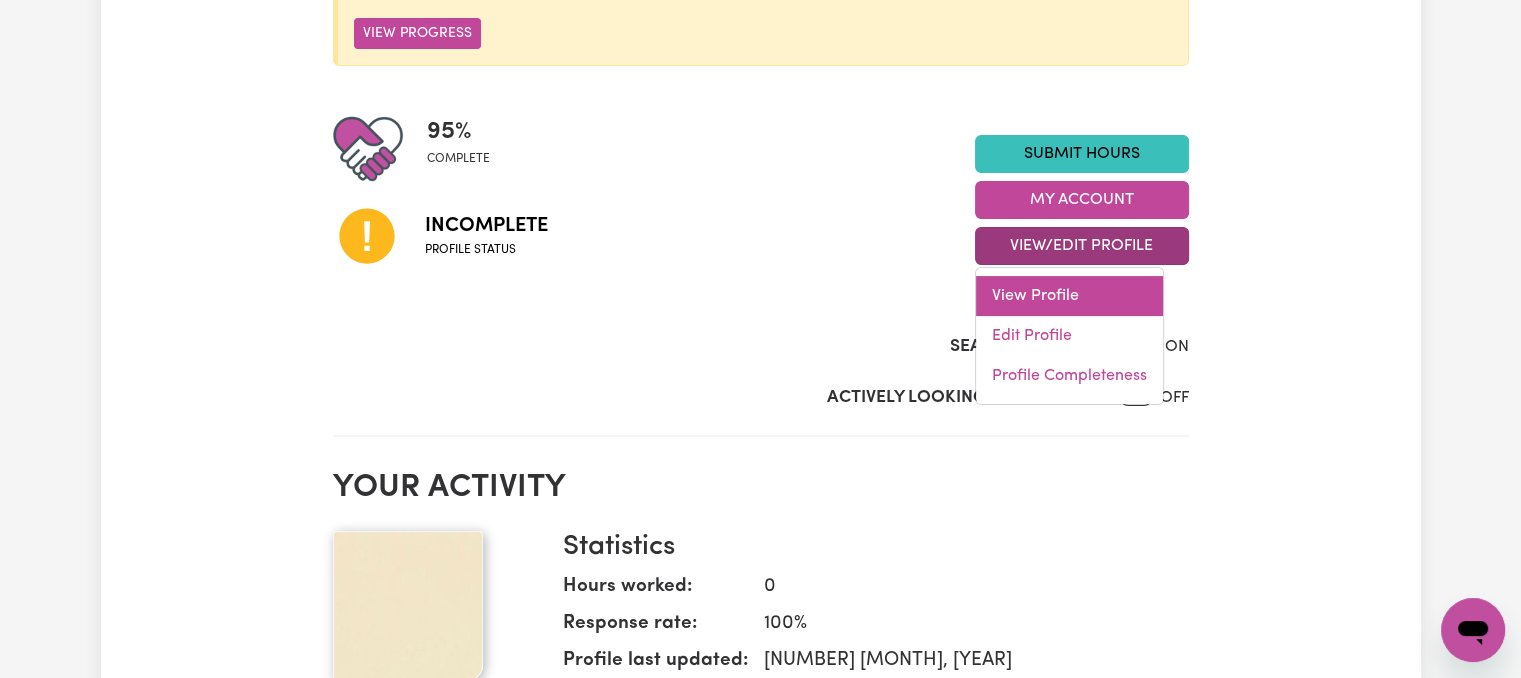 click on "View Profile" at bounding box center [1069, 296] 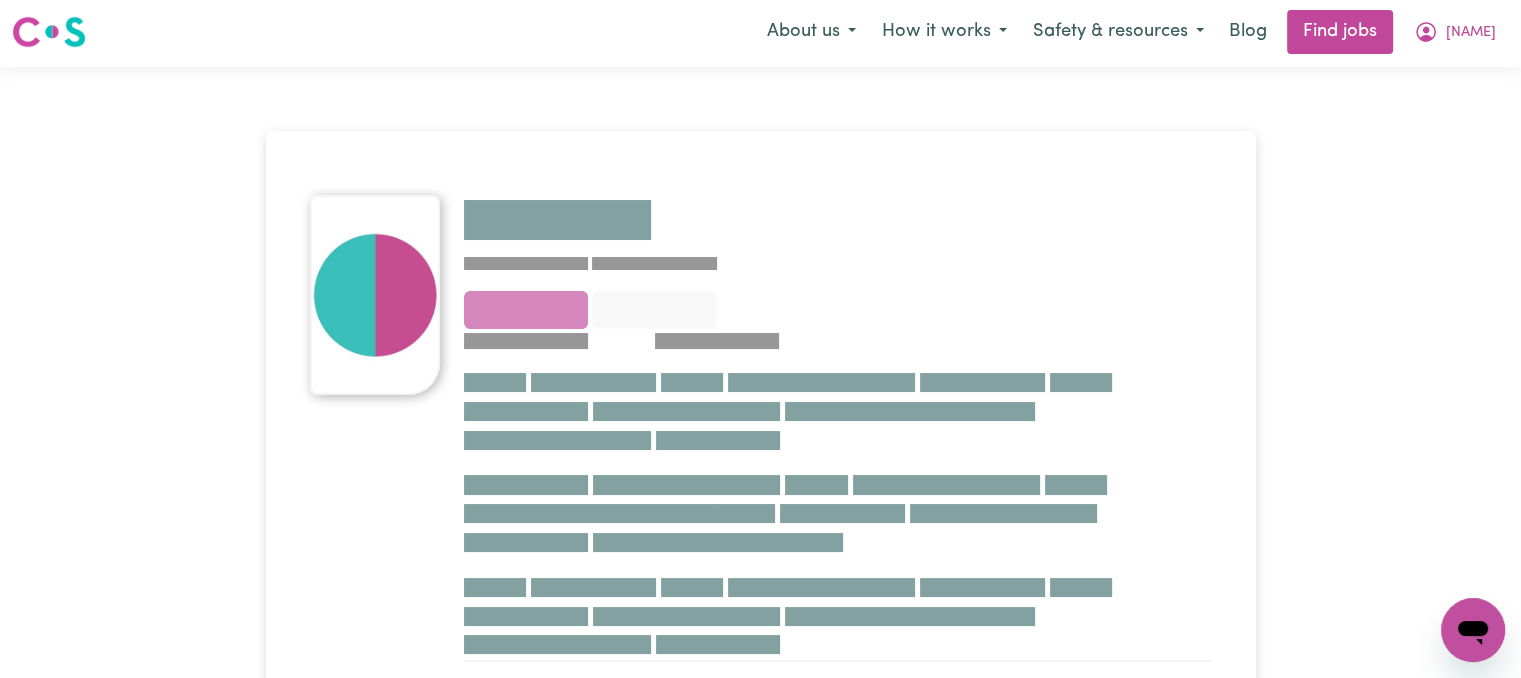 scroll, scrollTop: 0, scrollLeft: 0, axis: both 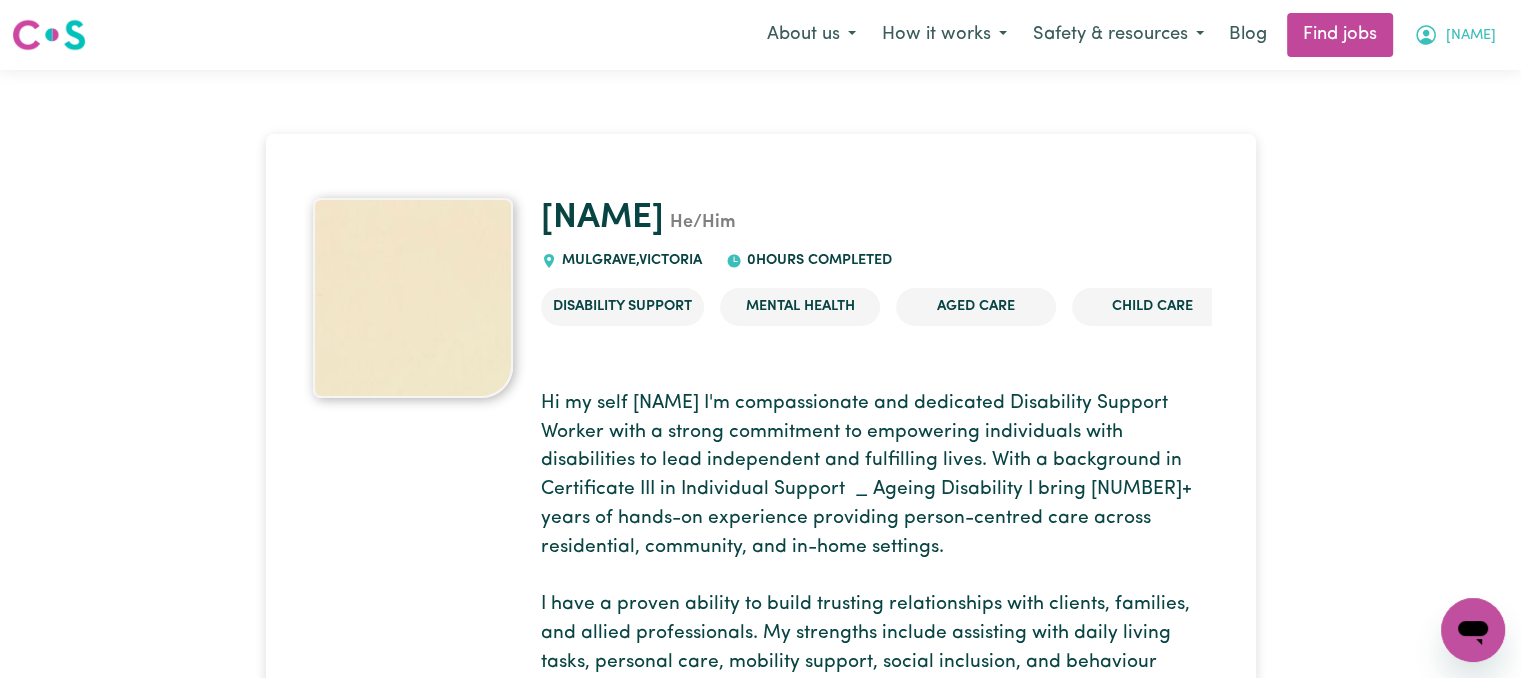 drag, startPoint x: 1470, startPoint y: 28, endPoint x: 1466, endPoint y: 51, distance: 23.345236 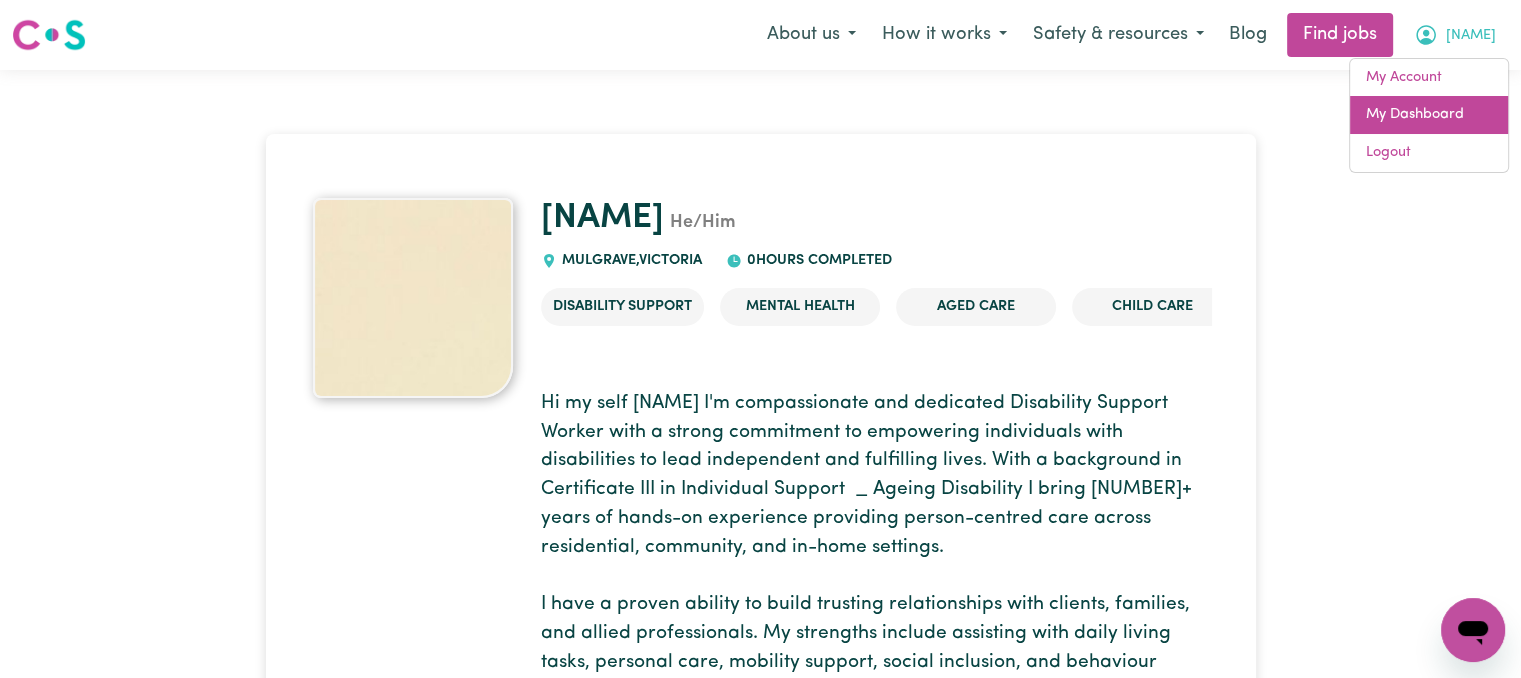 click on "My Dashboard" at bounding box center [1429, 115] 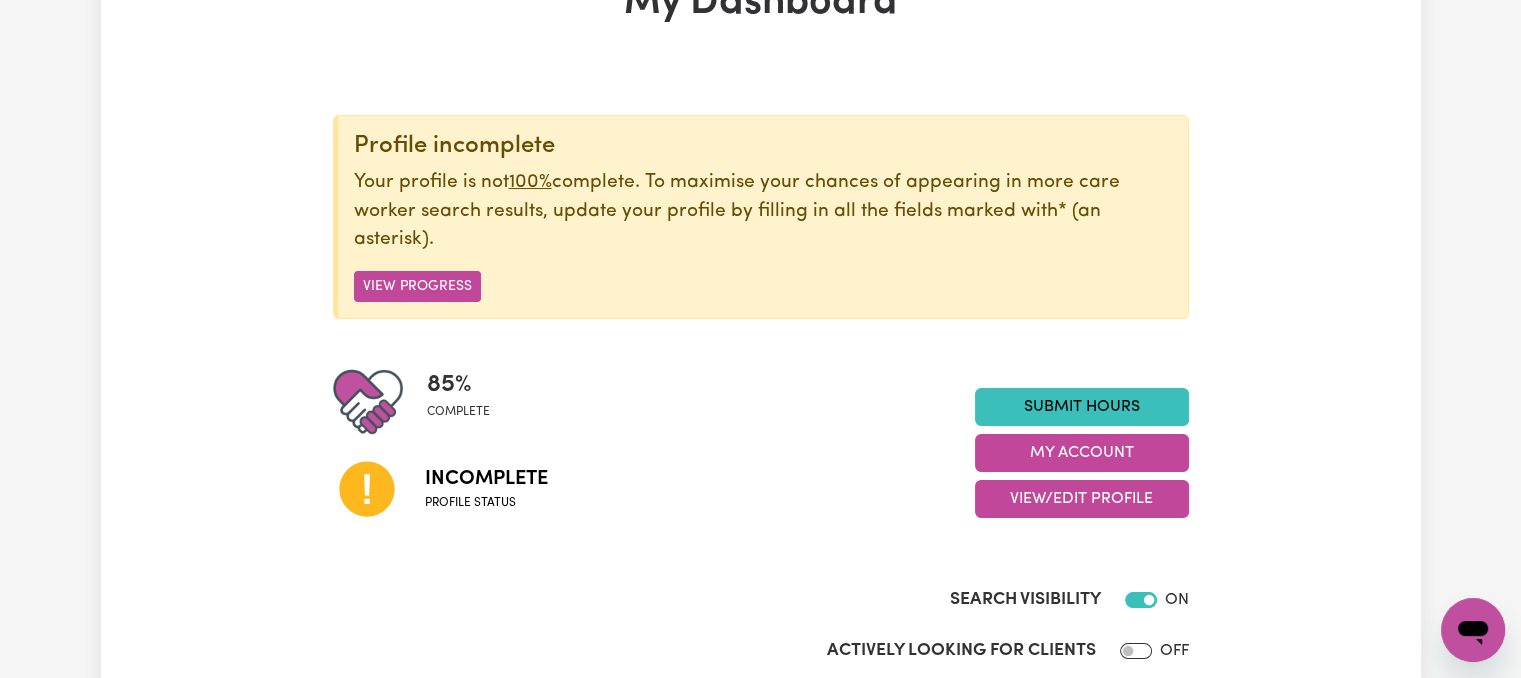scroll, scrollTop: 200, scrollLeft: 0, axis: vertical 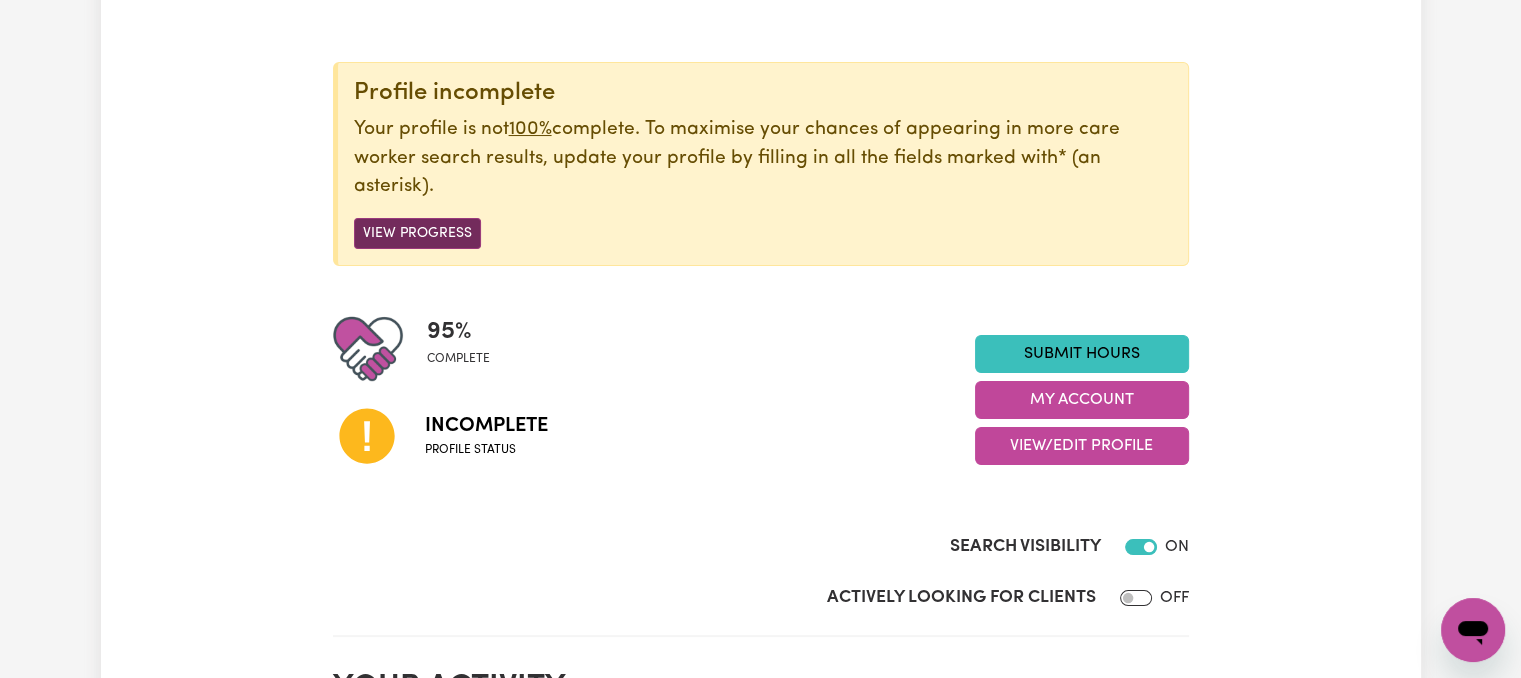click on "View Progress" at bounding box center [417, 233] 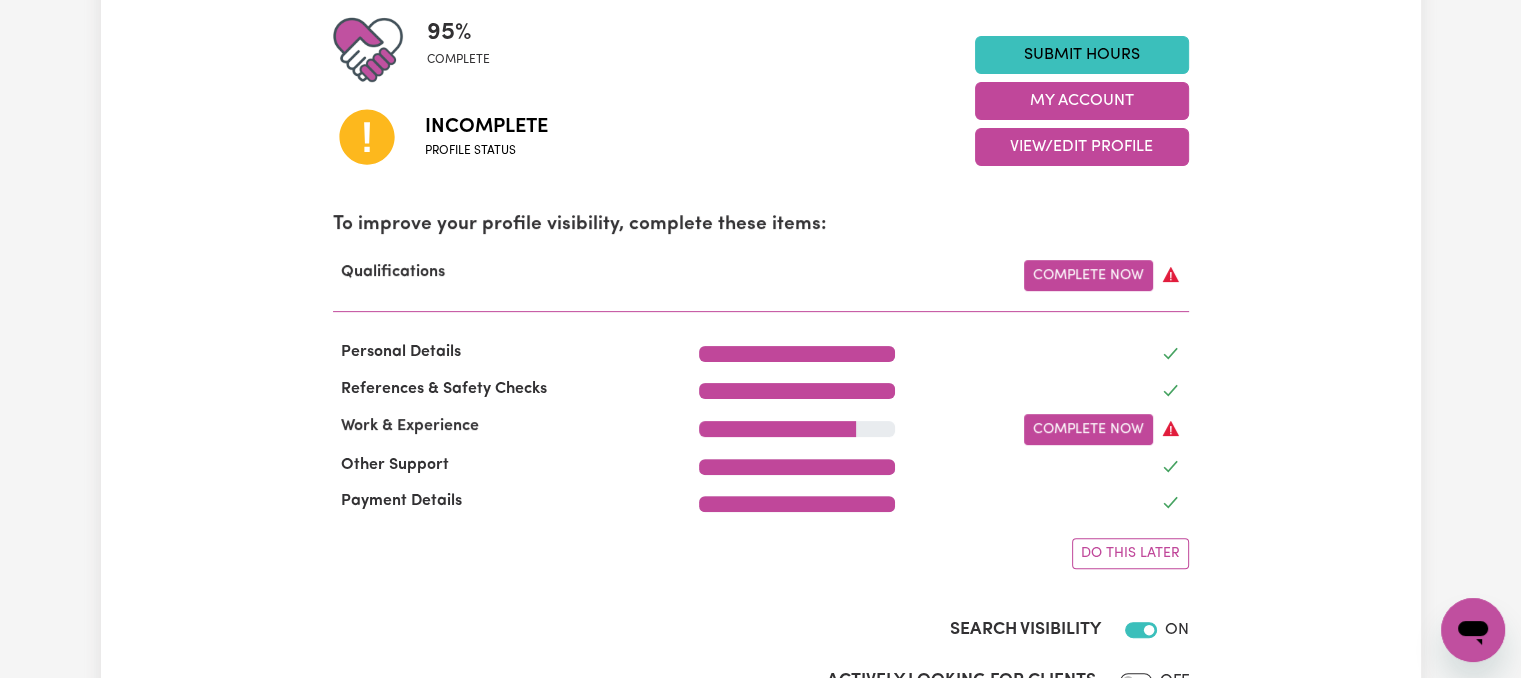 scroll, scrollTop: 500, scrollLeft: 0, axis: vertical 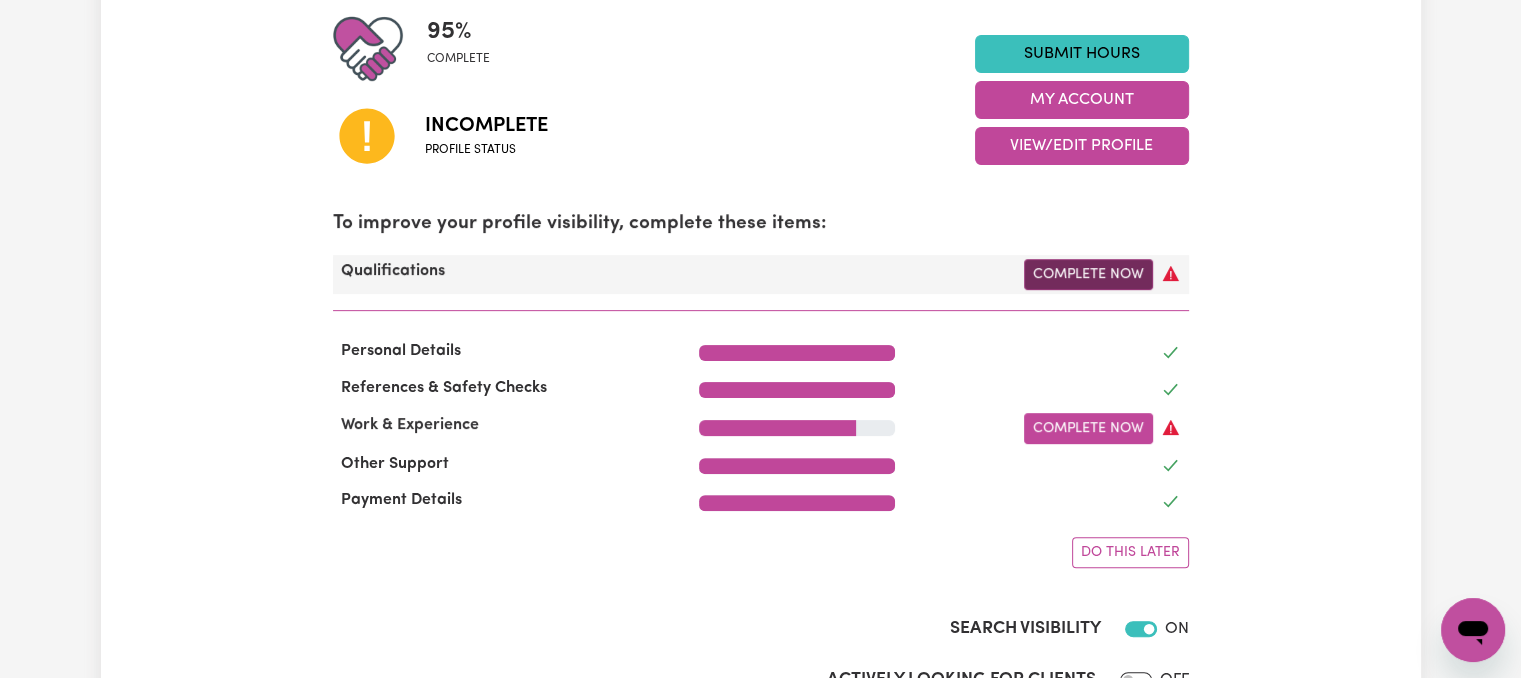 click on "Complete Now" at bounding box center (1088, 274) 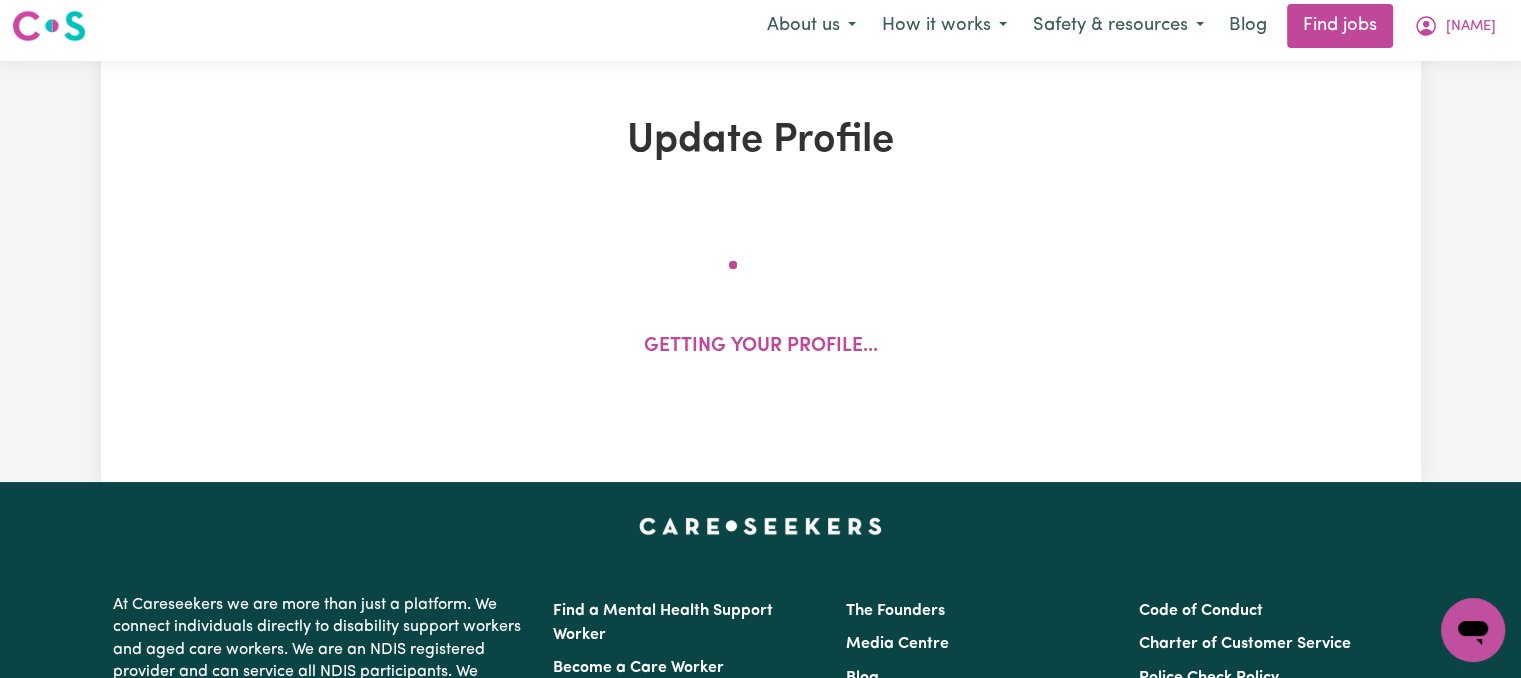 scroll, scrollTop: 0, scrollLeft: 0, axis: both 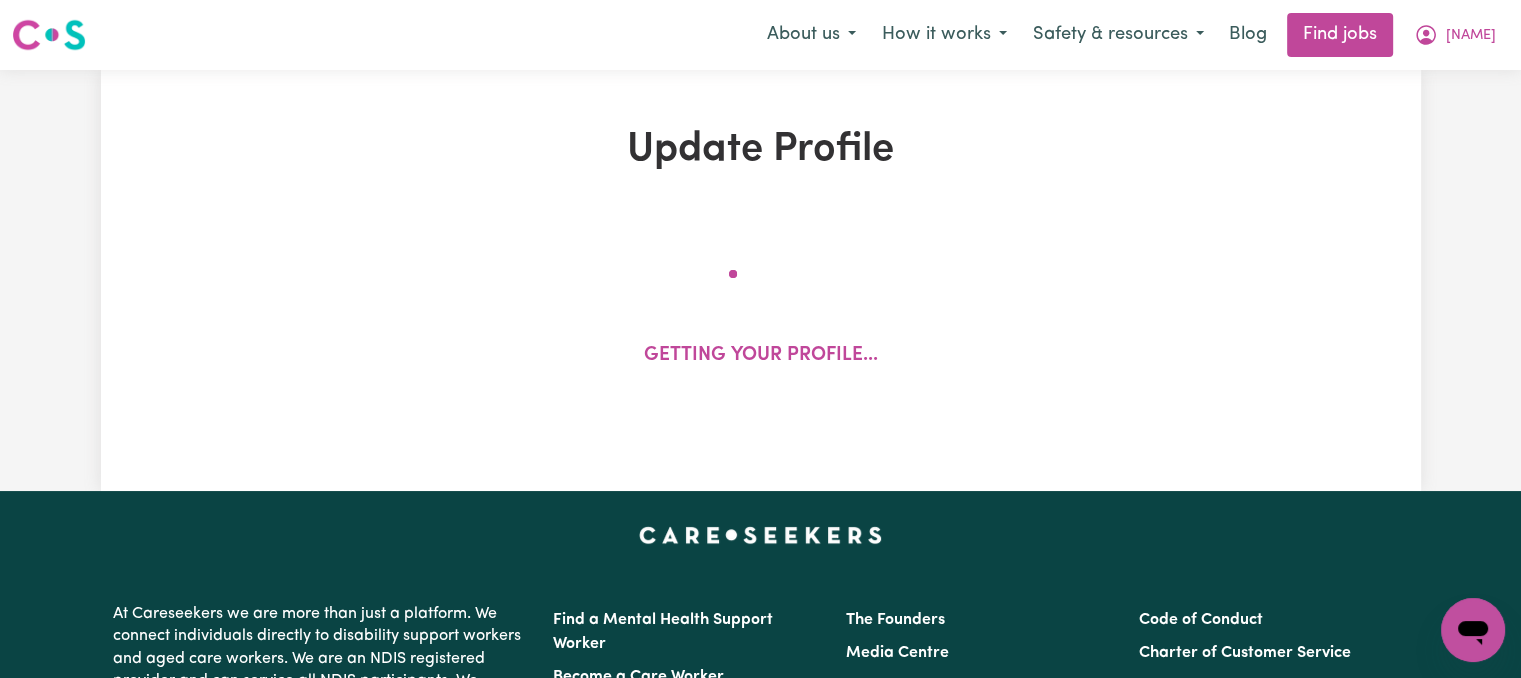 select on "2022" 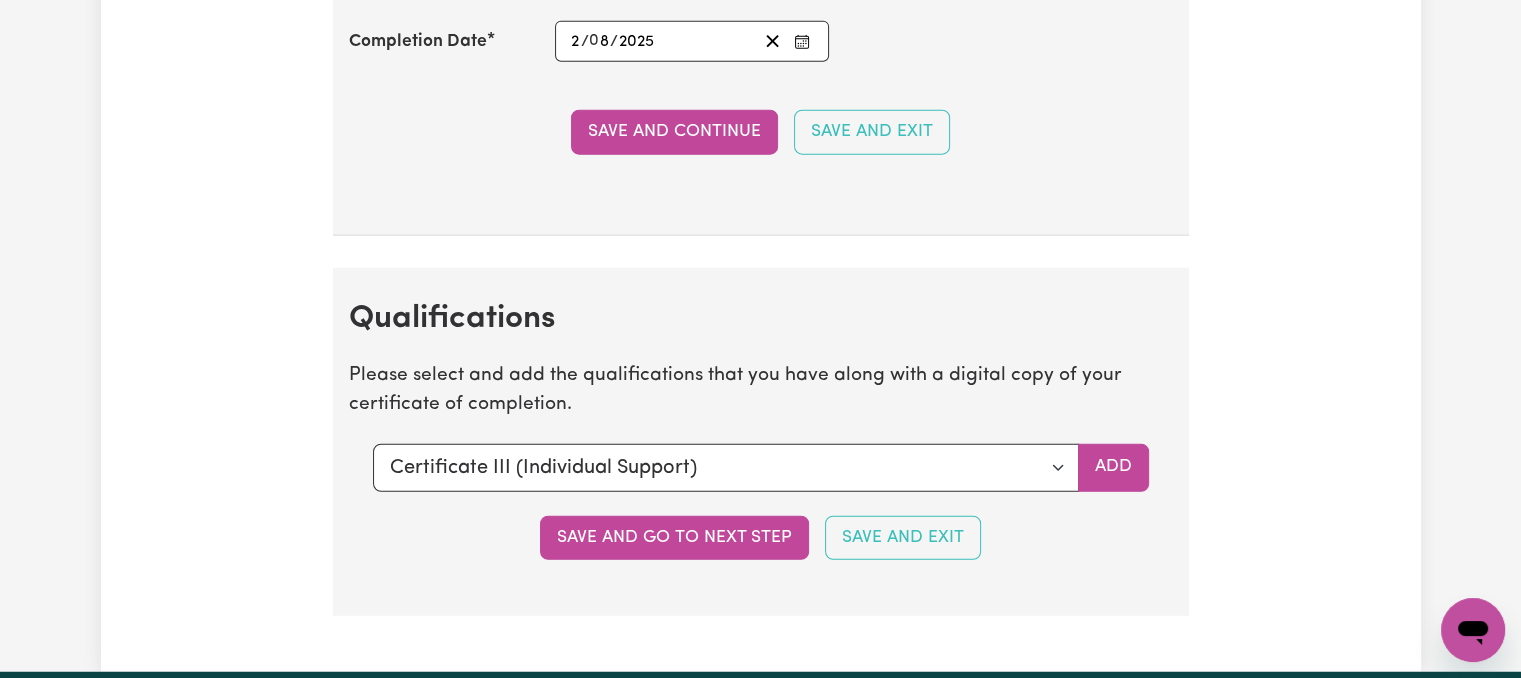scroll, scrollTop: 5000, scrollLeft: 0, axis: vertical 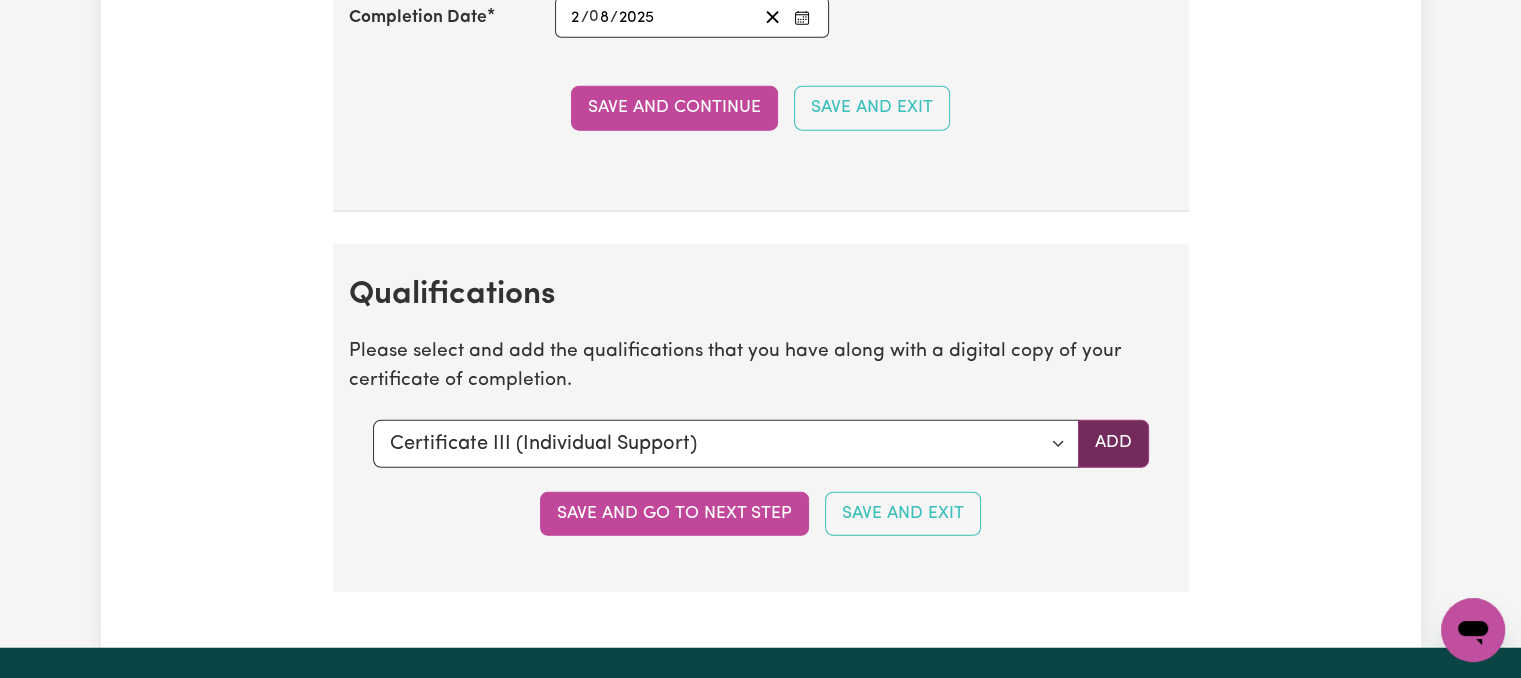 click on "Add" at bounding box center [1113, 444] 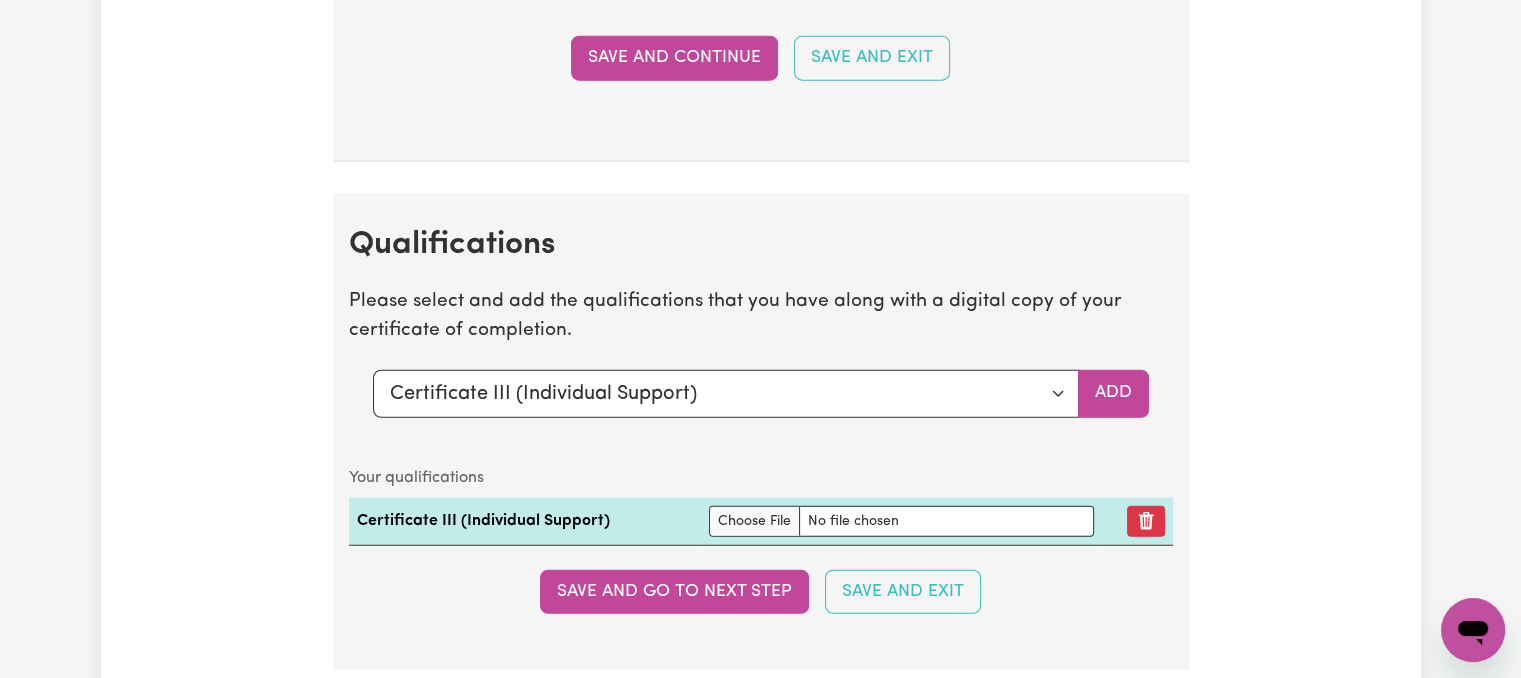 scroll, scrollTop: 5200, scrollLeft: 0, axis: vertical 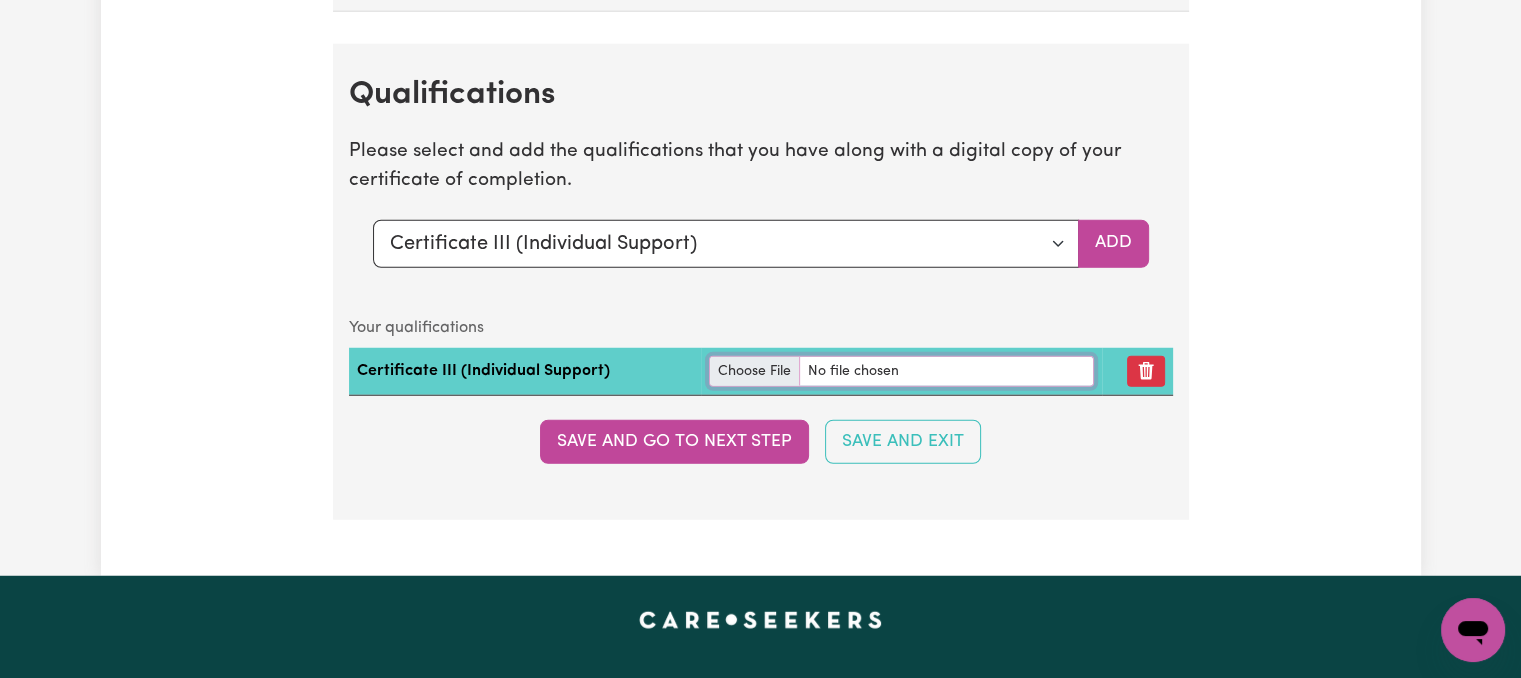 click at bounding box center [901, 371] 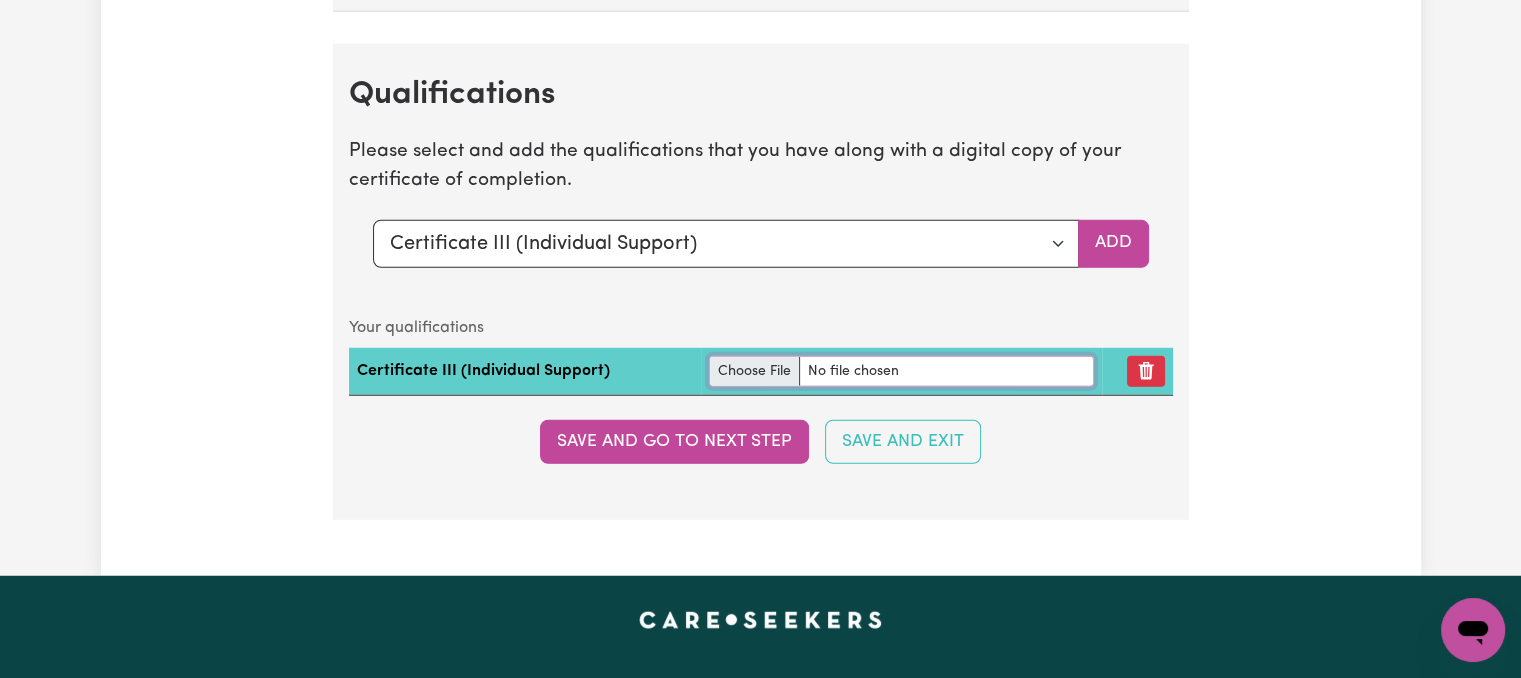 type on "C:\fakepath\[NAME] [CERTIFICATE_NAME] ([SPECIALIZATION]) [CODE].pdf" 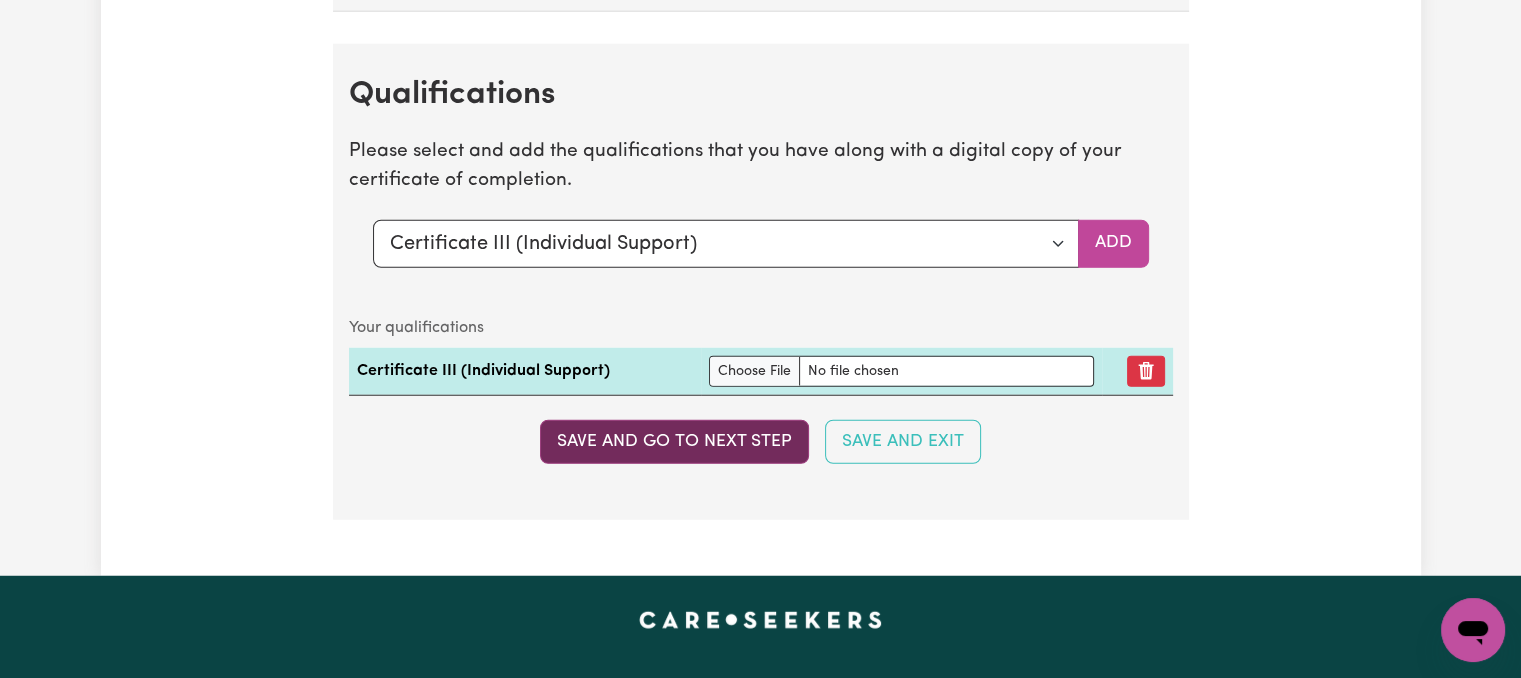 click on "Save and go to next step" at bounding box center (674, 442) 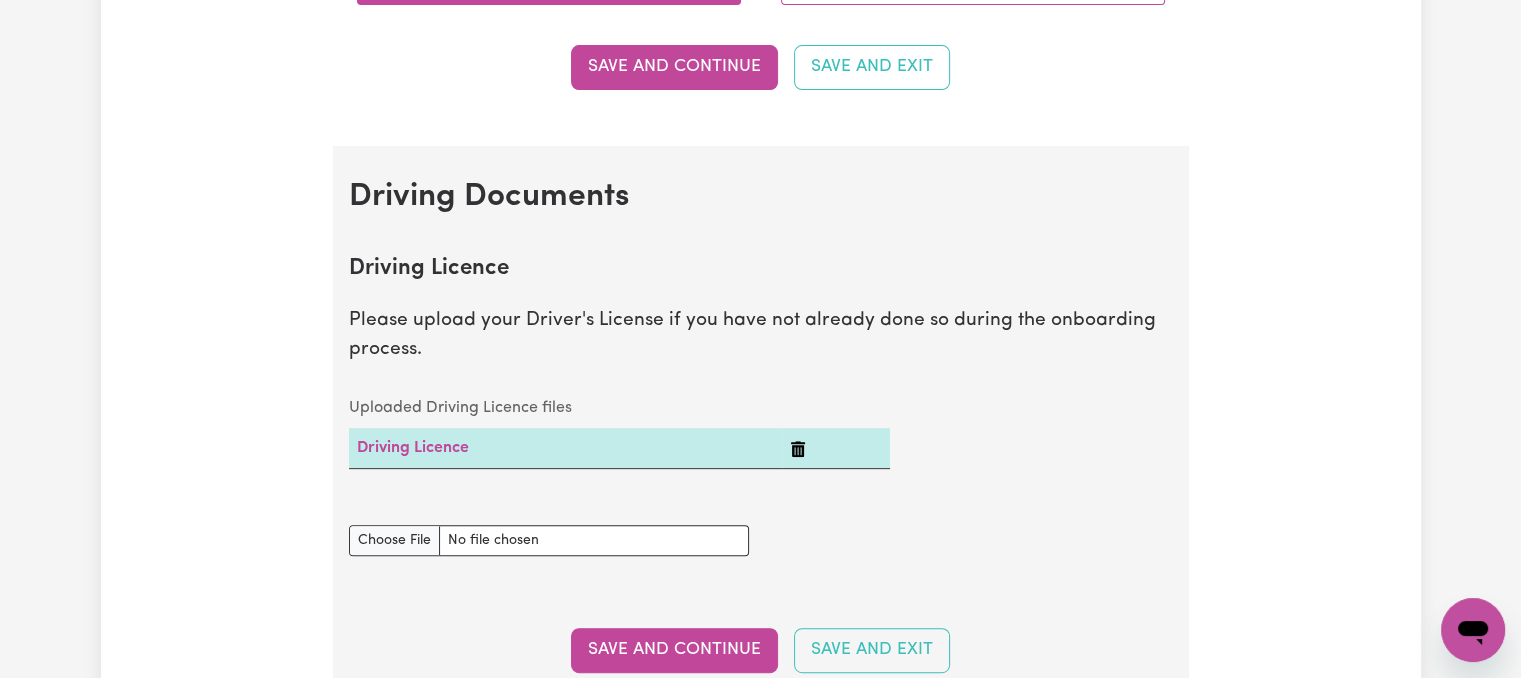 scroll, scrollTop: 700, scrollLeft: 0, axis: vertical 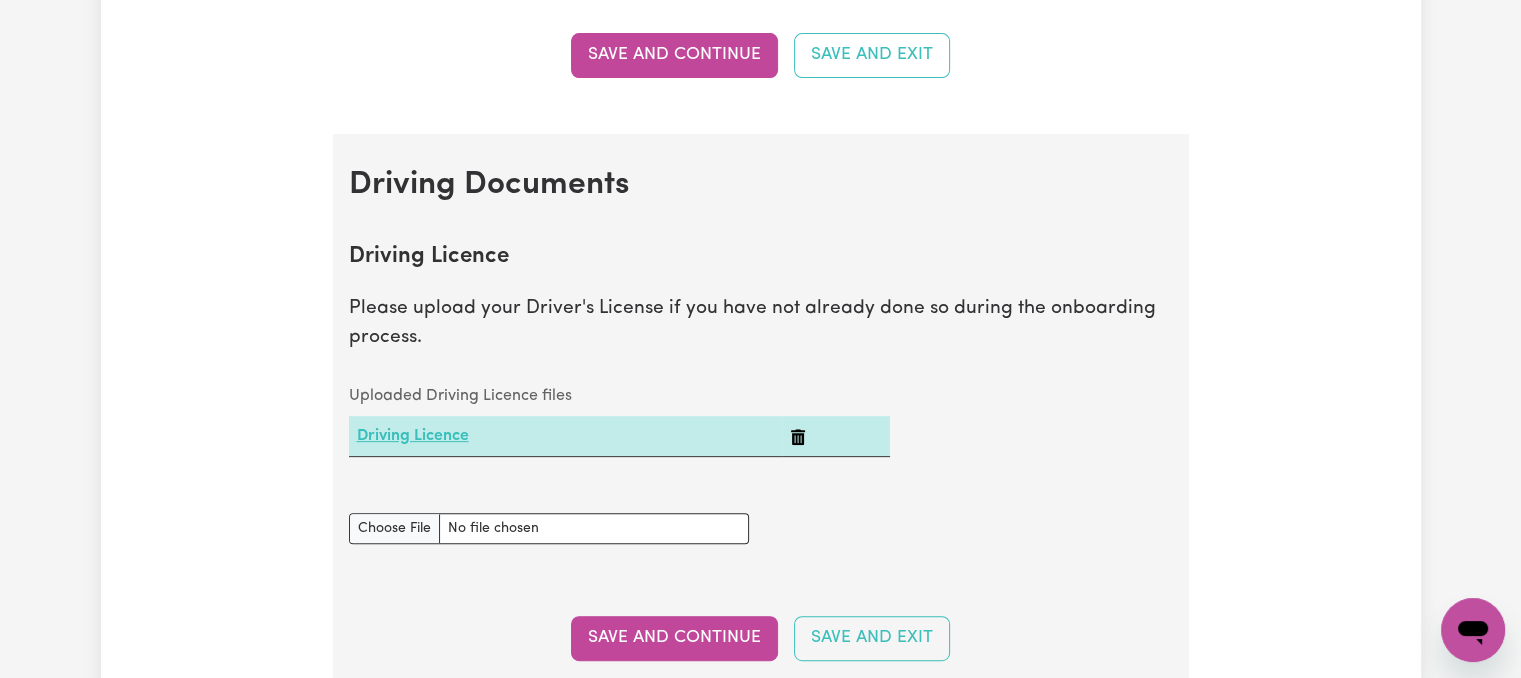 click on "Driving Licence" at bounding box center [413, 436] 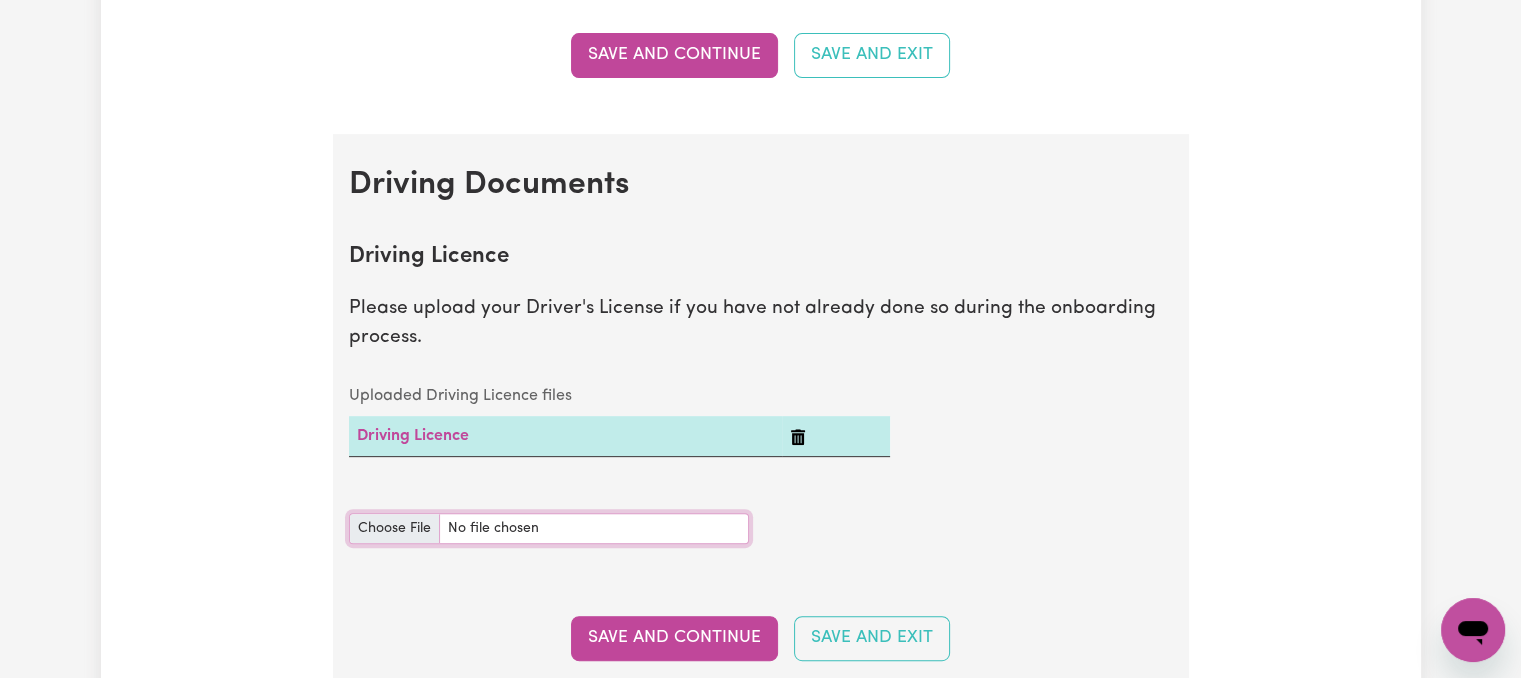 click on "Driving Licence  document" at bounding box center (549, 528) 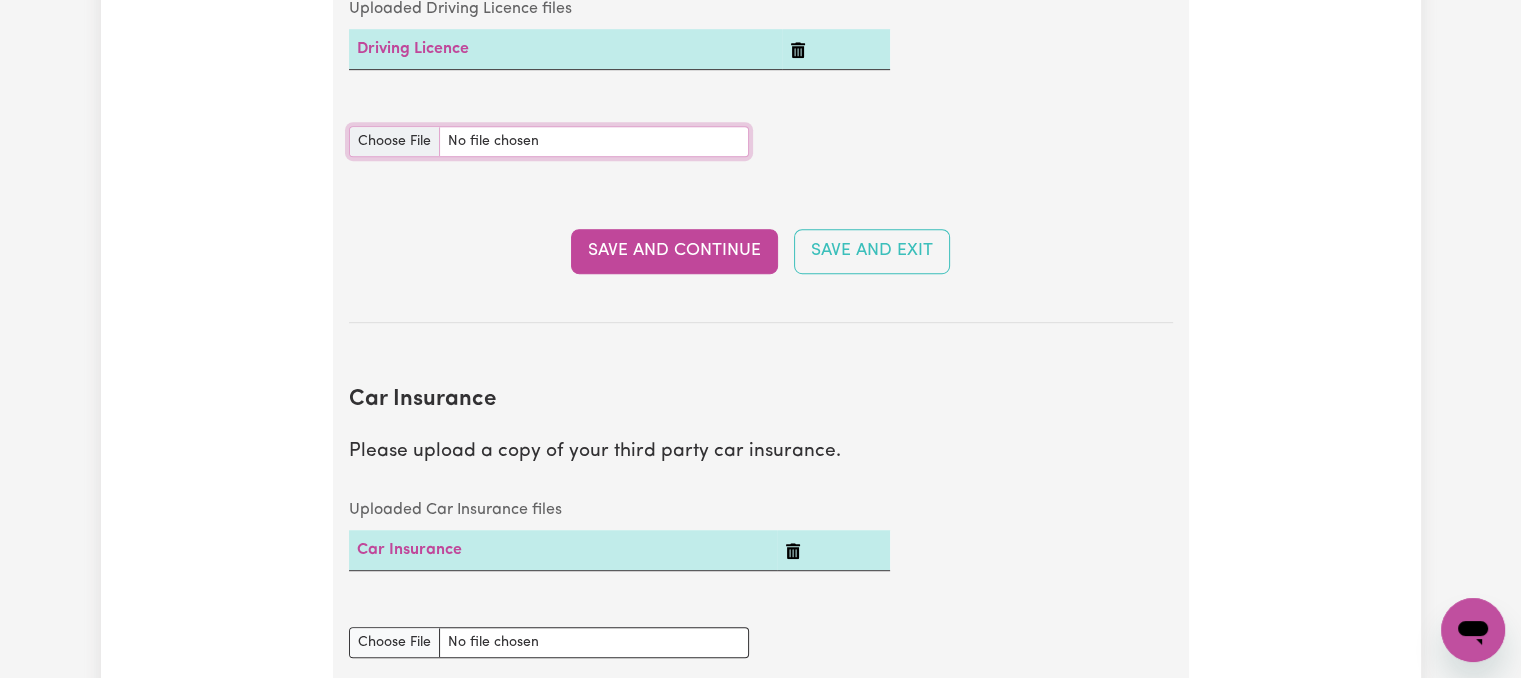scroll, scrollTop: 1100, scrollLeft: 0, axis: vertical 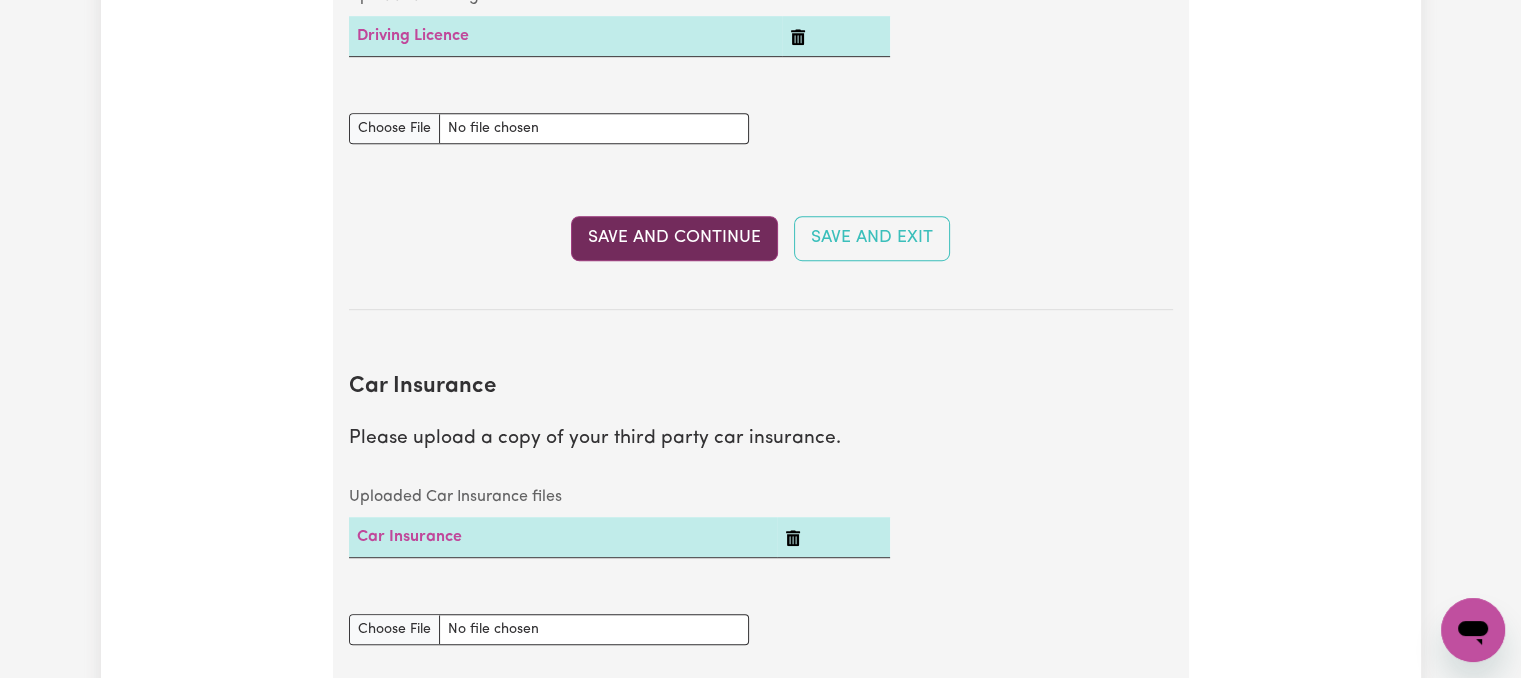 click on "Save and Continue" at bounding box center (674, 238) 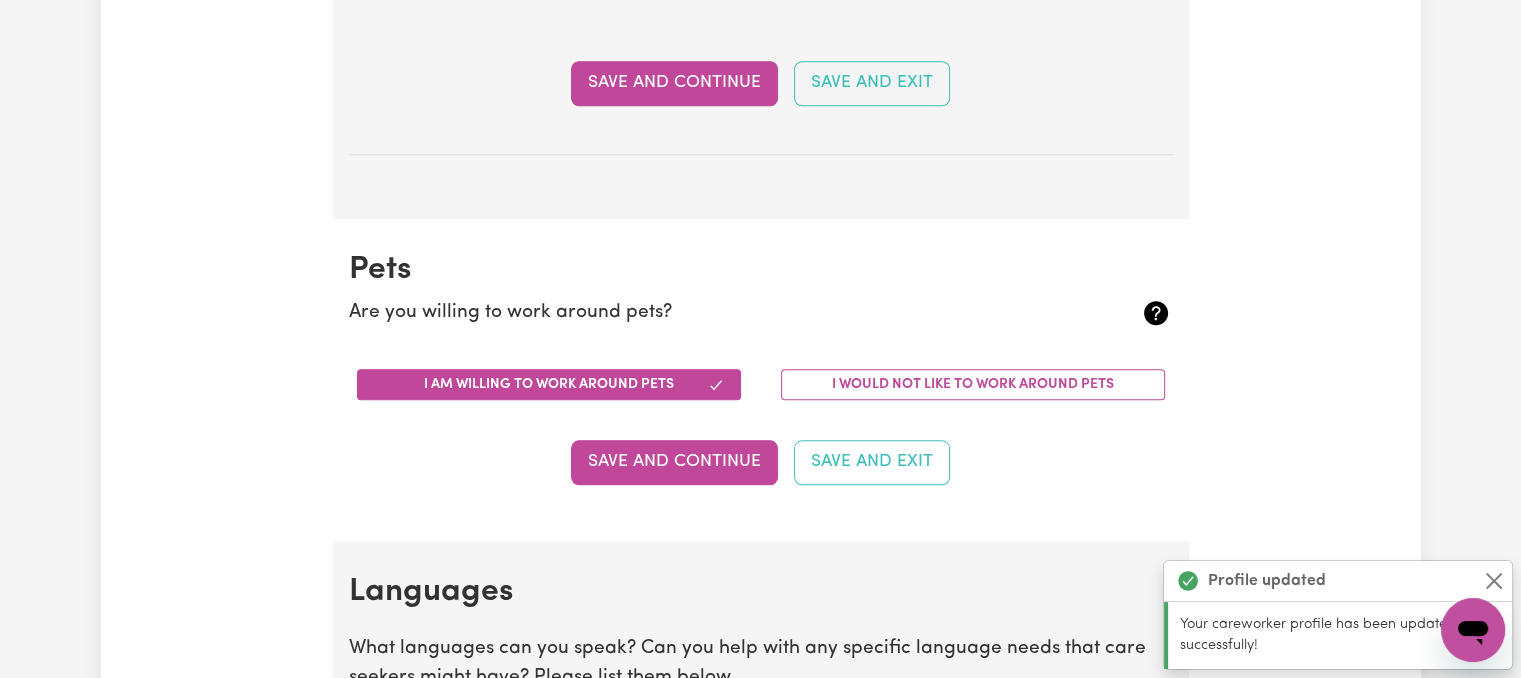 scroll, scrollTop: 1840, scrollLeft: 0, axis: vertical 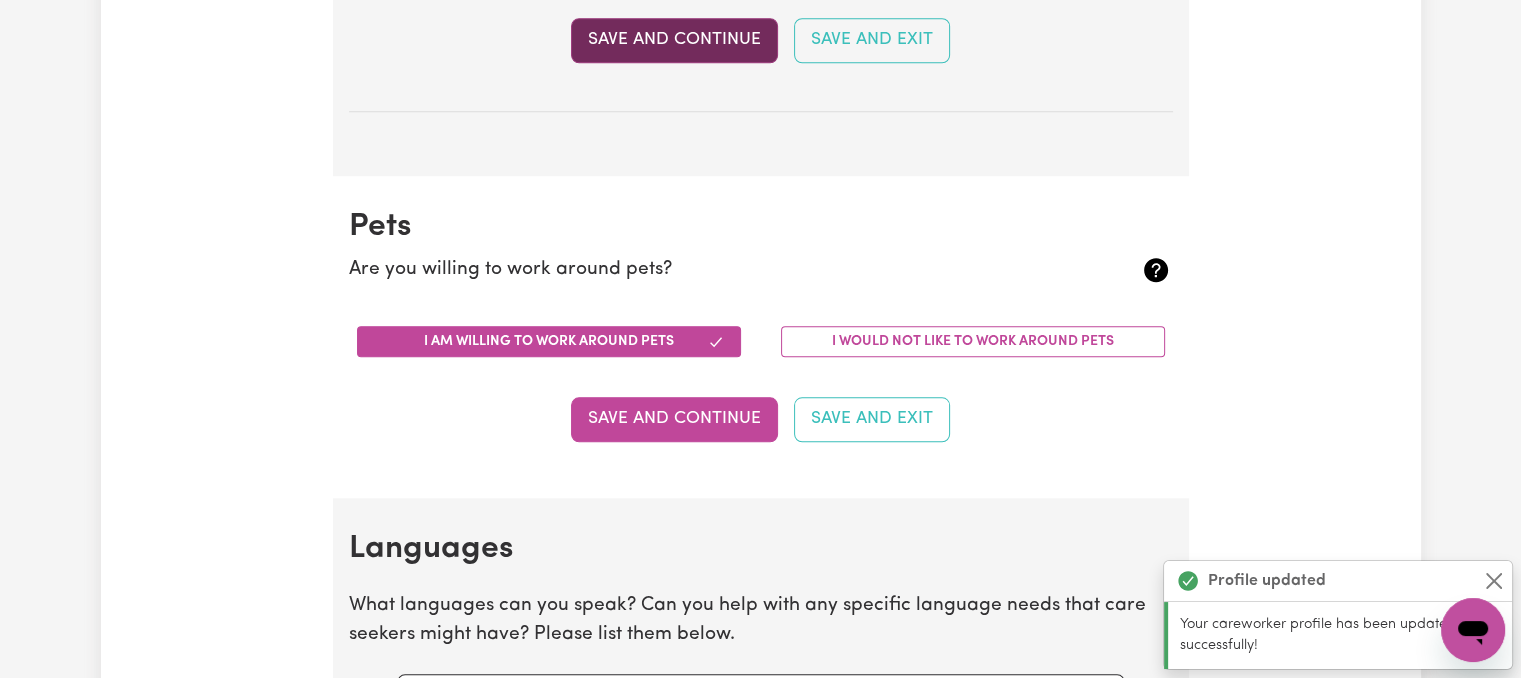 click on "Save and Continue" at bounding box center (674, 40) 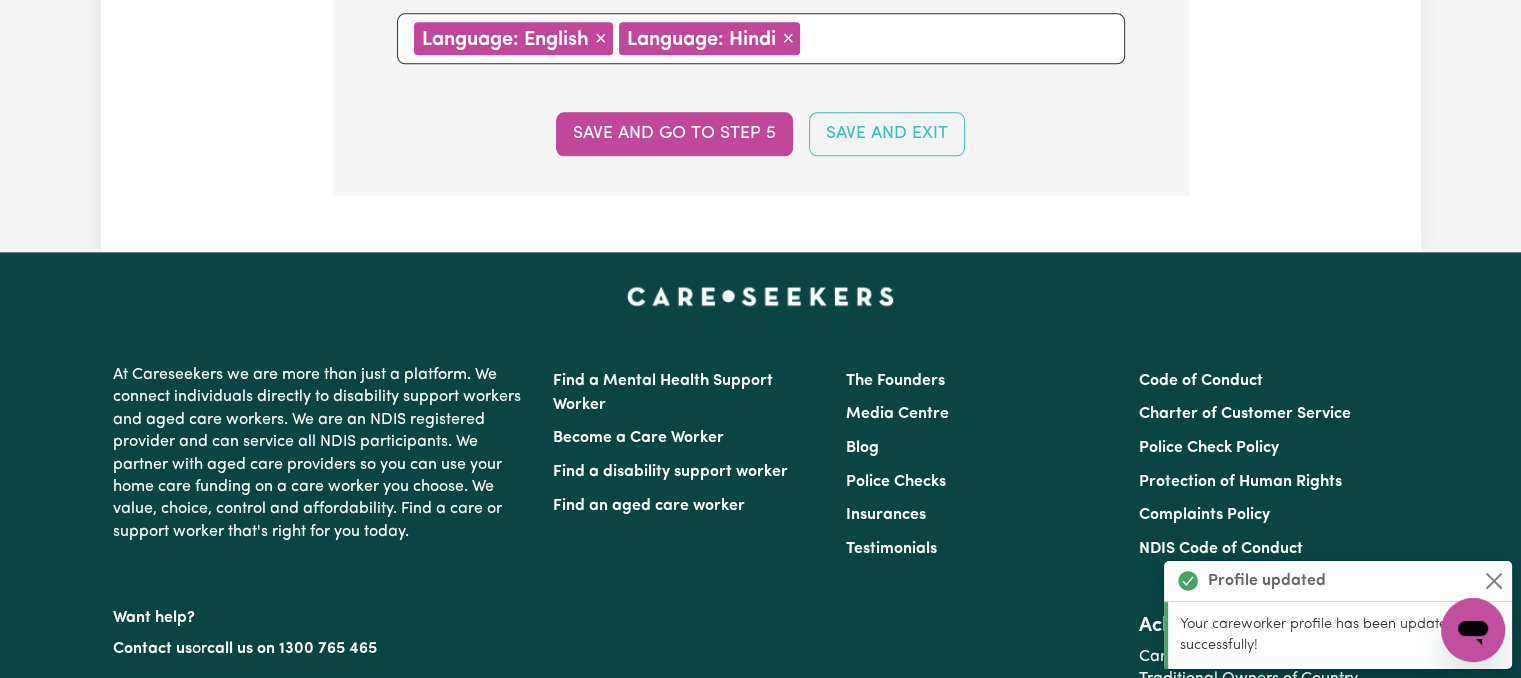 scroll, scrollTop: 2512, scrollLeft: 0, axis: vertical 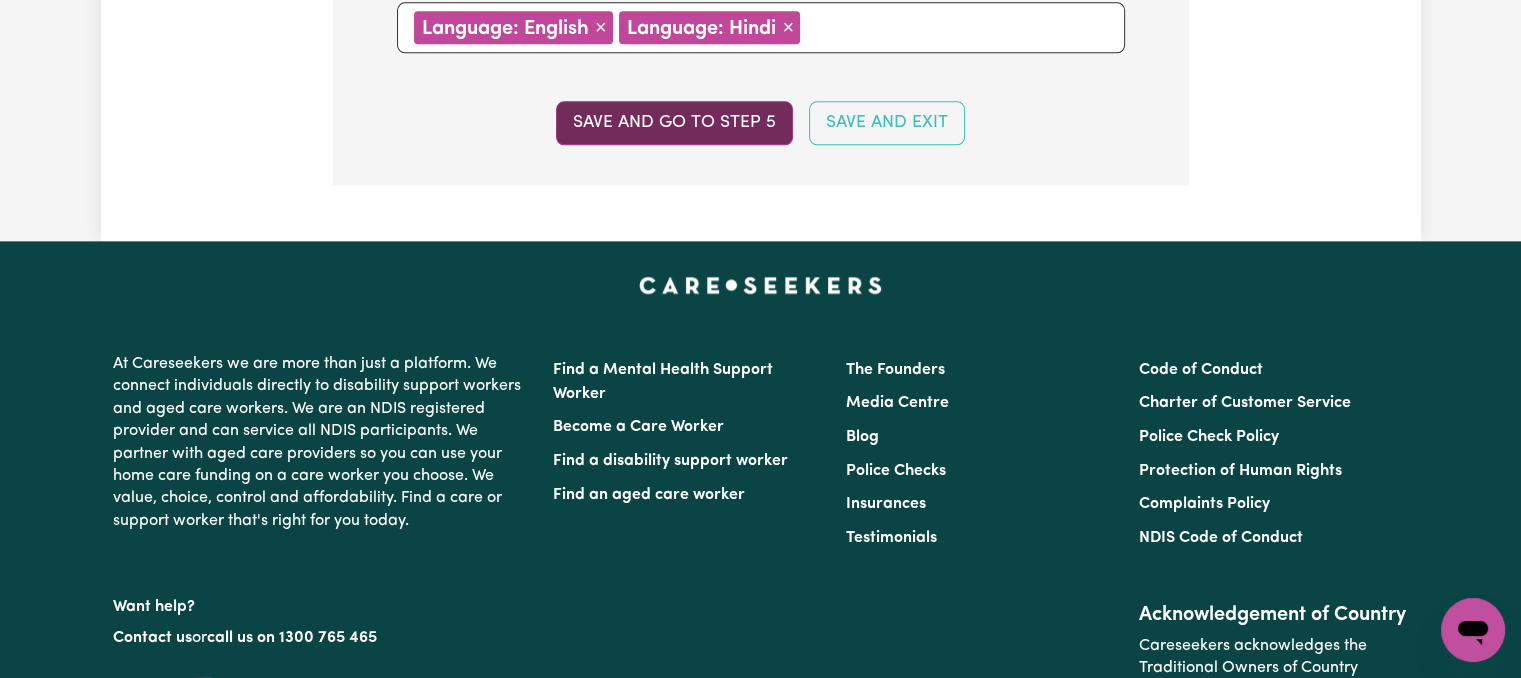 click on "Save and go to step 5" at bounding box center [674, 123] 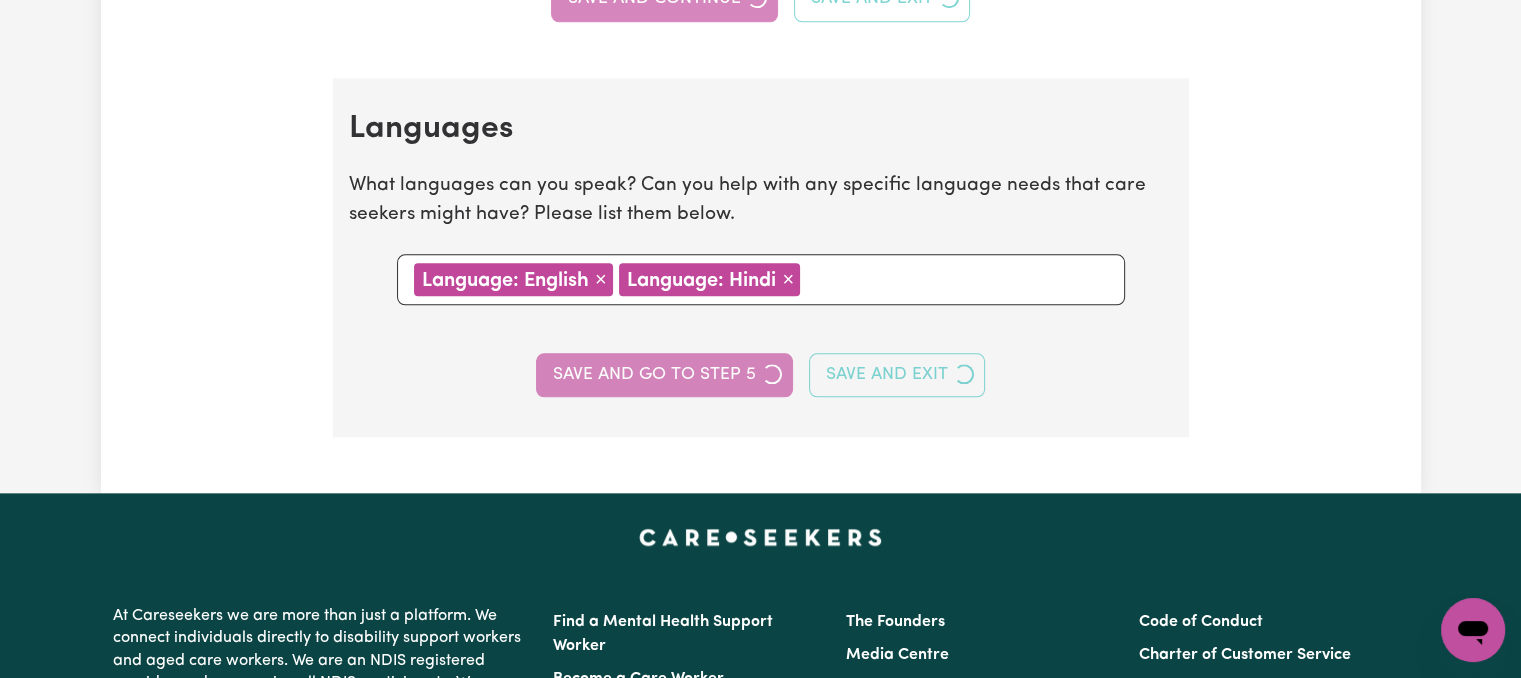 select on "I am providing services privately on my own" 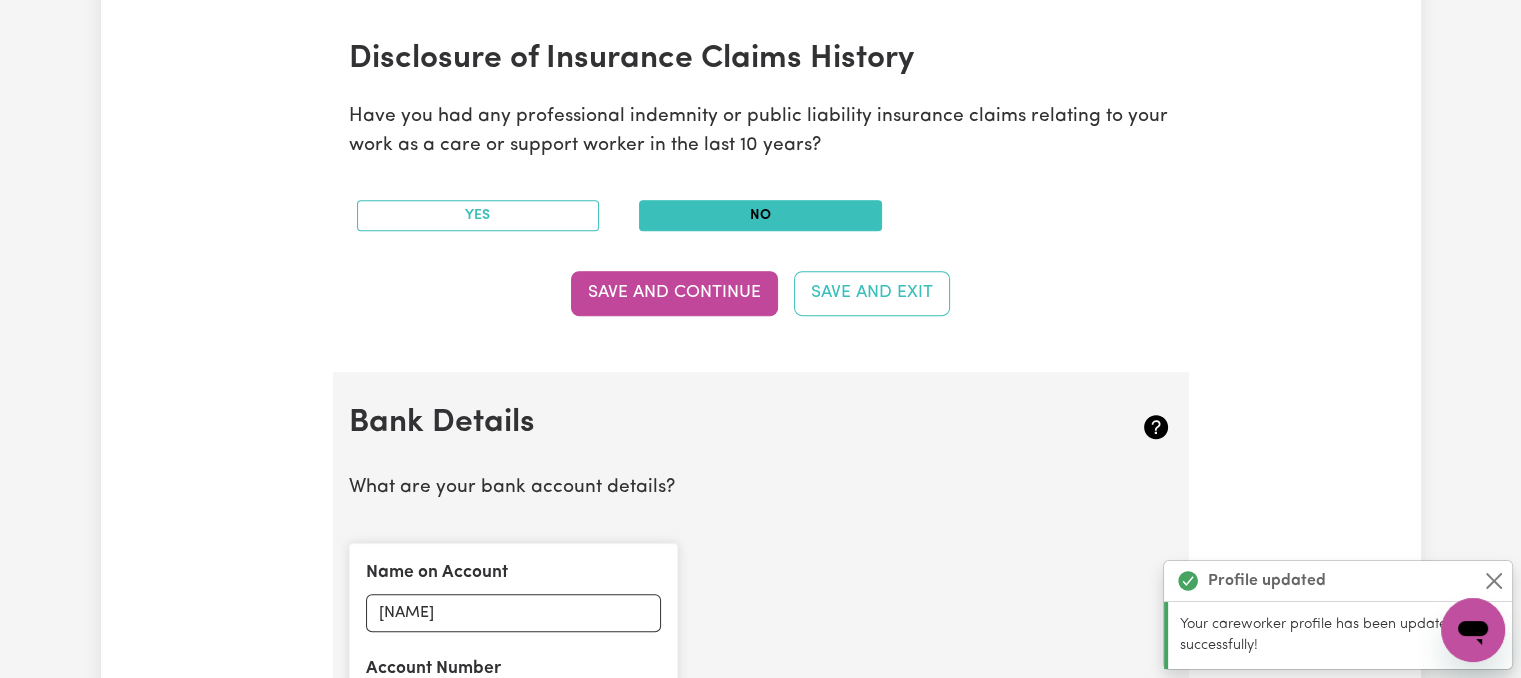scroll, scrollTop: 1100, scrollLeft: 0, axis: vertical 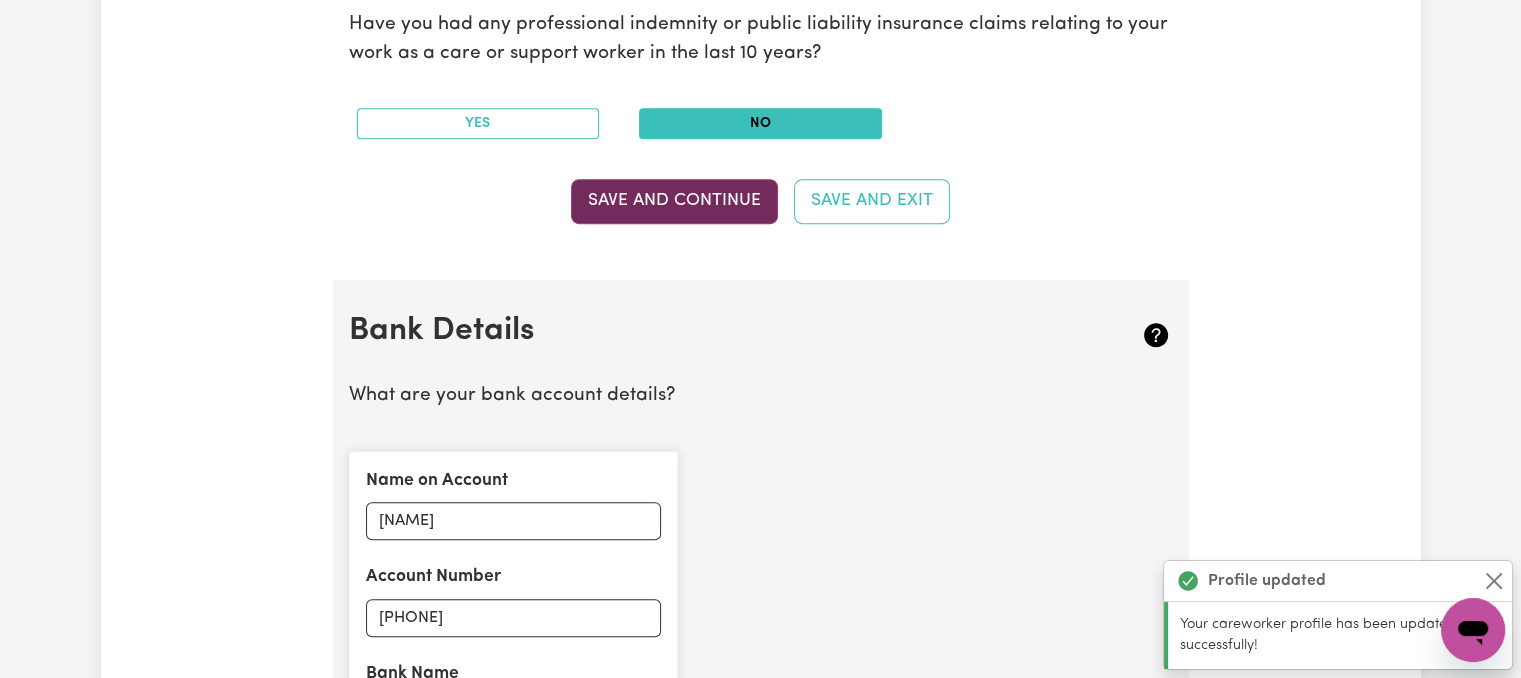 click on "Save and Continue" at bounding box center [674, 201] 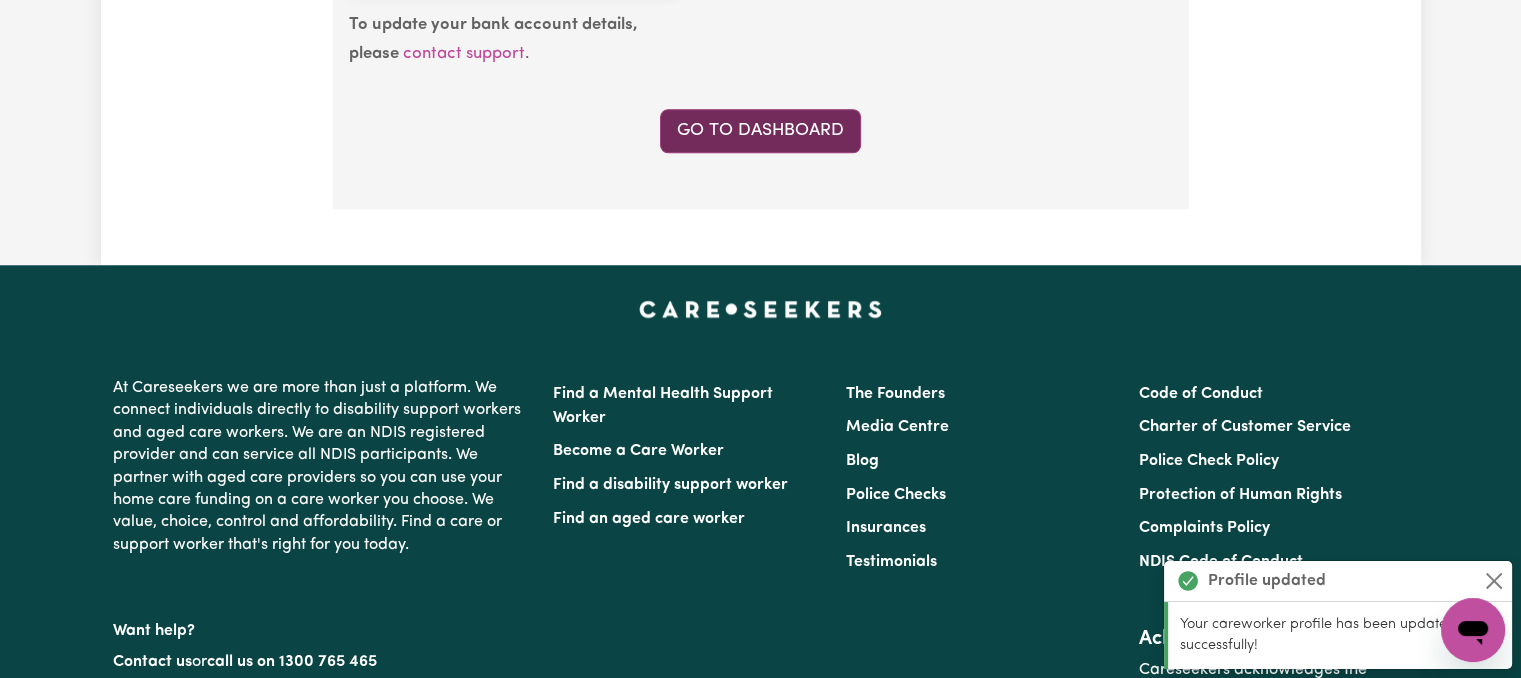 click on "Go to Dashboard" at bounding box center [760, 131] 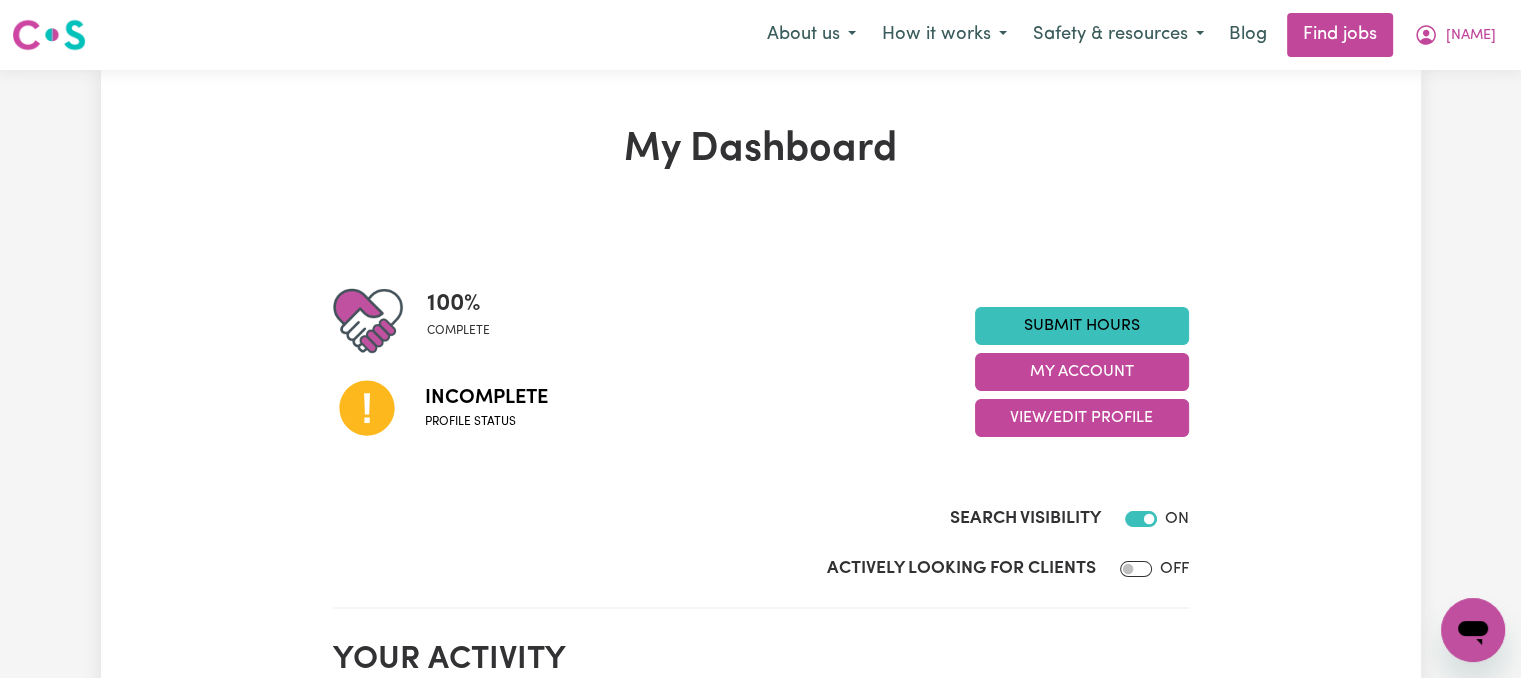 scroll, scrollTop: 0, scrollLeft: 0, axis: both 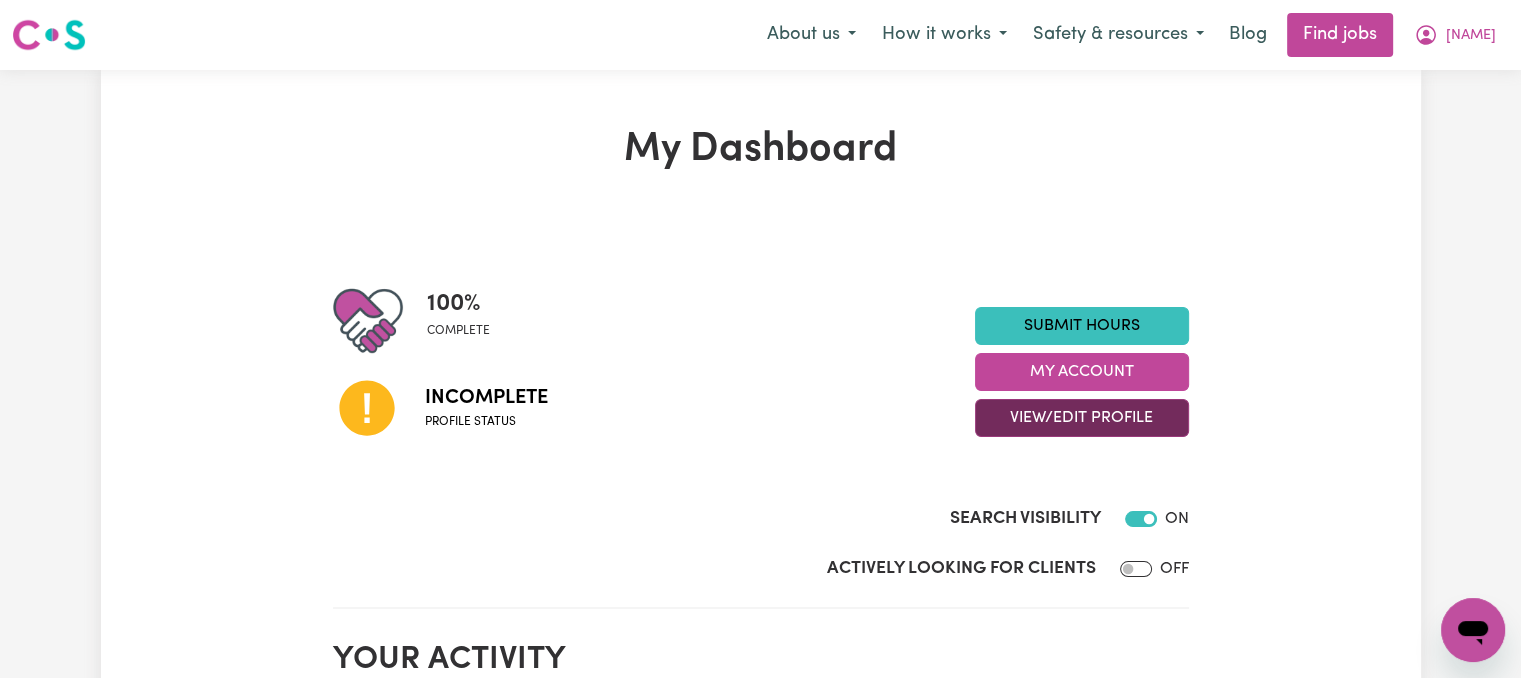 click on "View/Edit Profile" at bounding box center [1082, 418] 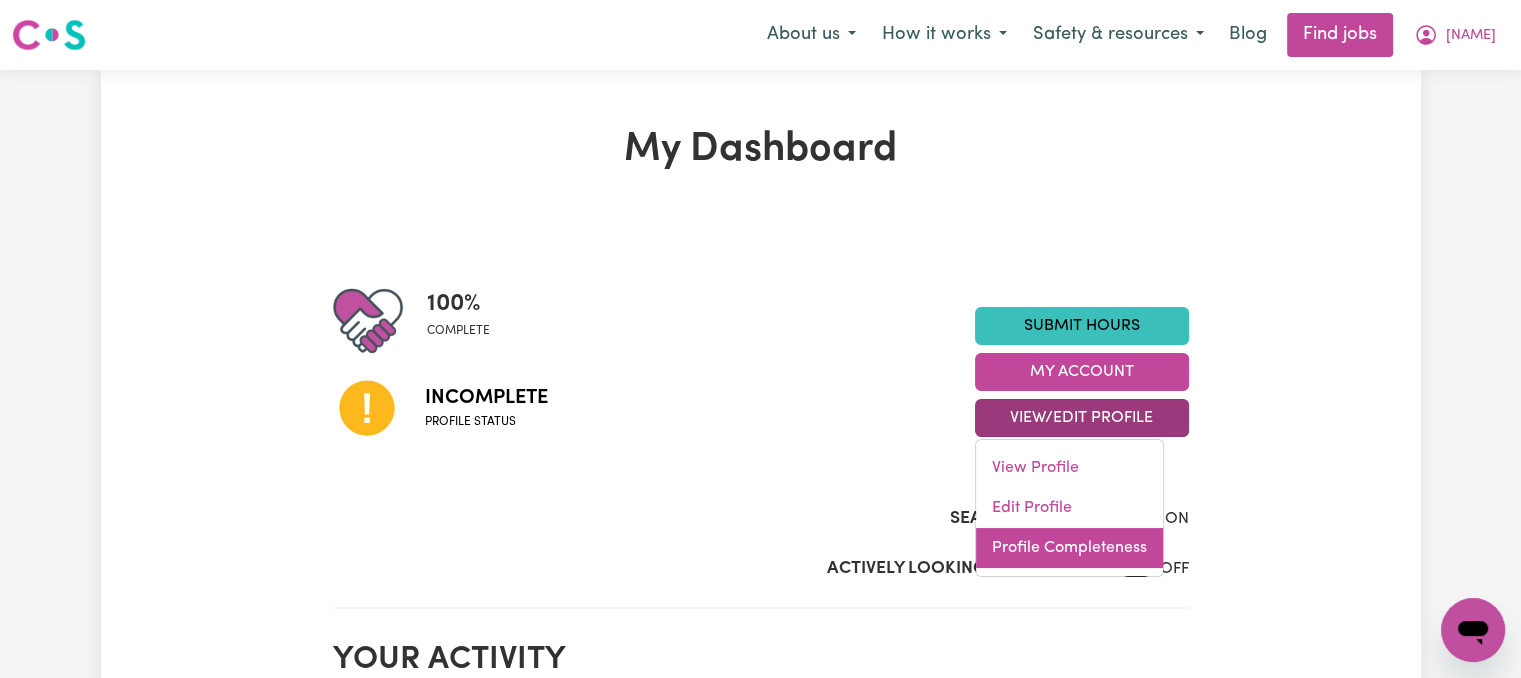 click on "Profile Completeness" at bounding box center (1069, 548) 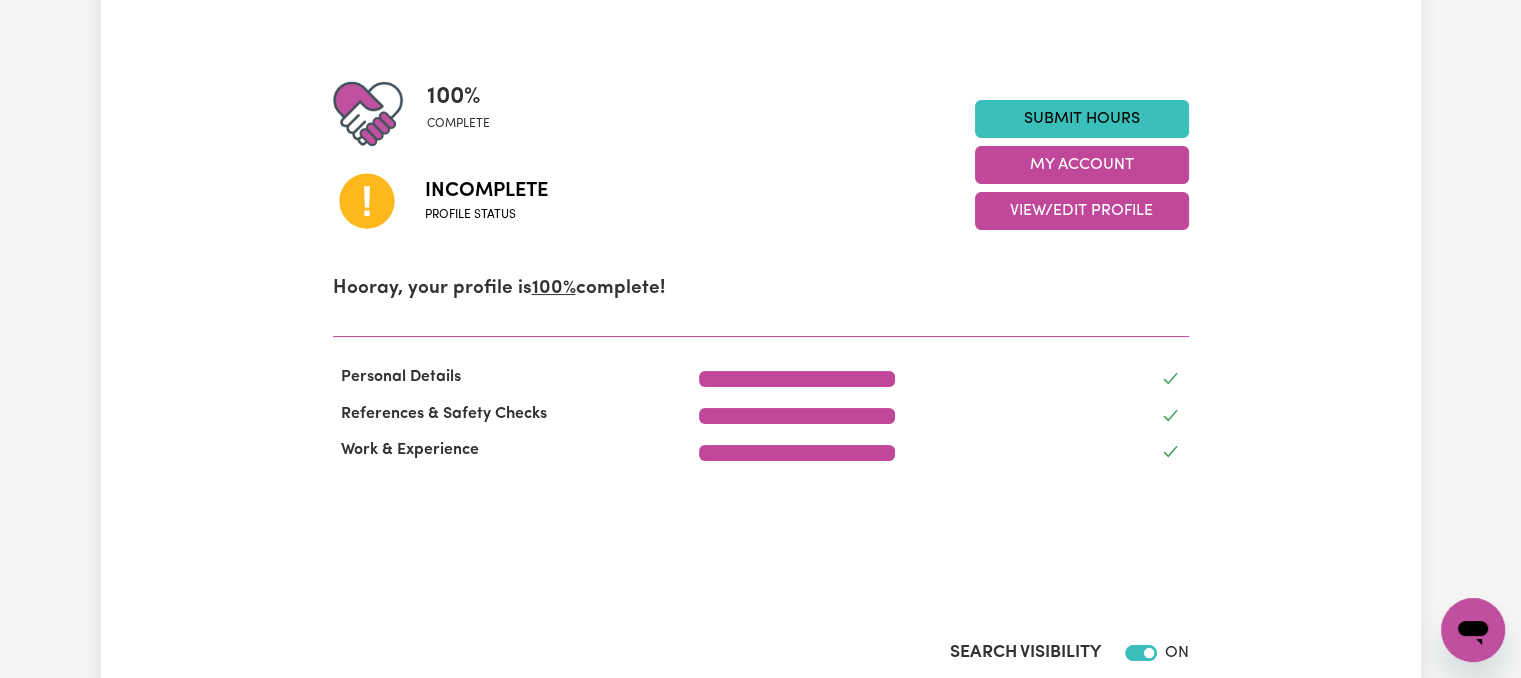 scroll, scrollTop: 0, scrollLeft: 0, axis: both 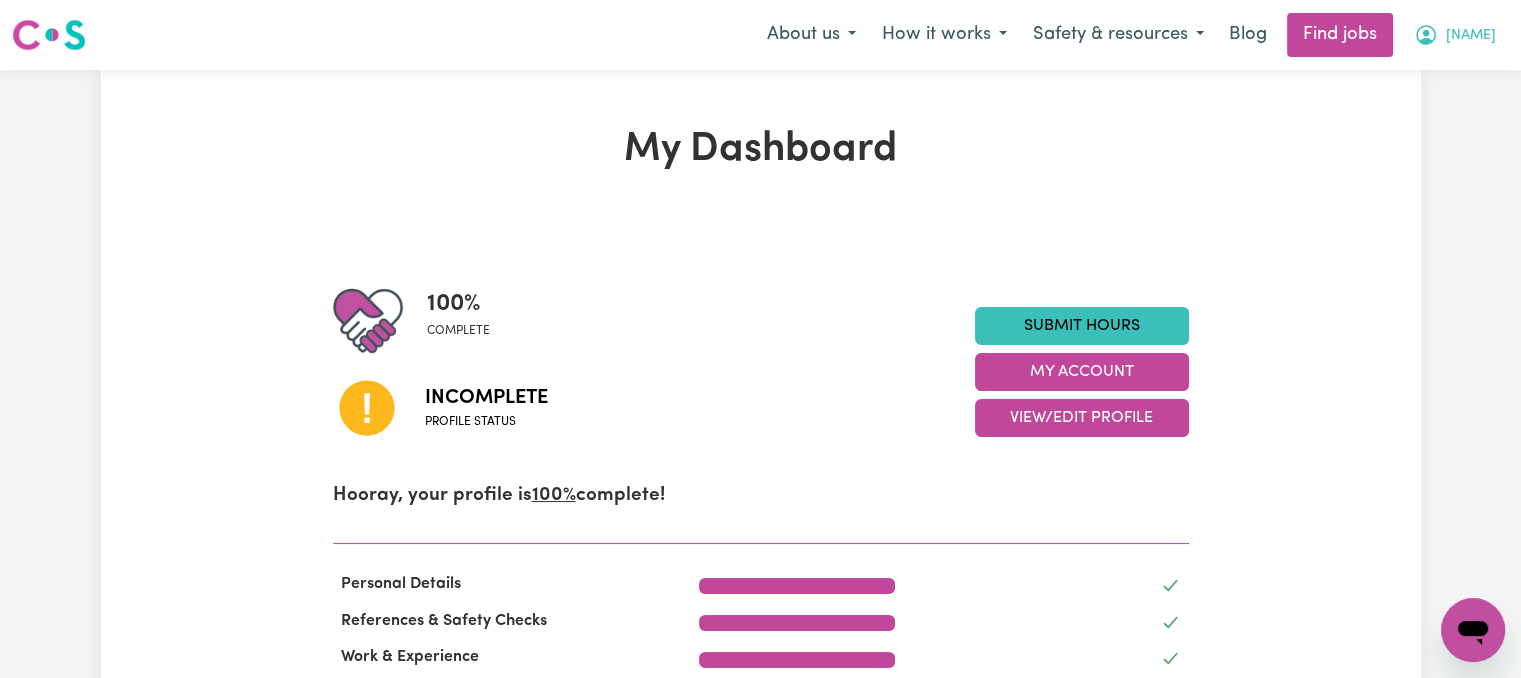 click 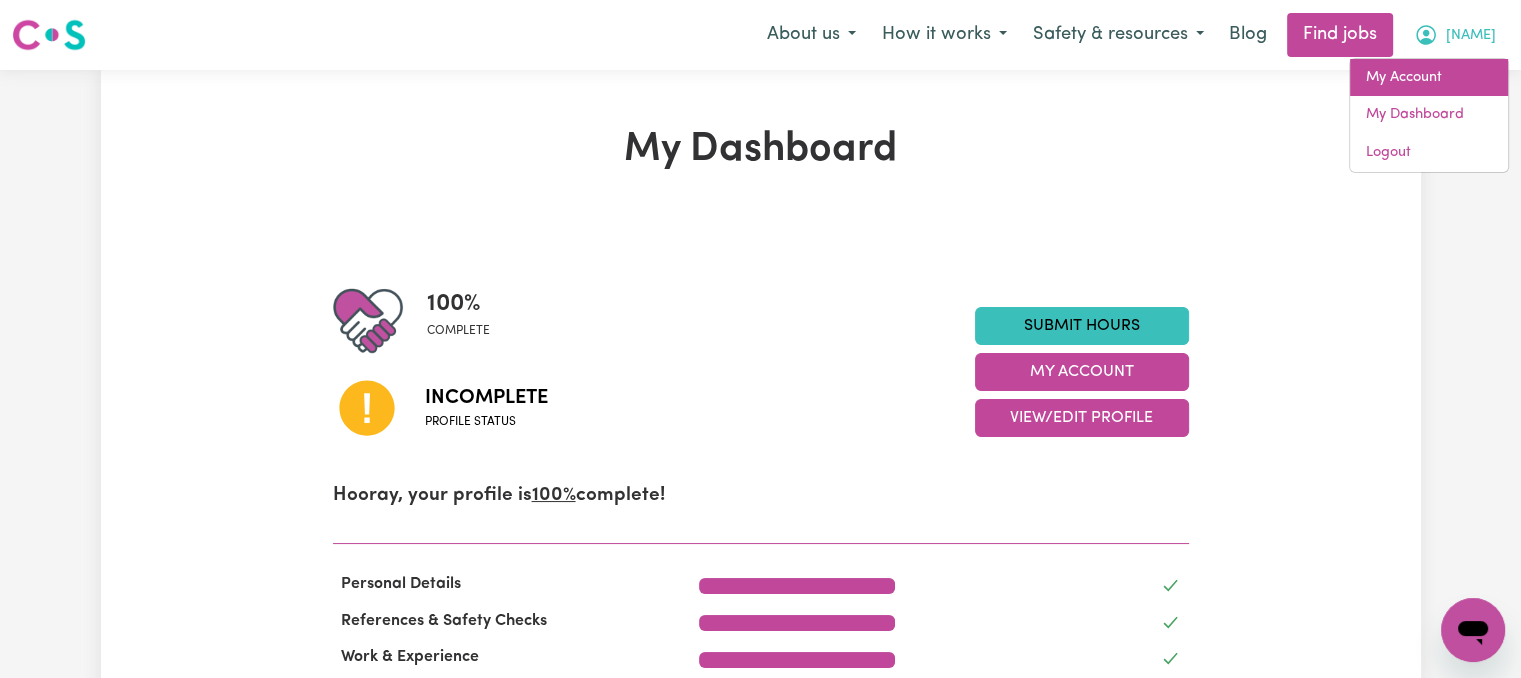 click on "My Account" at bounding box center (1429, 78) 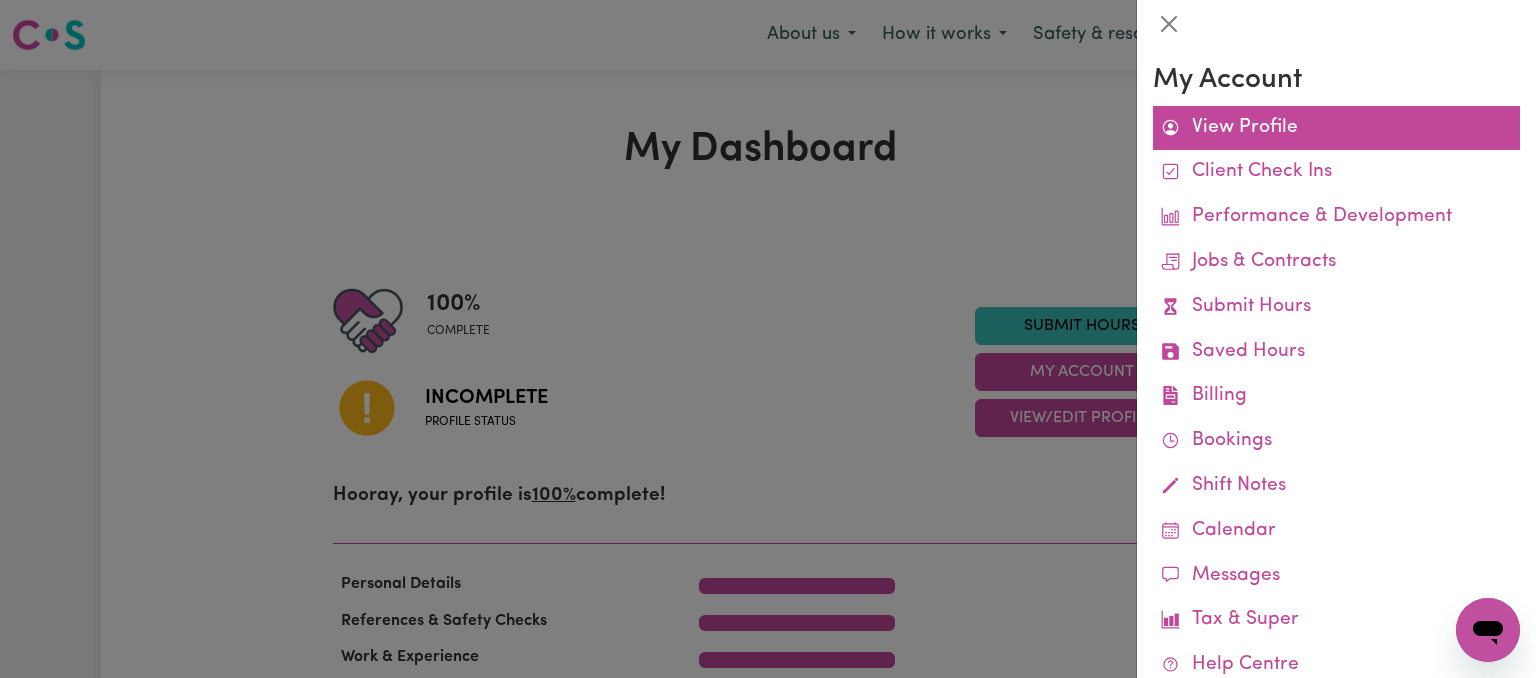 click on "View Profile" at bounding box center (1336, 128) 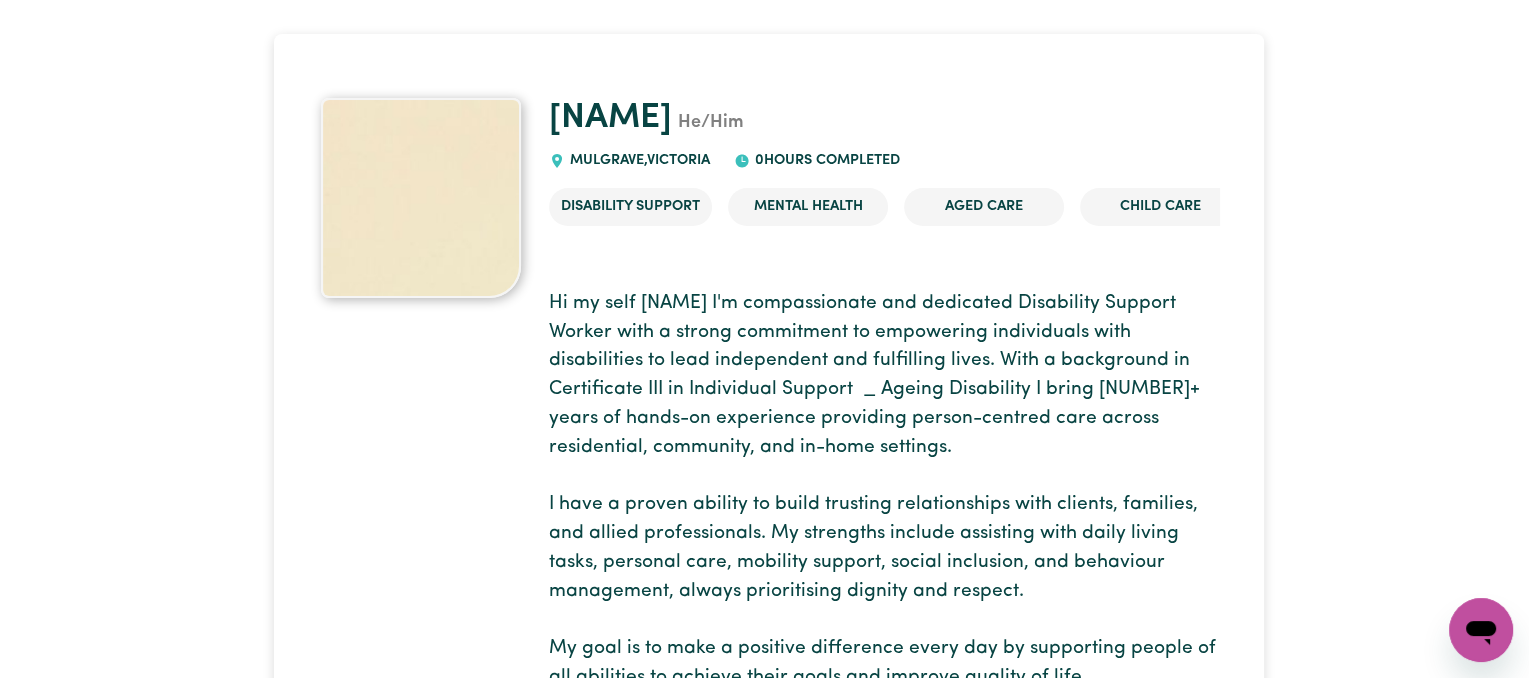 scroll, scrollTop: 0, scrollLeft: 0, axis: both 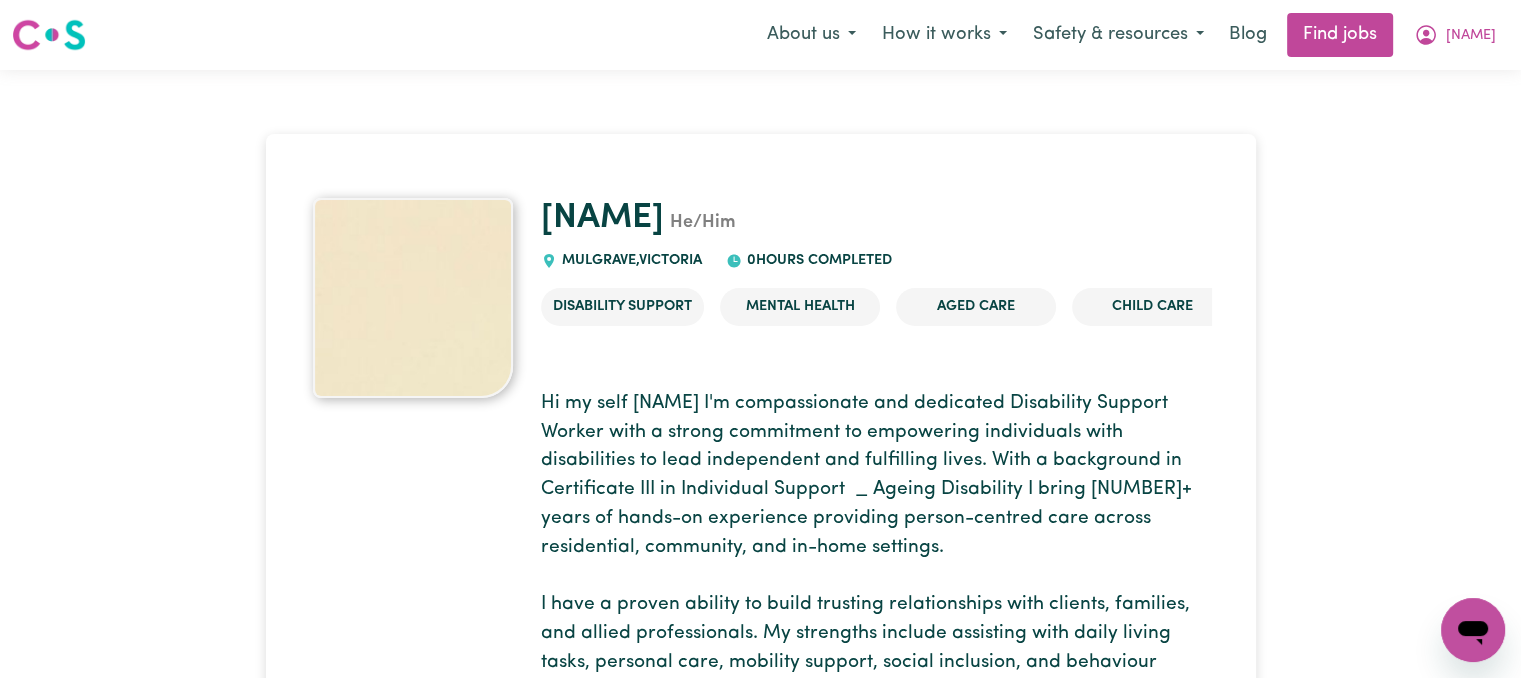 click at bounding box center [413, 298] 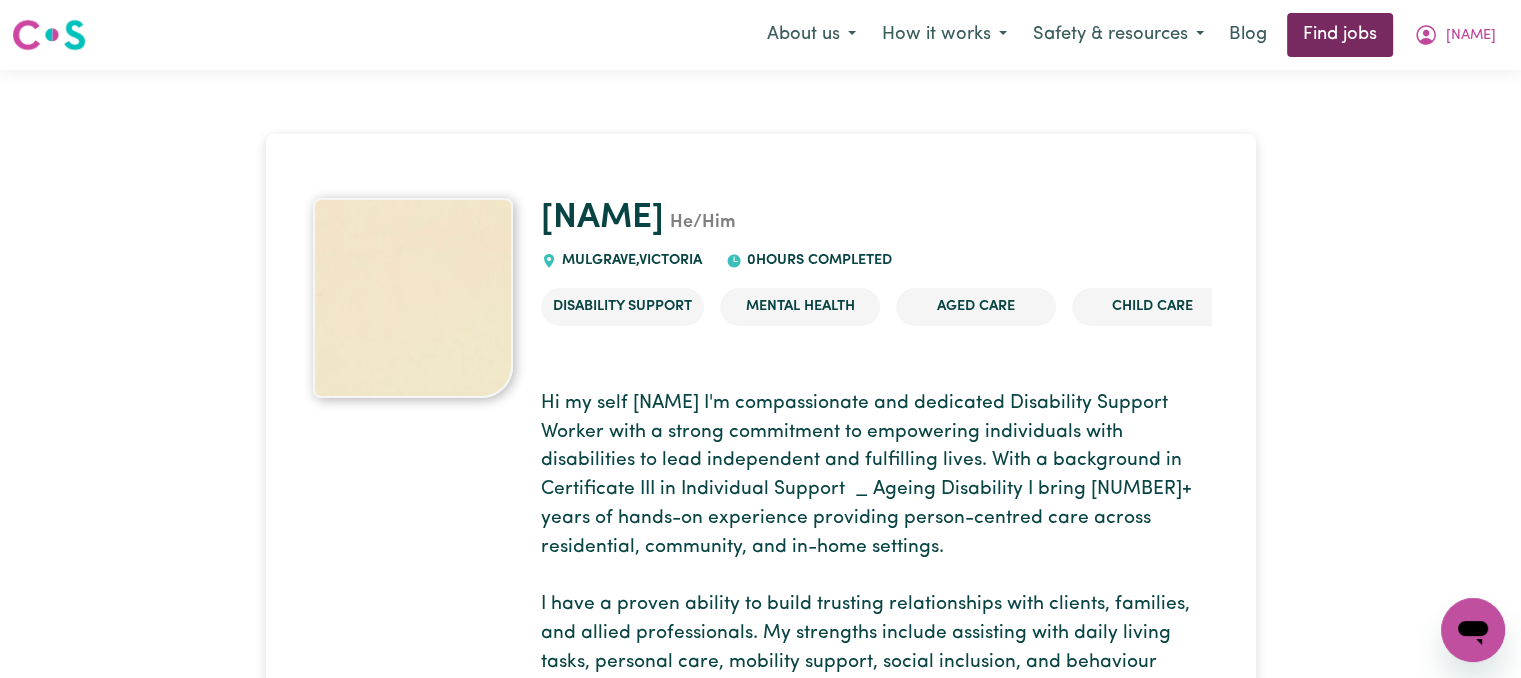 click on "Find jobs" at bounding box center (1340, 35) 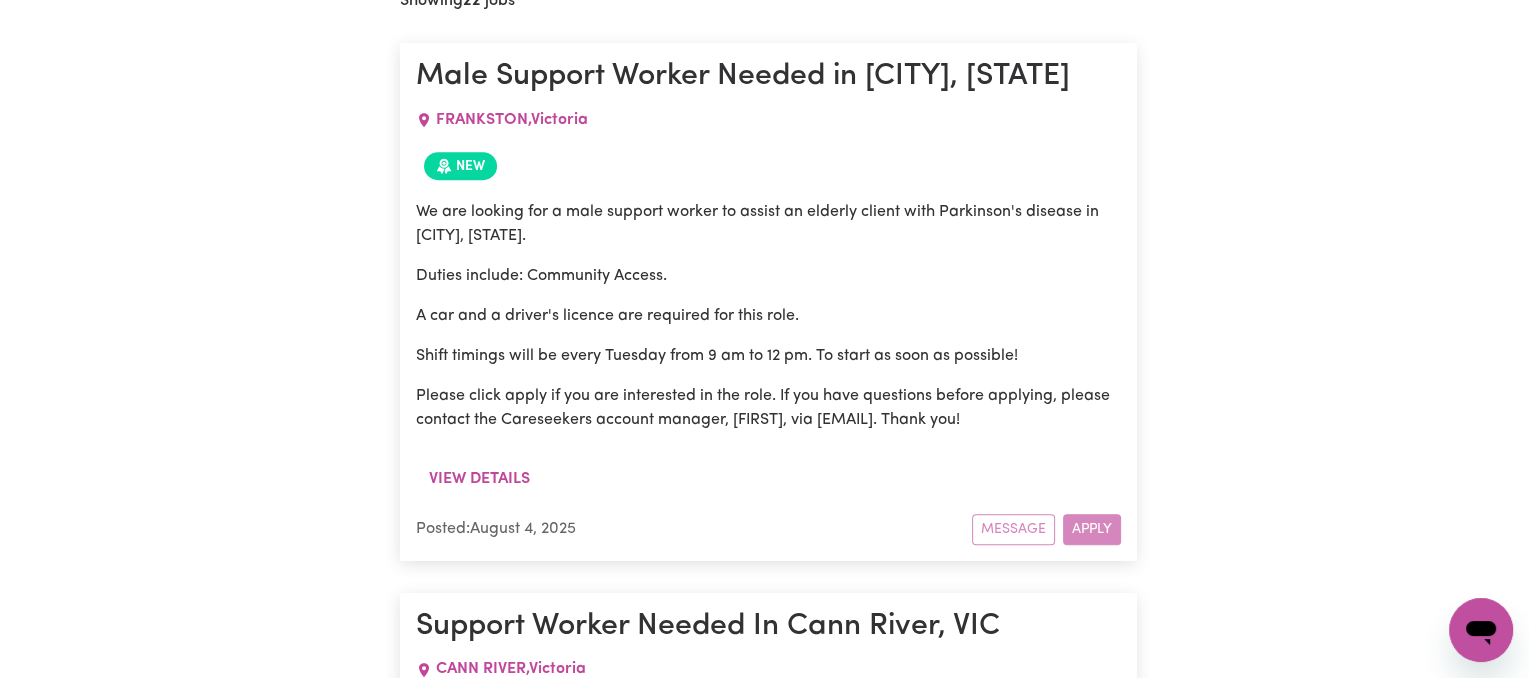 scroll, scrollTop: 1163, scrollLeft: 0, axis: vertical 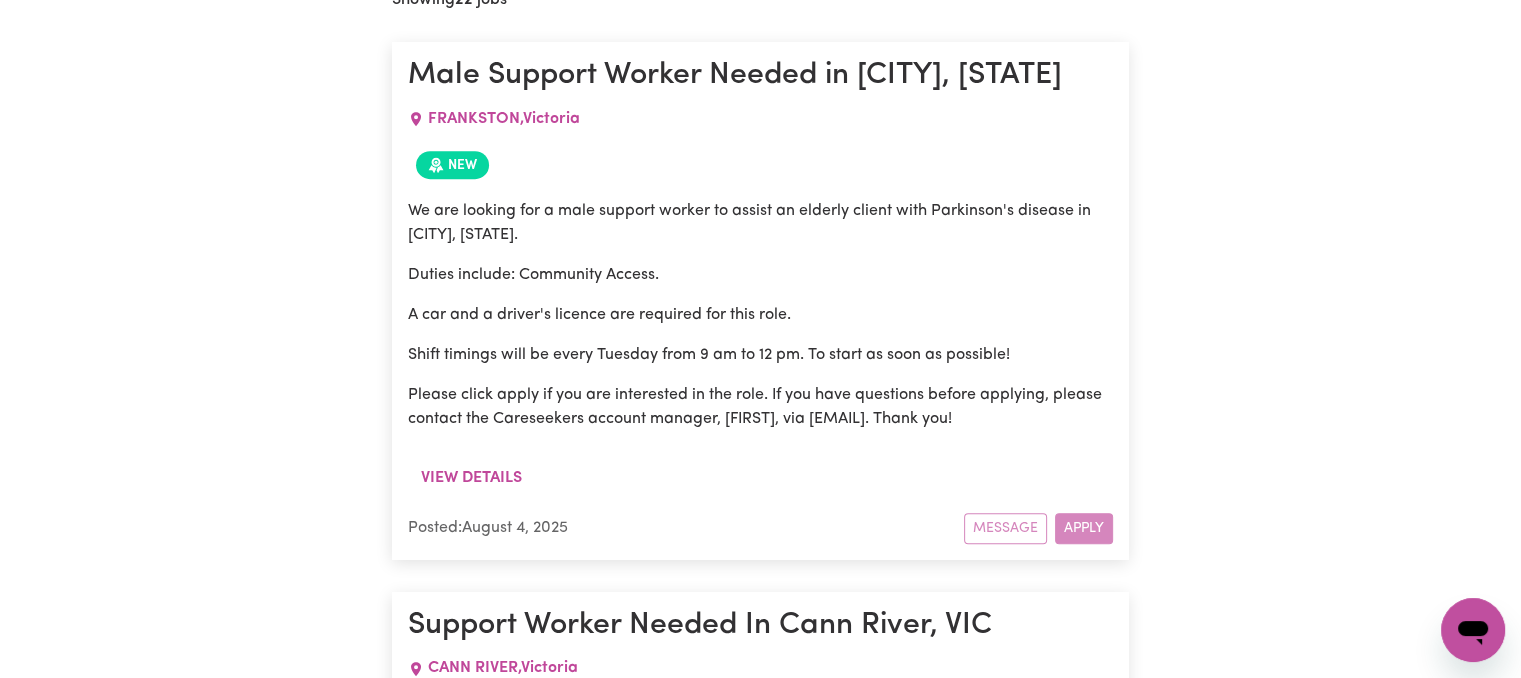 click on "Message Apply" at bounding box center (1038, 528) 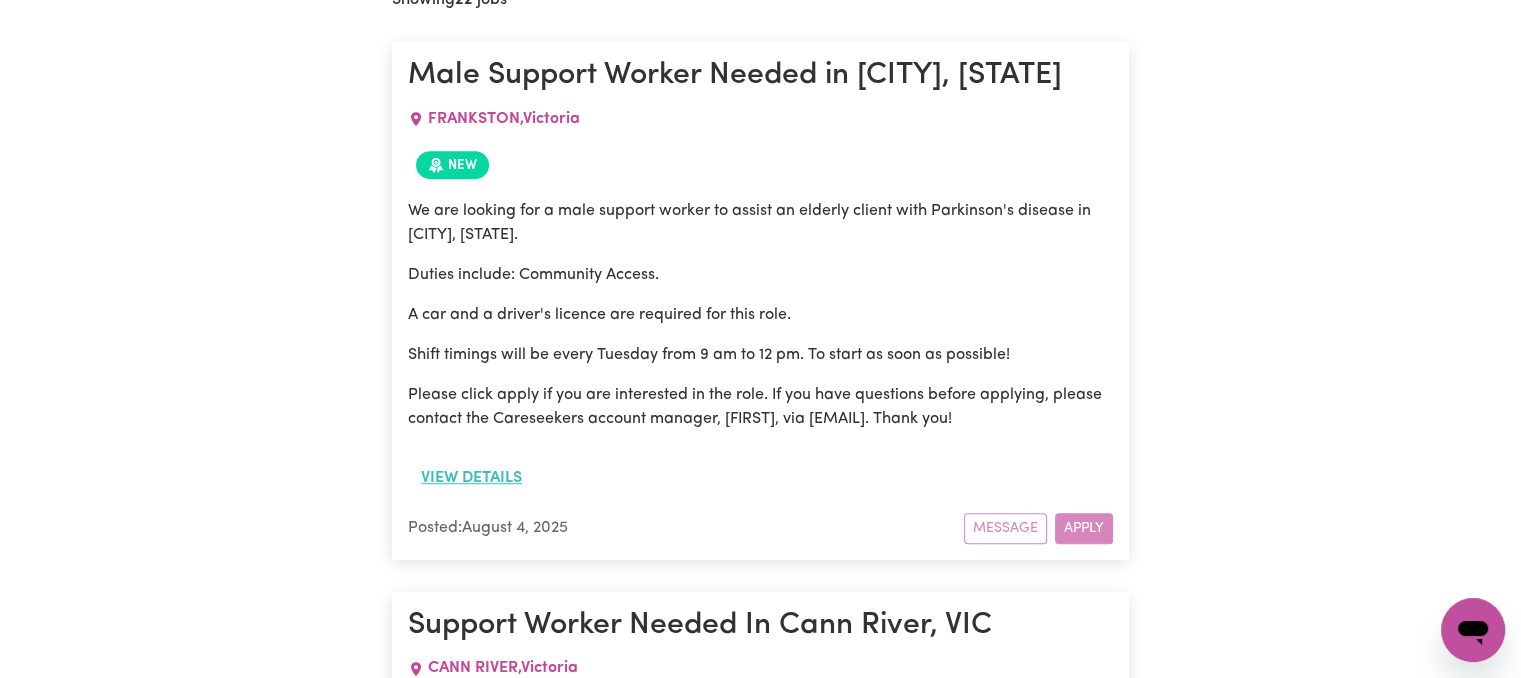 click on "View details" at bounding box center [471, 478] 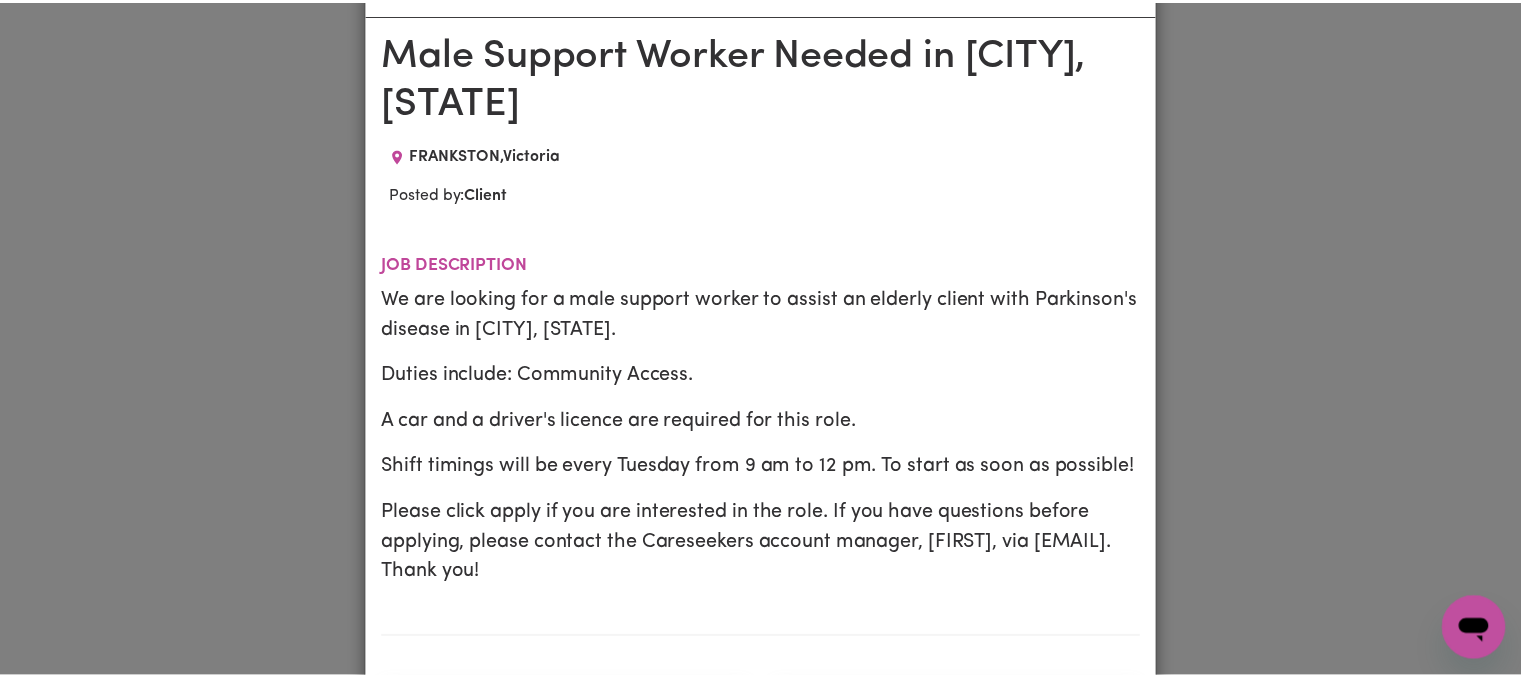 scroll, scrollTop: 0, scrollLeft: 0, axis: both 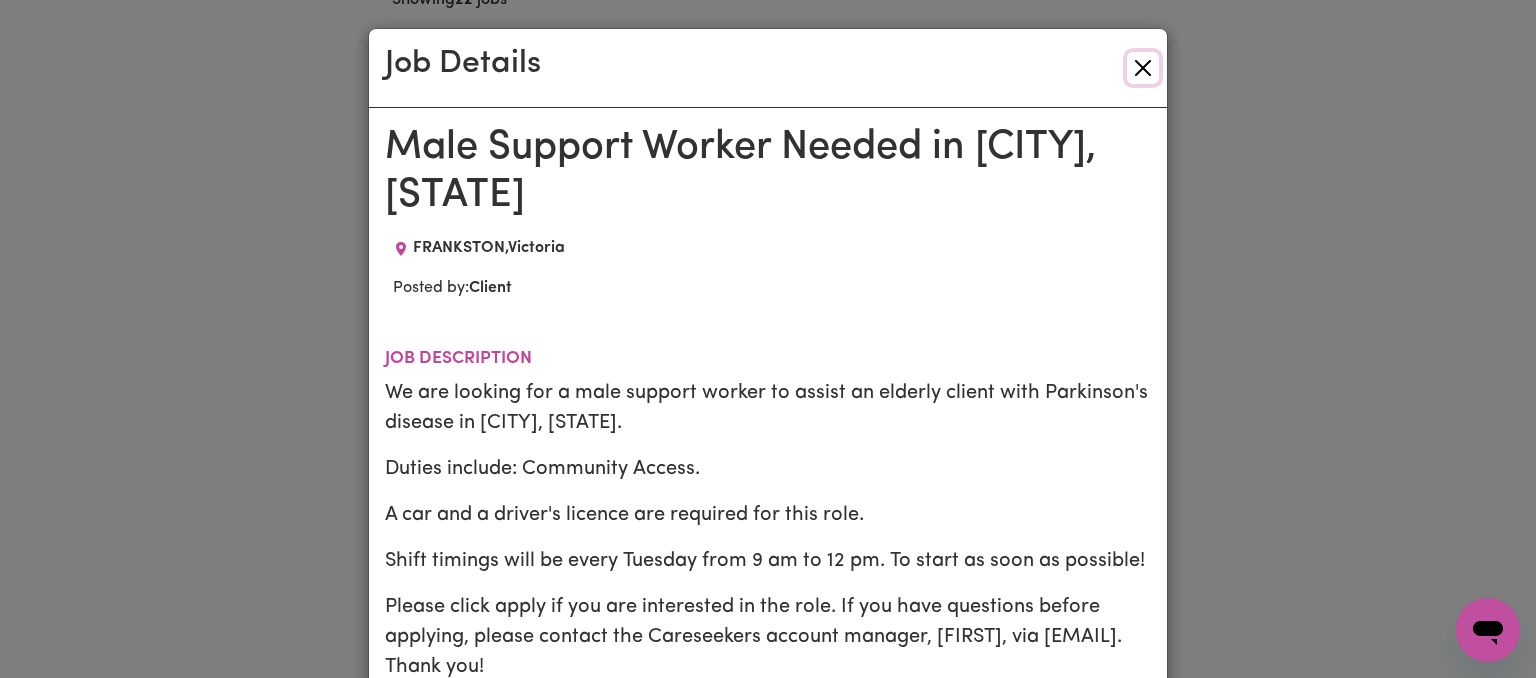 click at bounding box center [1143, 68] 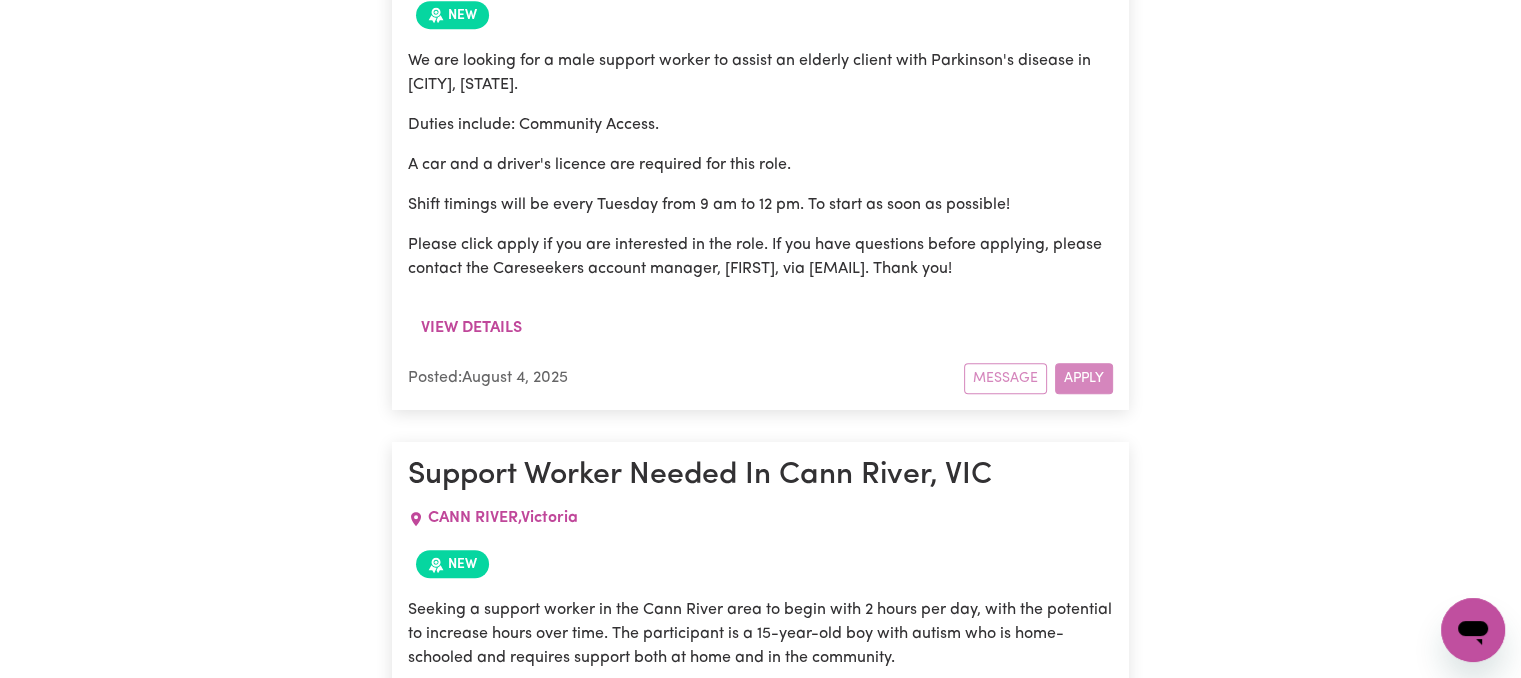 scroll, scrollTop: 1363, scrollLeft: 0, axis: vertical 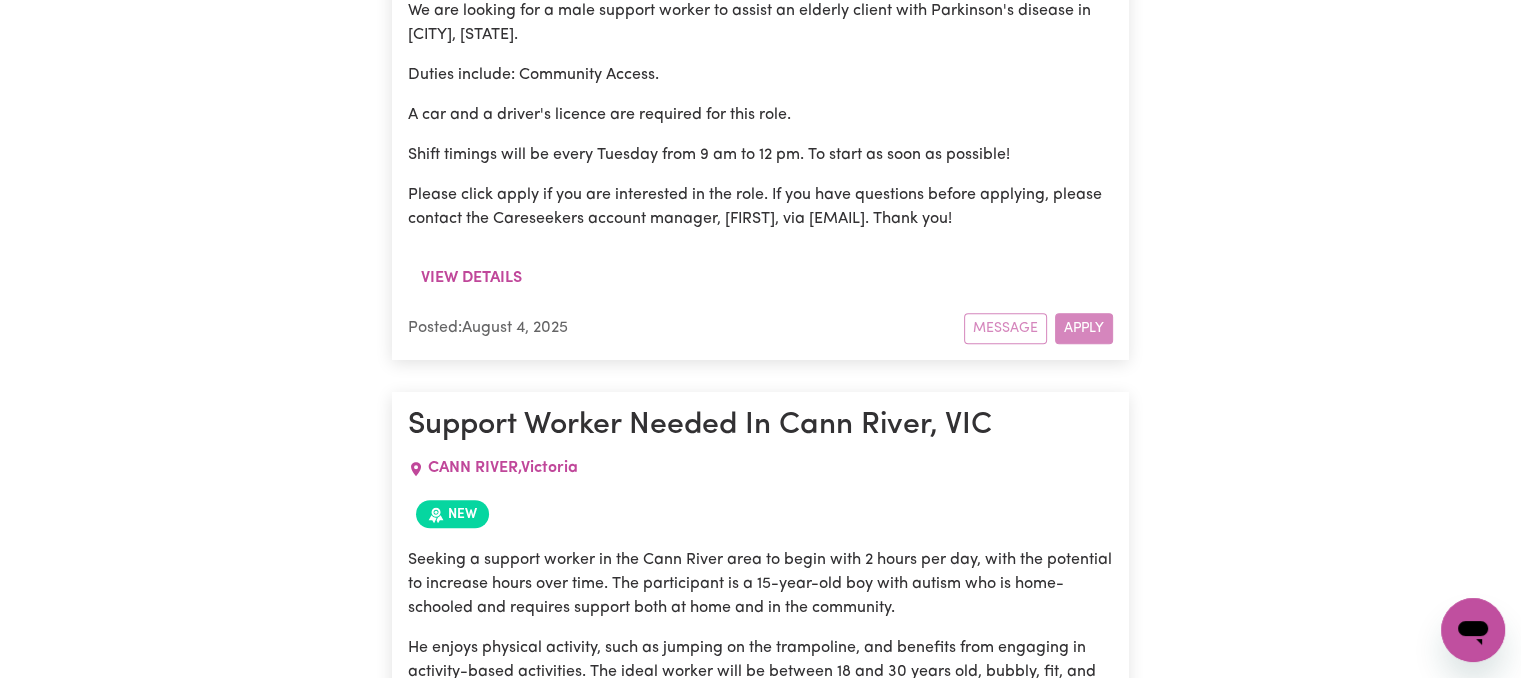 click on "Message Apply" at bounding box center (1038, 328) 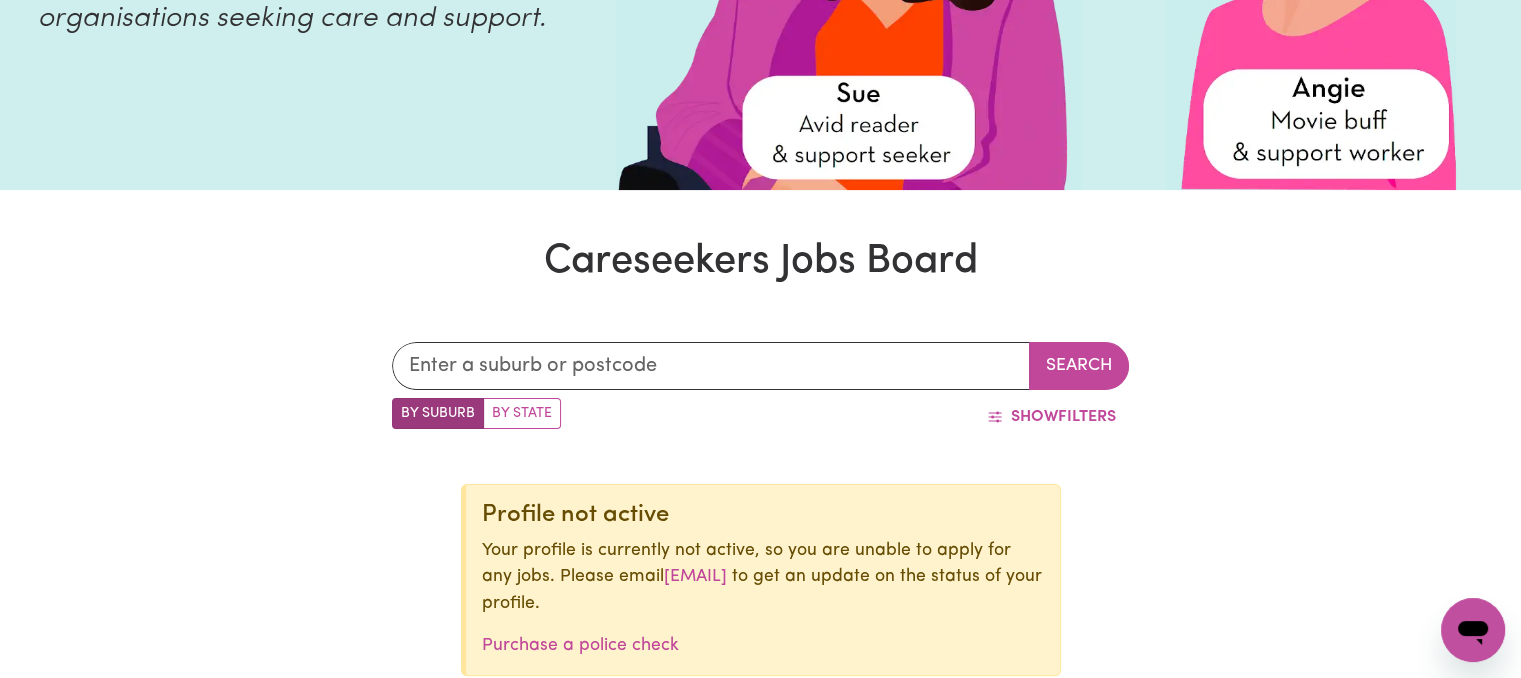 scroll, scrollTop: 0, scrollLeft: 0, axis: both 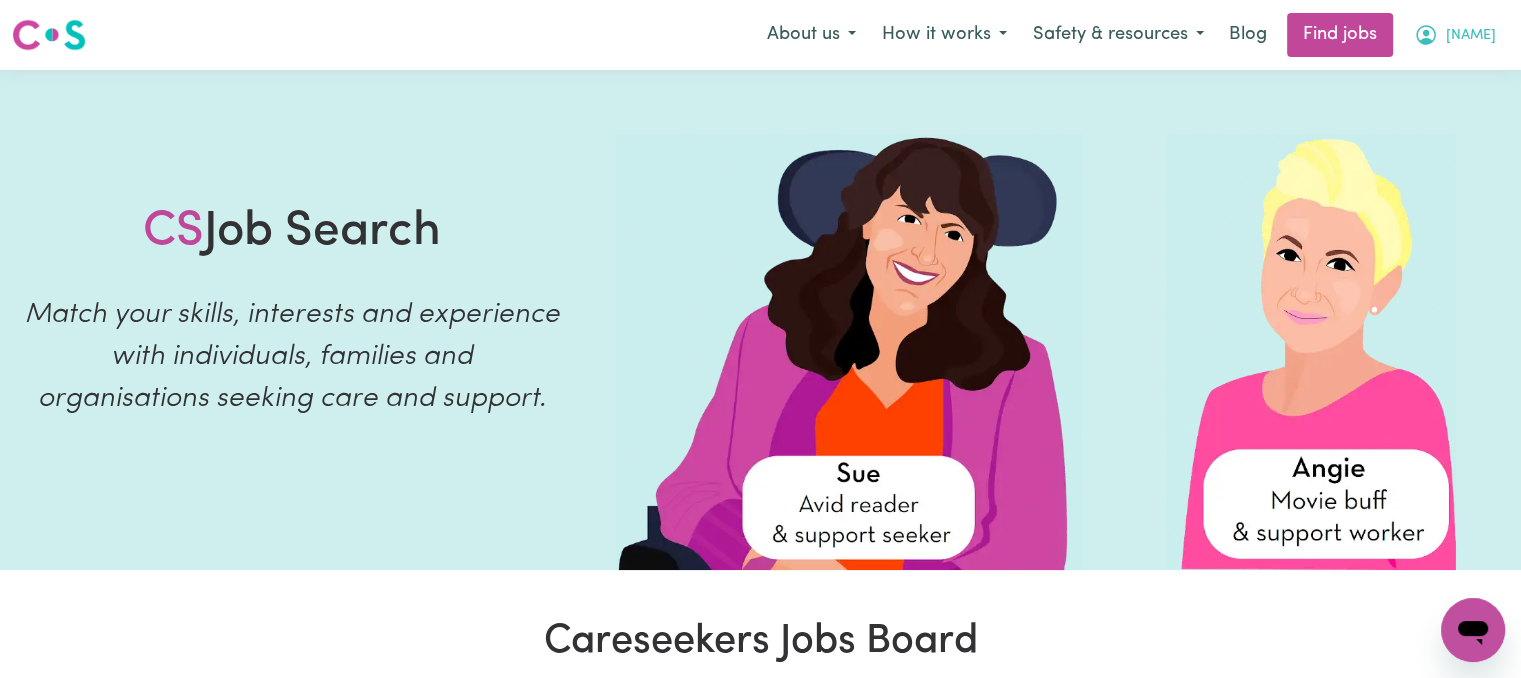 click on "[NAME]" at bounding box center [1471, 36] 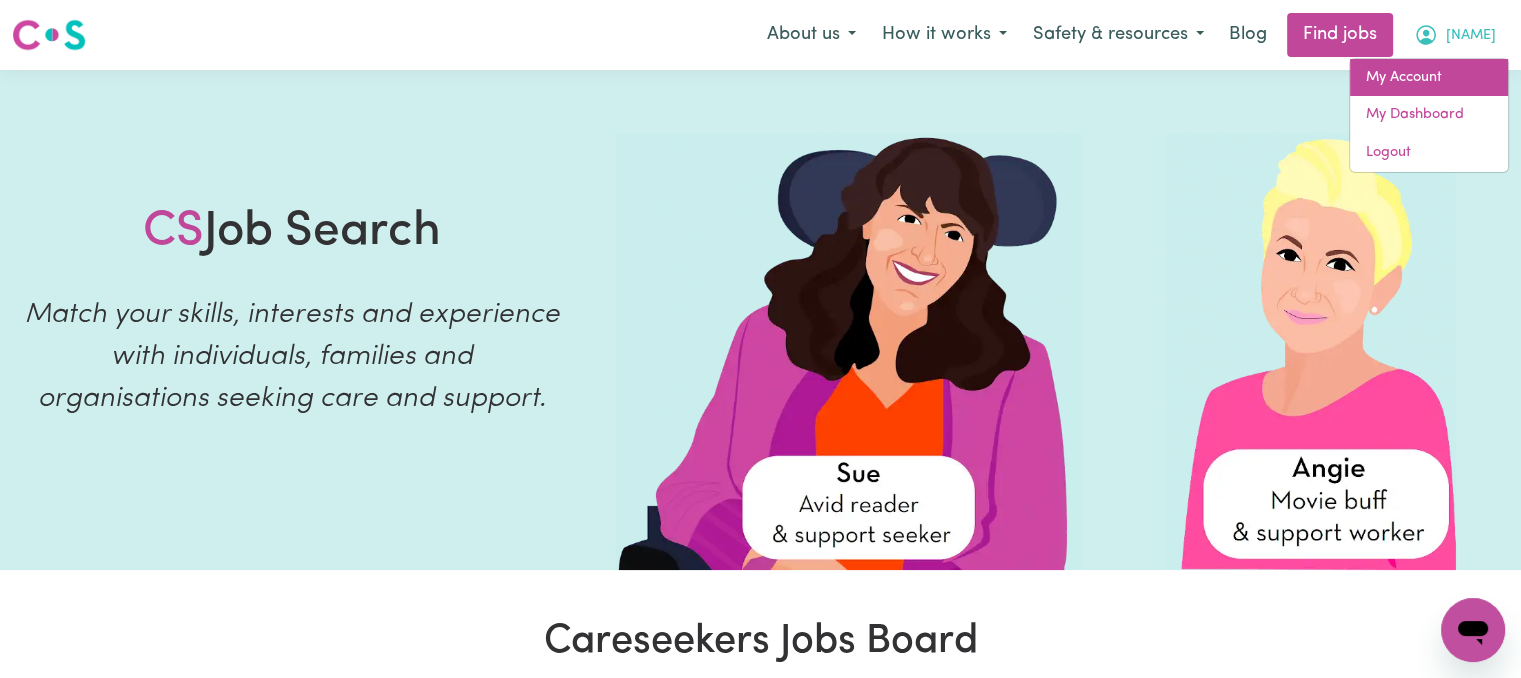 click on "My Account" at bounding box center [1429, 78] 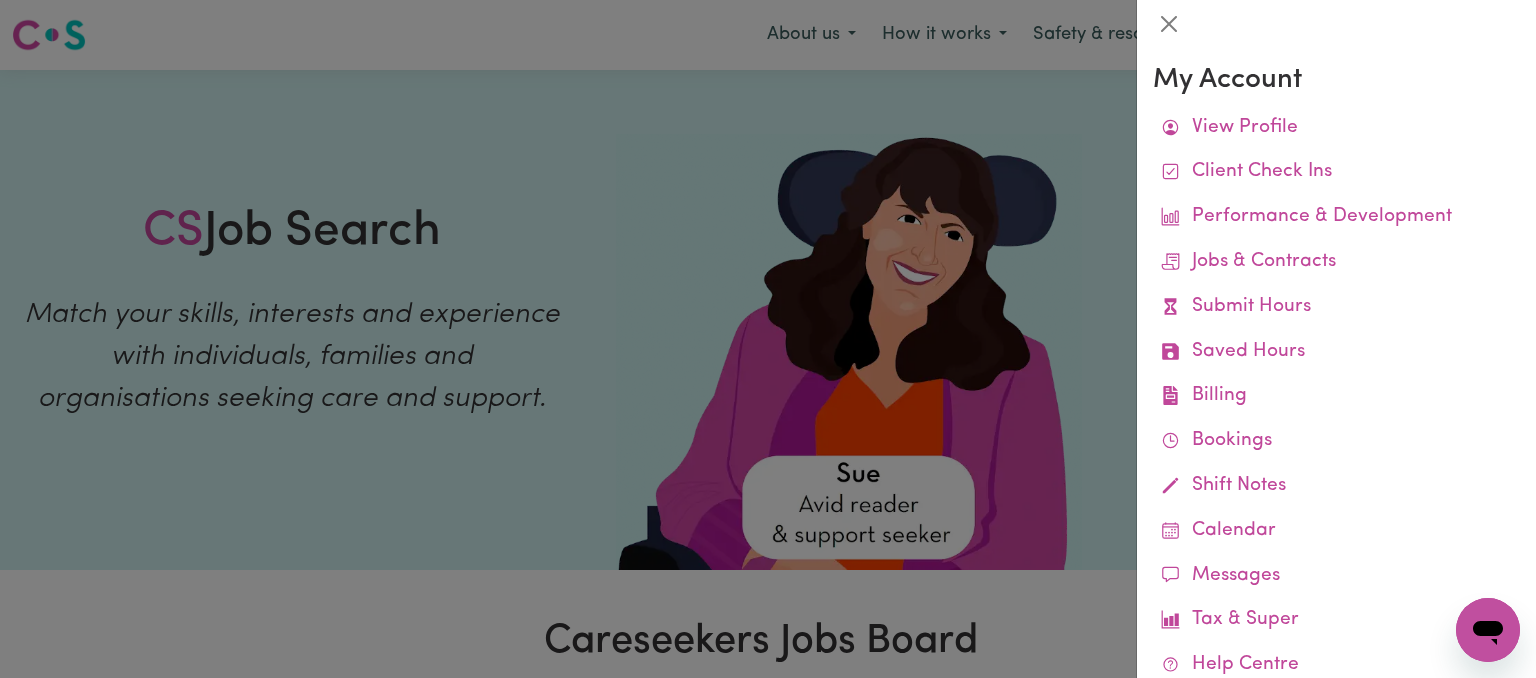 click at bounding box center (768, 339) 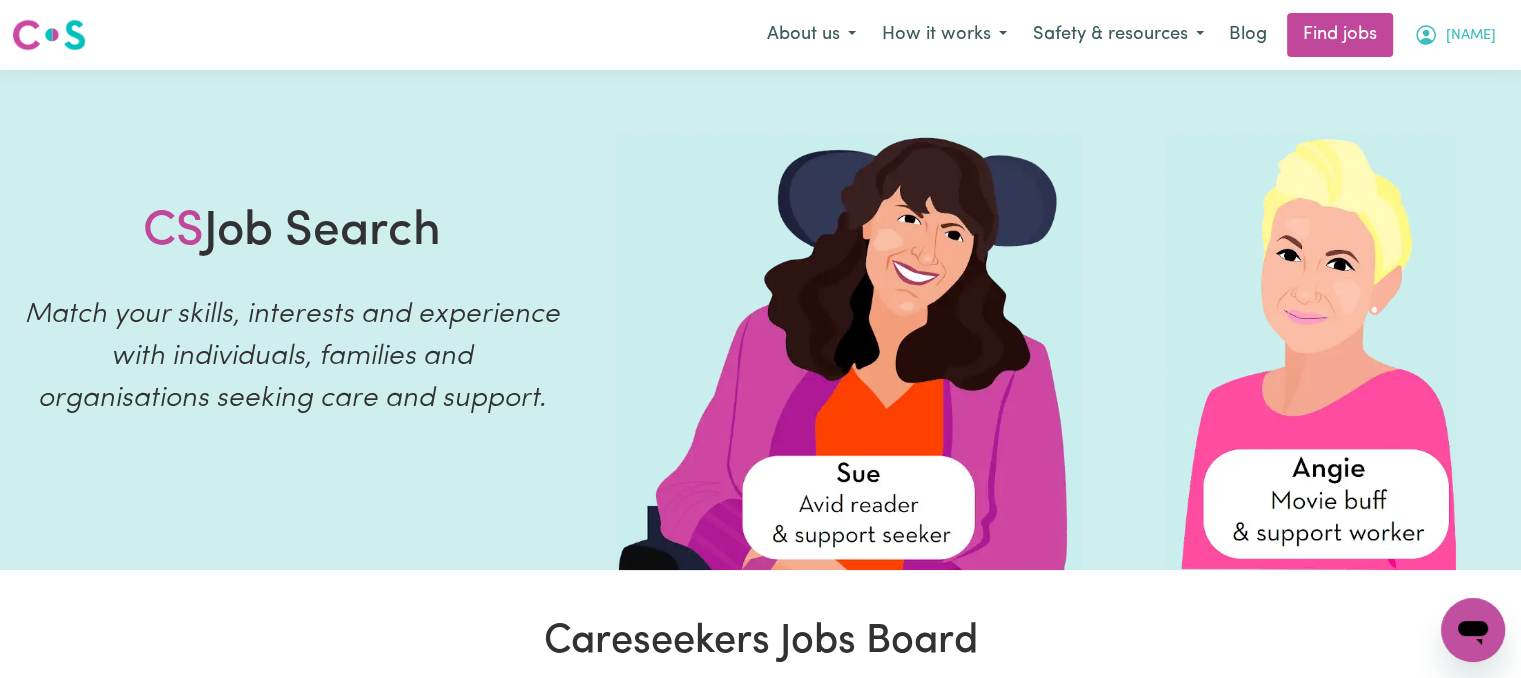 click on "[NAME]" at bounding box center (1471, 36) 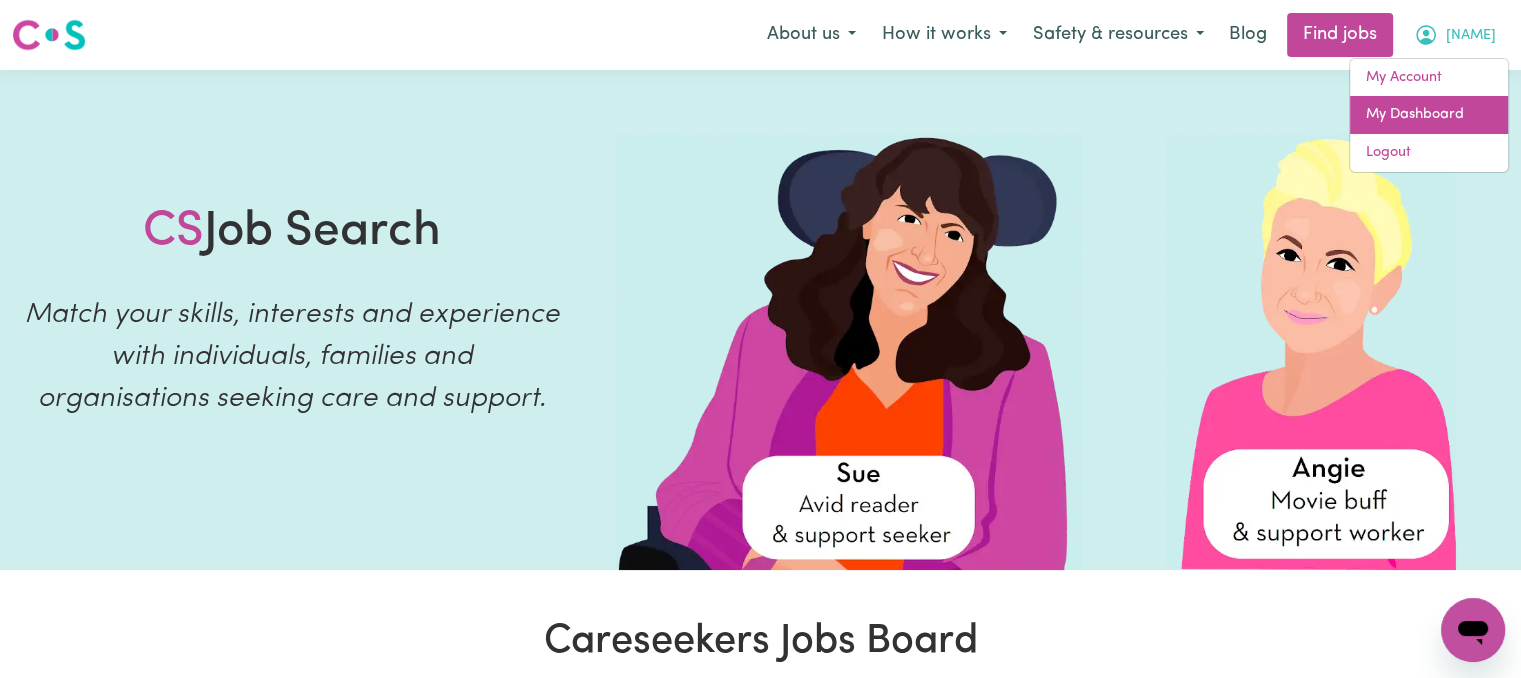 click on "My Dashboard" at bounding box center (1429, 115) 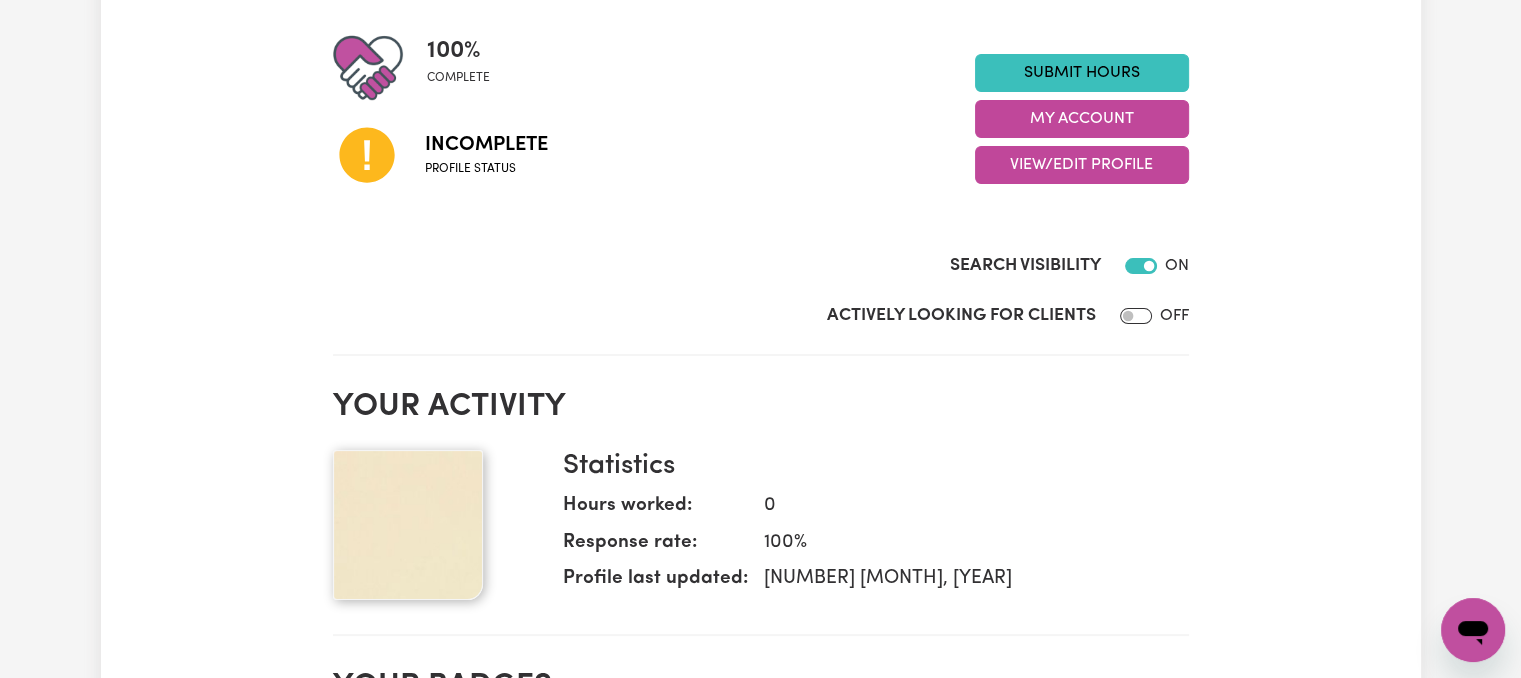 scroll, scrollTop: 272, scrollLeft: 0, axis: vertical 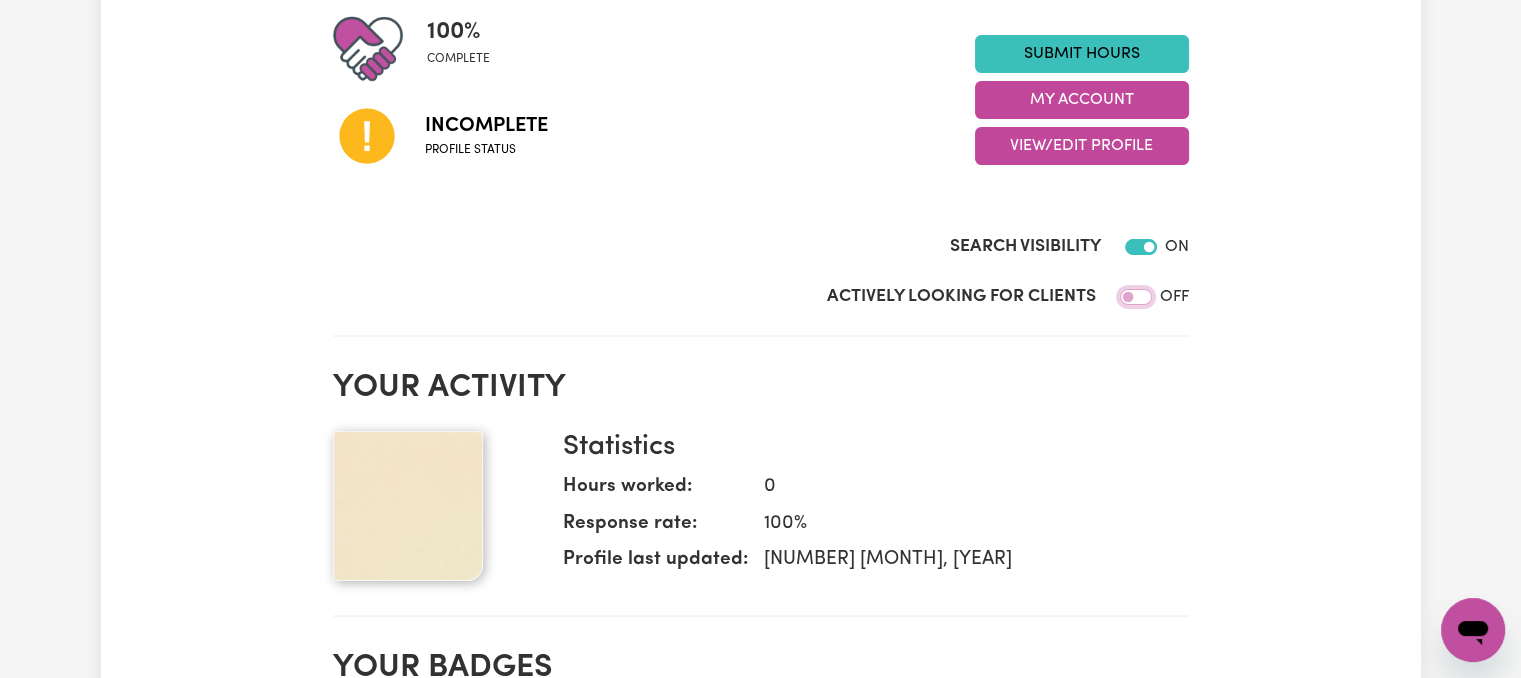click on "Actively Looking for Clients" at bounding box center (1136, 297) 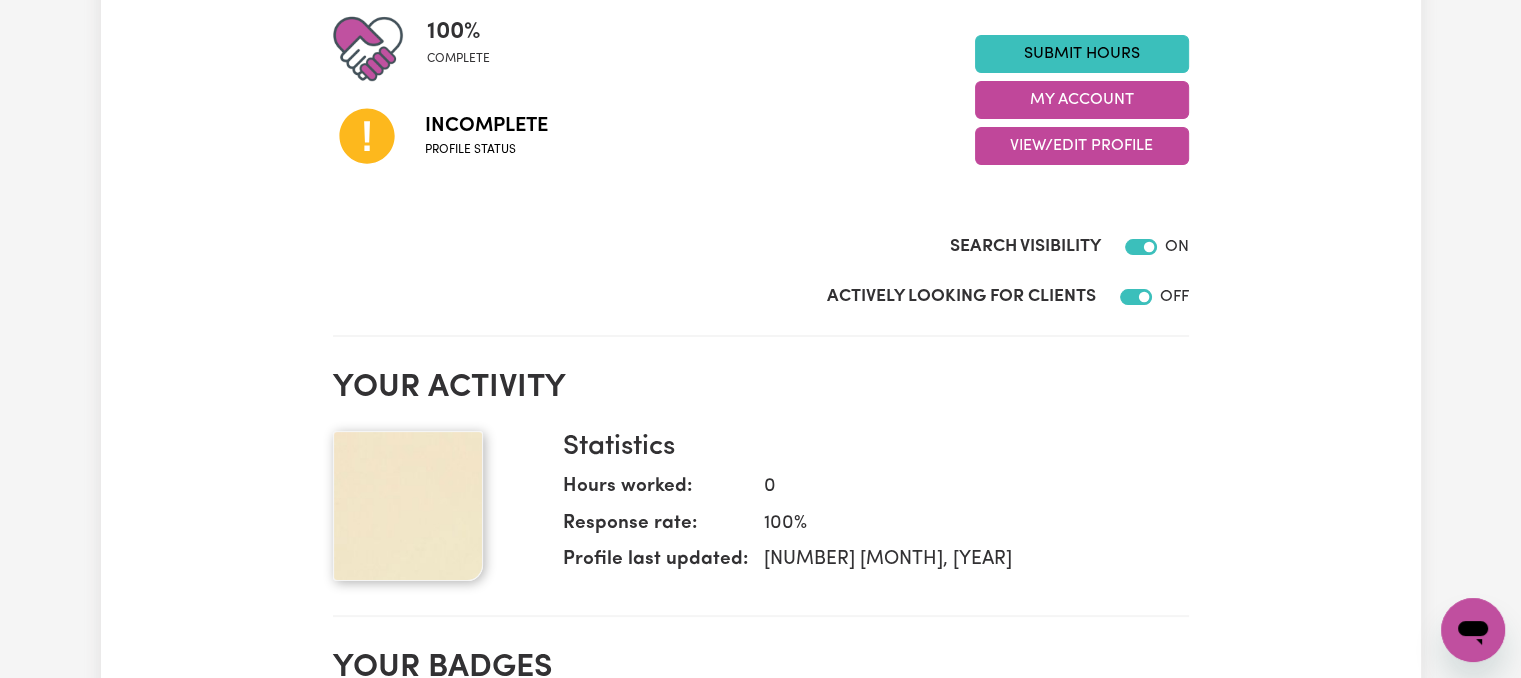 checkbox on "true" 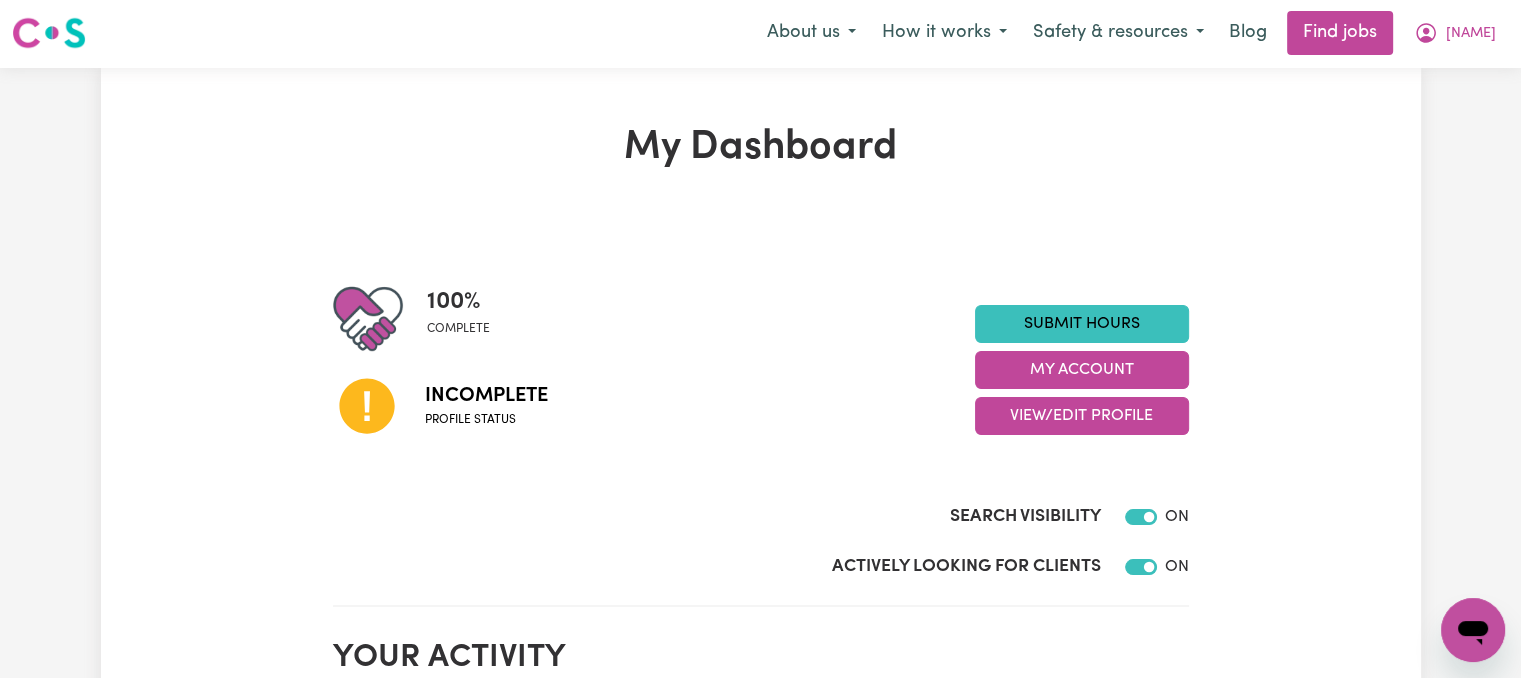 scroll, scrollTop: 0, scrollLeft: 0, axis: both 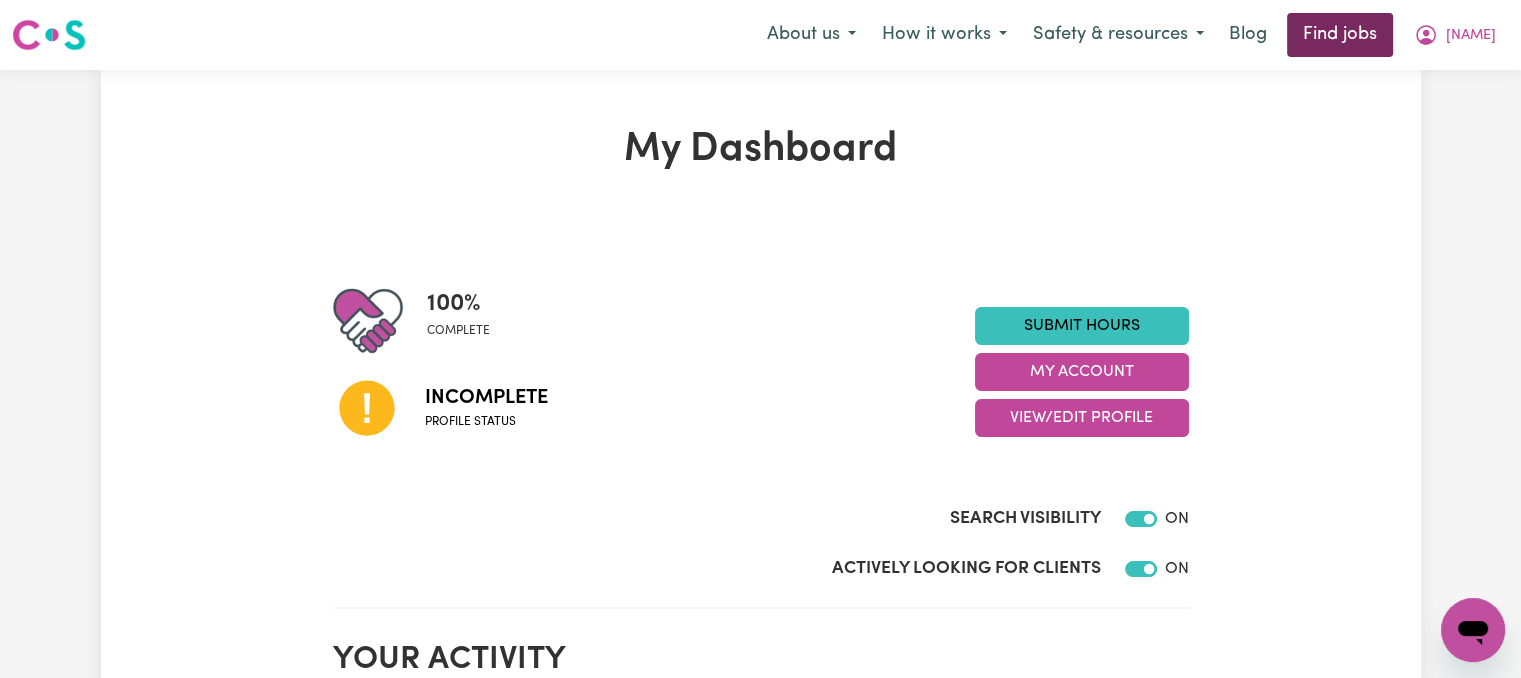 click on "Find jobs" at bounding box center (1340, 35) 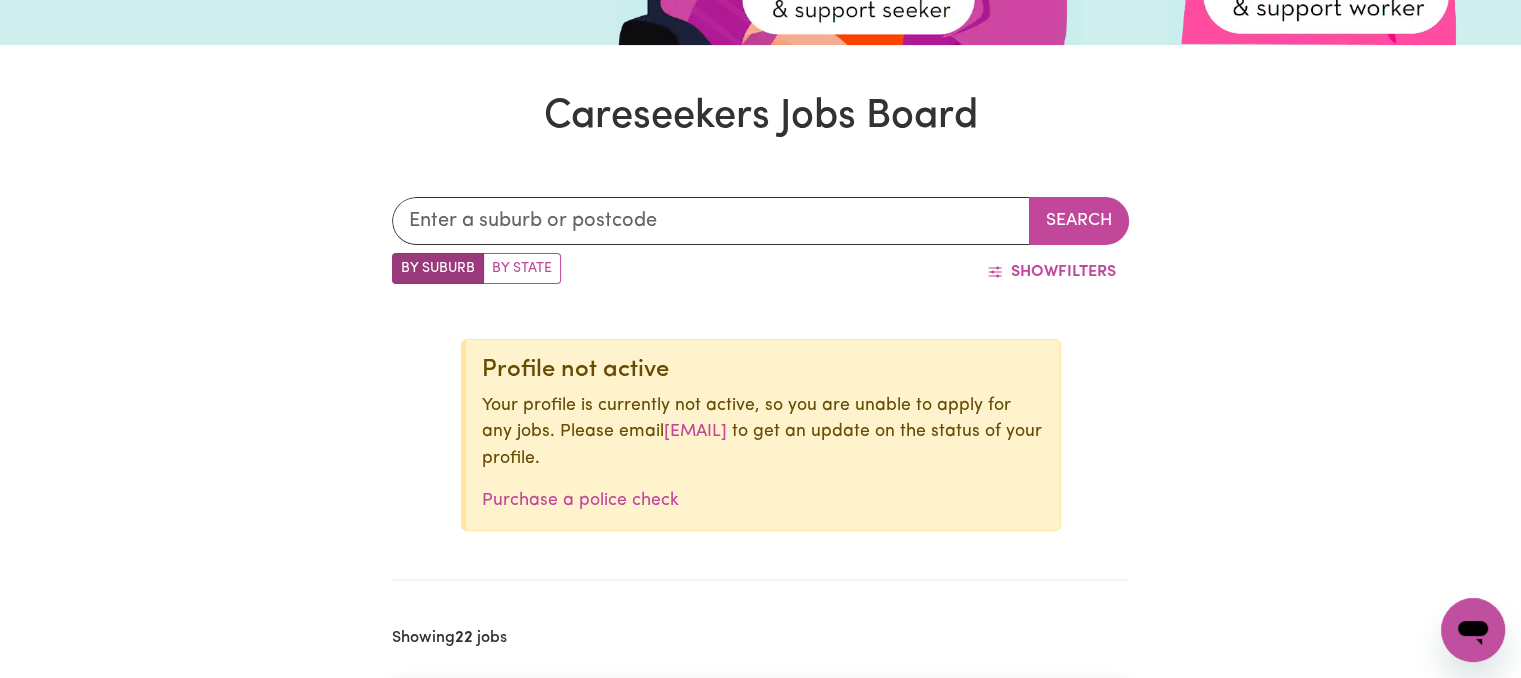 scroll, scrollTop: 500, scrollLeft: 0, axis: vertical 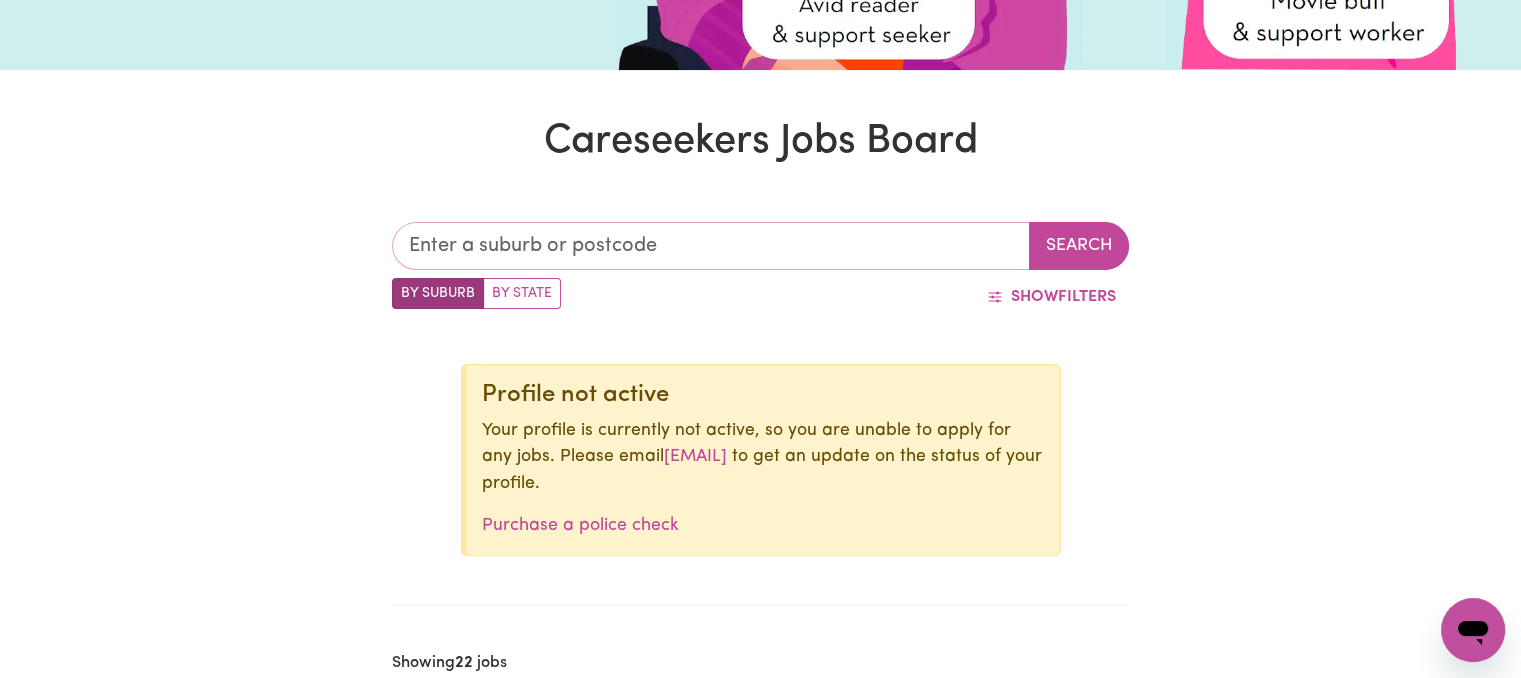 click at bounding box center [711, 246] 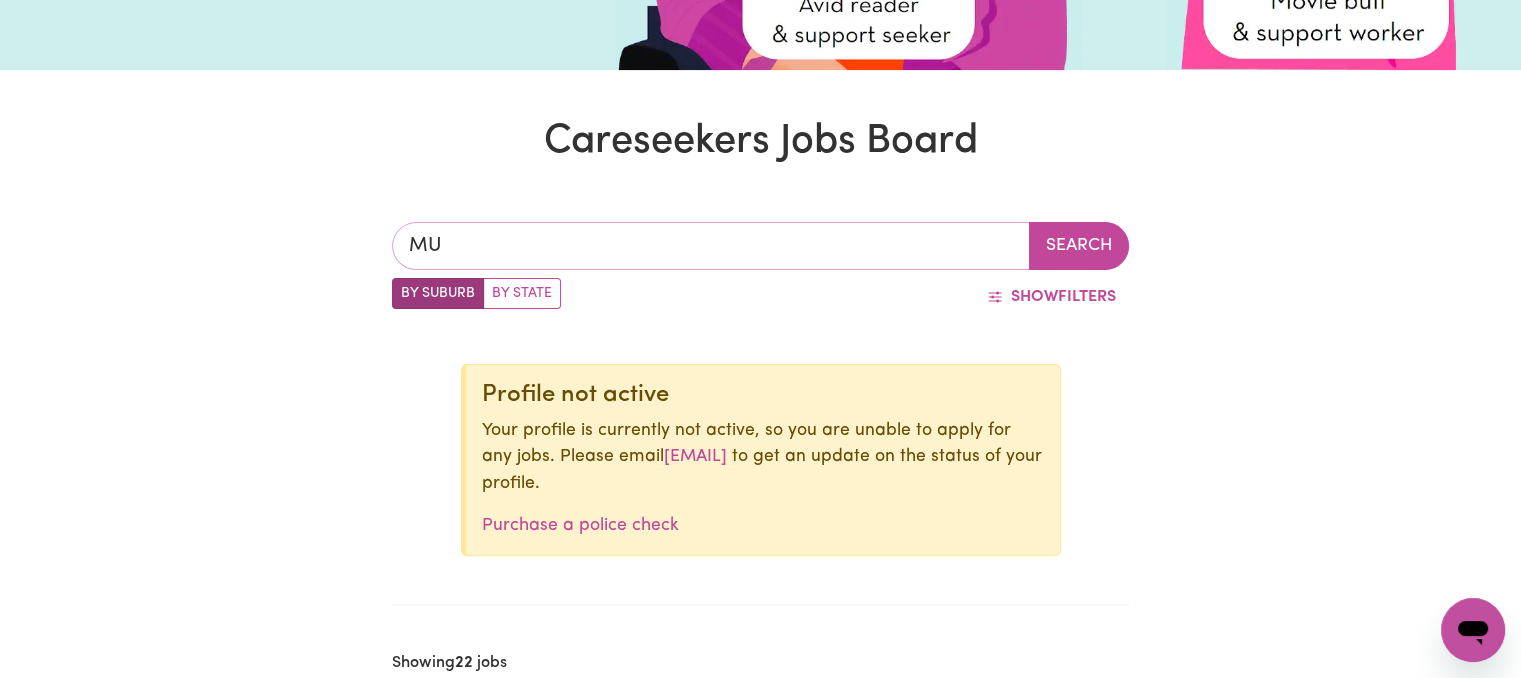 type on "MUL" 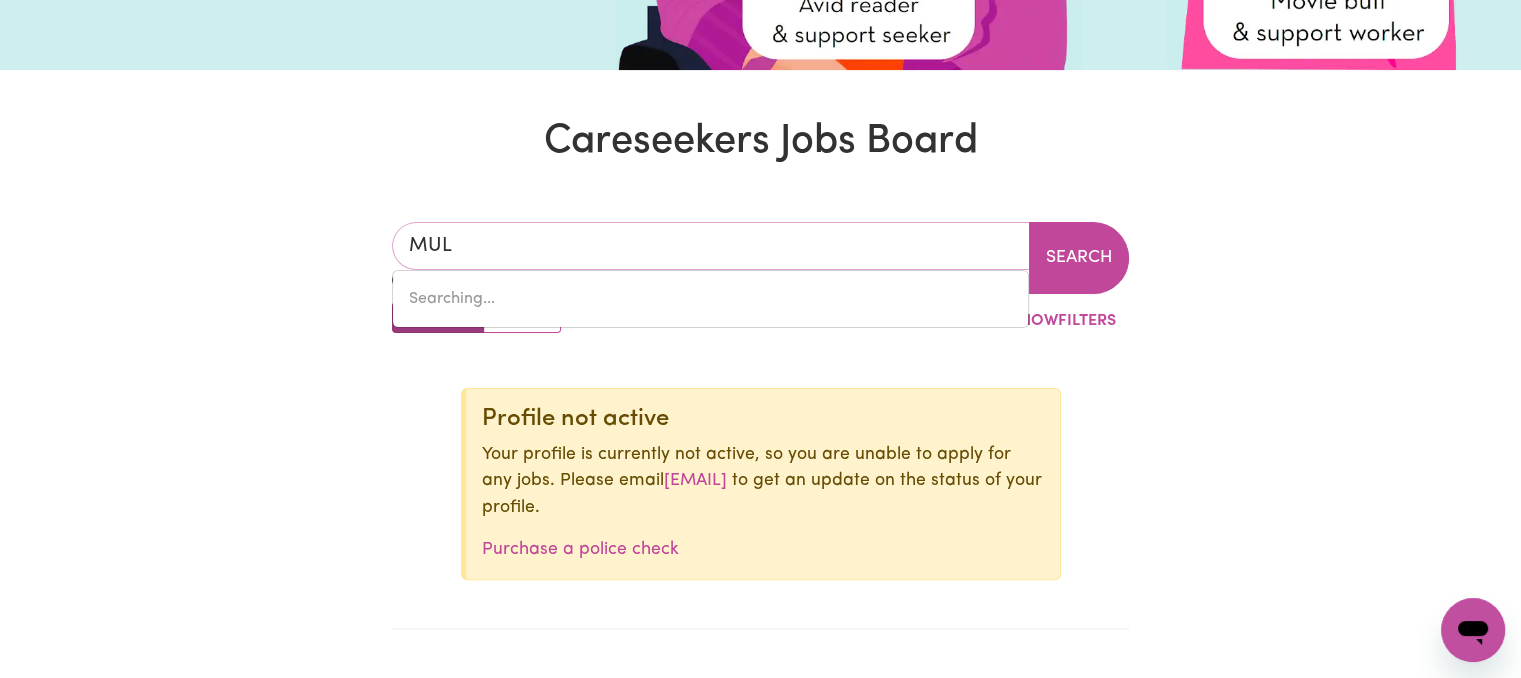 type on "MULAMBIN, Queensland, 4703" 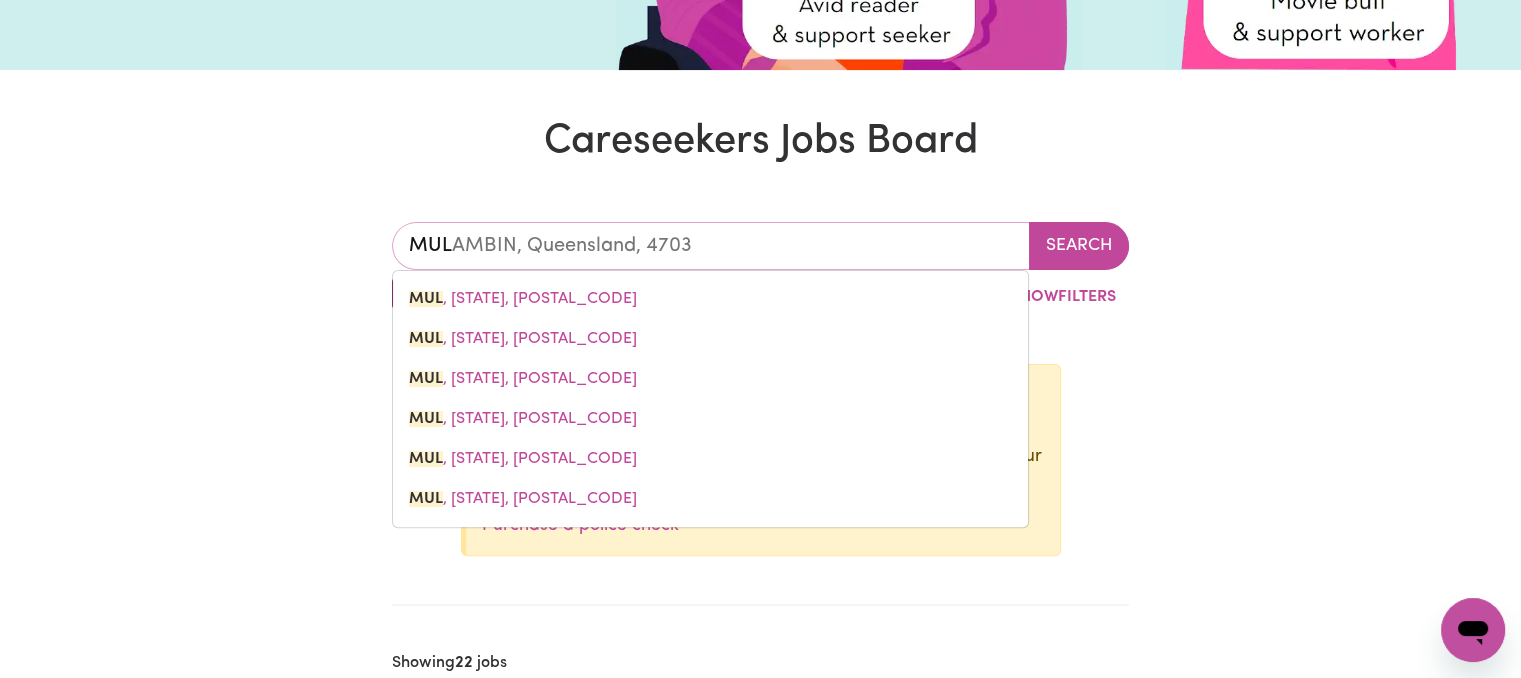 type on "MULG" 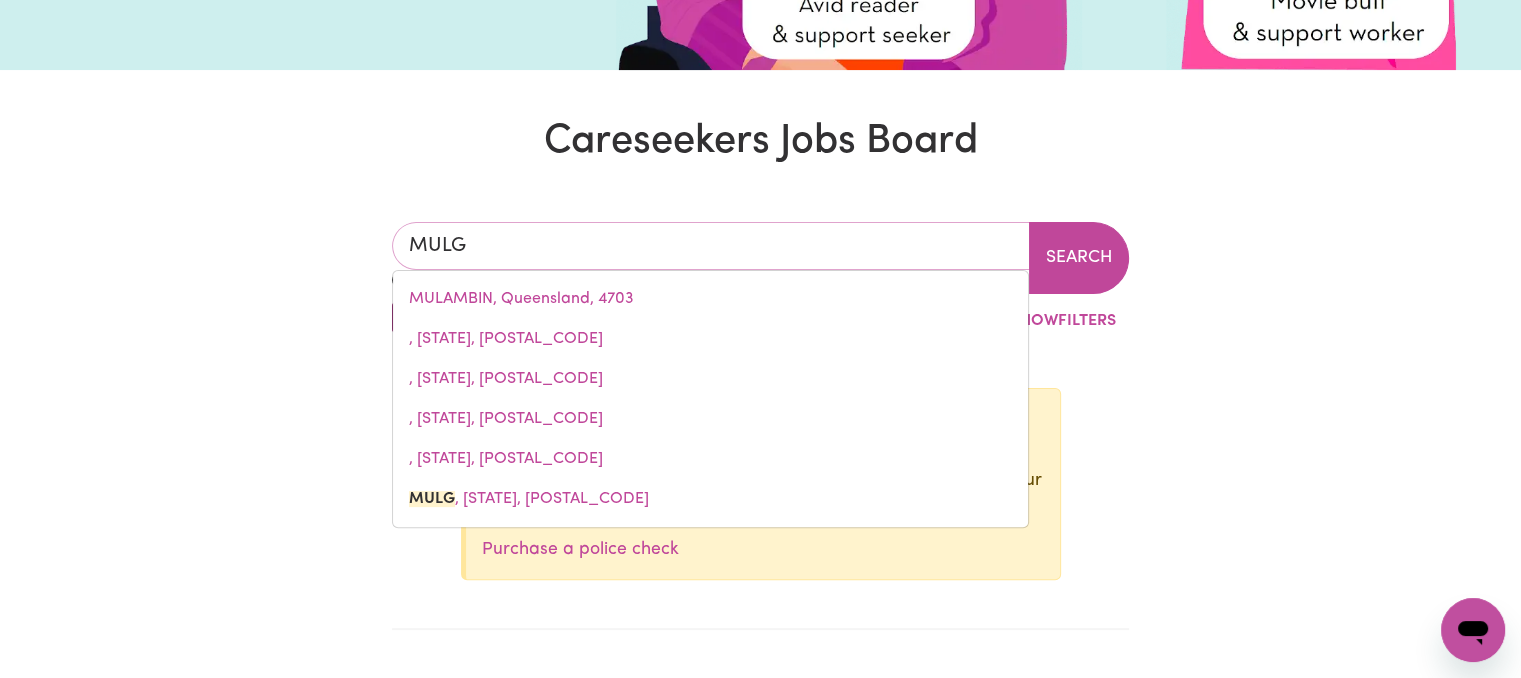 type on ", [STATE], [POSTAL_CODE]" 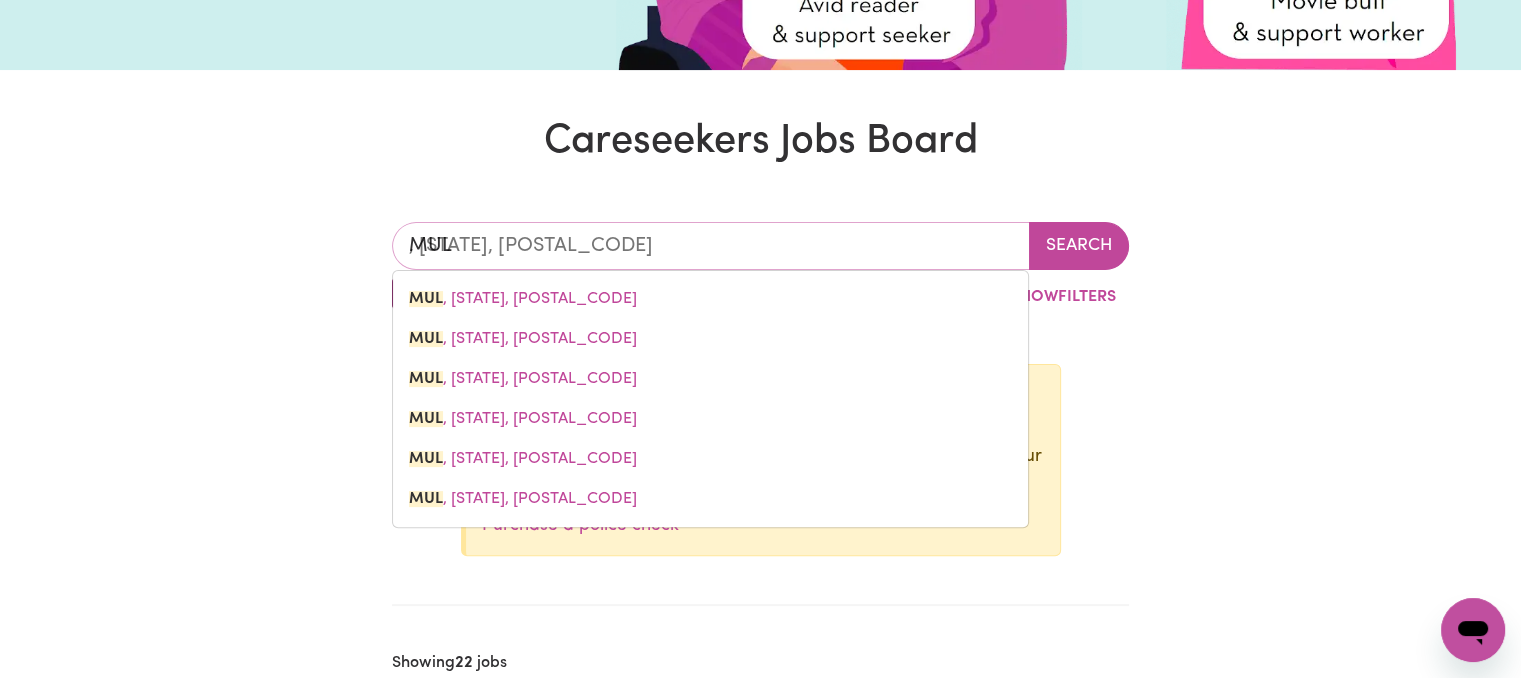 type on "MU" 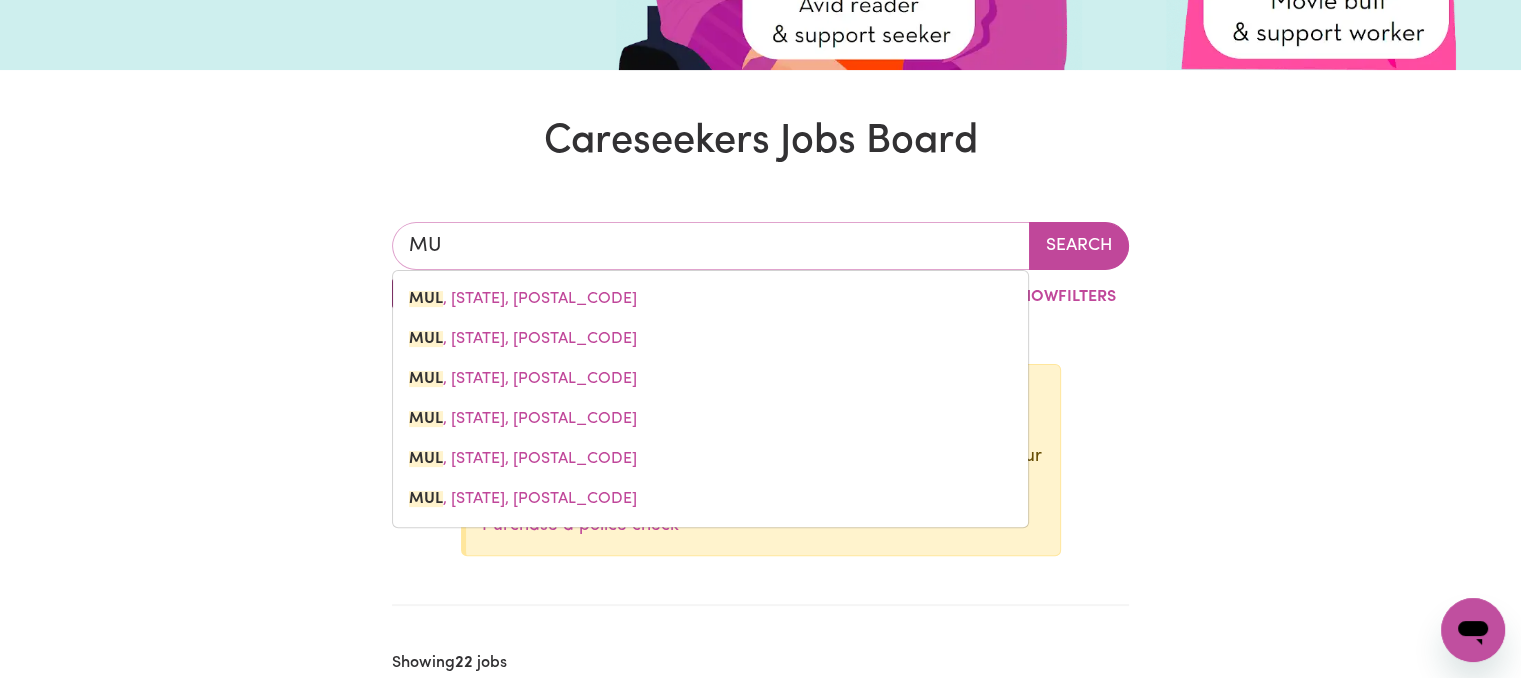 type on "M" 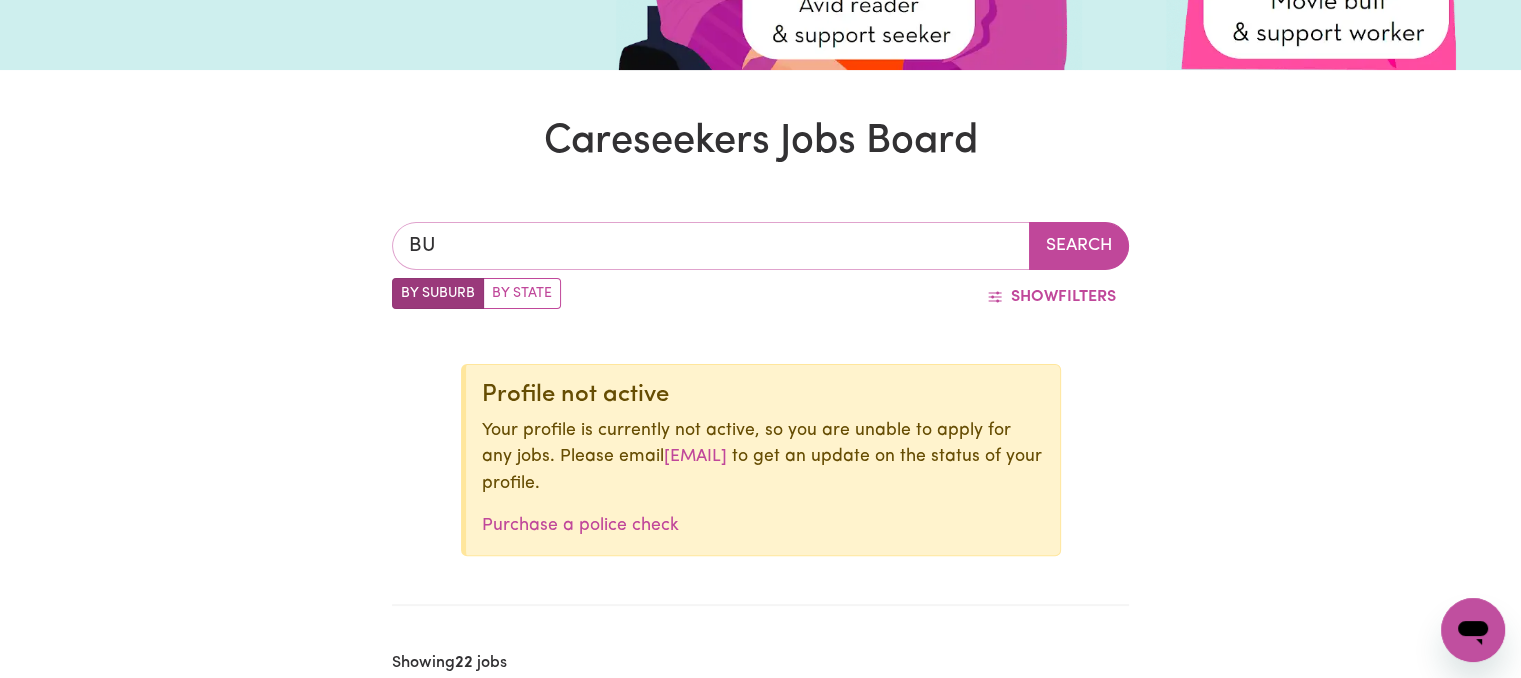 type on "BUR" 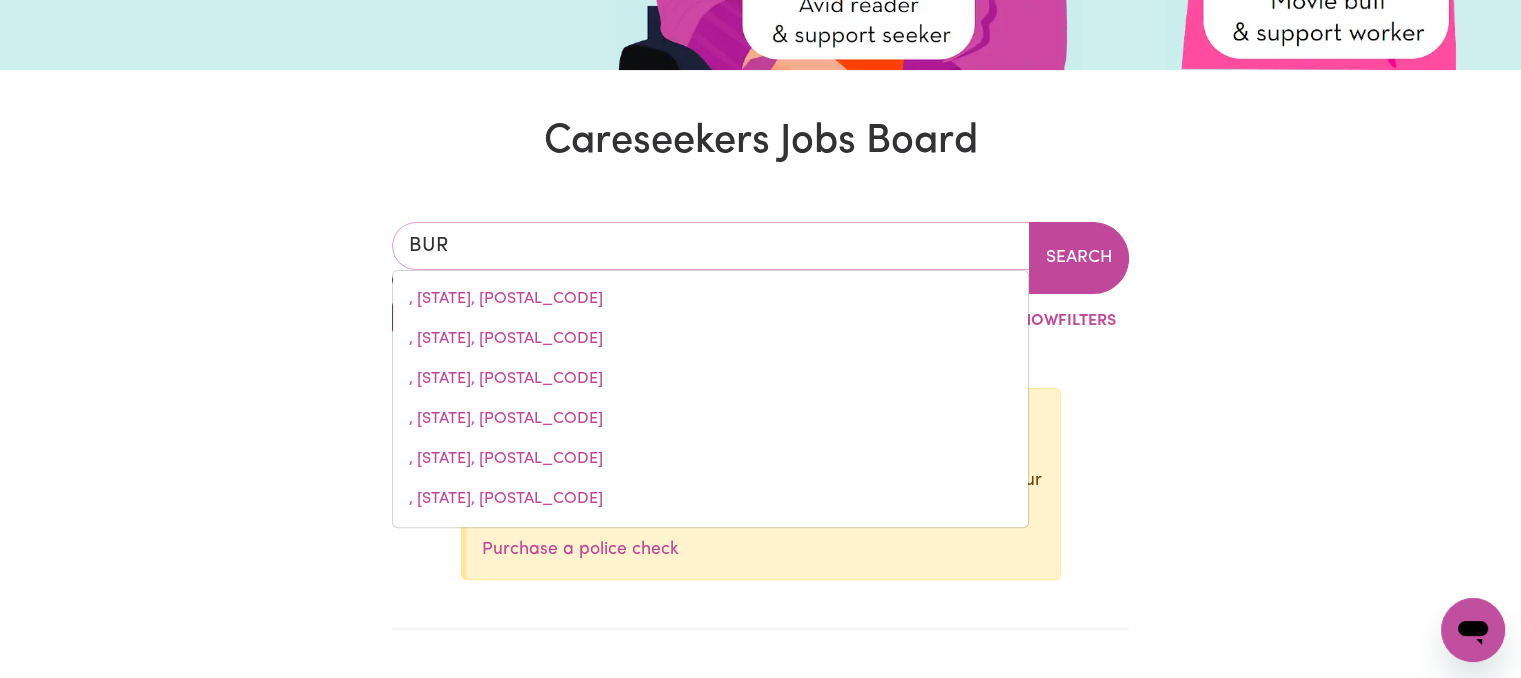 type on "[CITY], [STATE], [POSTAL_CODE]" 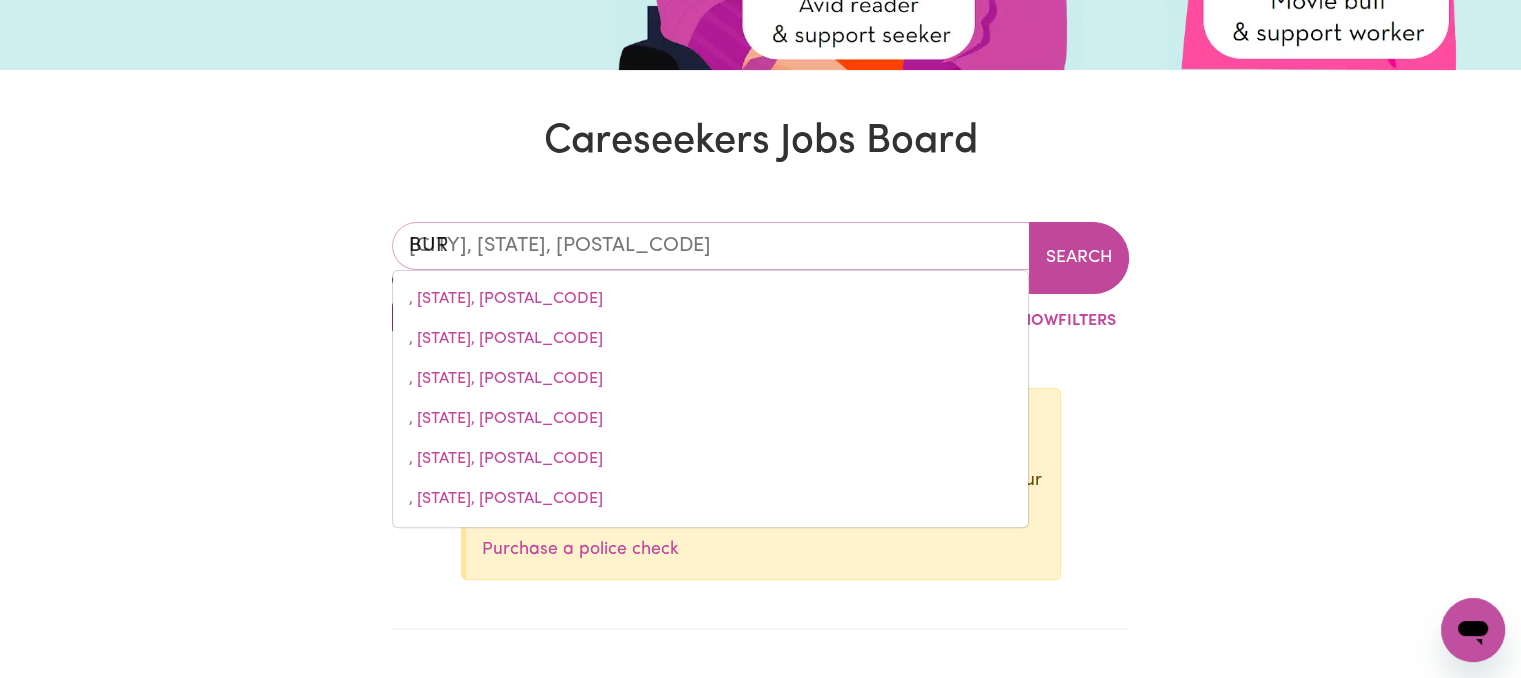 type on "BURW" 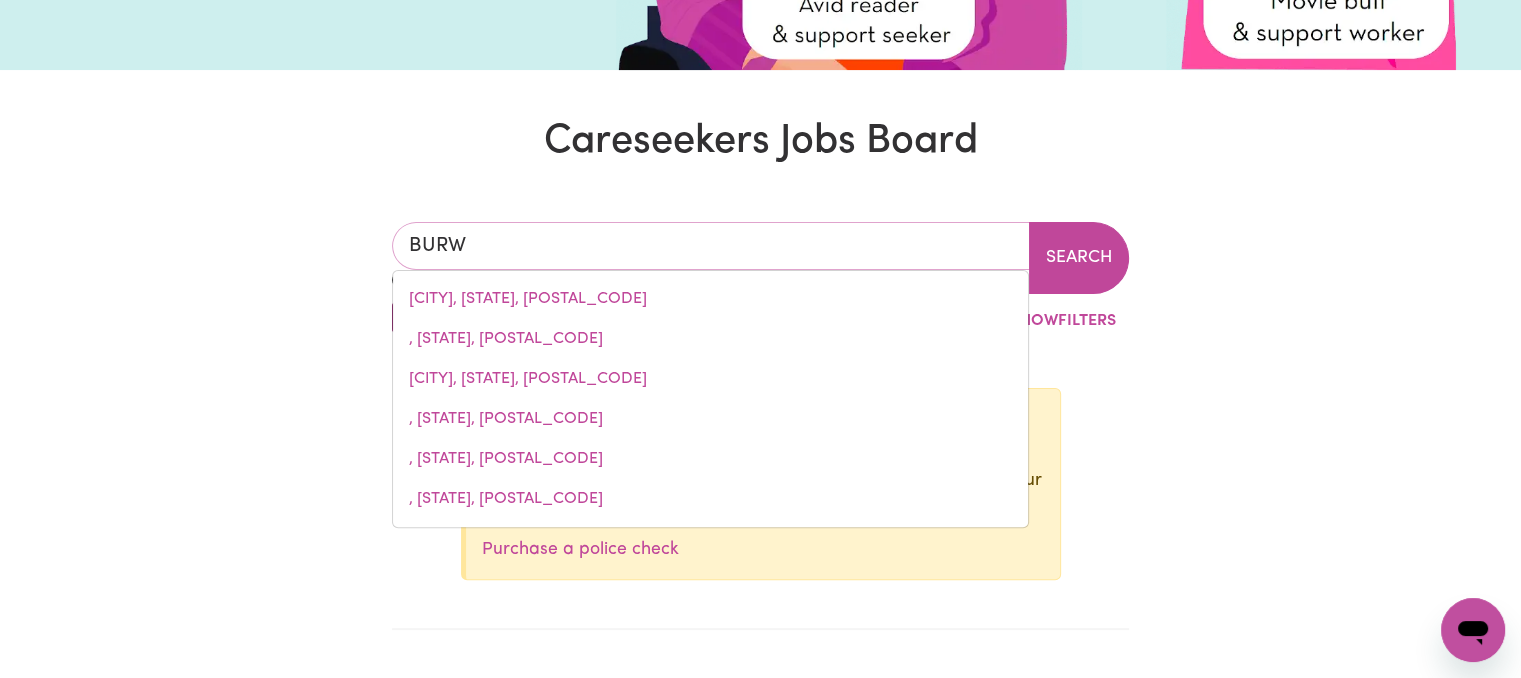 type on ", [STATE], [POSTAL_CODE]" 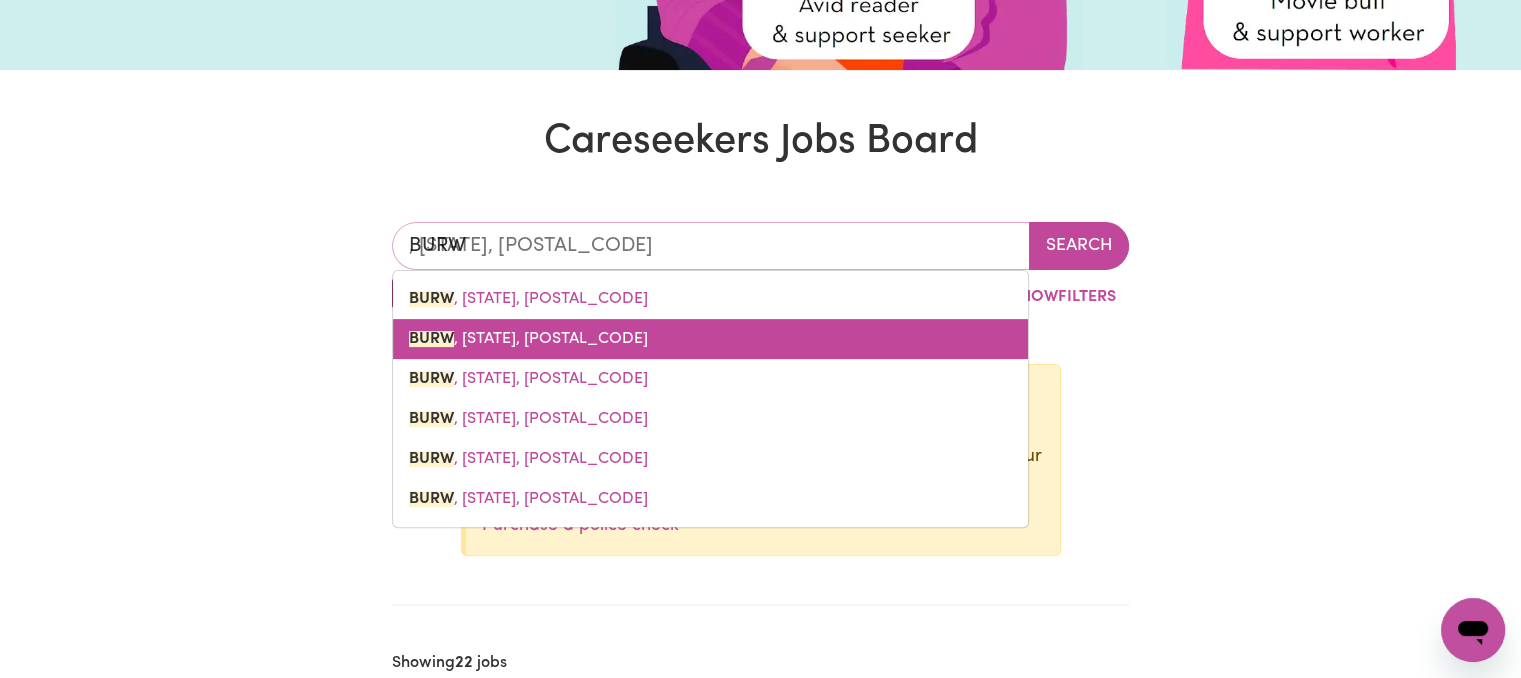click on ", [STATE], [POSTAL_CODE]" at bounding box center (710, 339) 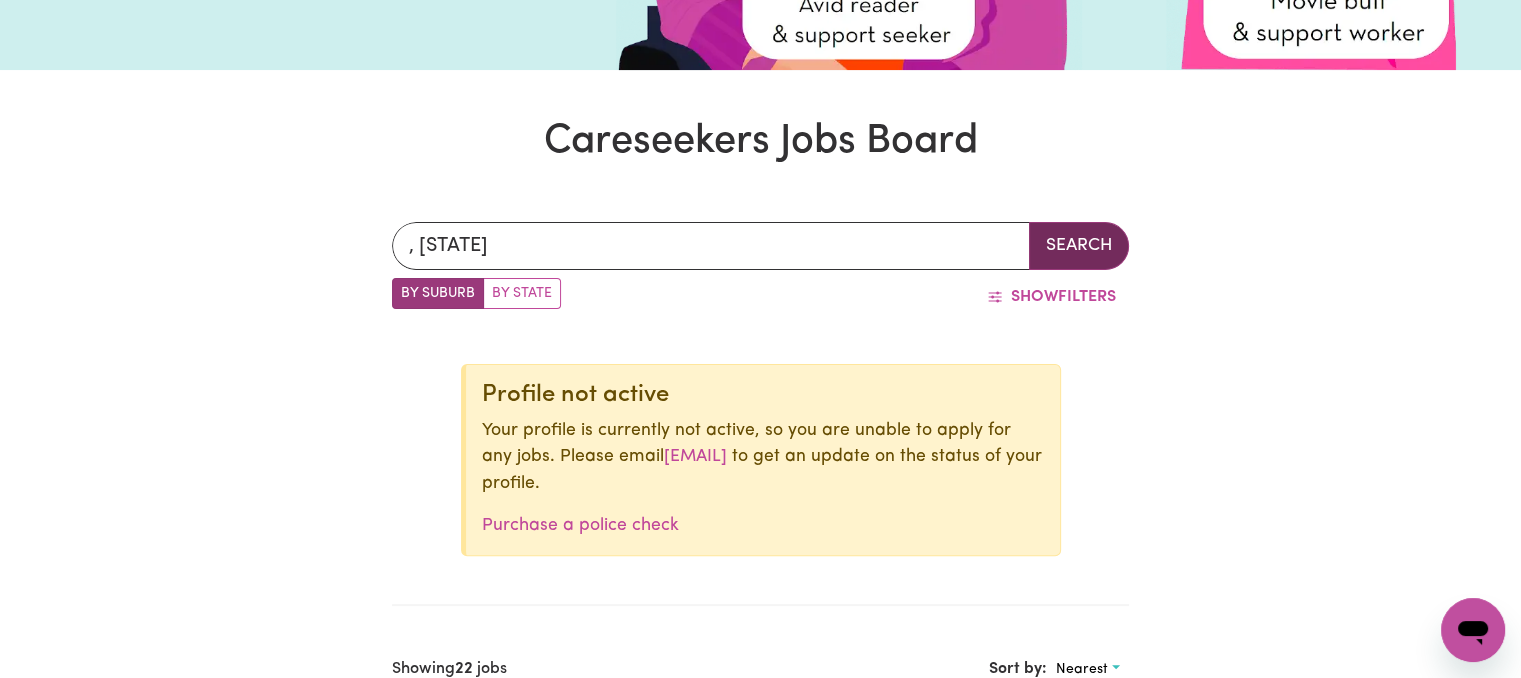 click on "Search" at bounding box center (1079, 246) 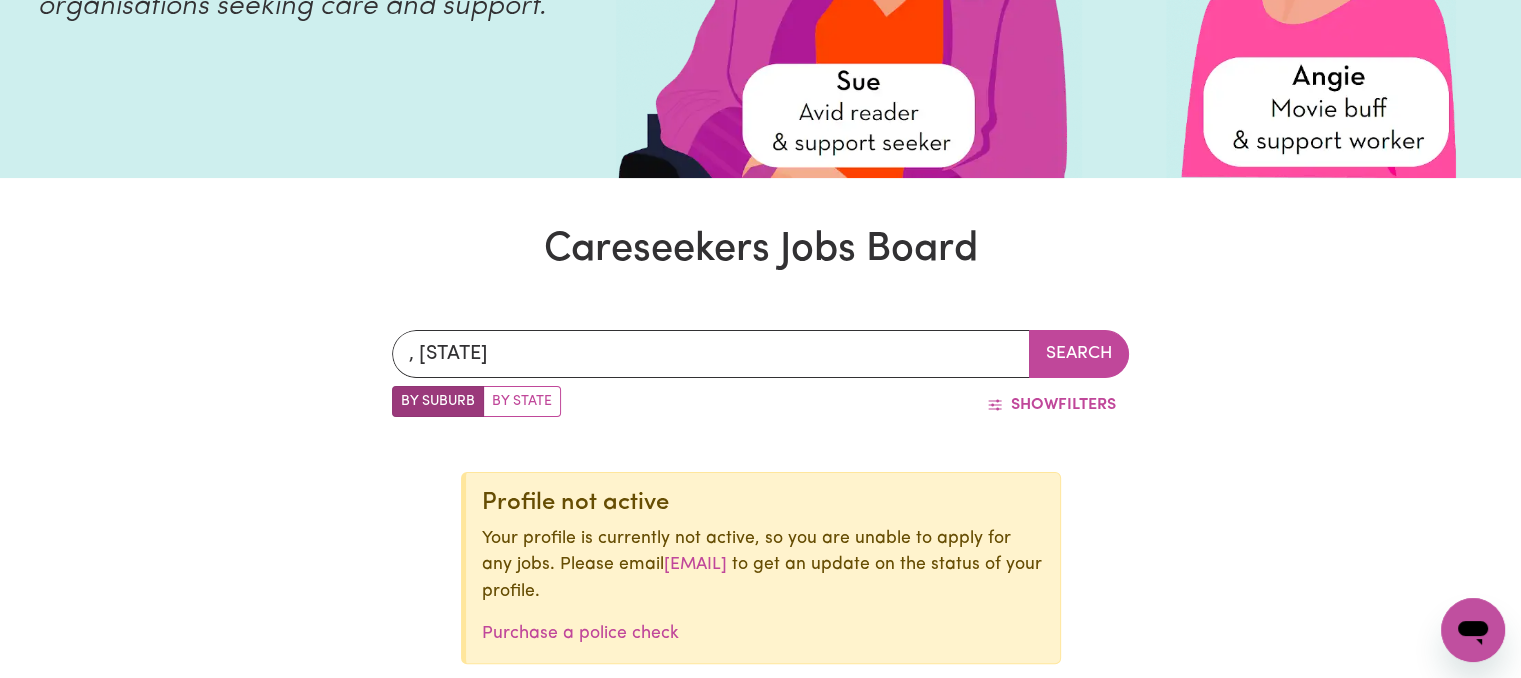 scroll, scrollTop: 200, scrollLeft: 0, axis: vertical 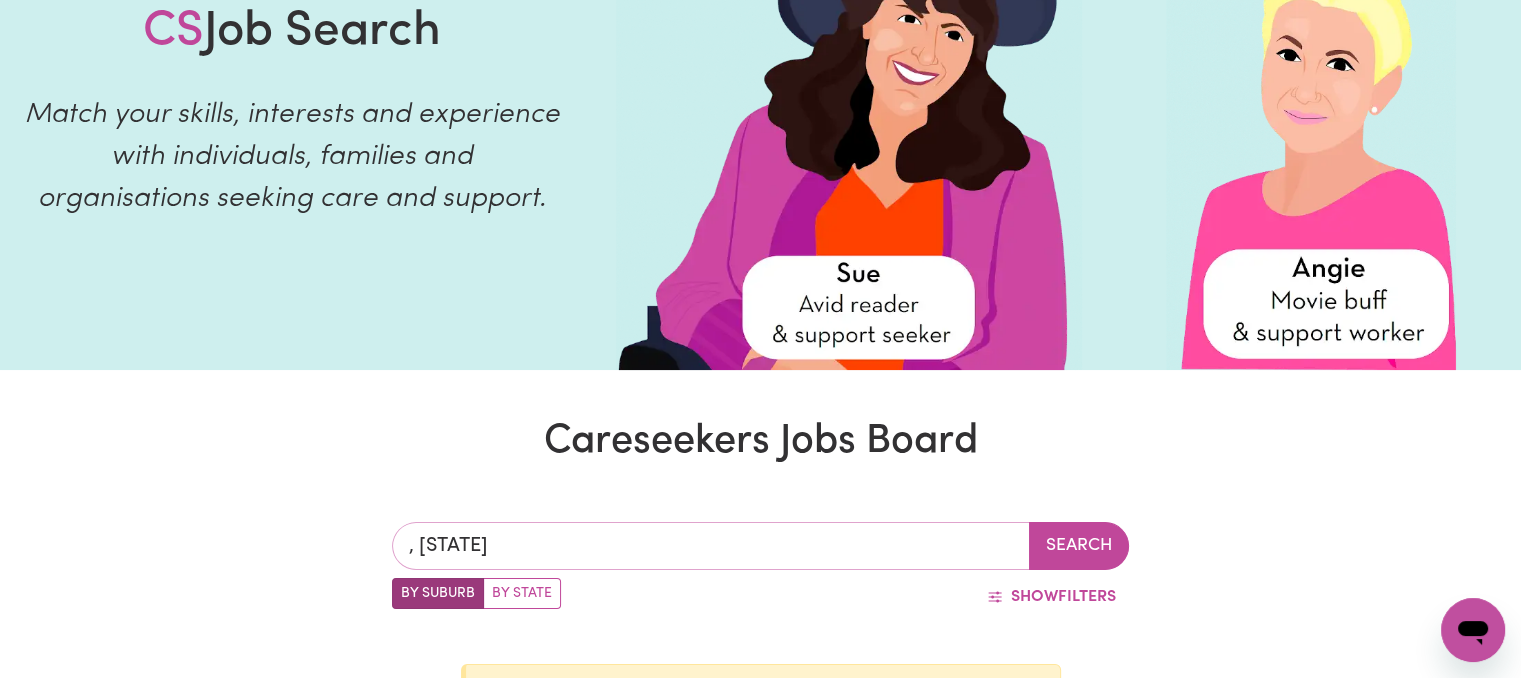 click on ", [STATE]" at bounding box center [711, 546] 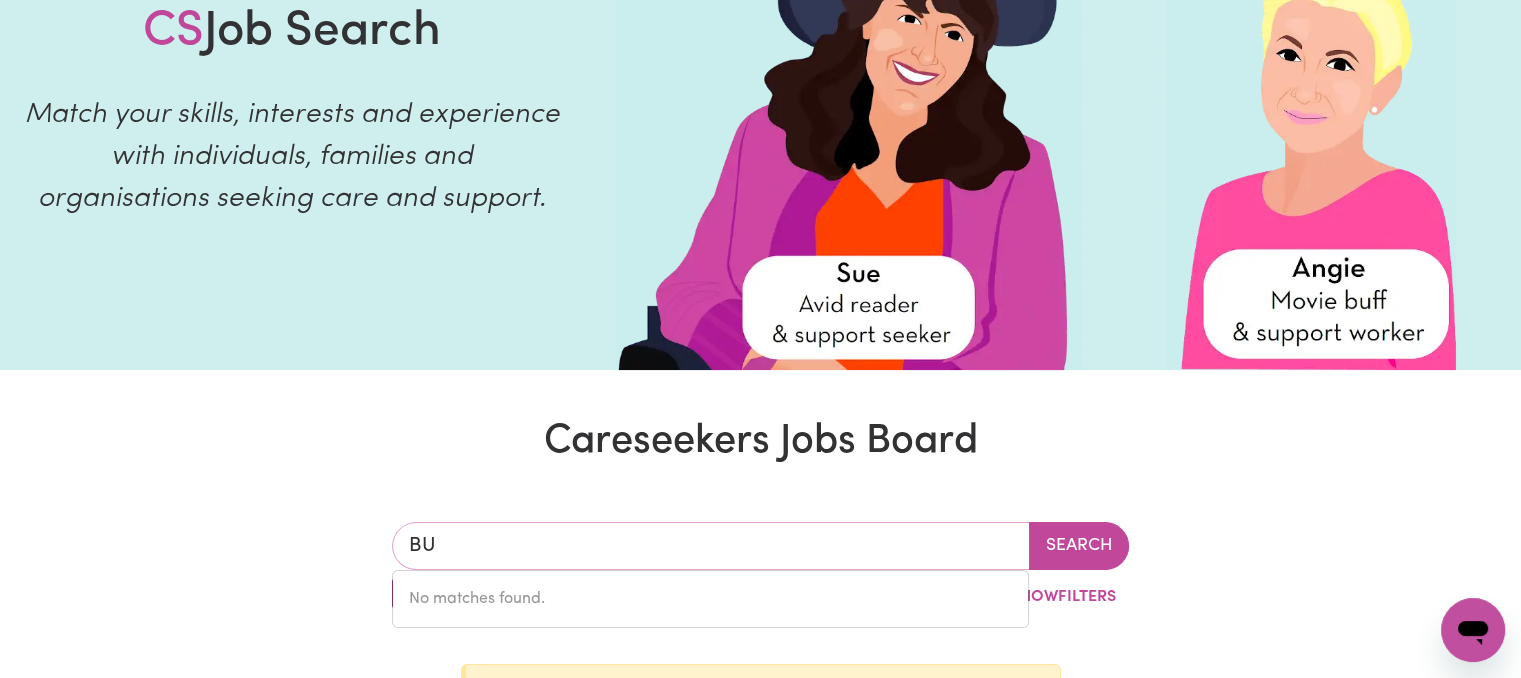 type on "B" 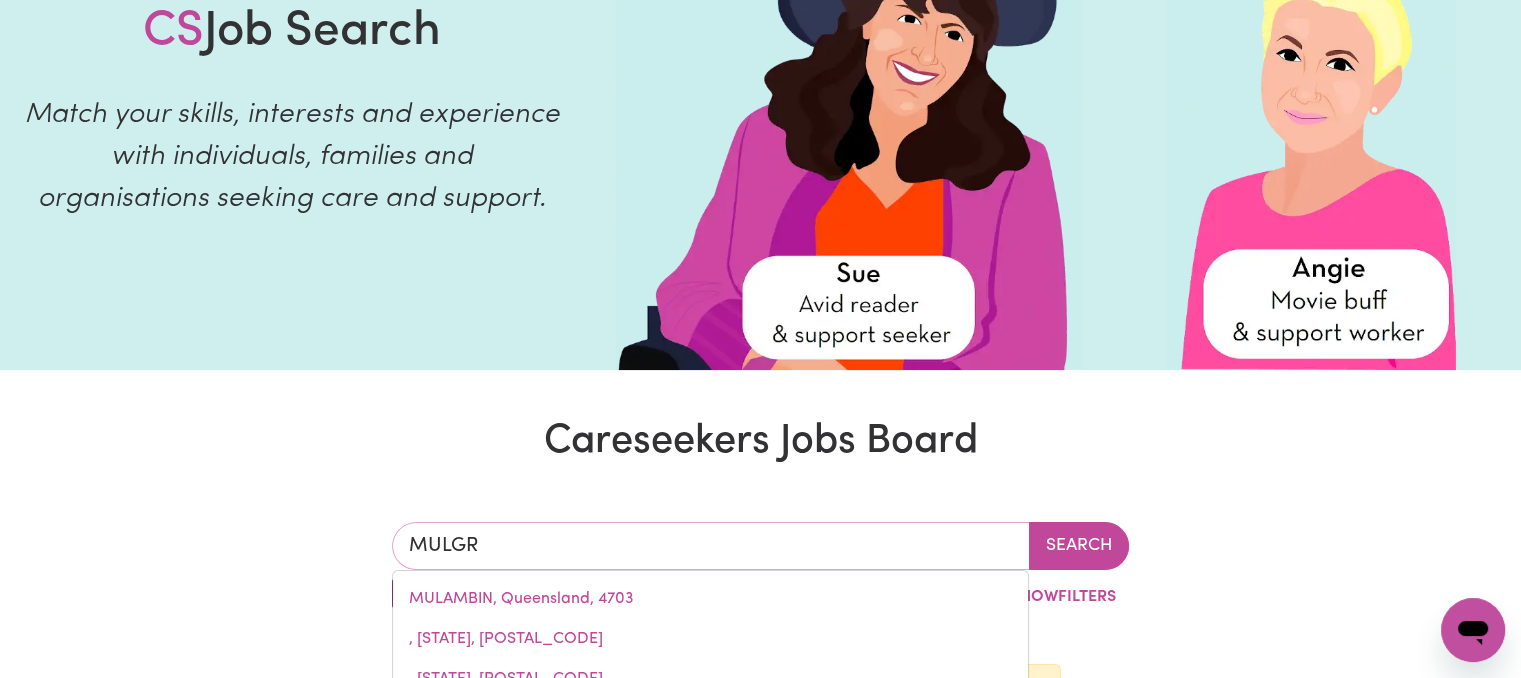 type on "MULGRA" 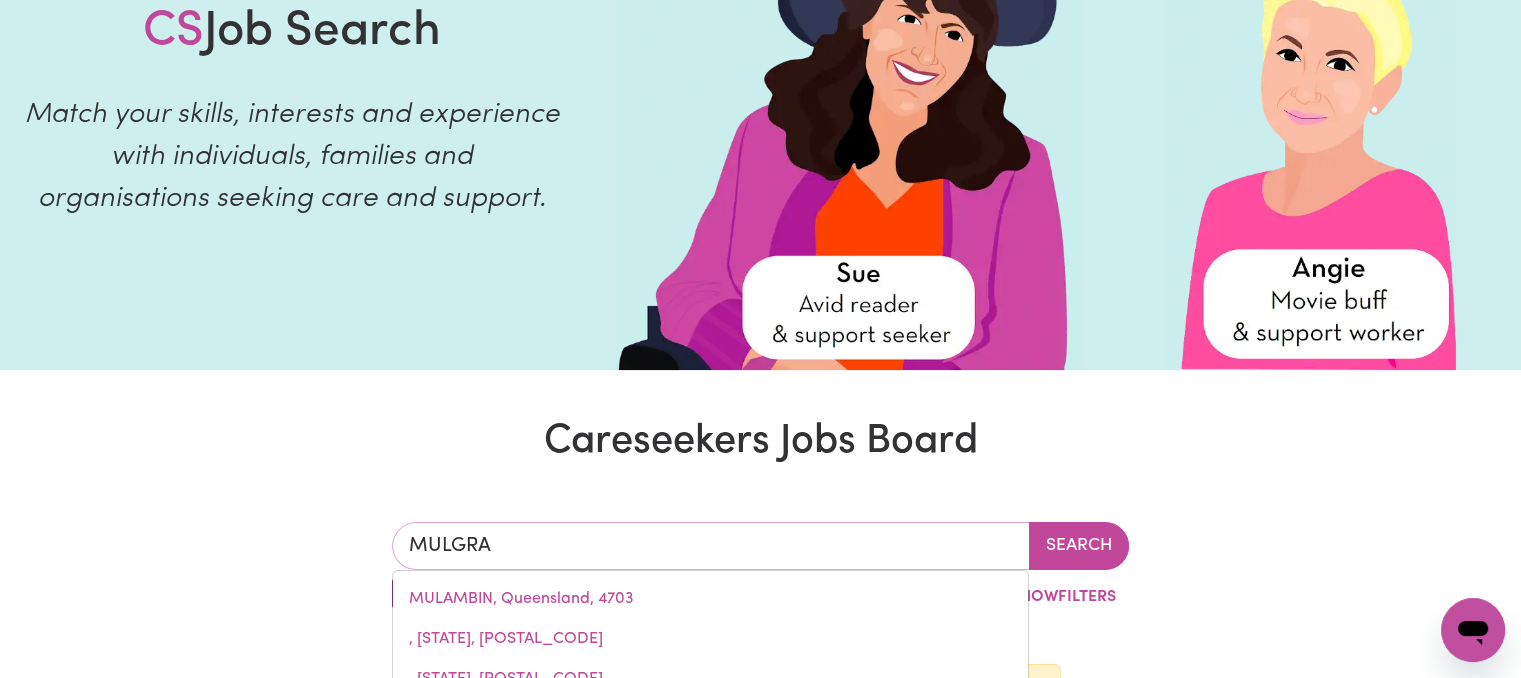 type on ", [STATE], [POSTAL_CODE]" 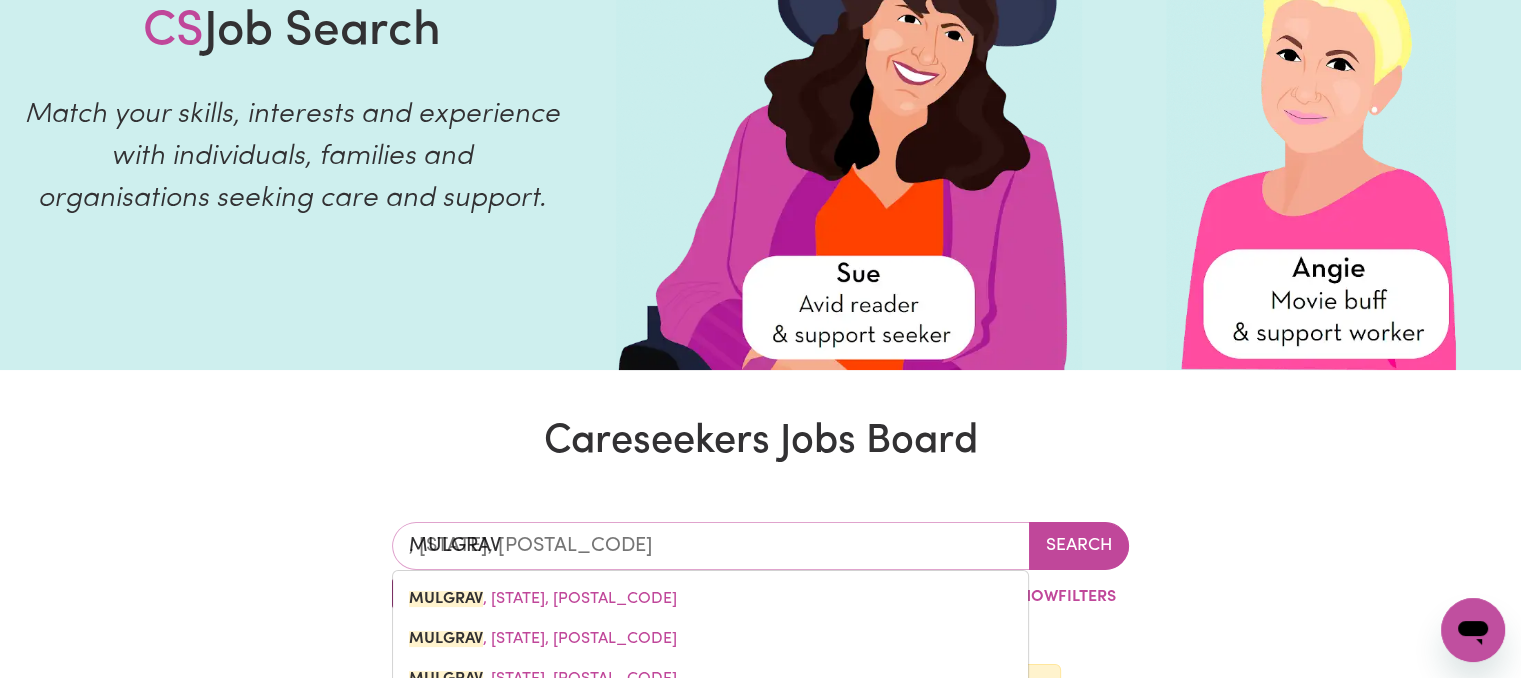 type on "MULGRAVE" 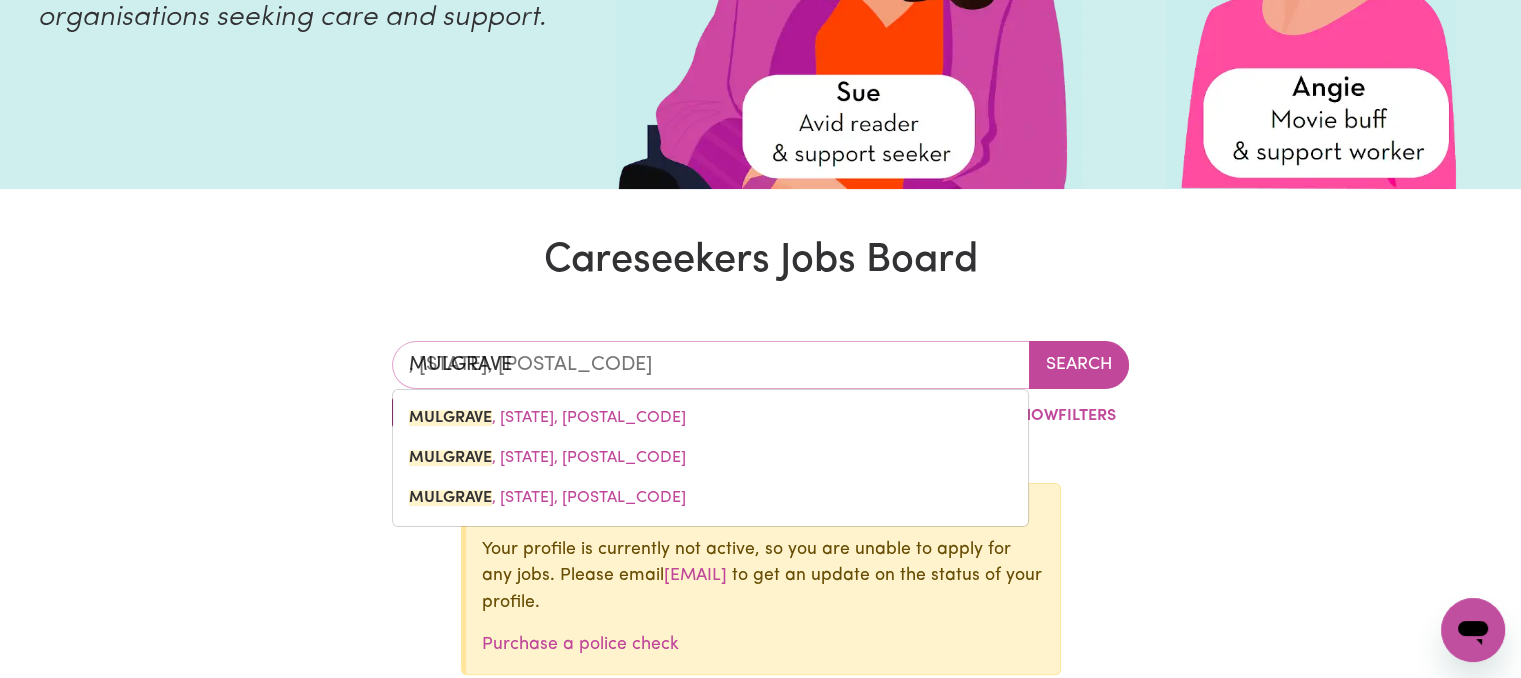 scroll, scrollTop: 400, scrollLeft: 0, axis: vertical 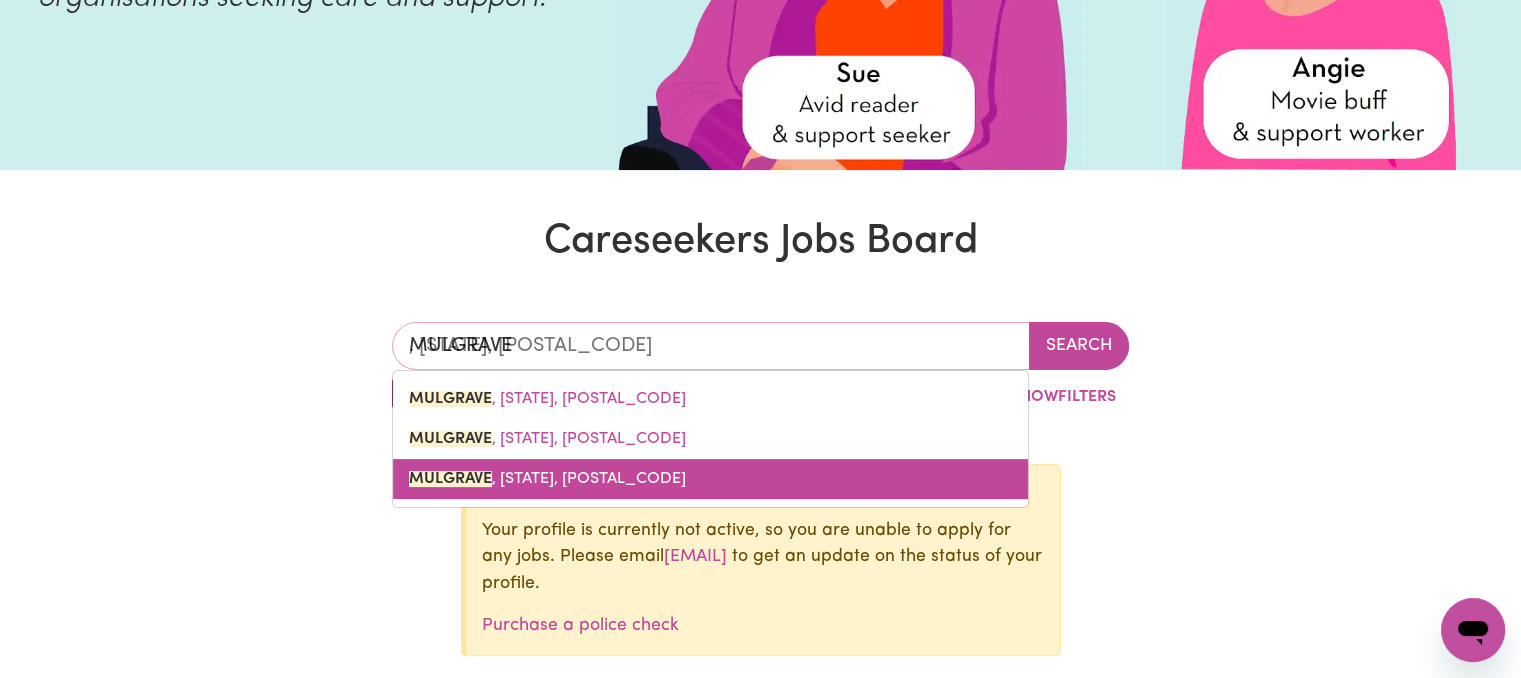 click on ", [STATE], [POSTAL_CODE]" at bounding box center (547, 479) 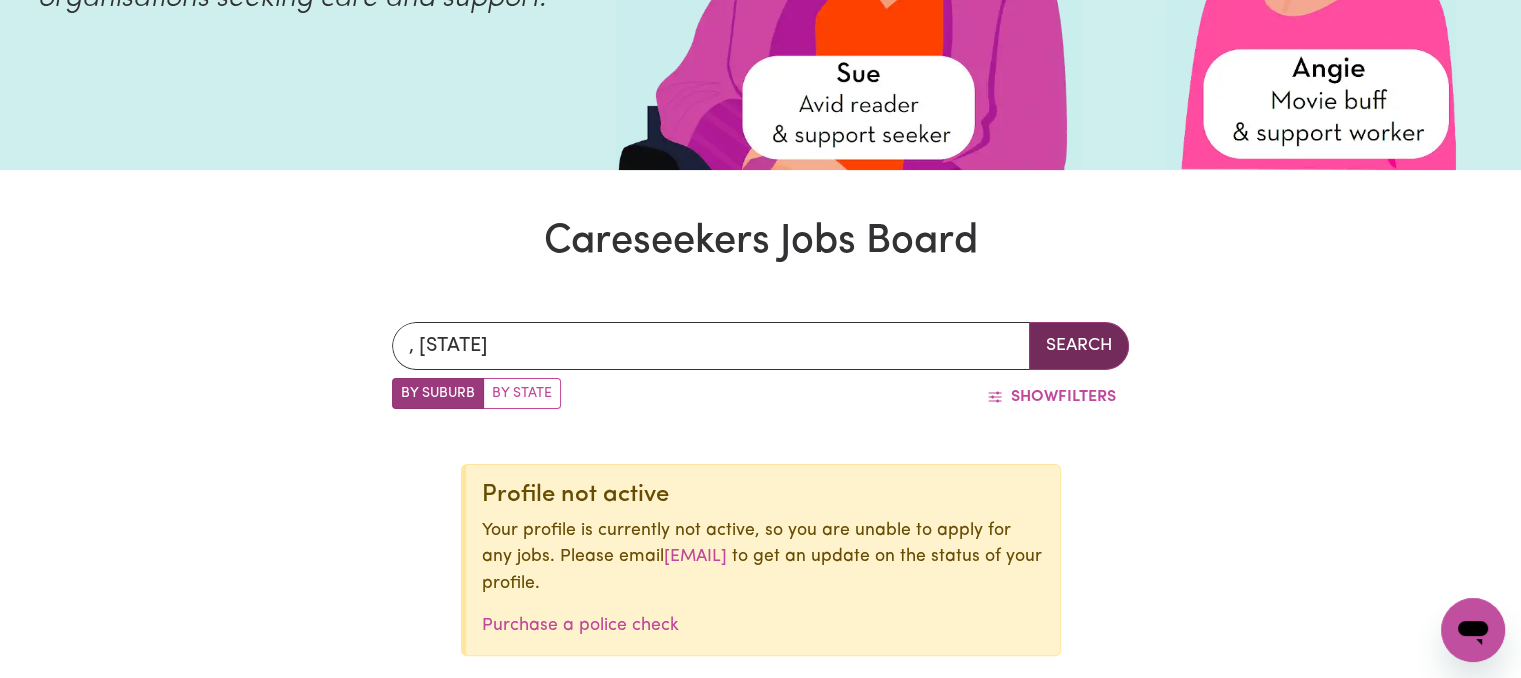 click on "Search" at bounding box center (1079, 346) 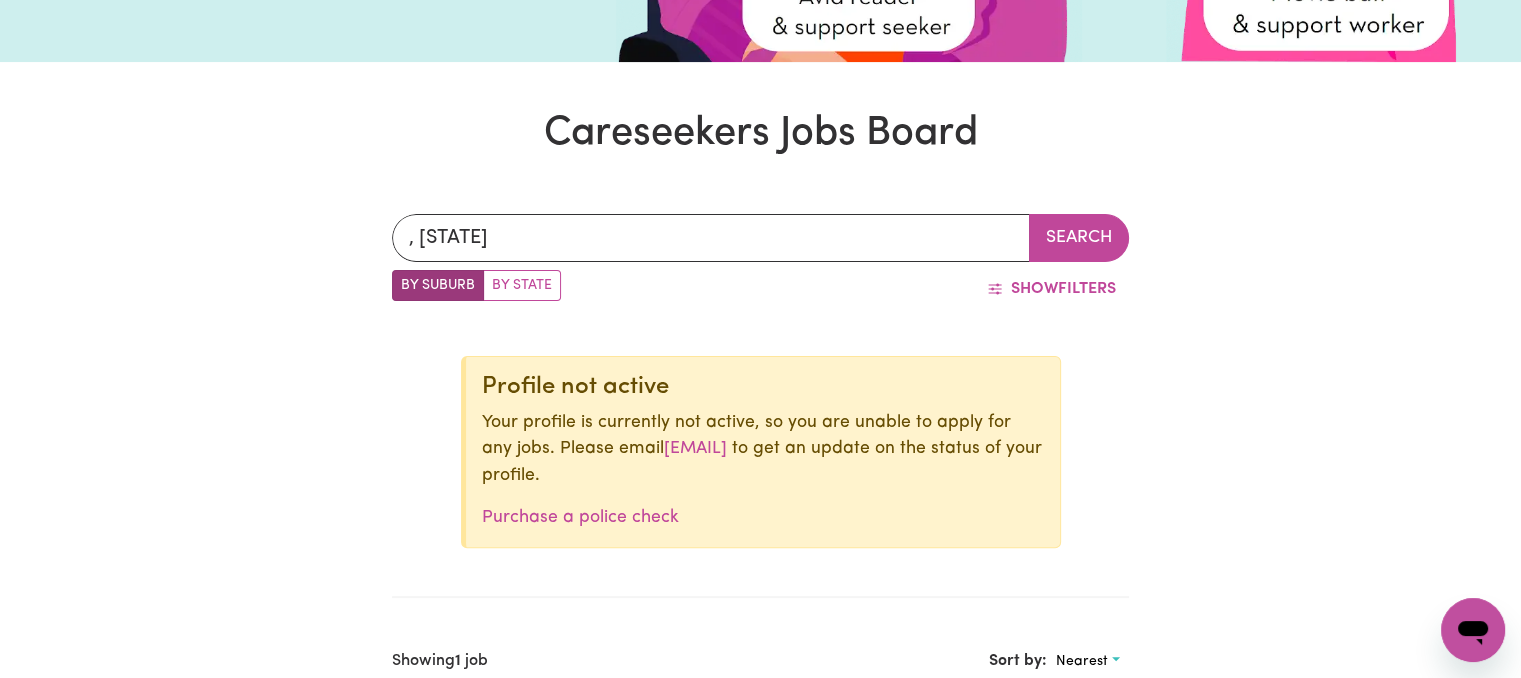 scroll, scrollTop: 500, scrollLeft: 0, axis: vertical 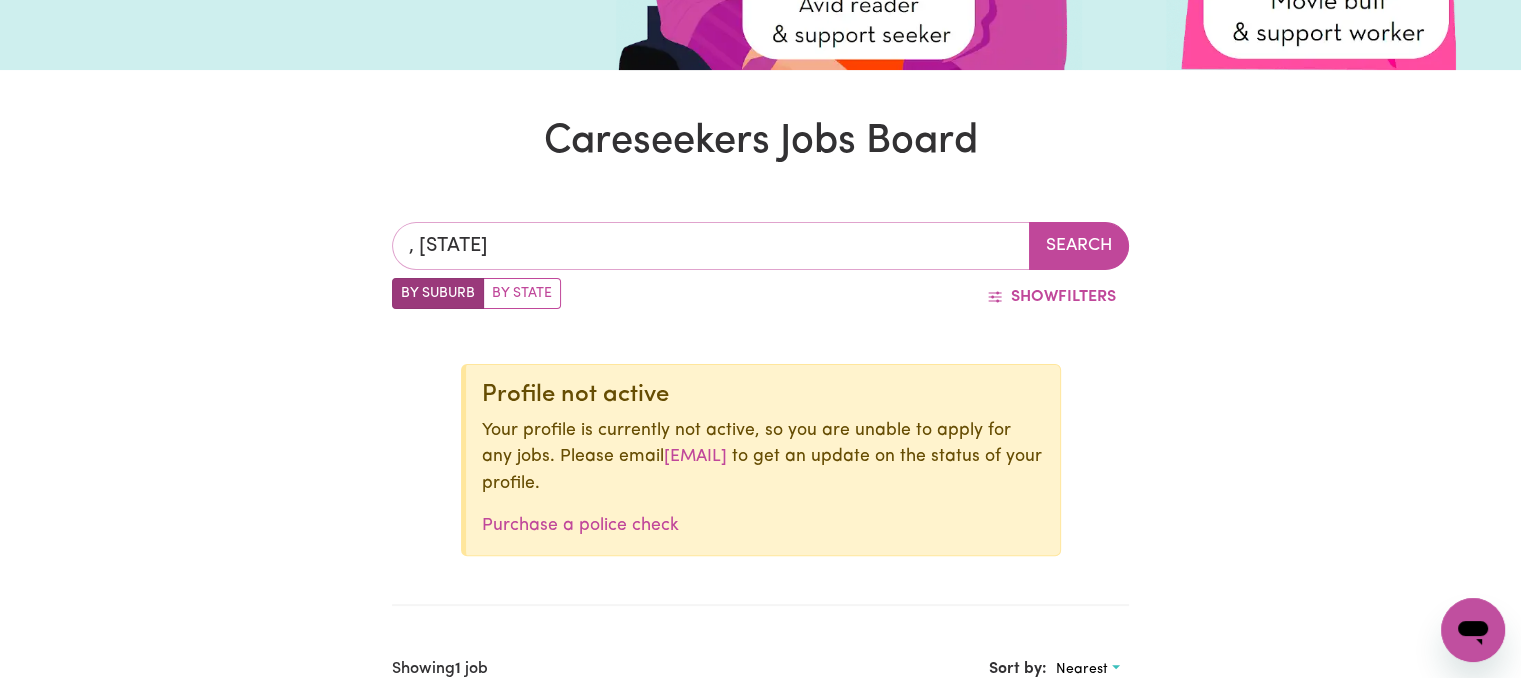 click on ", [STATE]" at bounding box center [711, 246] 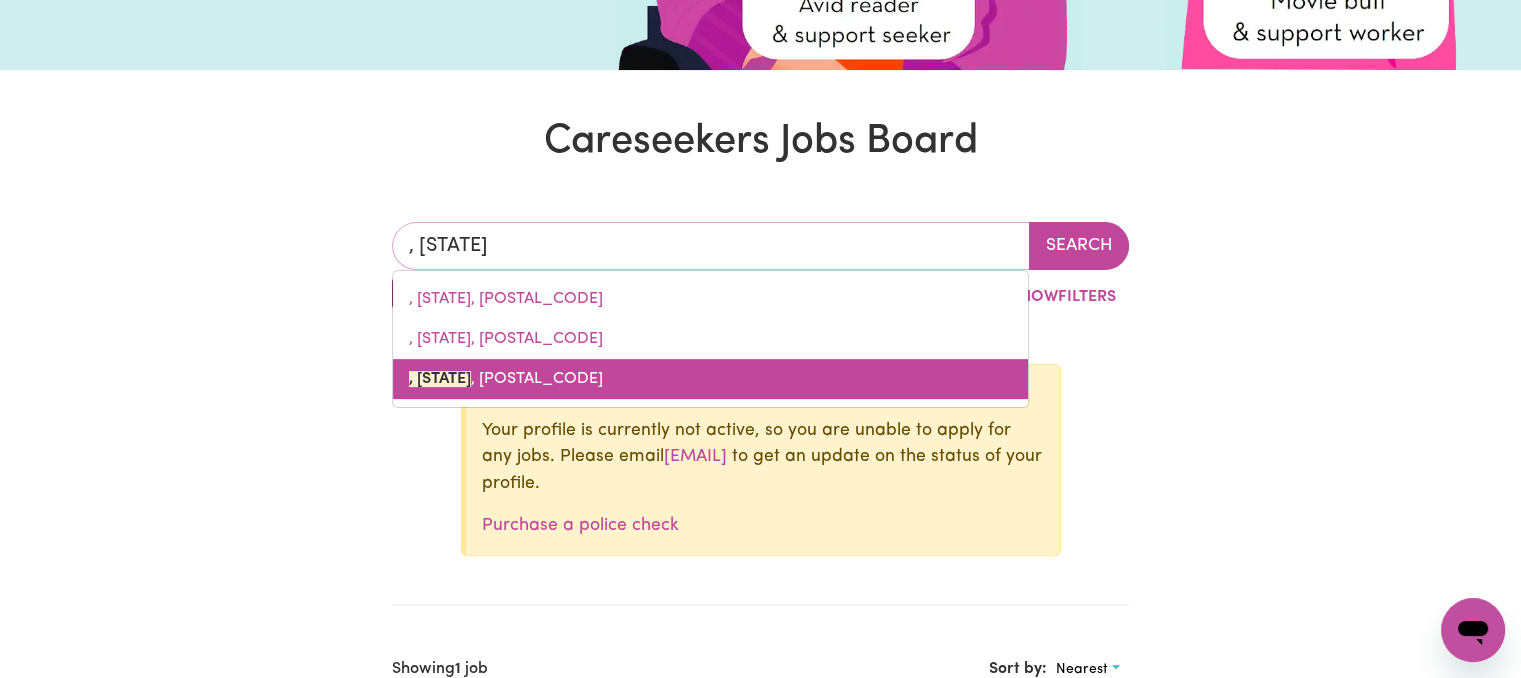 click on ", [STATE]" at bounding box center [440, 379] 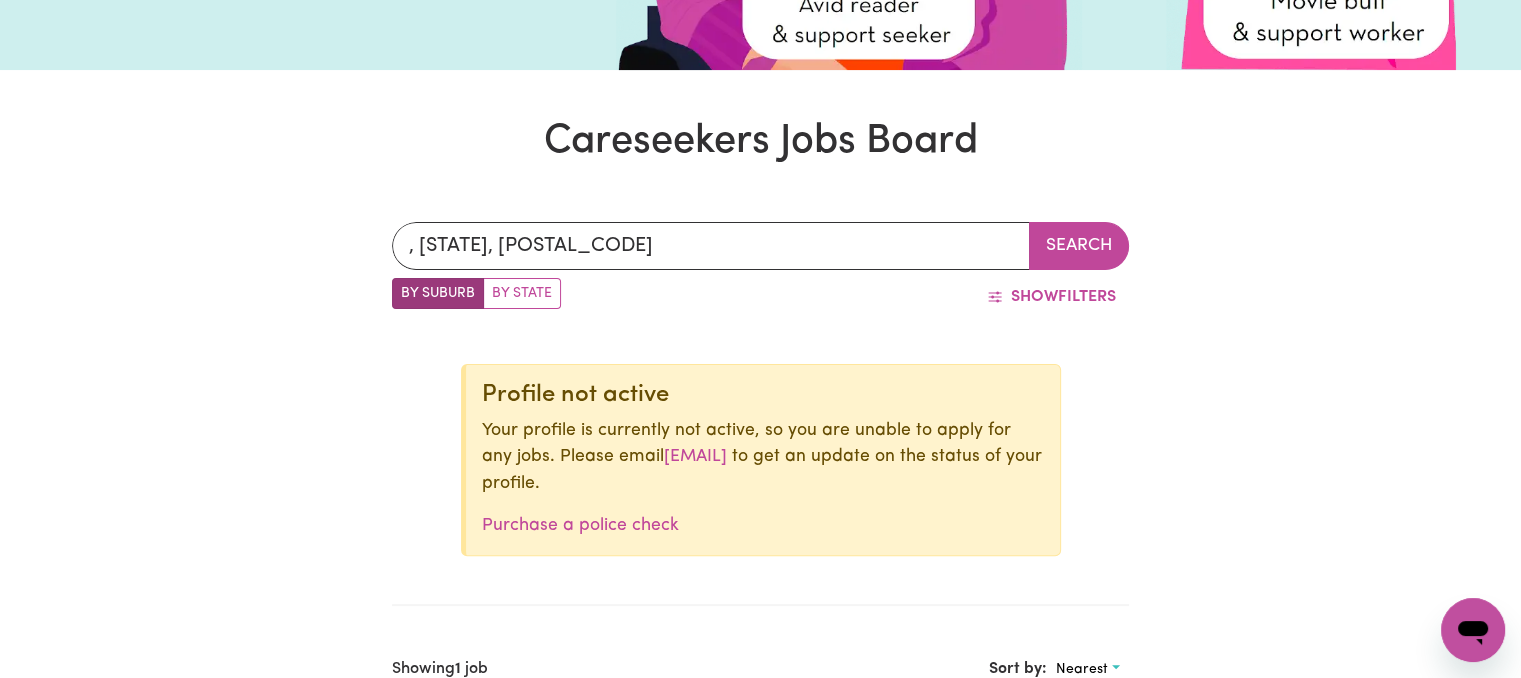 click on "Search" at bounding box center (1079, 246) 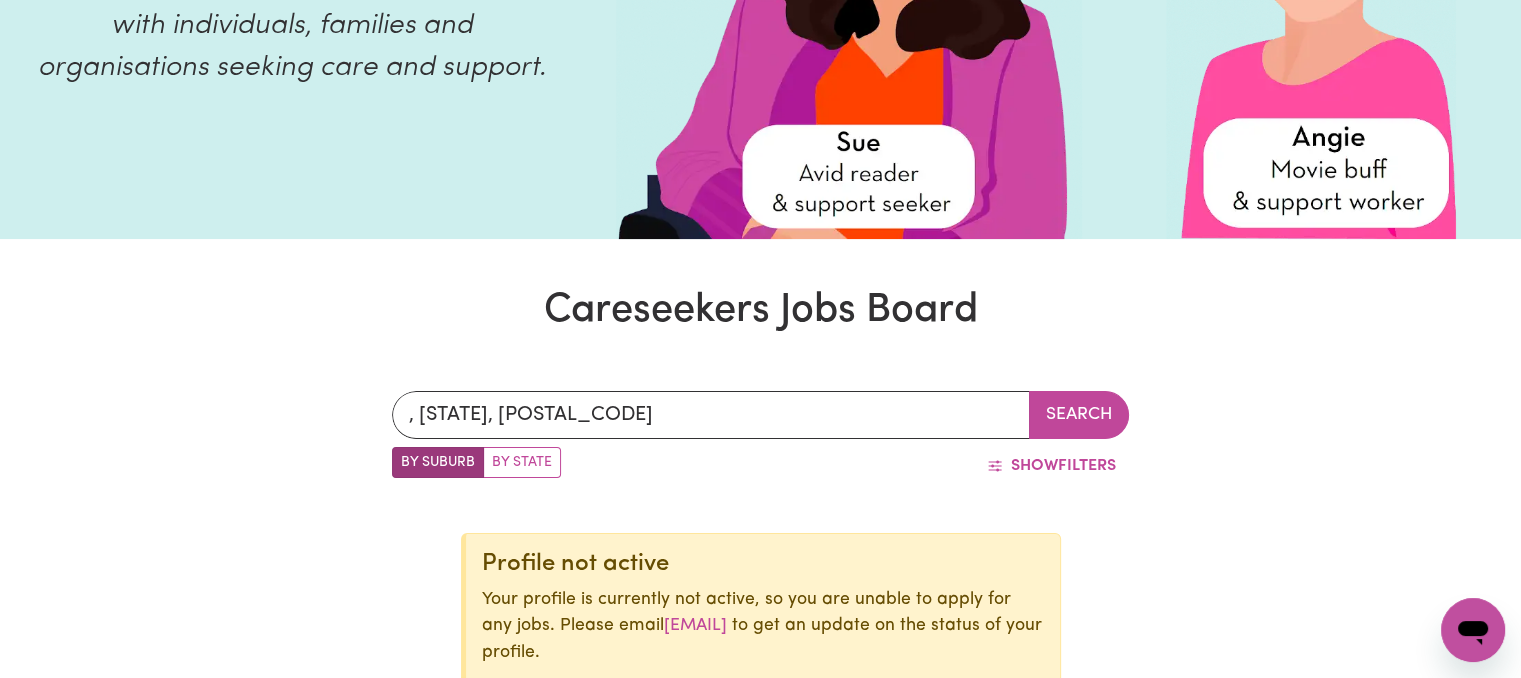 scroll, scrollTop: 300, scrollLeft: 0, axis: vertical 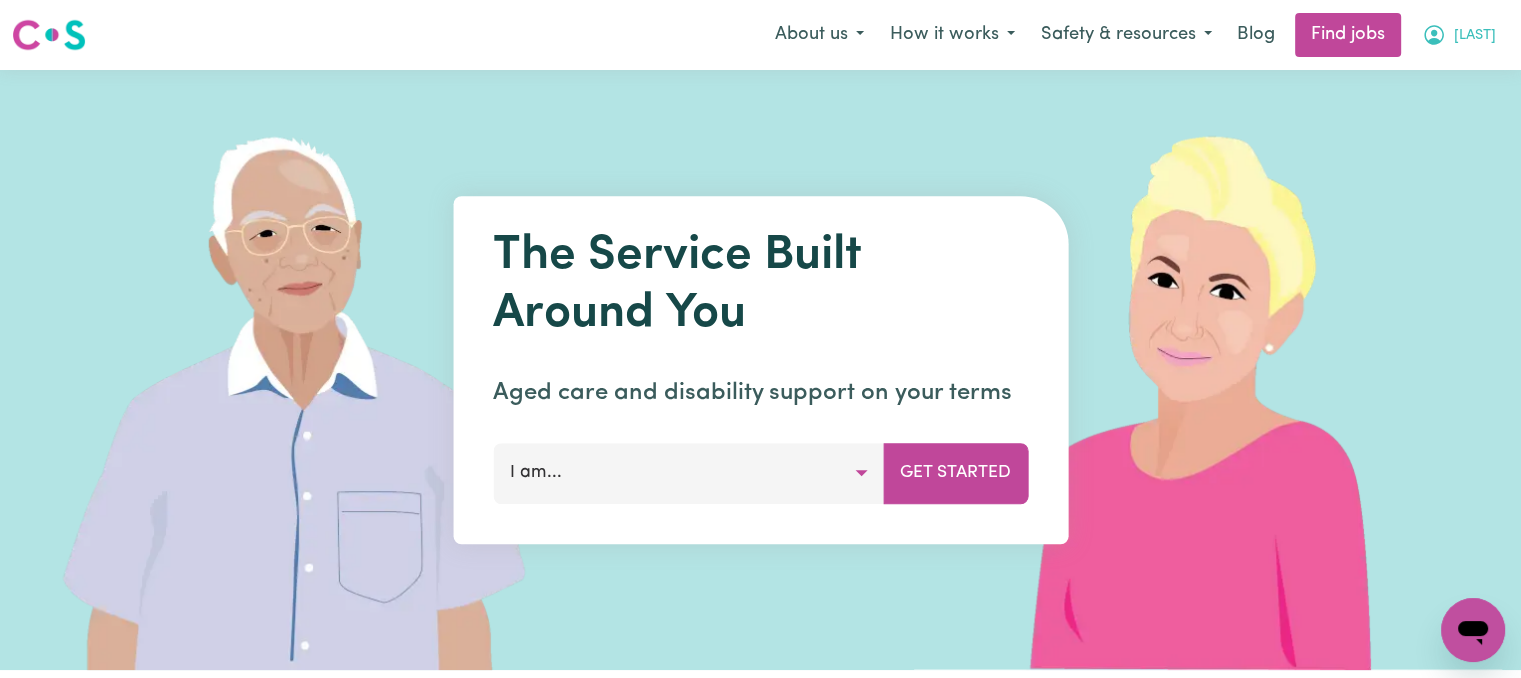 click on "[LAST]" at bounding box center (1475, 36) 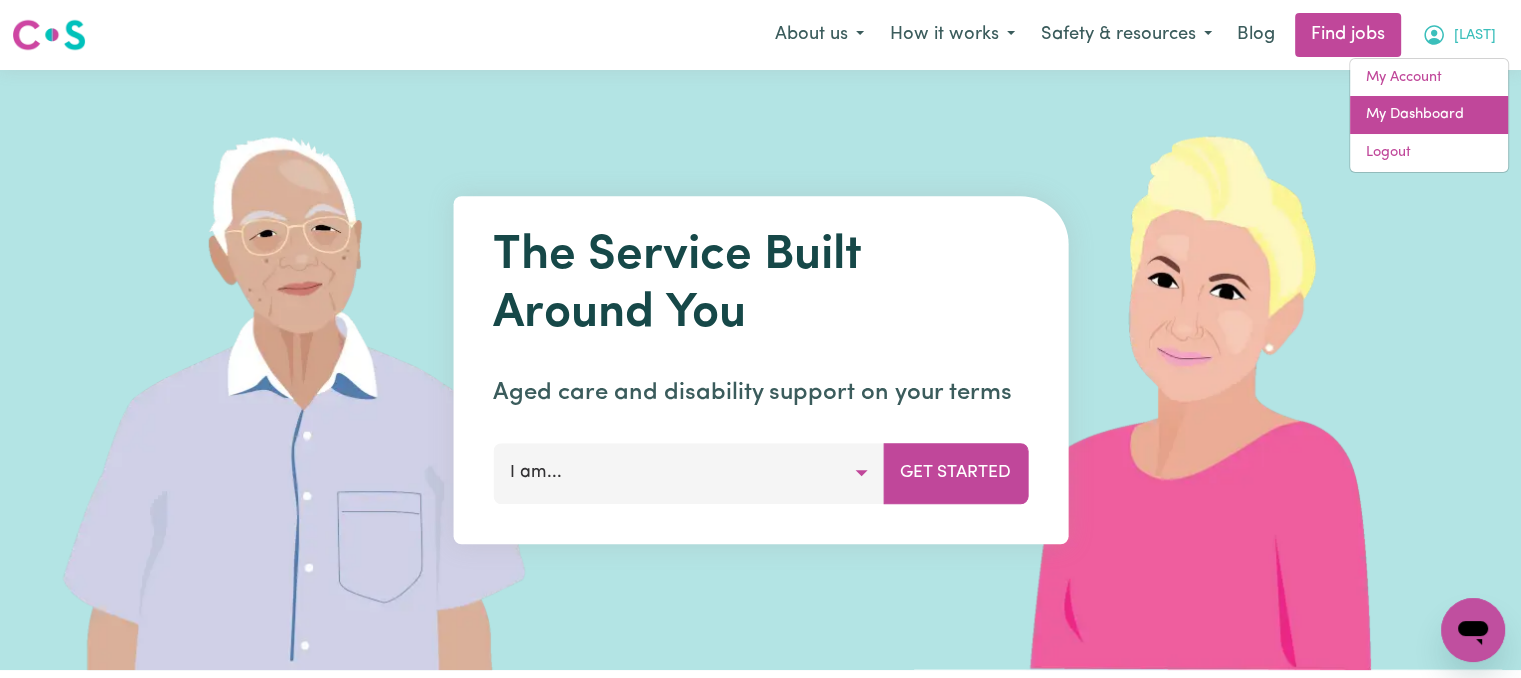 click on "My Dashboard" at bounding box center (1429, 115) 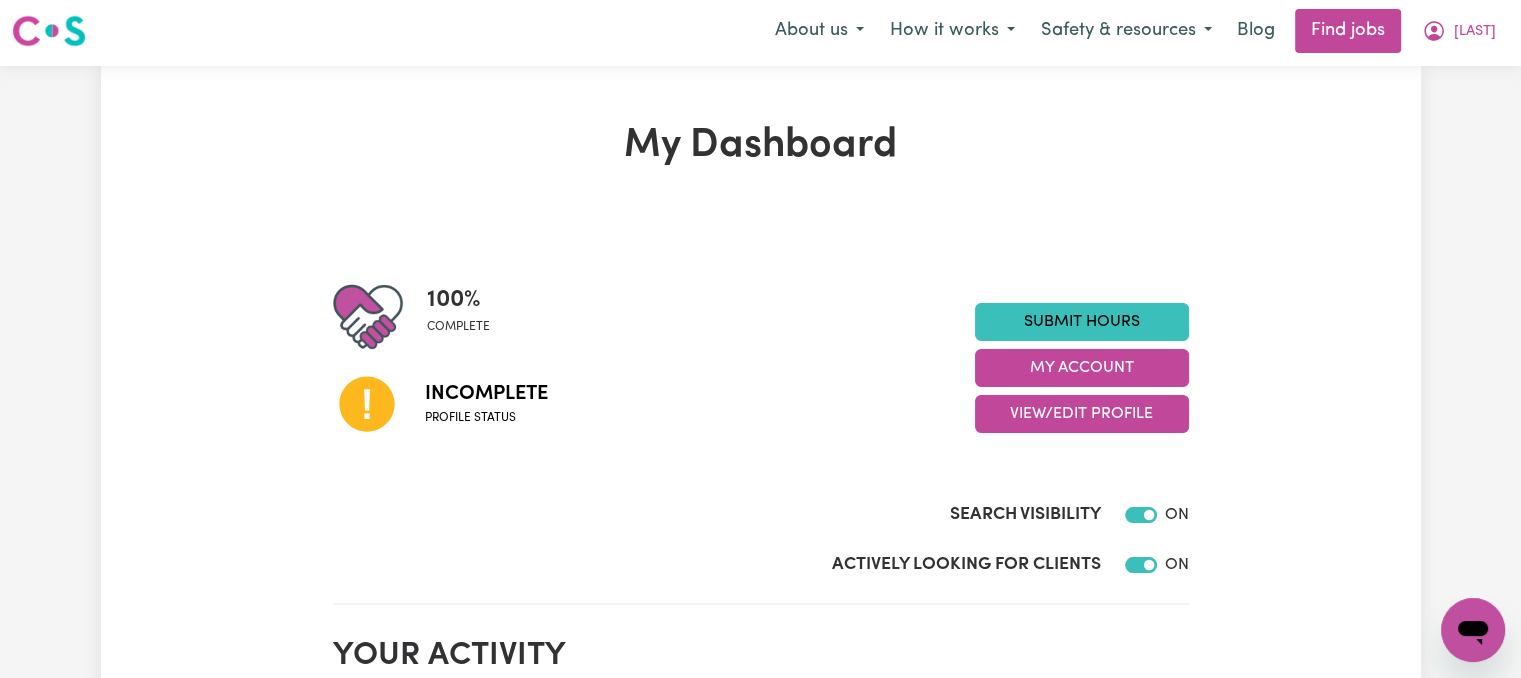 scroll, scrollTop: 0, scrollLeft: 0, axis: both 